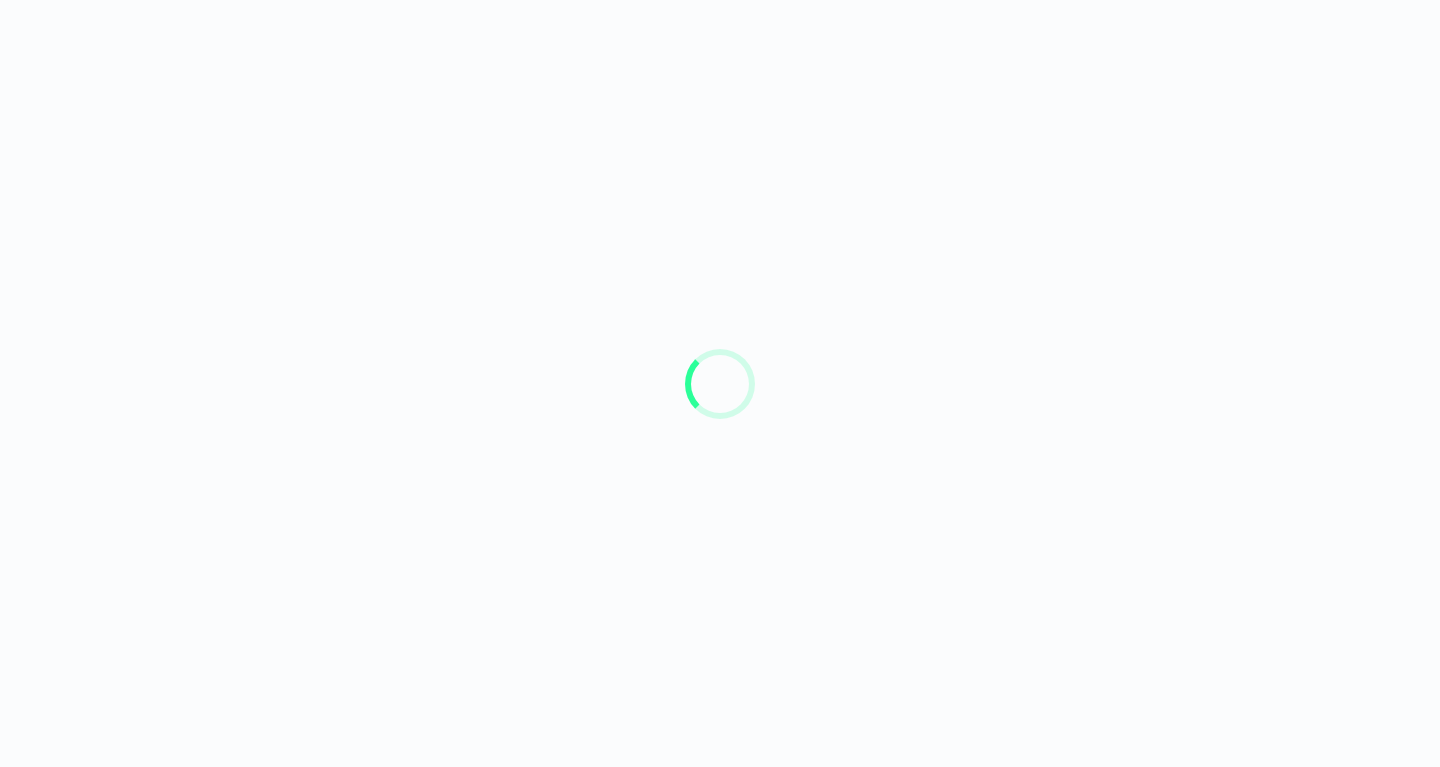 scroll, scrollTop: 0, scrollLeft: 0, axis: both 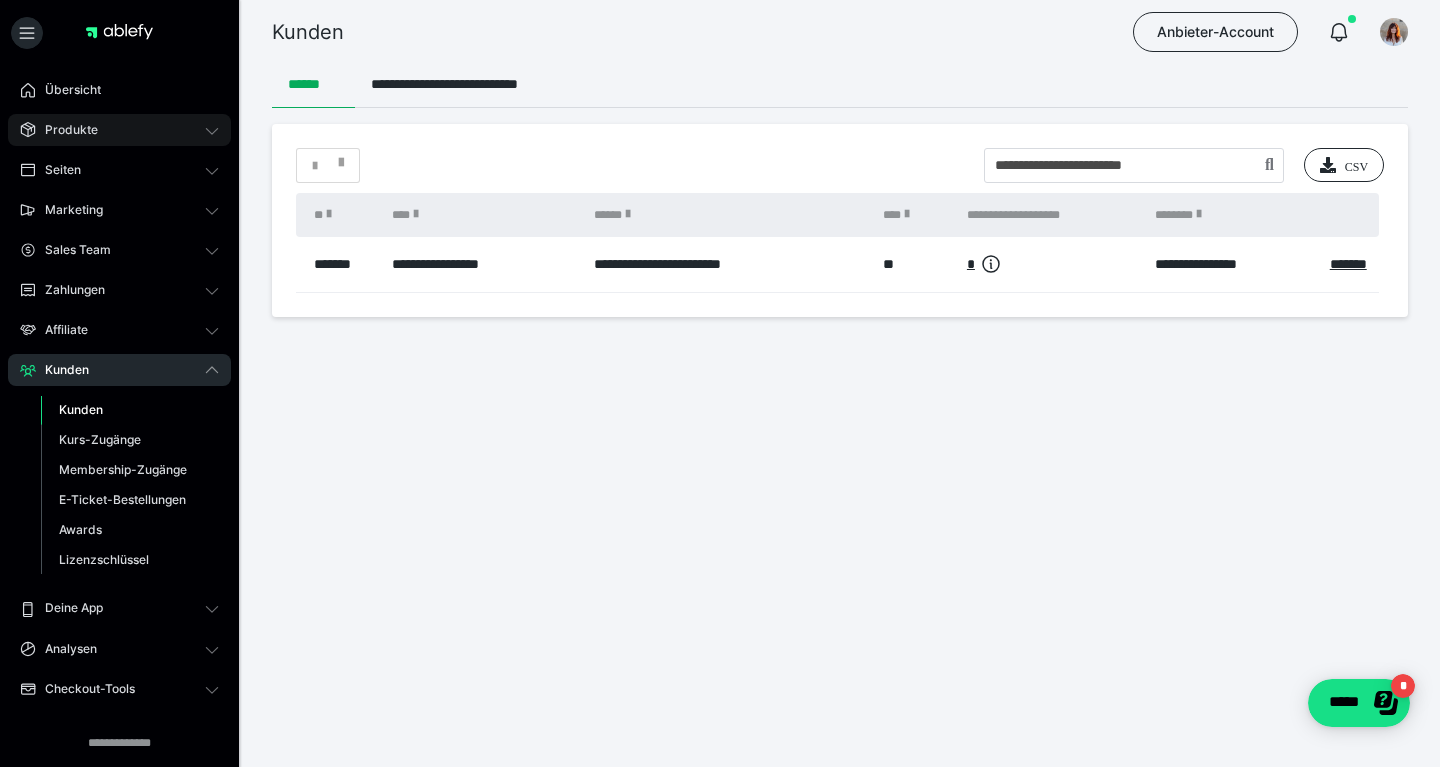 click on "Produkte" at bounding box center [119, 130] 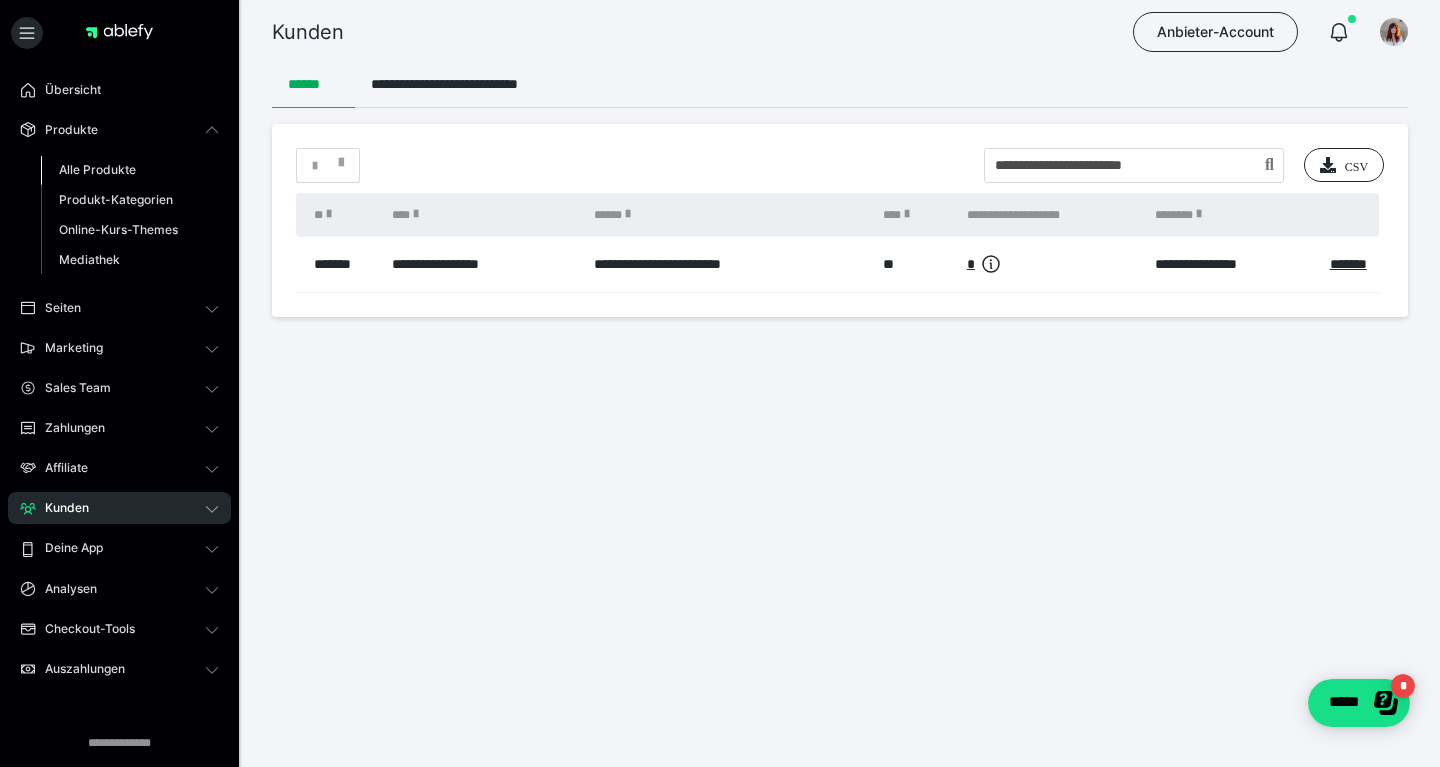 click on "Alle Produkte" at bounding box center (97, 169) 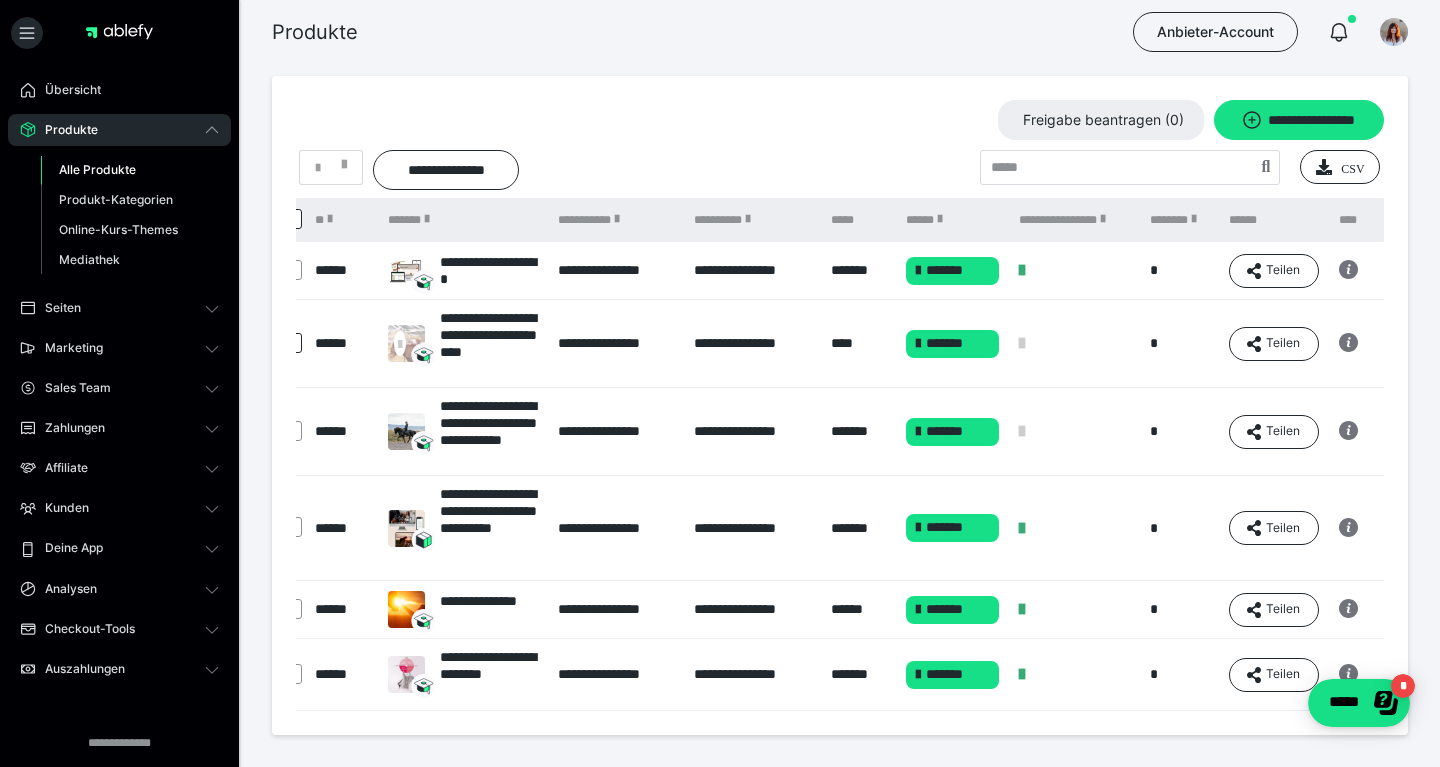 scroll, scrollTop: 0, scrollLeft: 100, axis: horizontal 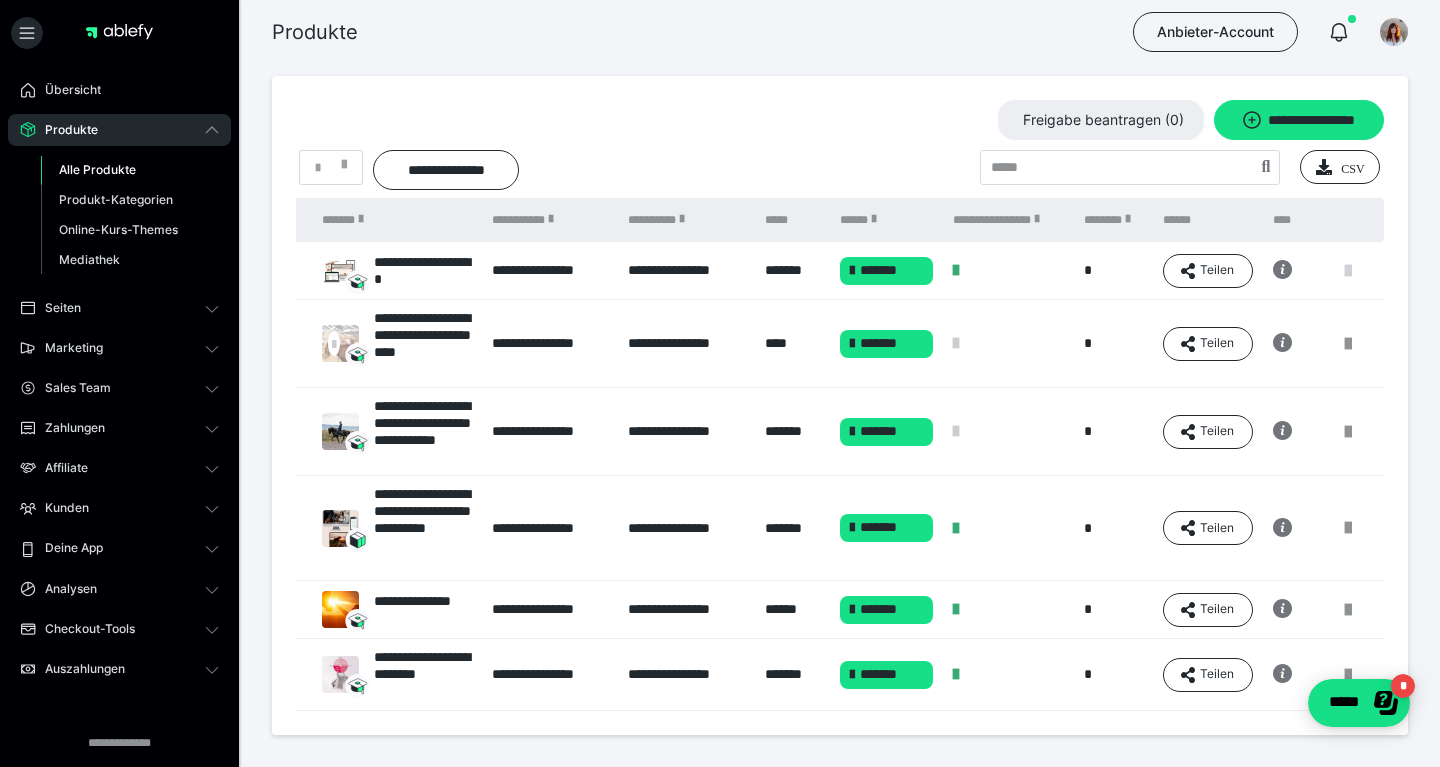 click at bounding box center [1348, 271] 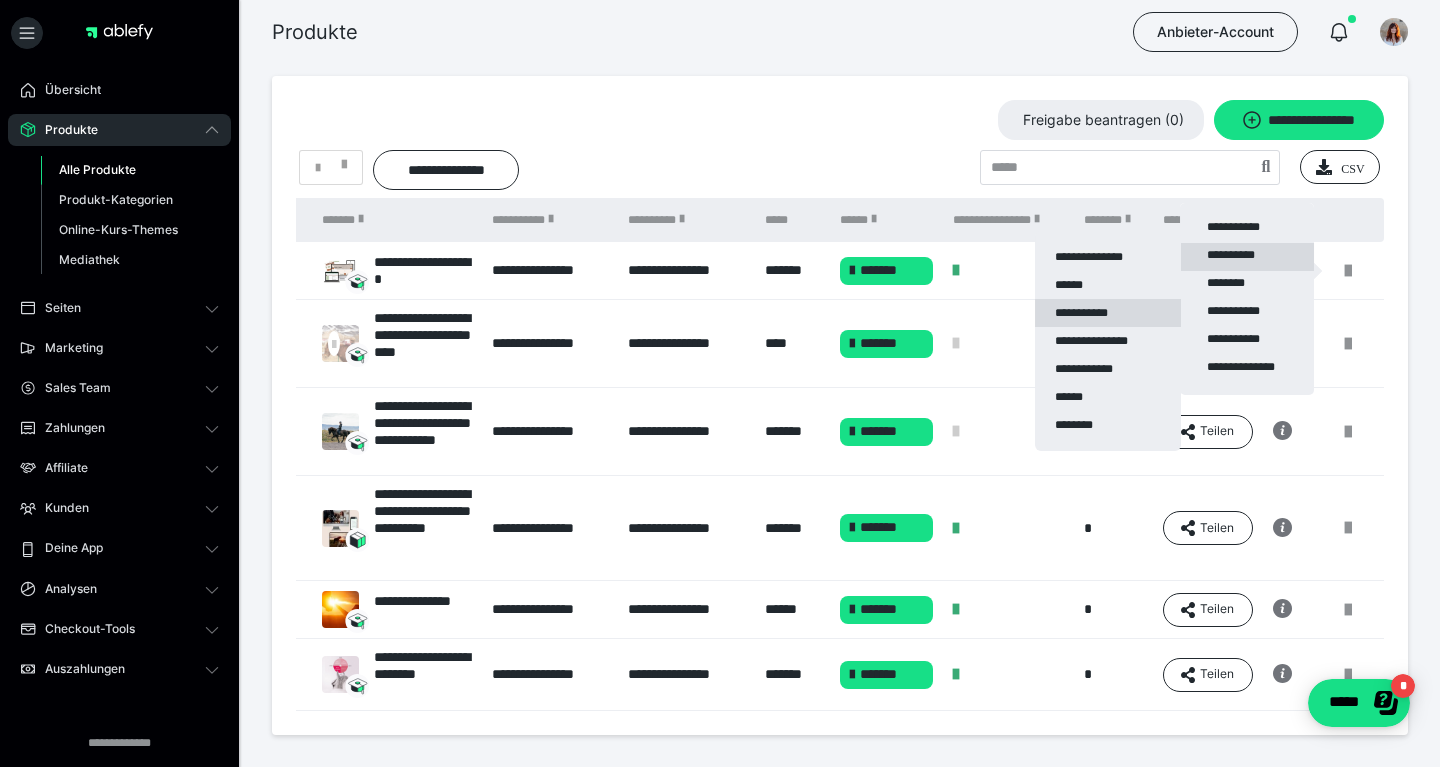 click on "**********" at bounding box center (1108, 313) 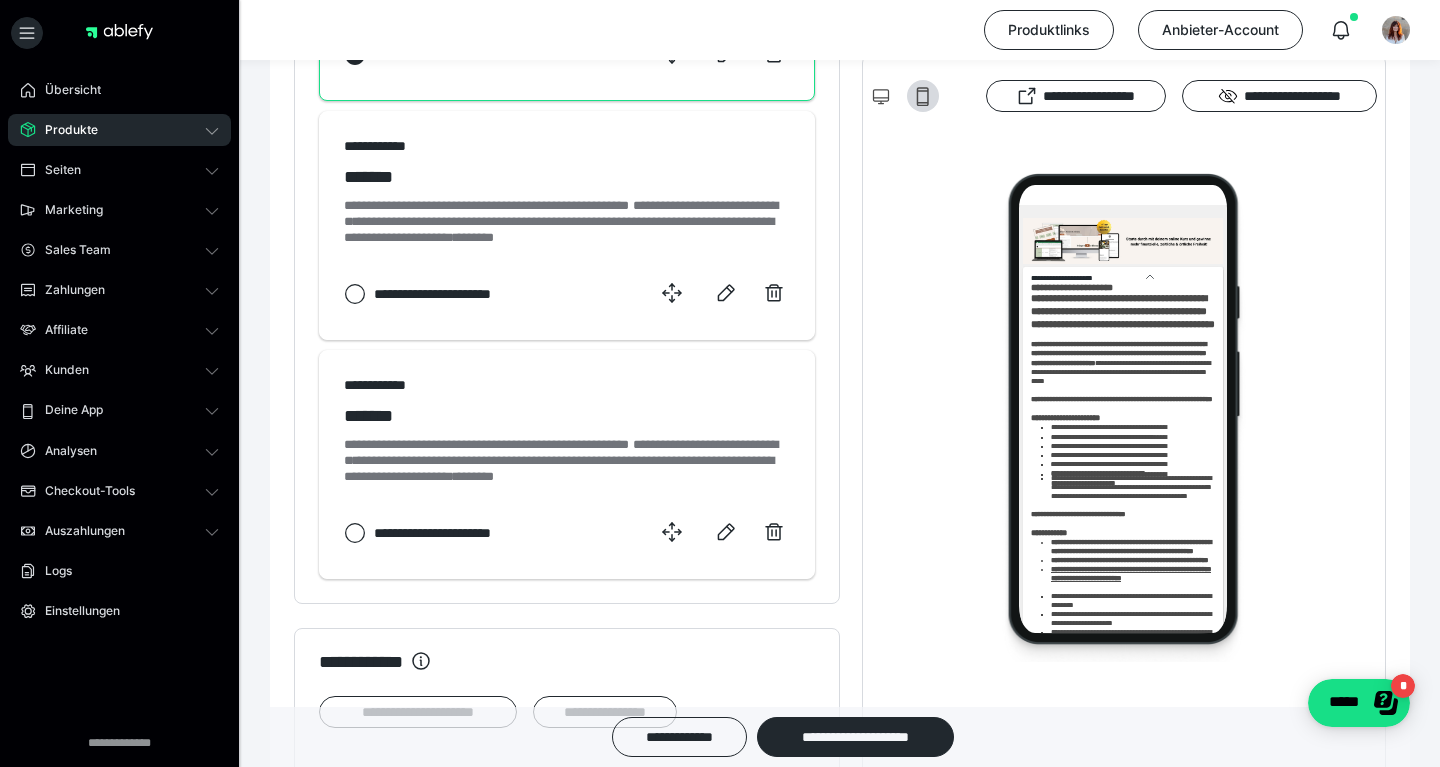 scroll, scrollTop: 1106, scrollLeft: 0, axis: vertical 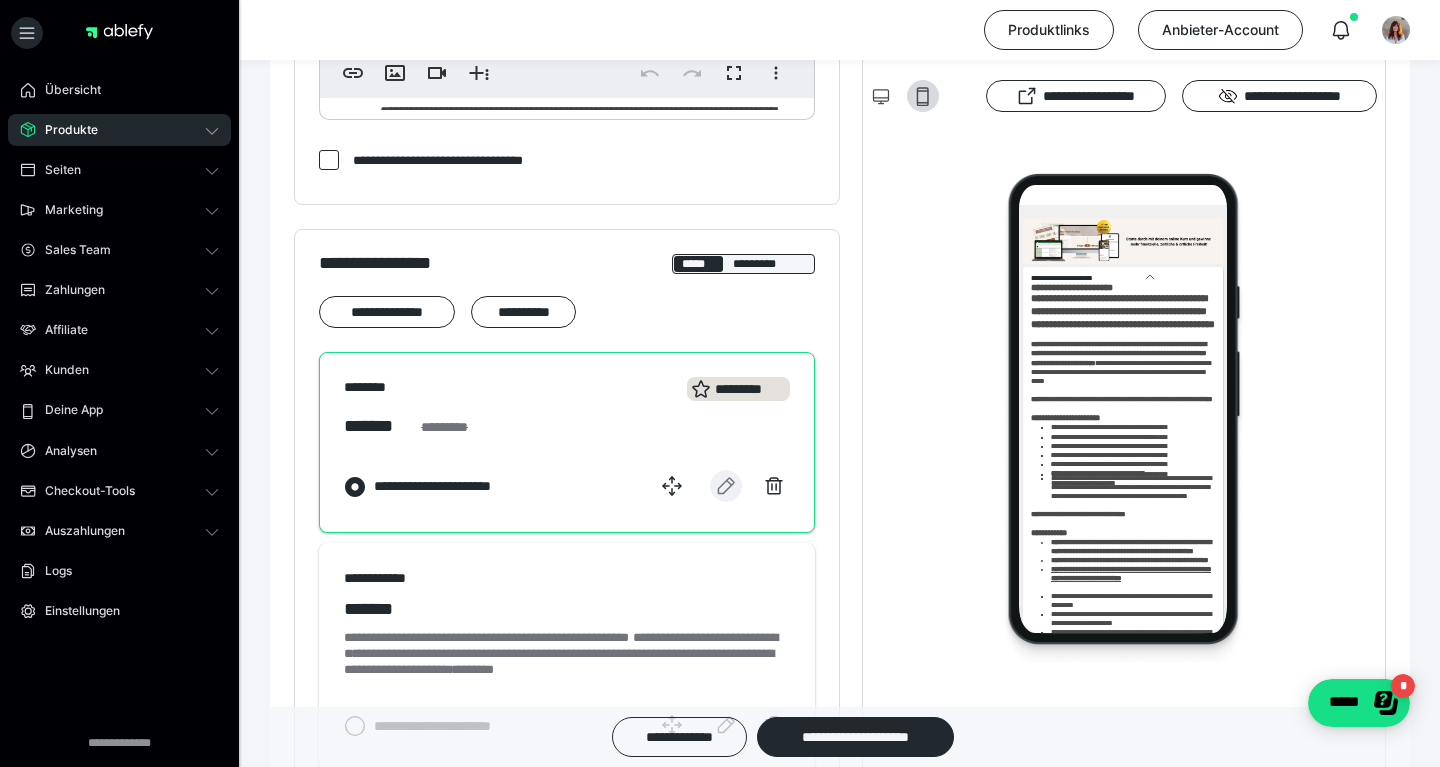 click 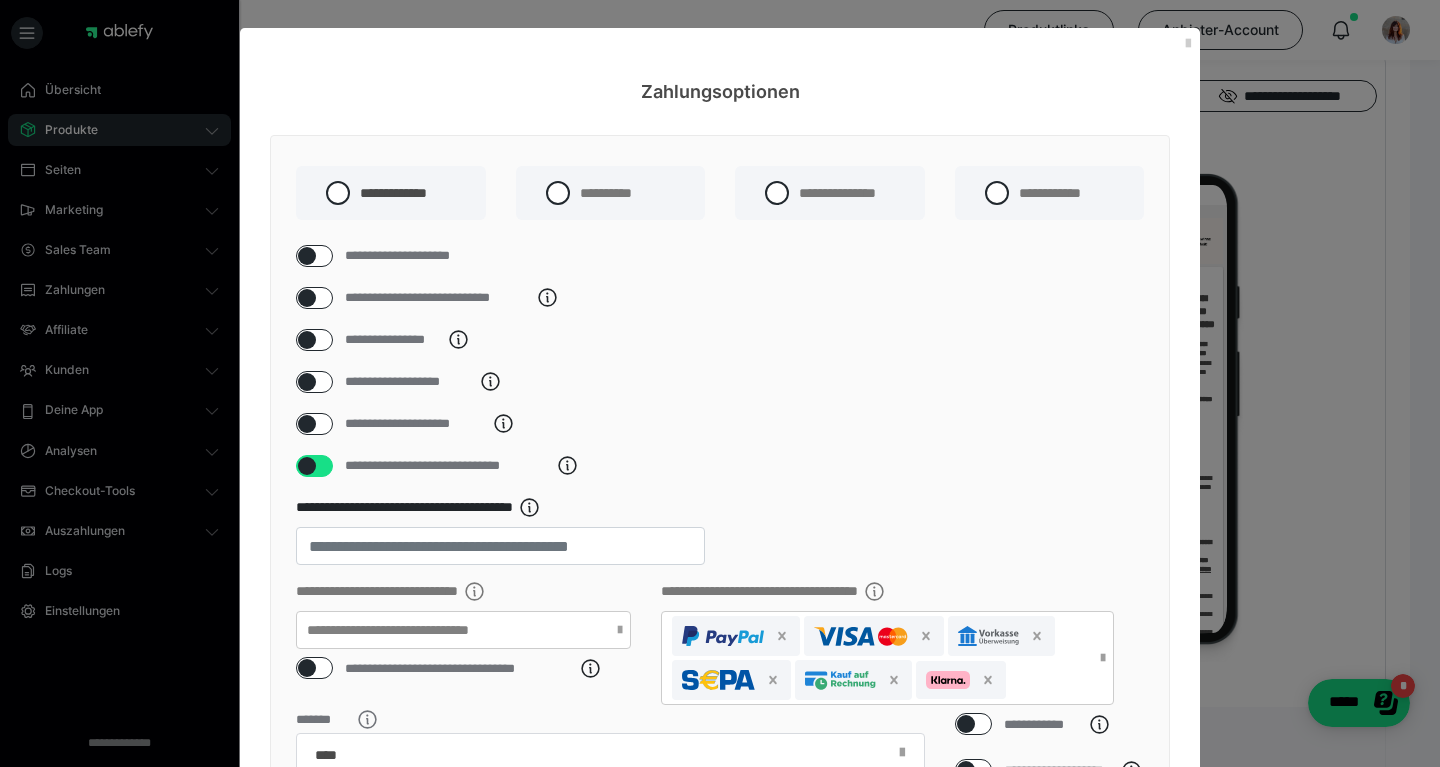 scroll, scrollTop: 117, scrollLeft: 0, axis: vertical 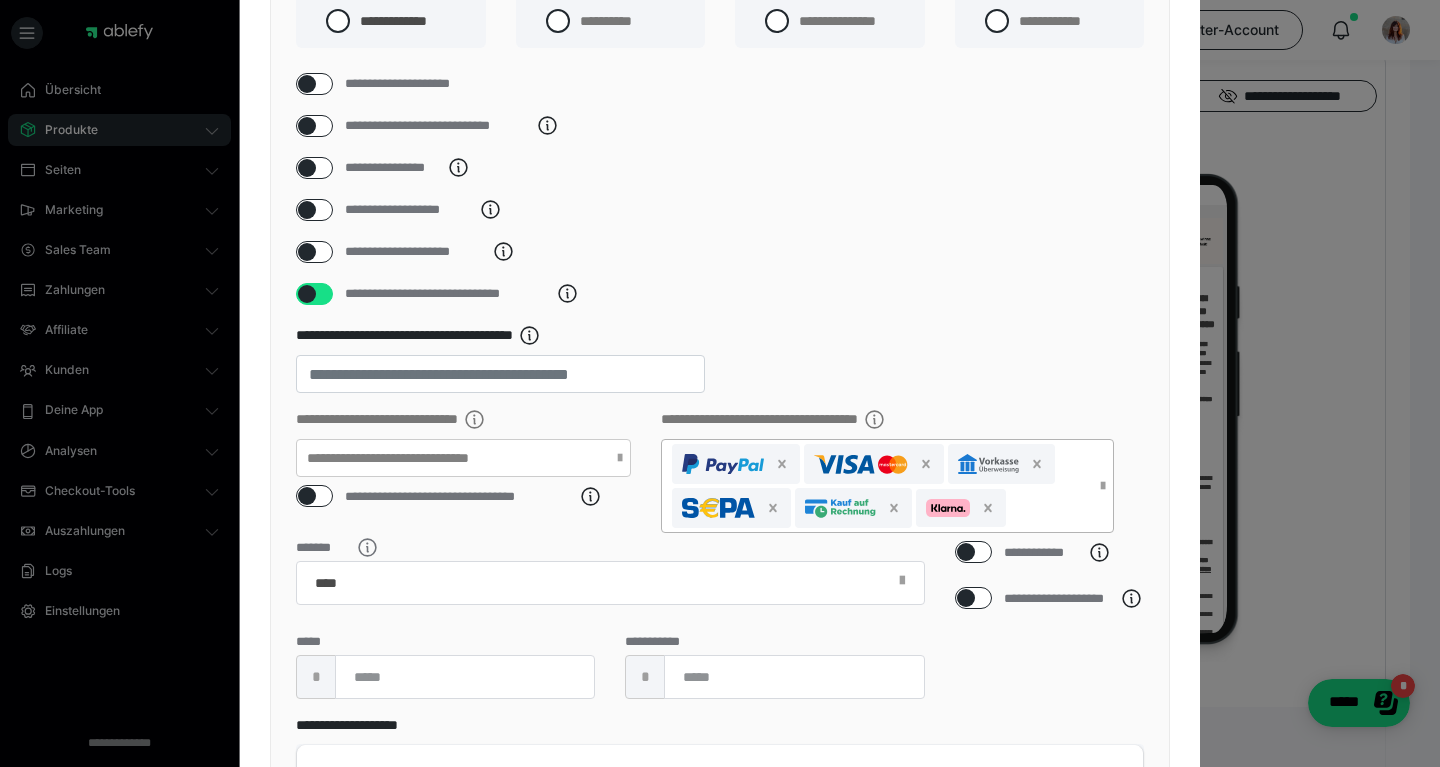 click on "**********" at bounding box center (720, 475) 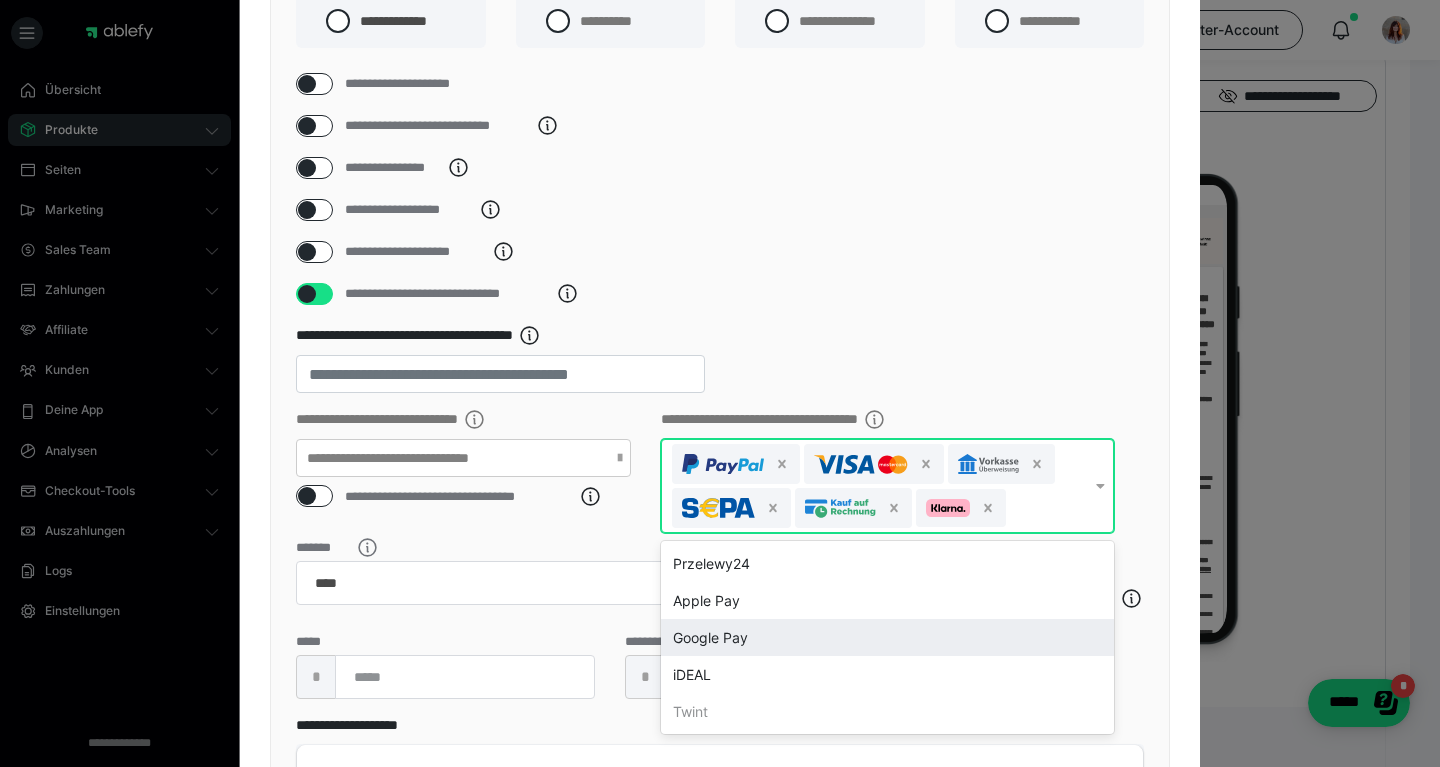click on "Google Pay" at bounding box center (887, 637) 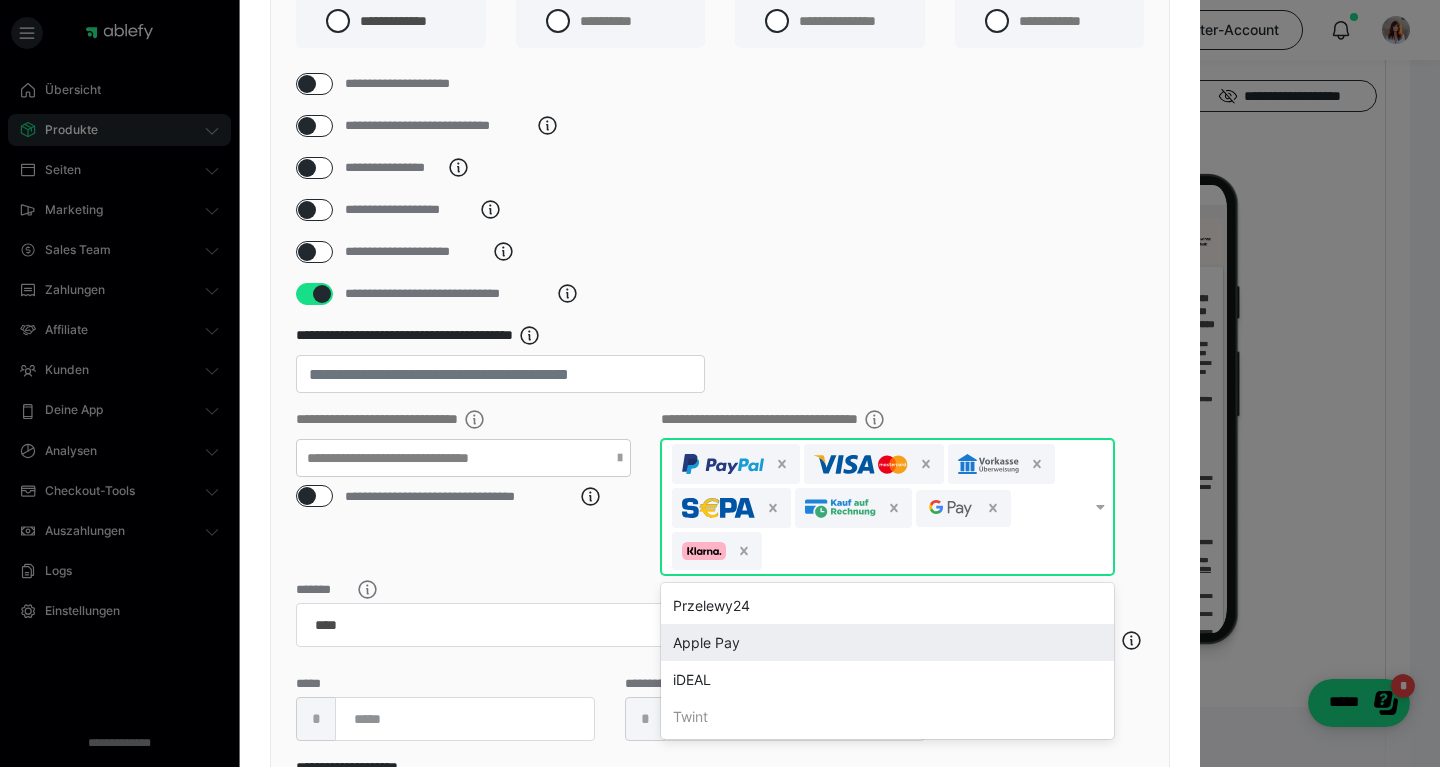 click on "Apple Pay" at bounding box center [887, 642] 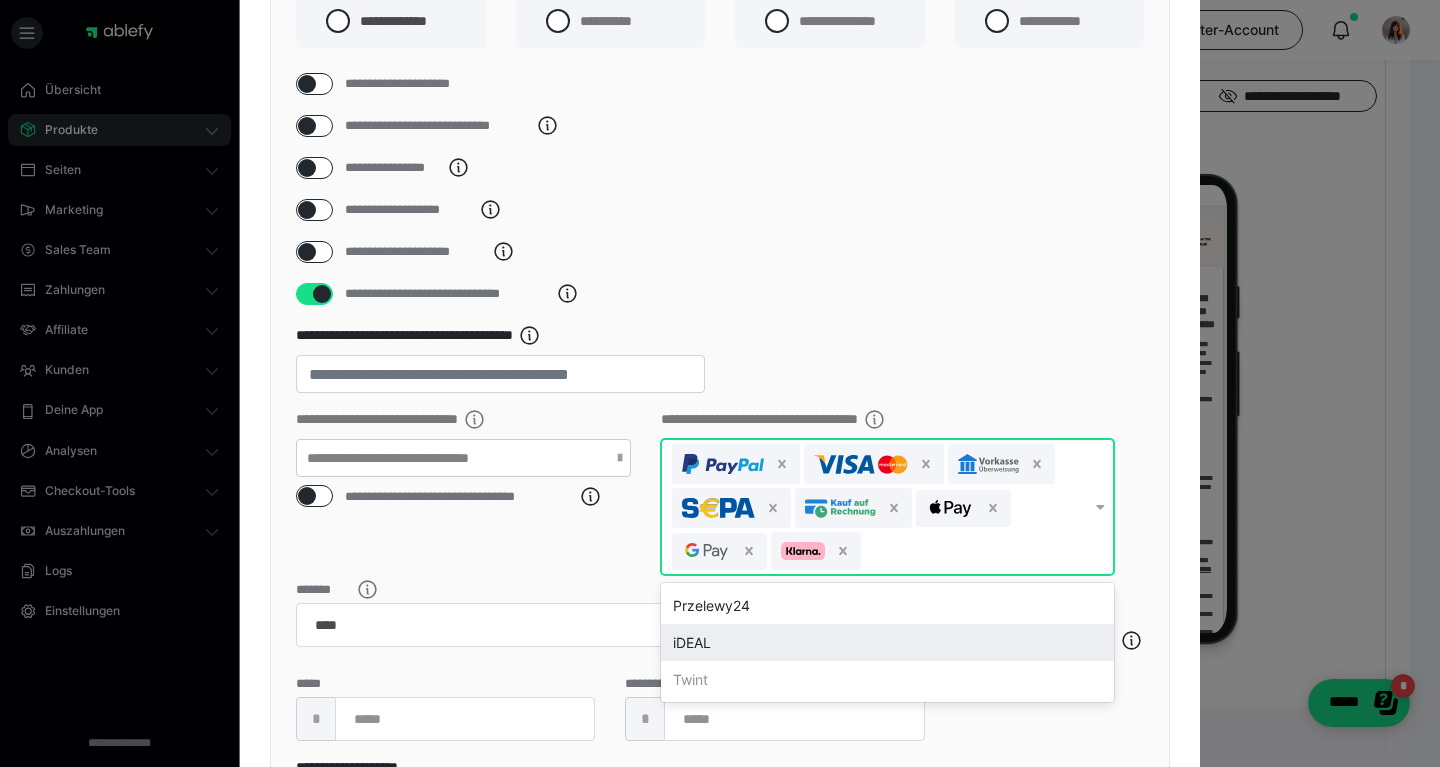 click on "**********" at bounding box center (720, 483) 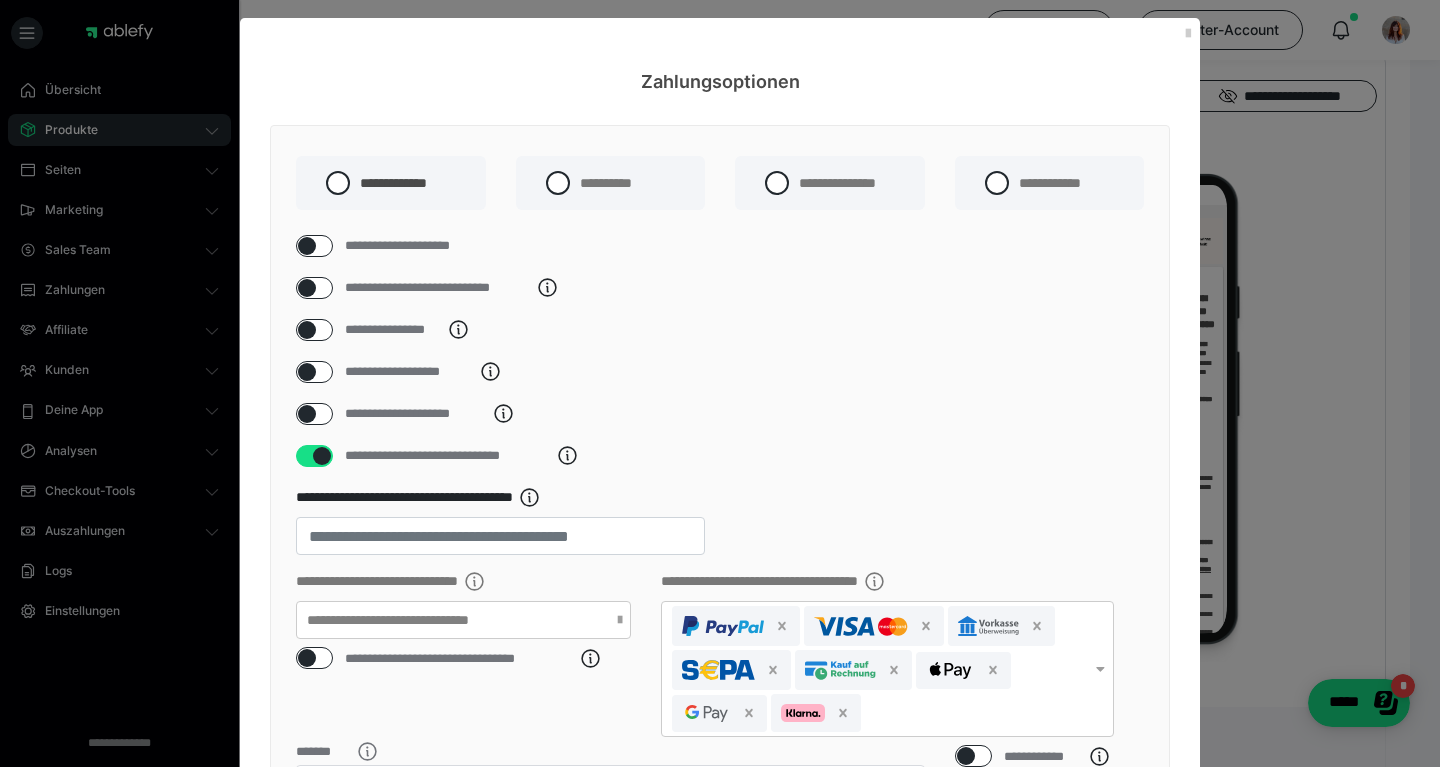 scroll, scrollTop: 478, scrollLeft: 0, axis: vertical 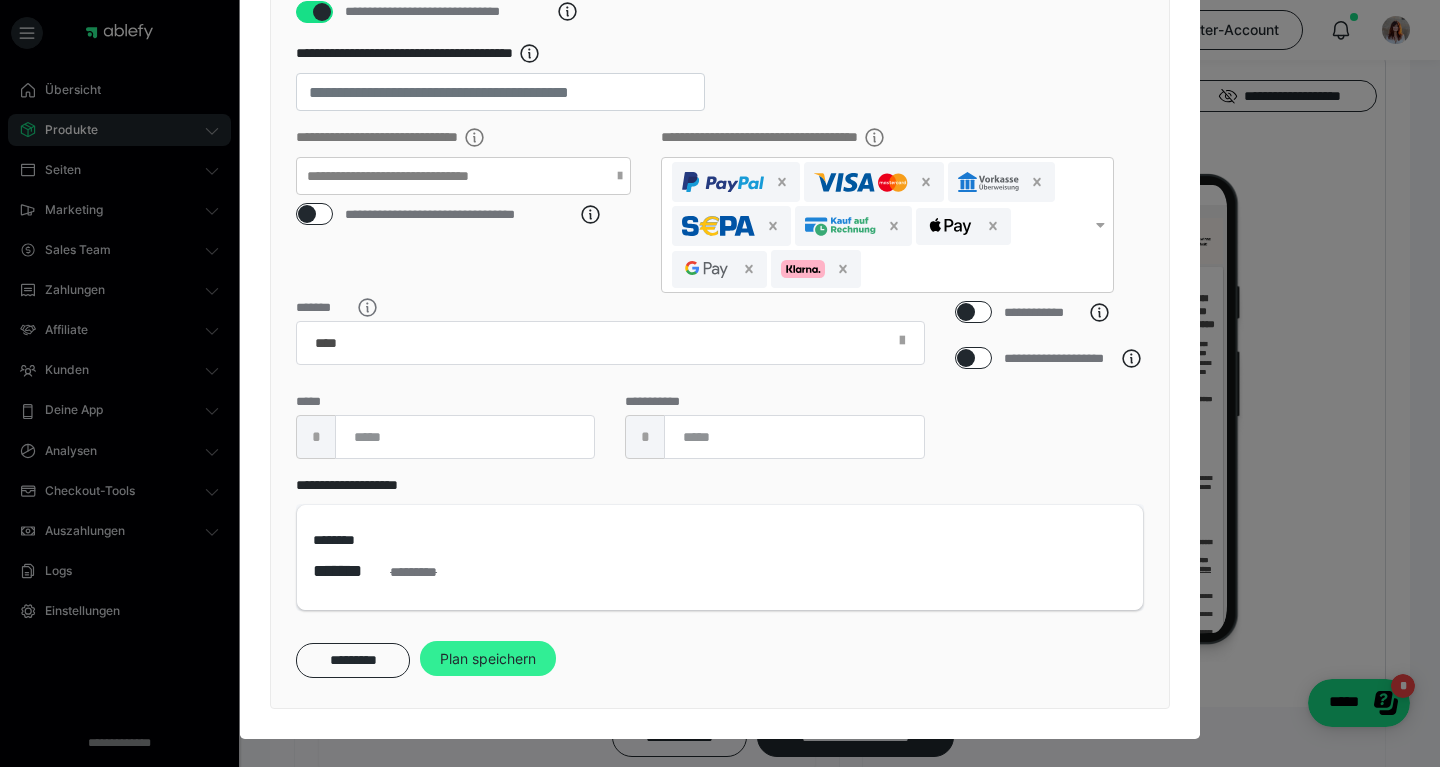 click on "Plan speichern" at bounding box center [488, 659] 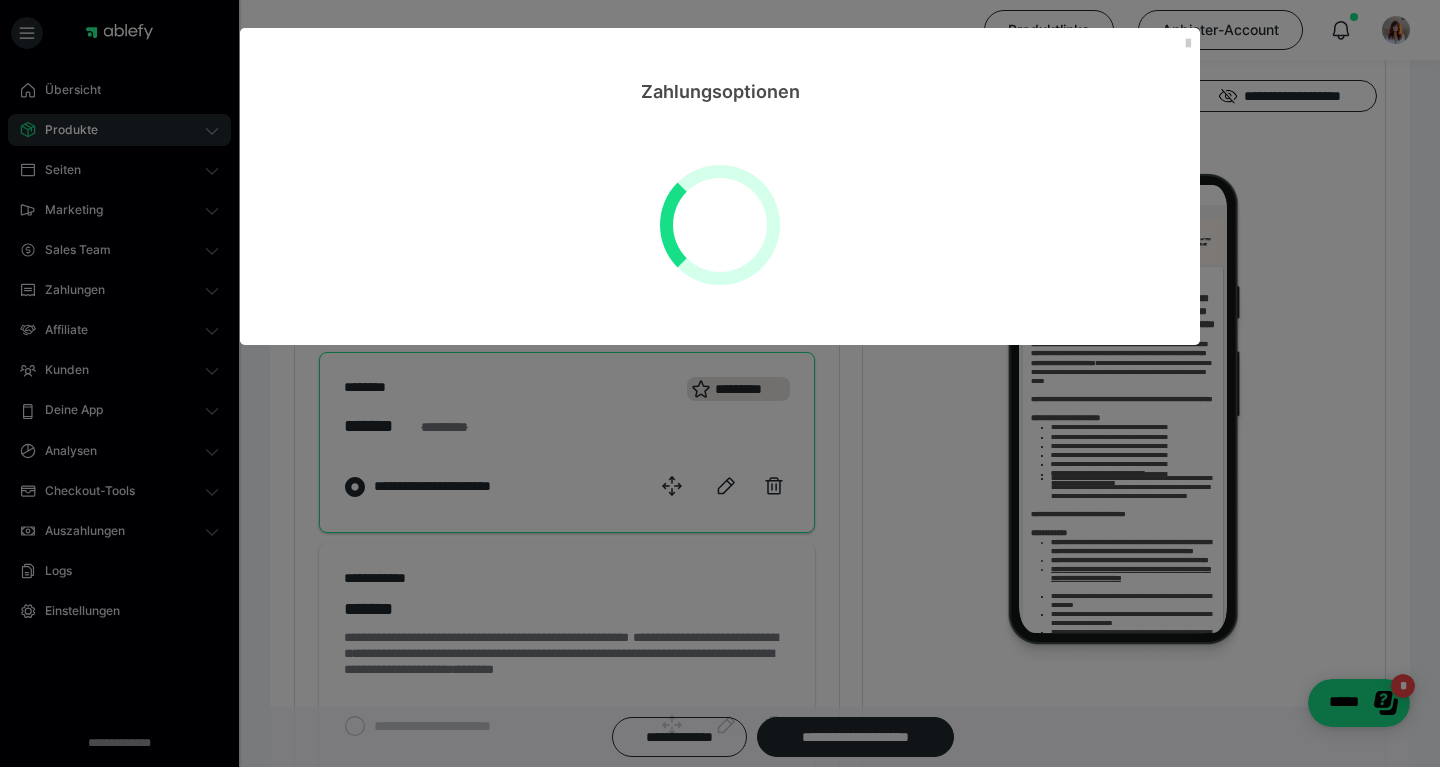 scroll, scrollTop: 0, scrollLeft: 0, axis: both 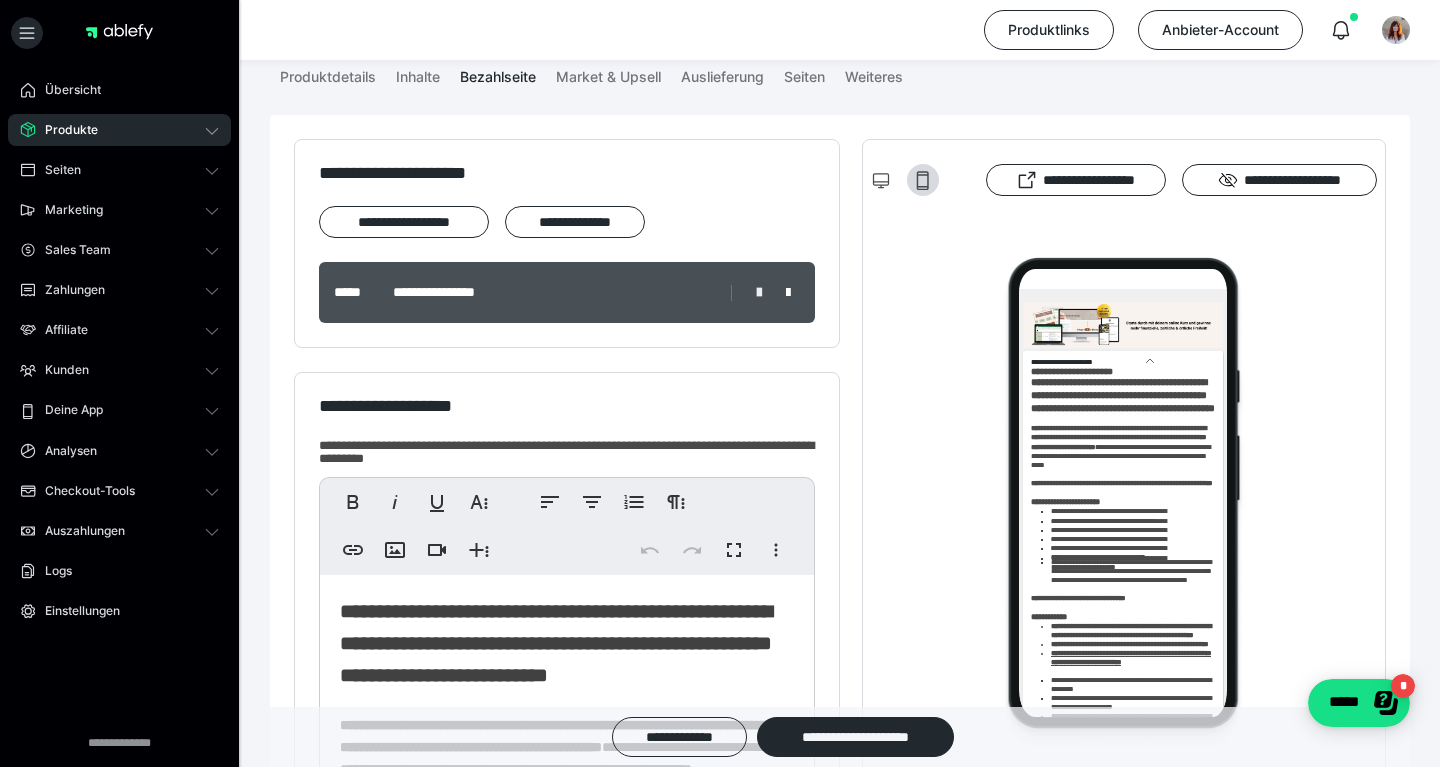 click at bounding box center (759, 293) 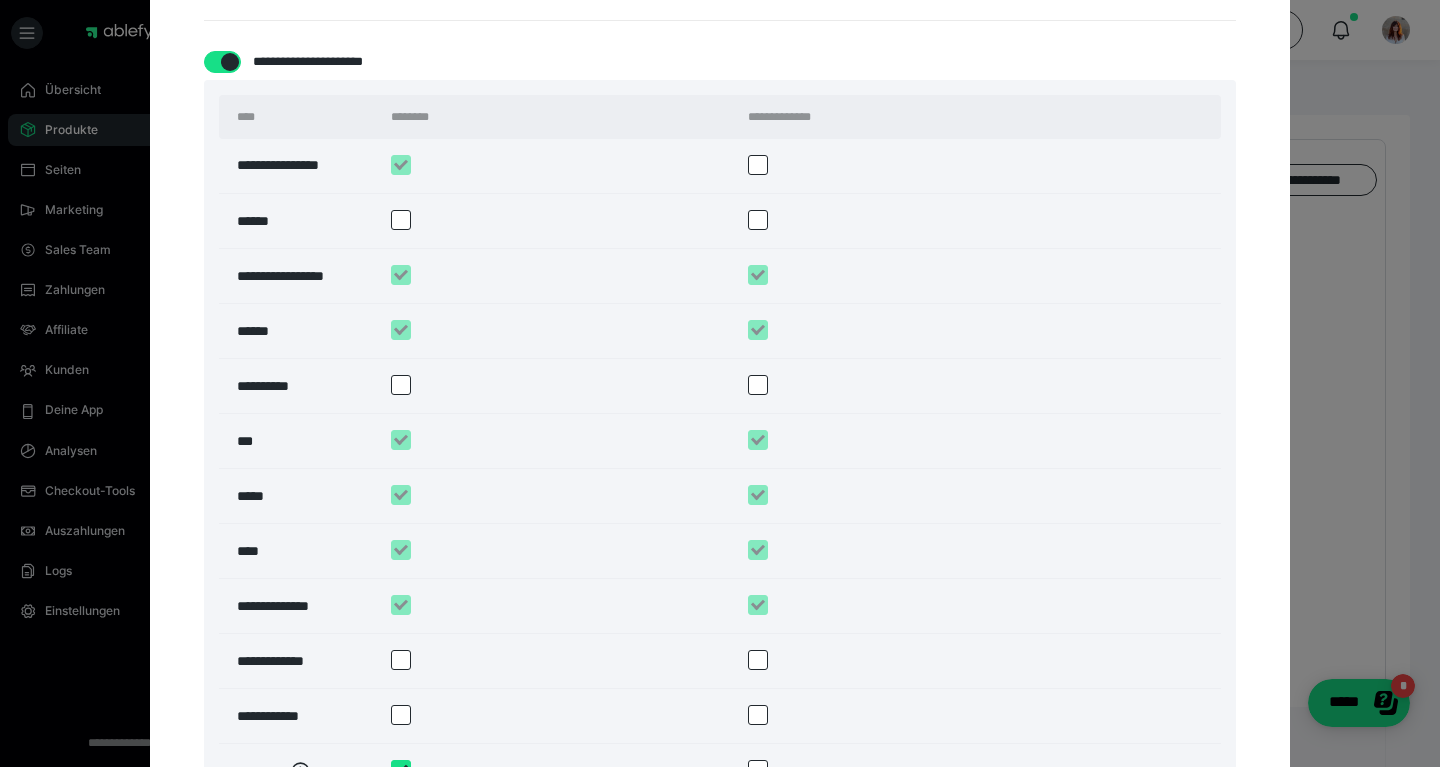 scroll, scrollTop: 2808, scrollLeft: 0, axis: vertical 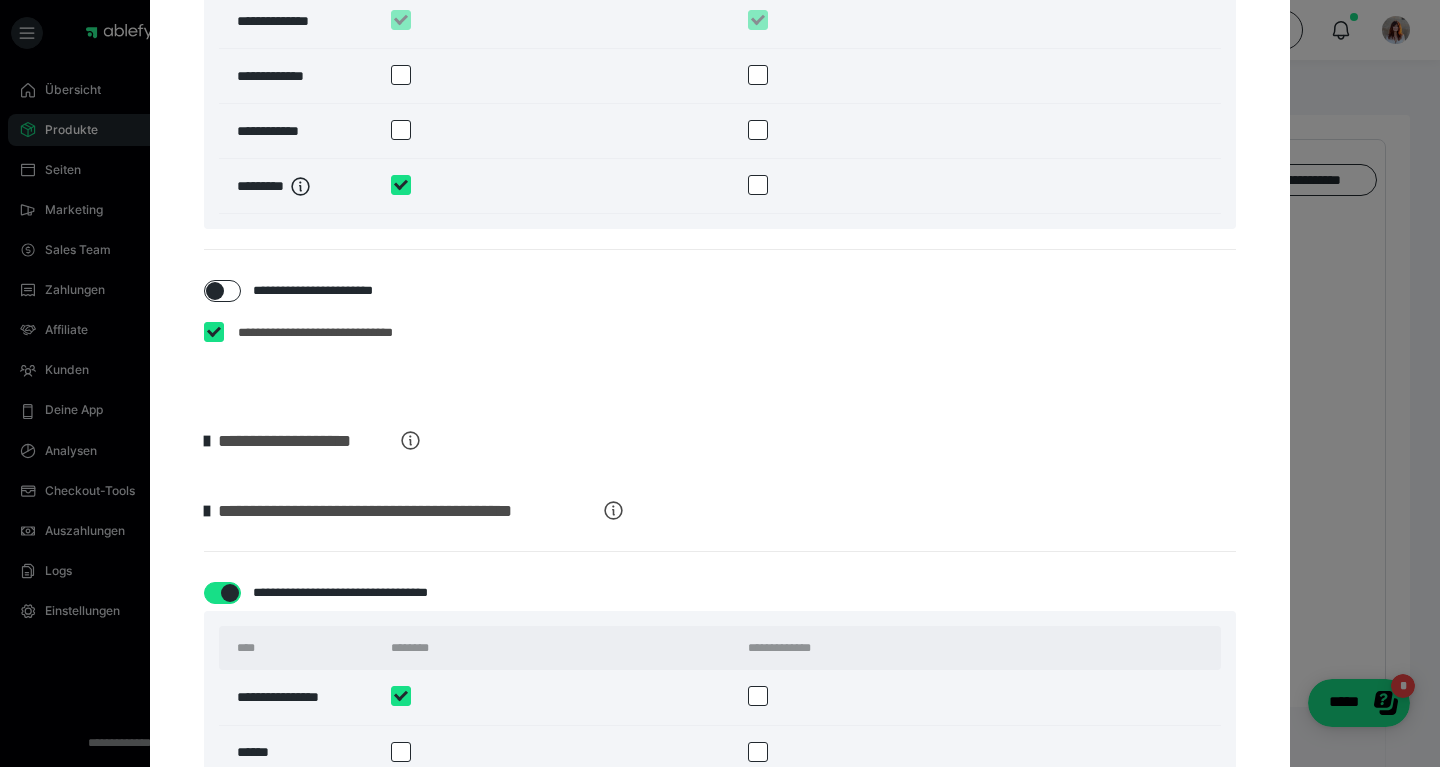 click at bounding box center [214, 332] 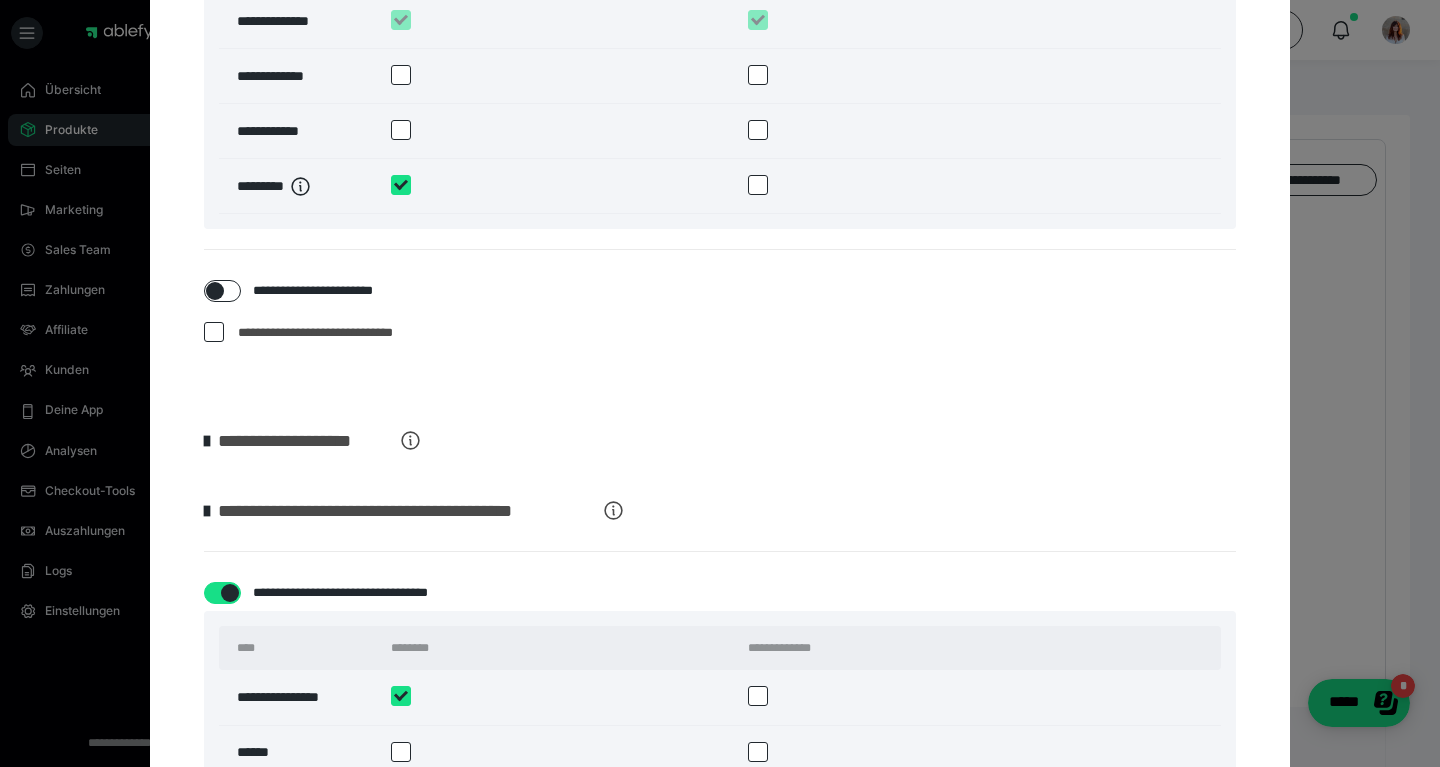 checkbox on "*****" 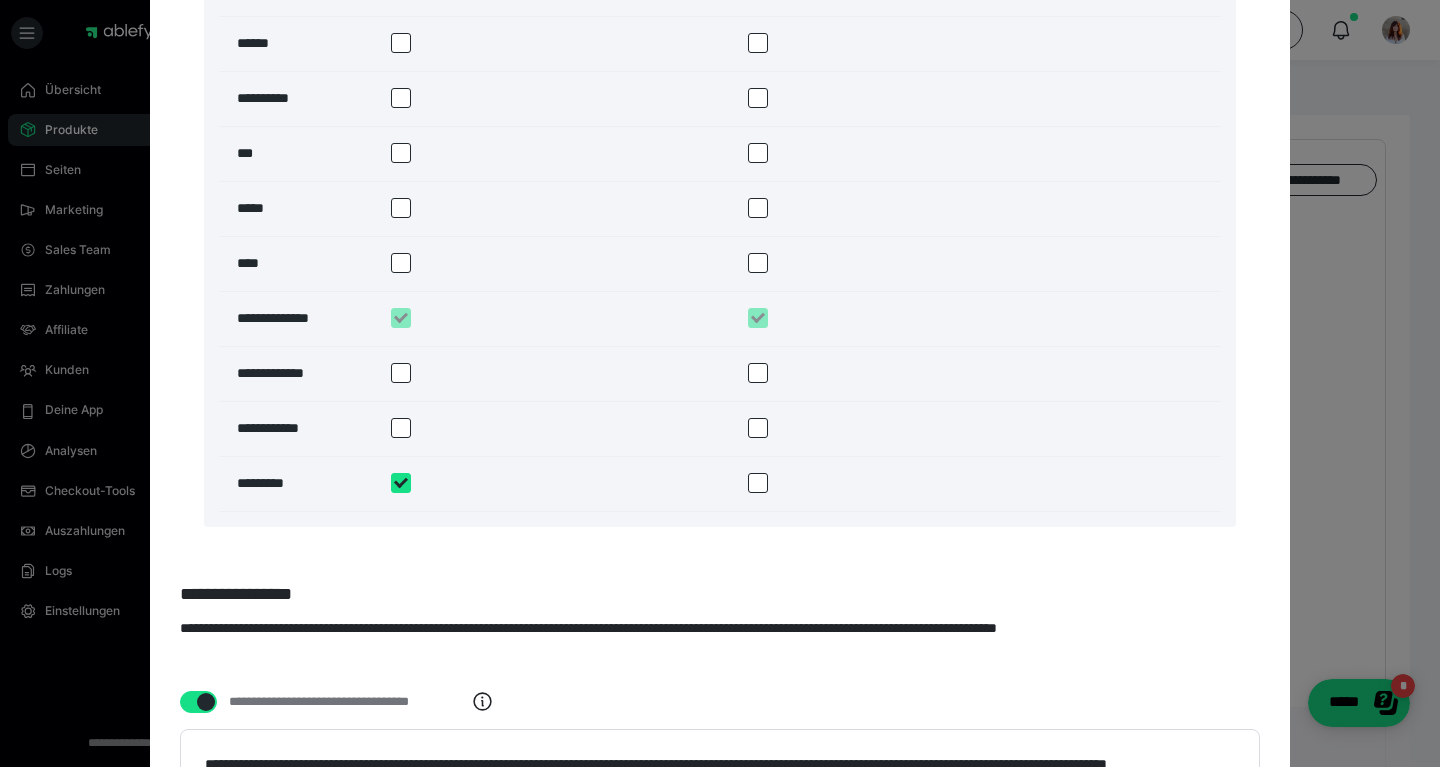 scroll, scrollTop: 4387, scrollLeft: 0, axis: vertical 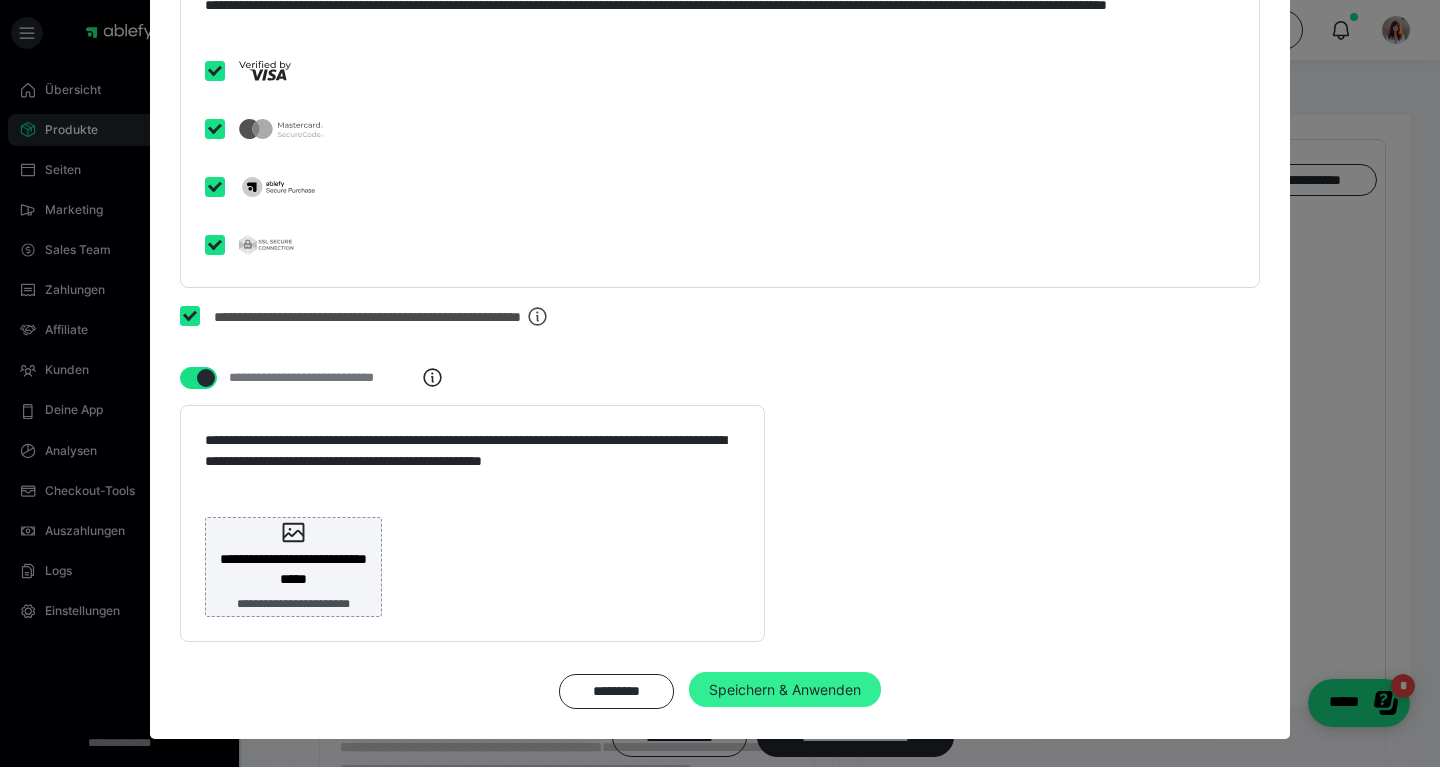 click on "Speichern & Anwenden" at bounding box center (785, 690) 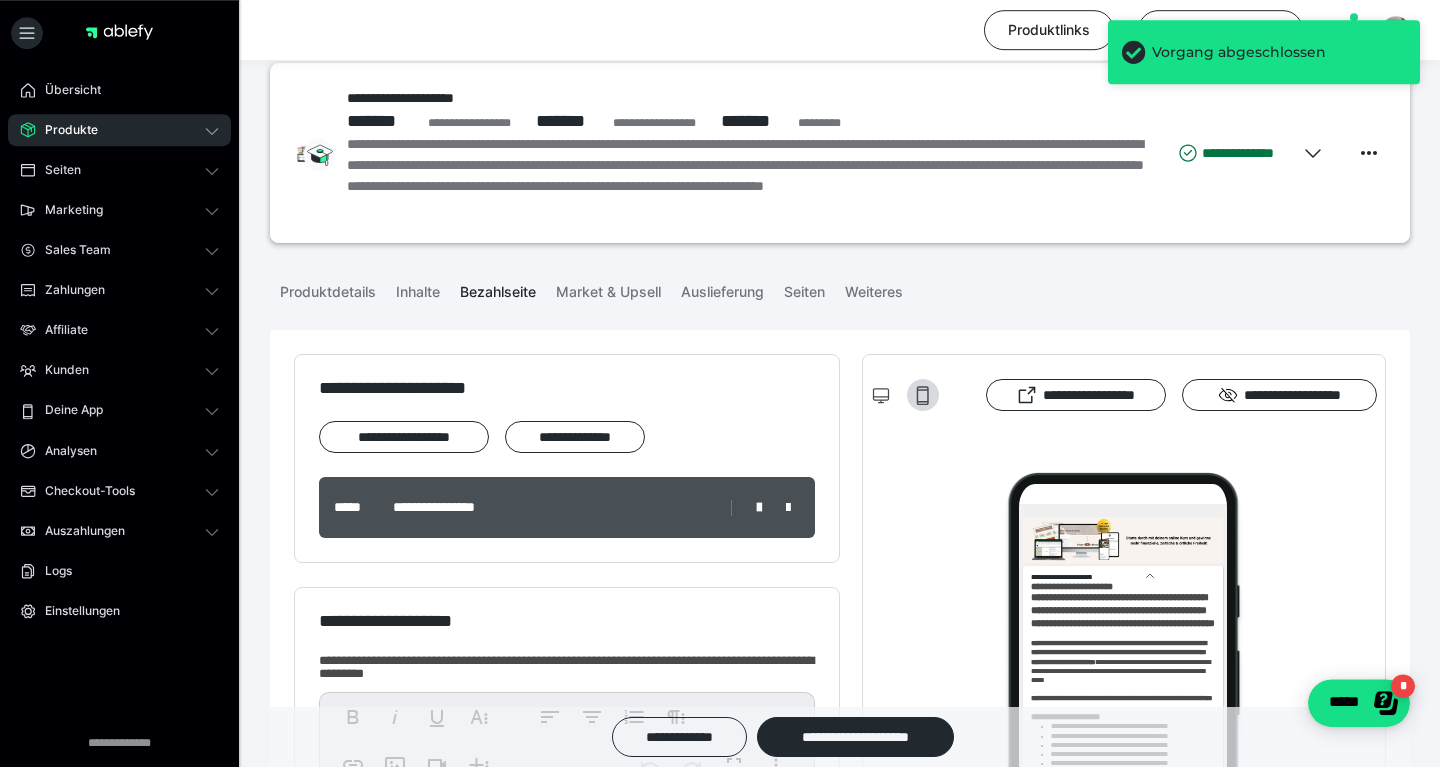 scroll, scrollTop: 26, scrollLeft: 0, axis: vertical 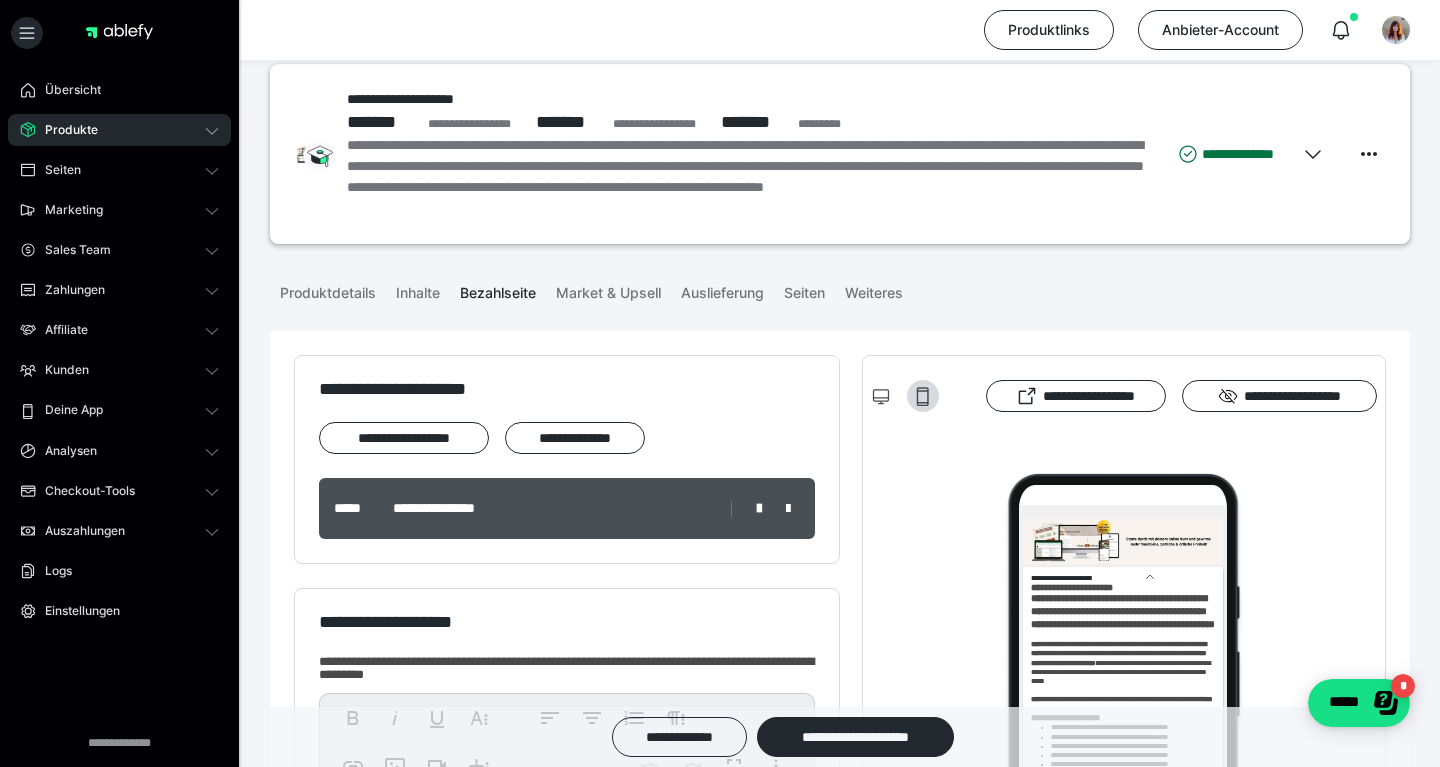 click on "Produkte" at bounding box center (119, 130) 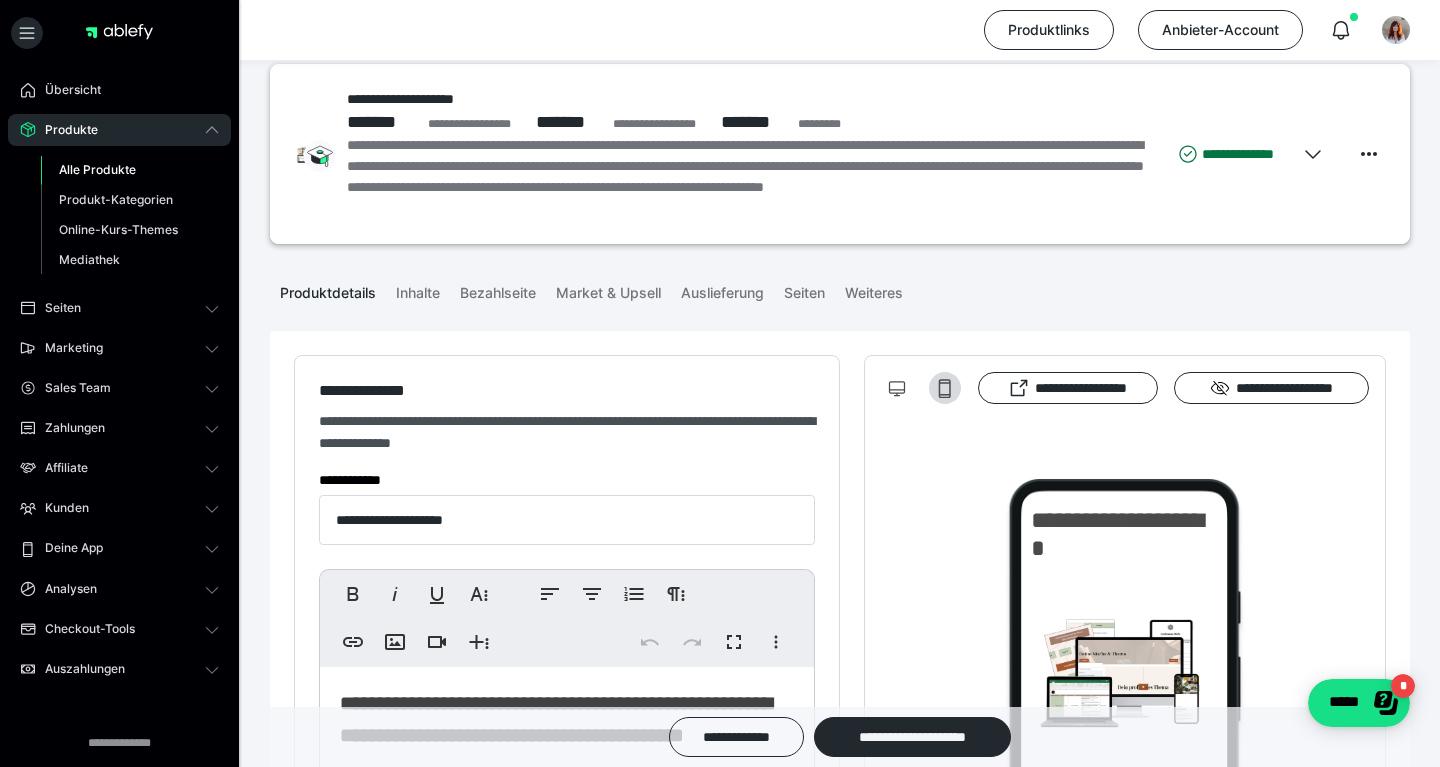 click on "Alle Produkte" at bounding box center (97, 169) 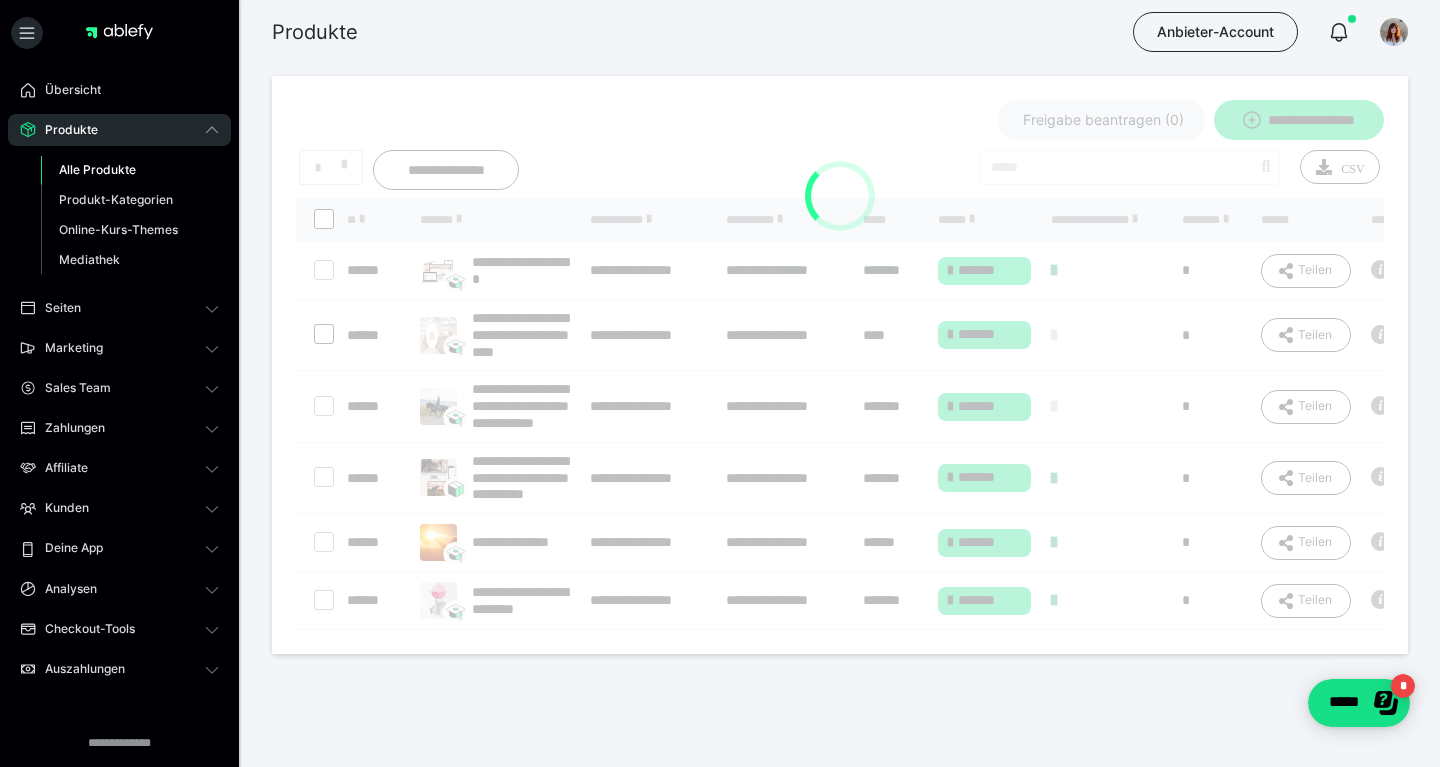 scroll, scrollTop: 0, scrollLeft: 100, axis: horizontal 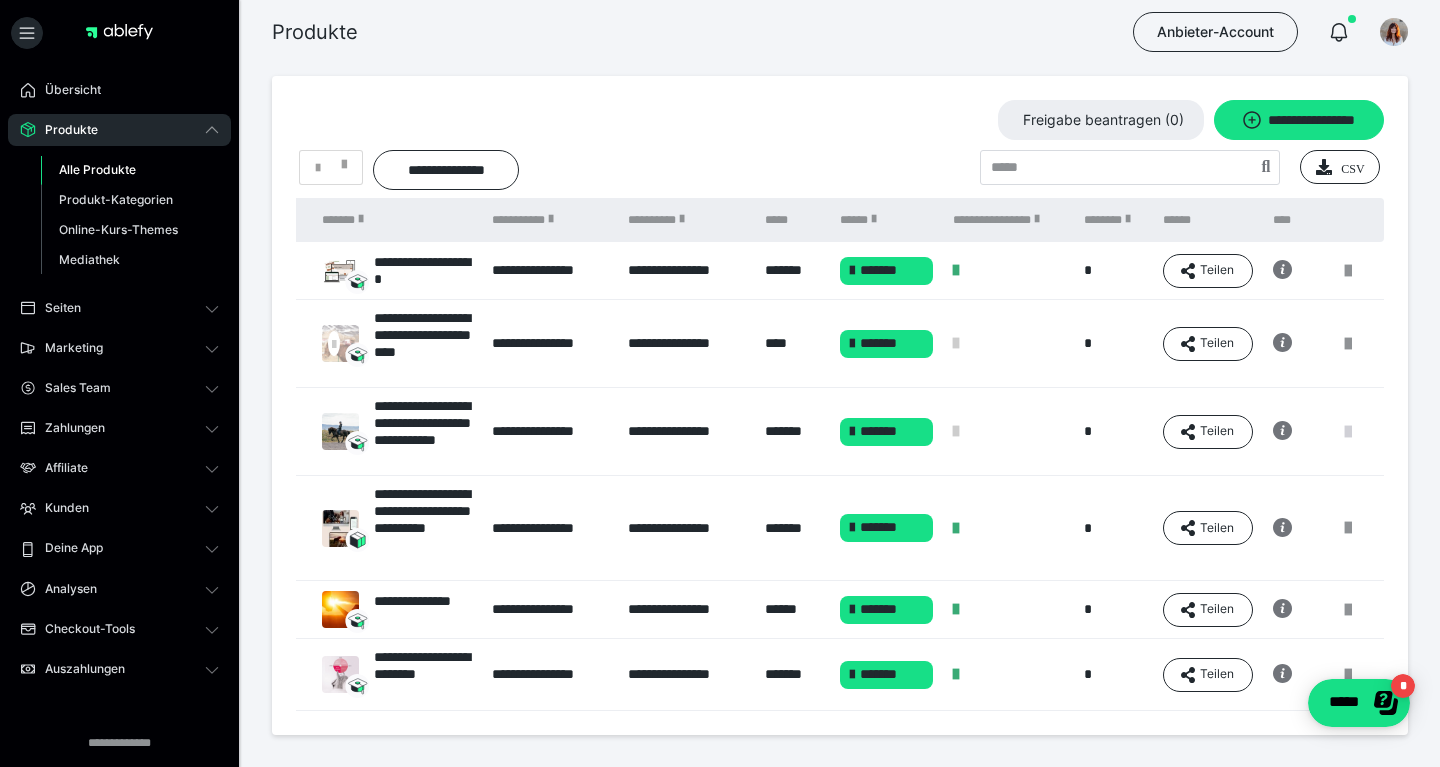 click at bounding box center [1348, 432] 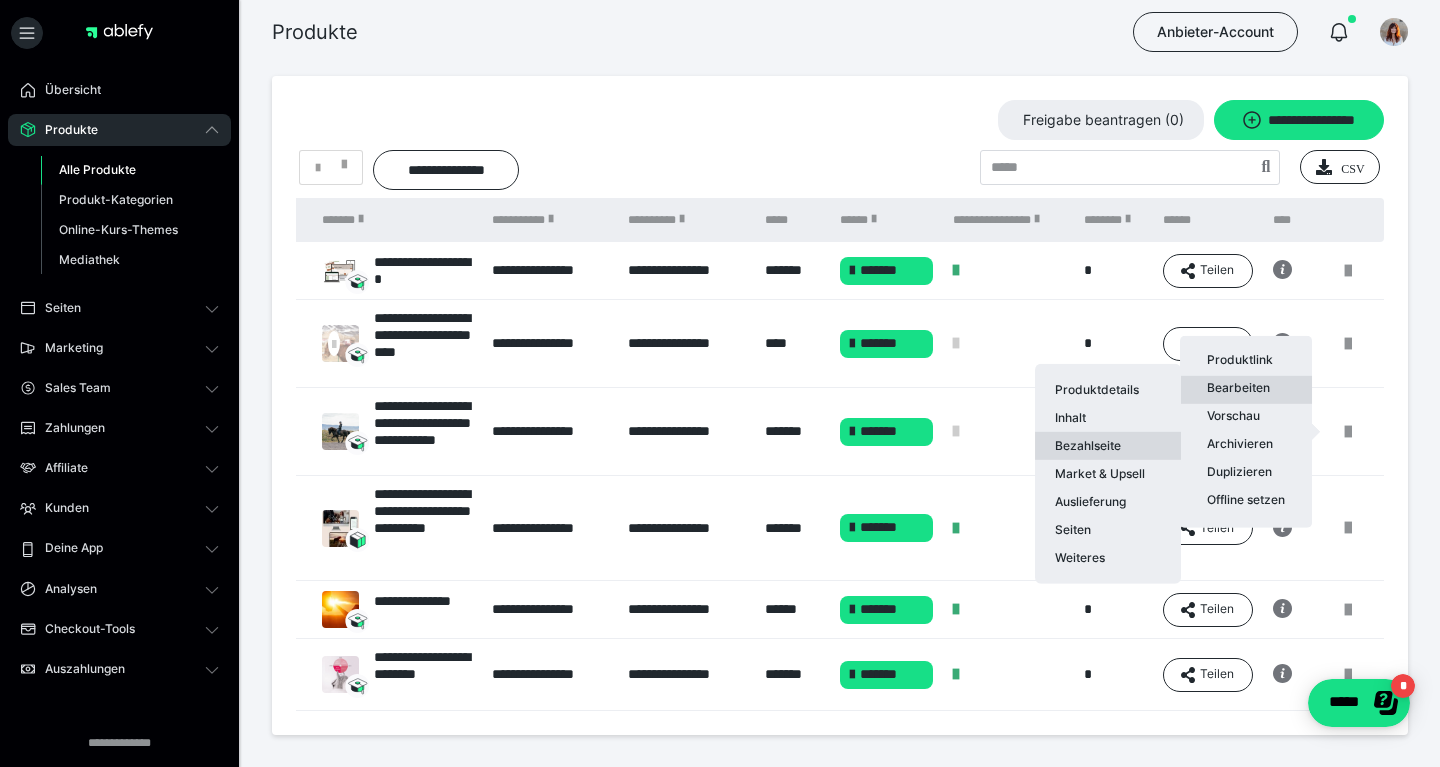 click on "Bezahlseite" at bounding box center [1108, 446] 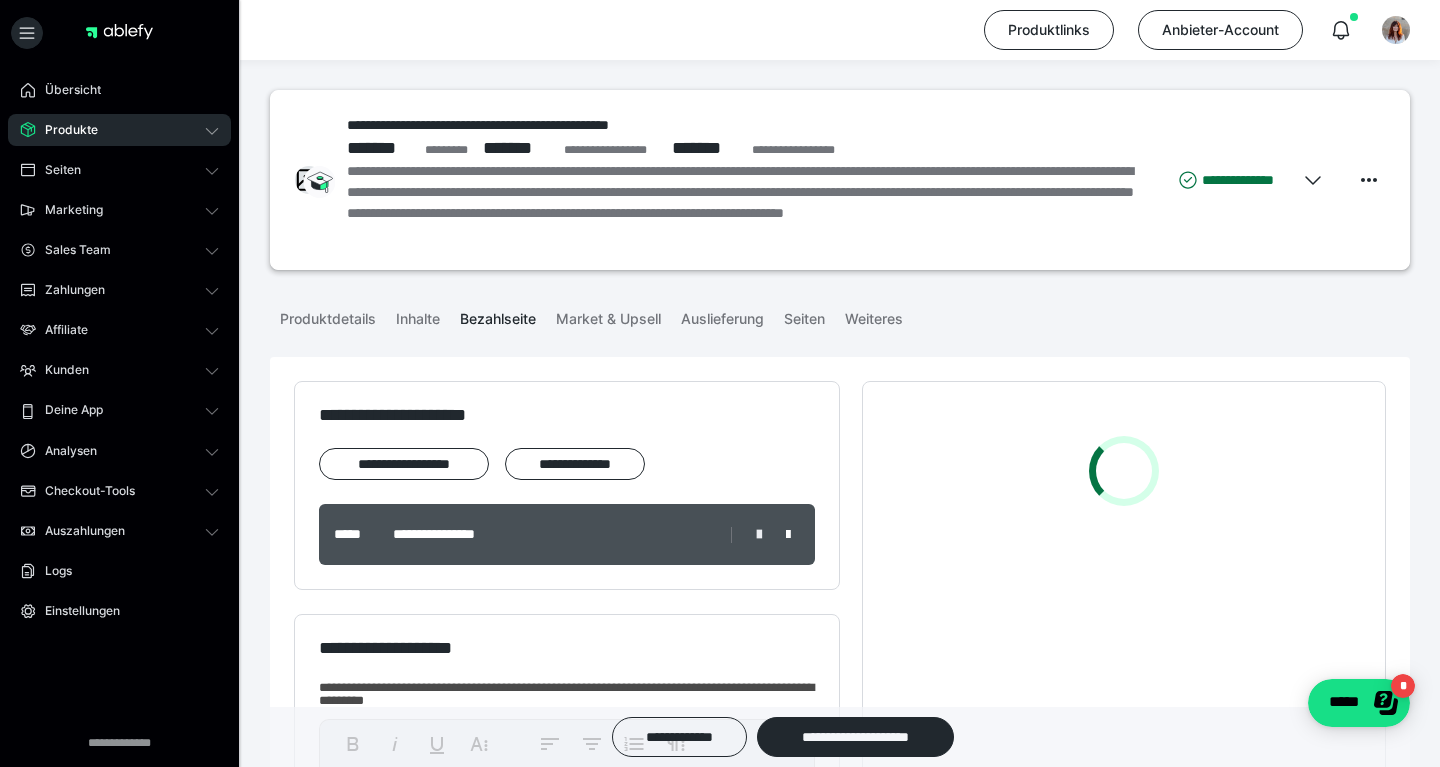 click at bounding box center [759, 535] 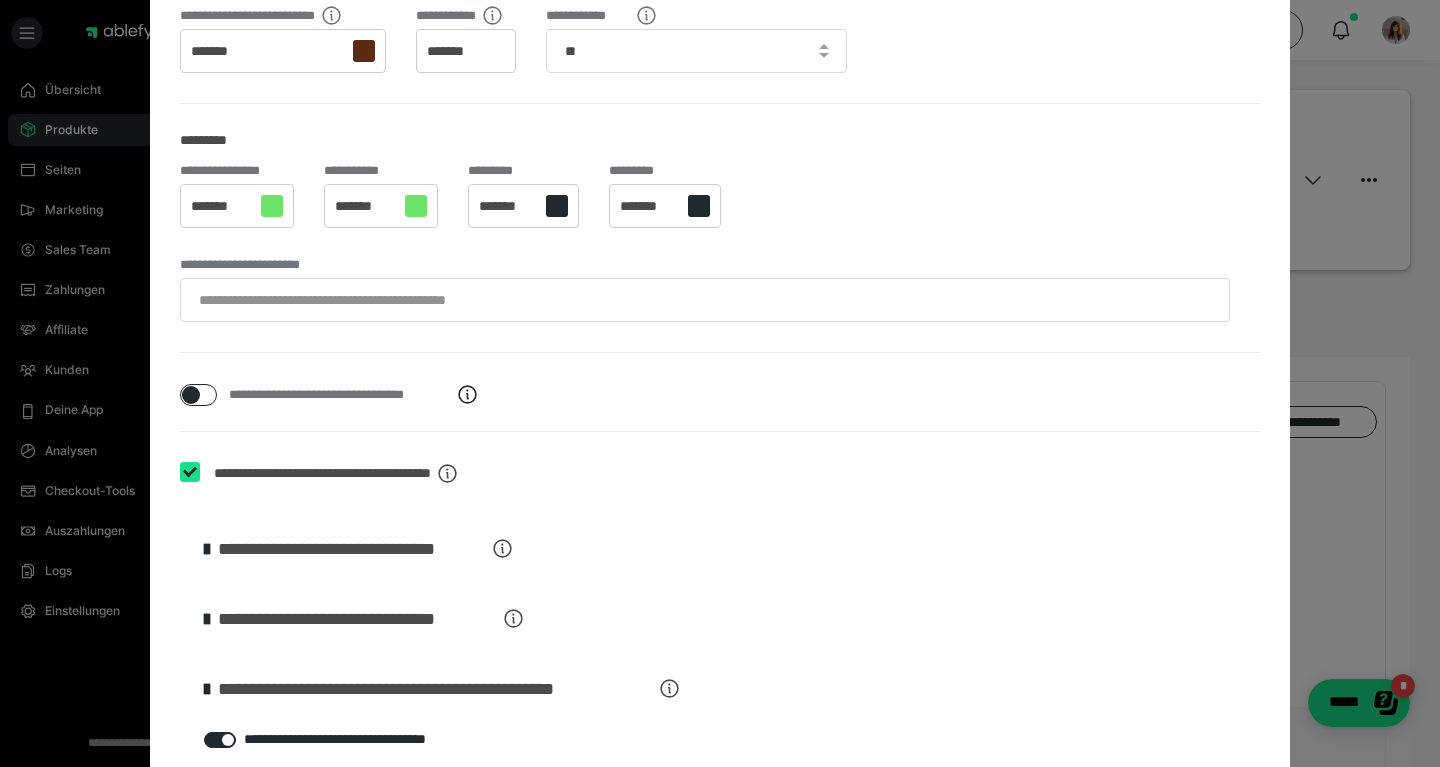 scroll, scrollTop: 0, scrollLeft: 0, axis: both 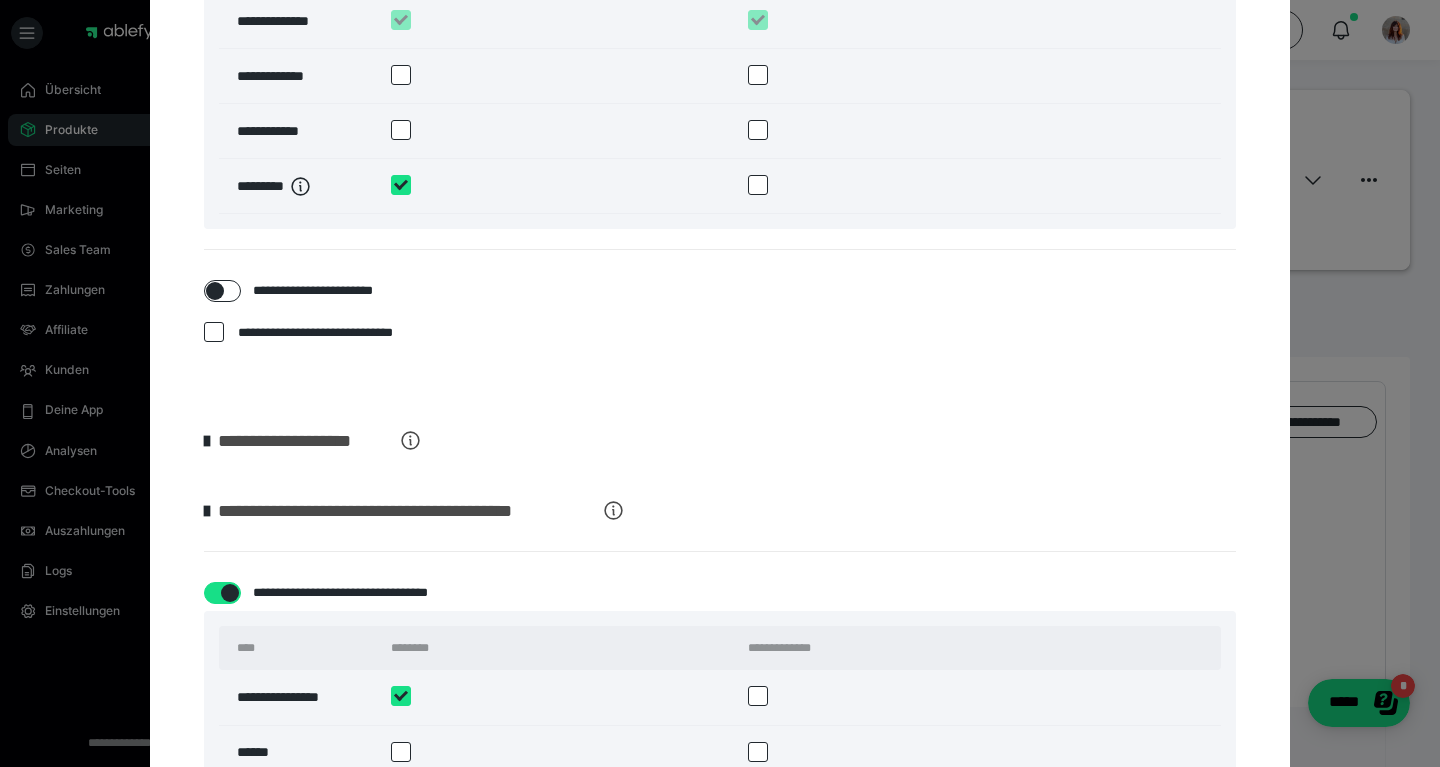 click on "**********" at bounding box center (340, 333) 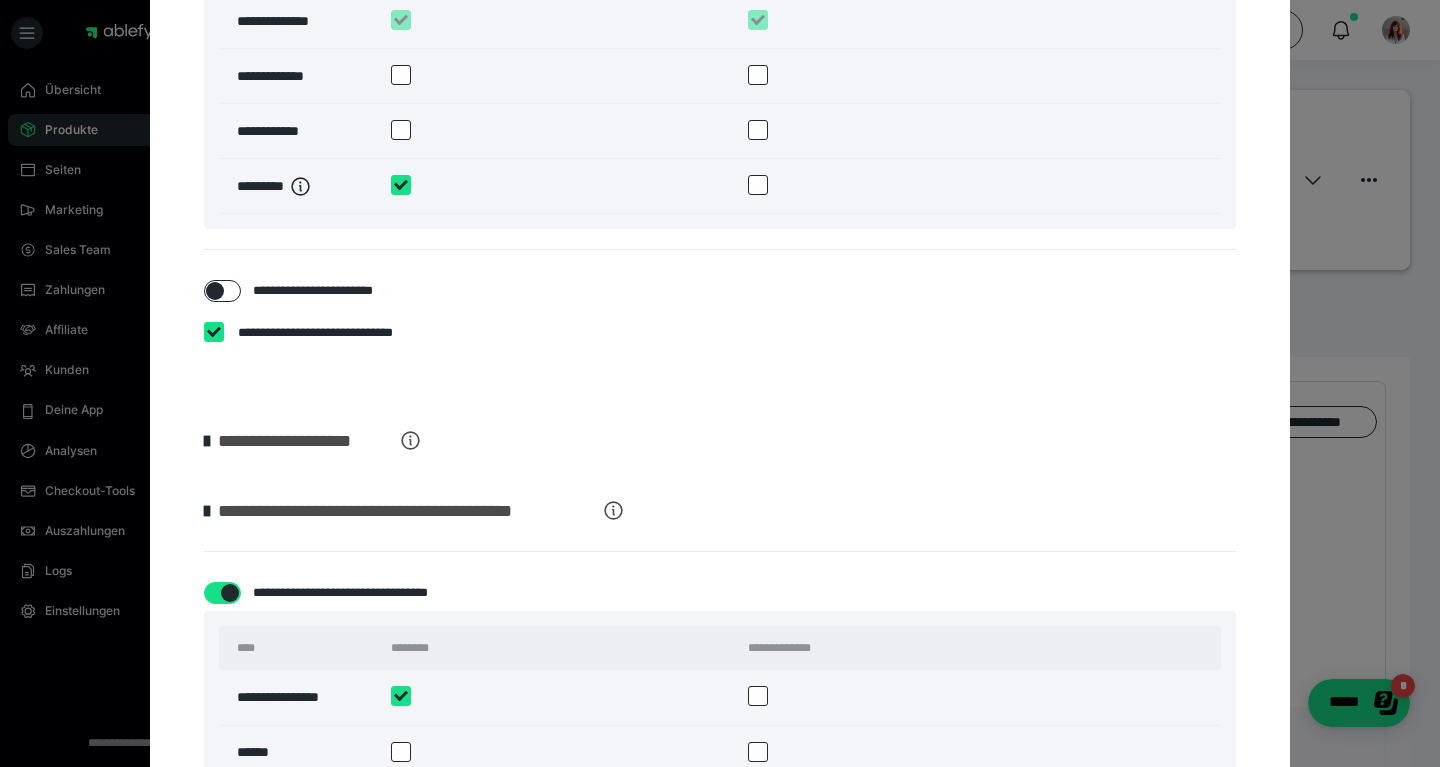 checkbox on "****" 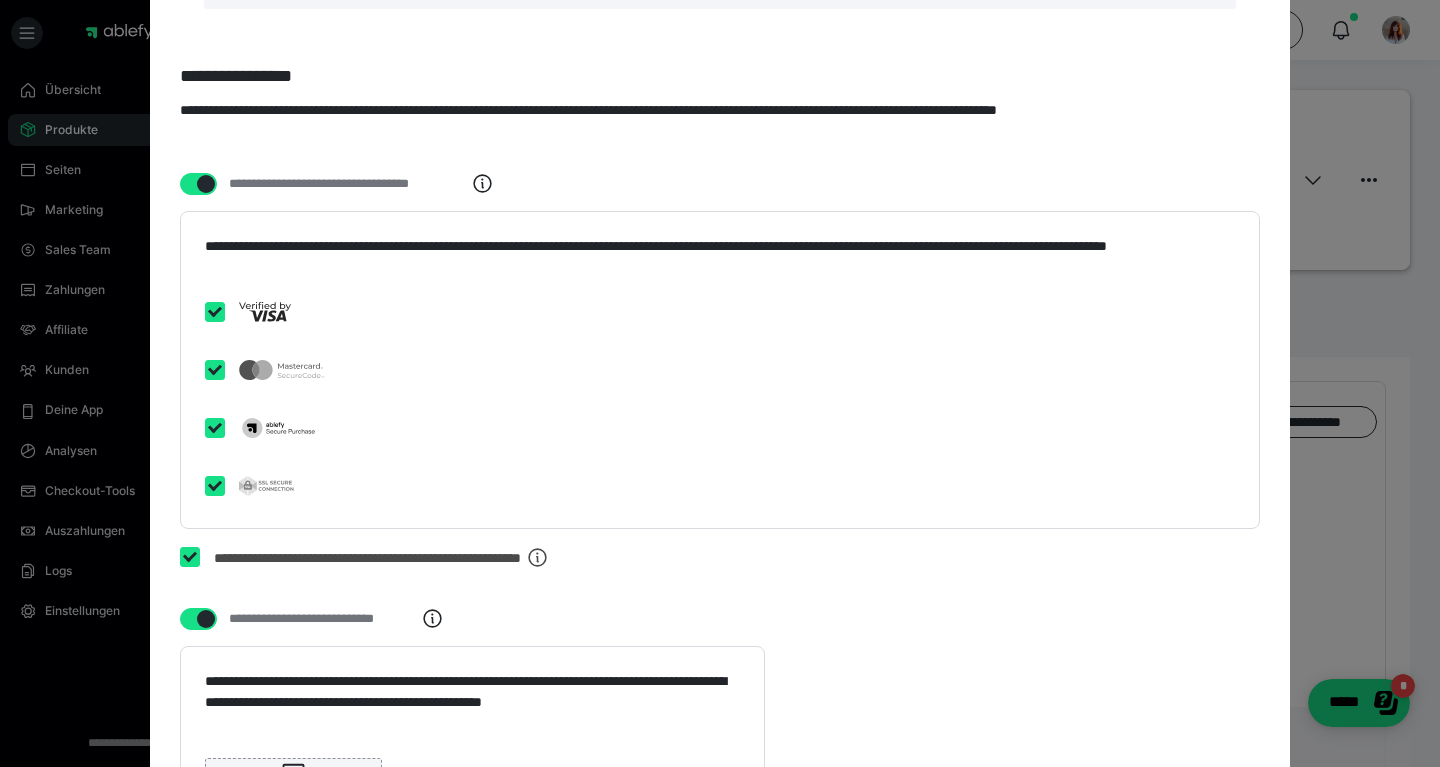 scroll, scrollTop: 4387, scrollLeft: 0, axis: vertical 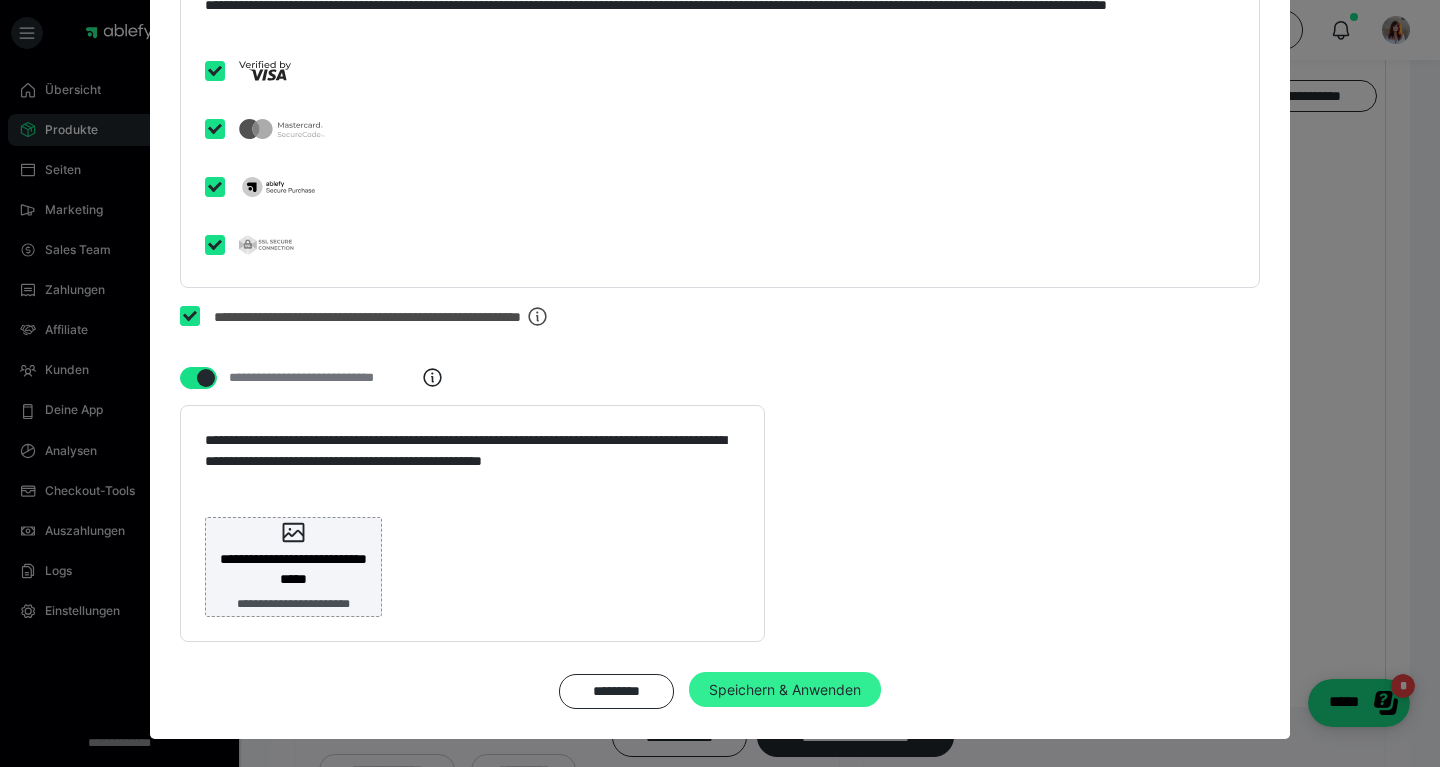 click on "Speichern & Anwenden" at bounding box center [785, 690] 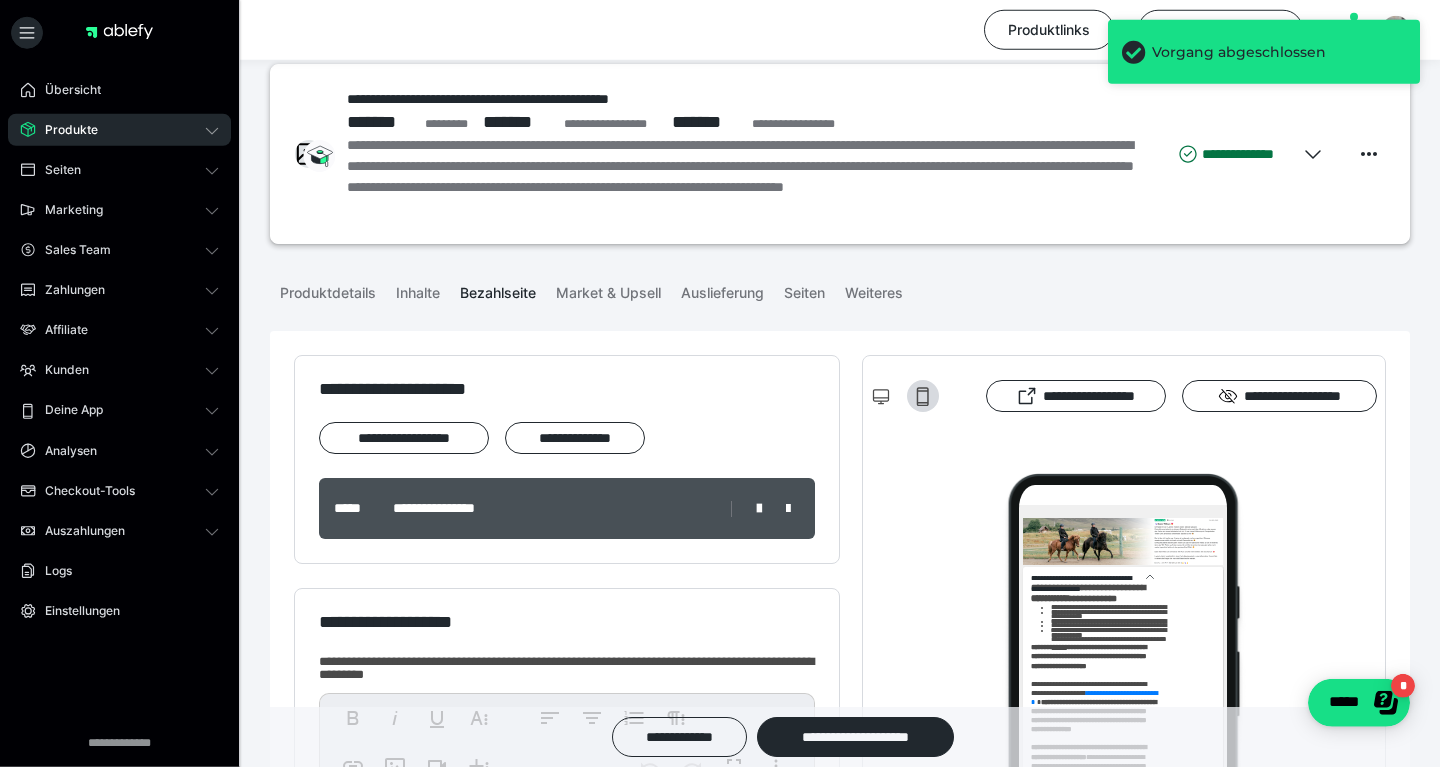 scroll, scrollTop: 0, scrollLeft: 0, axis: both 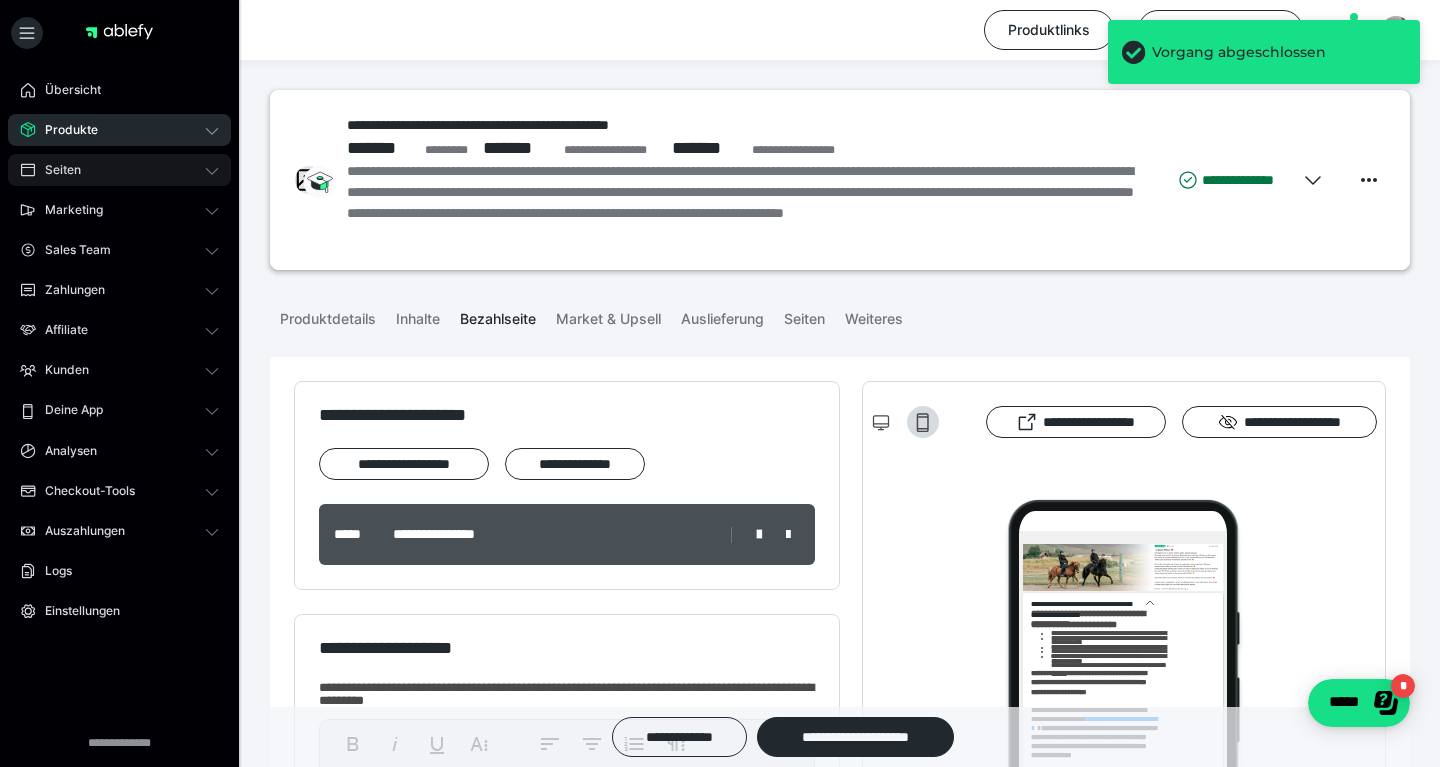 click at bounding box center [212, 170] 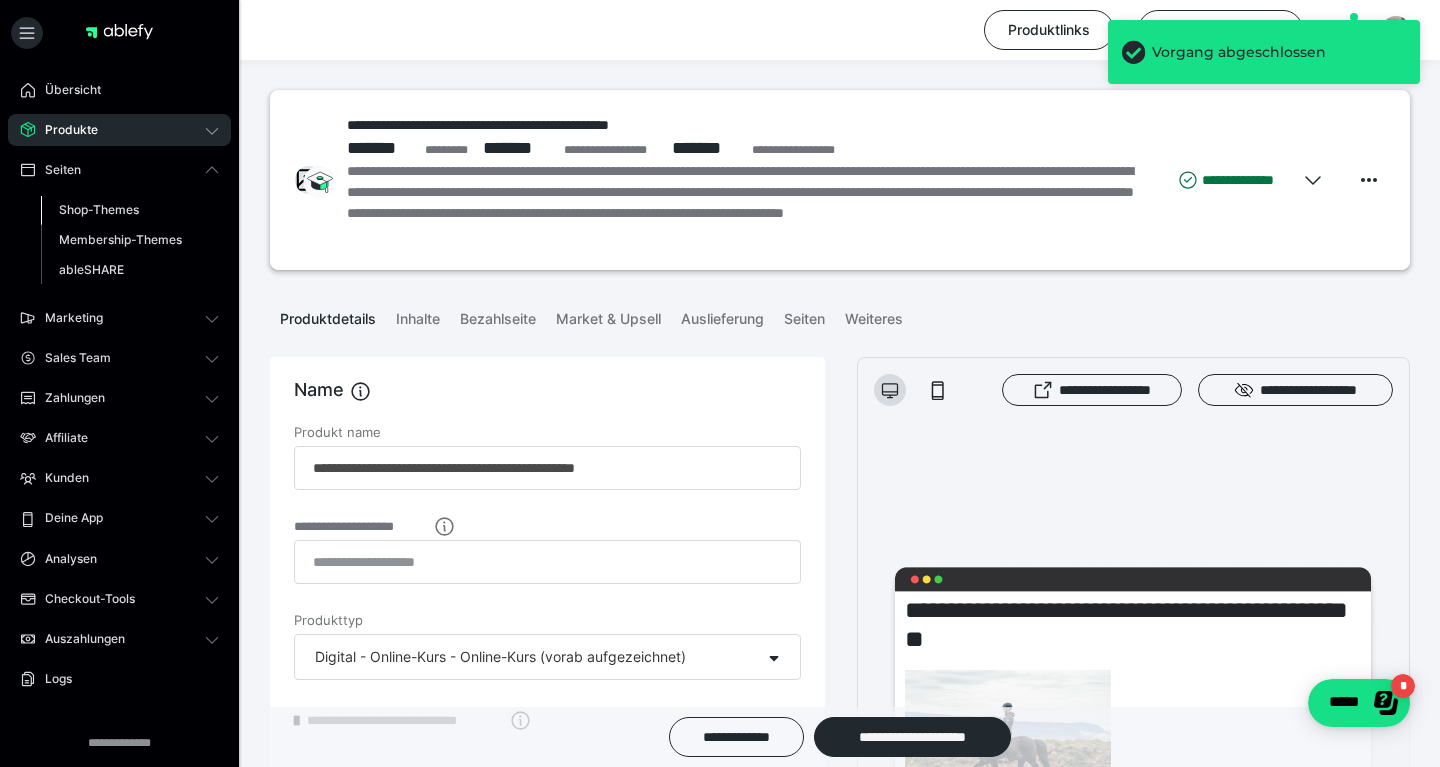 click on "Shop-Themes" at bounding box center [99, 209] 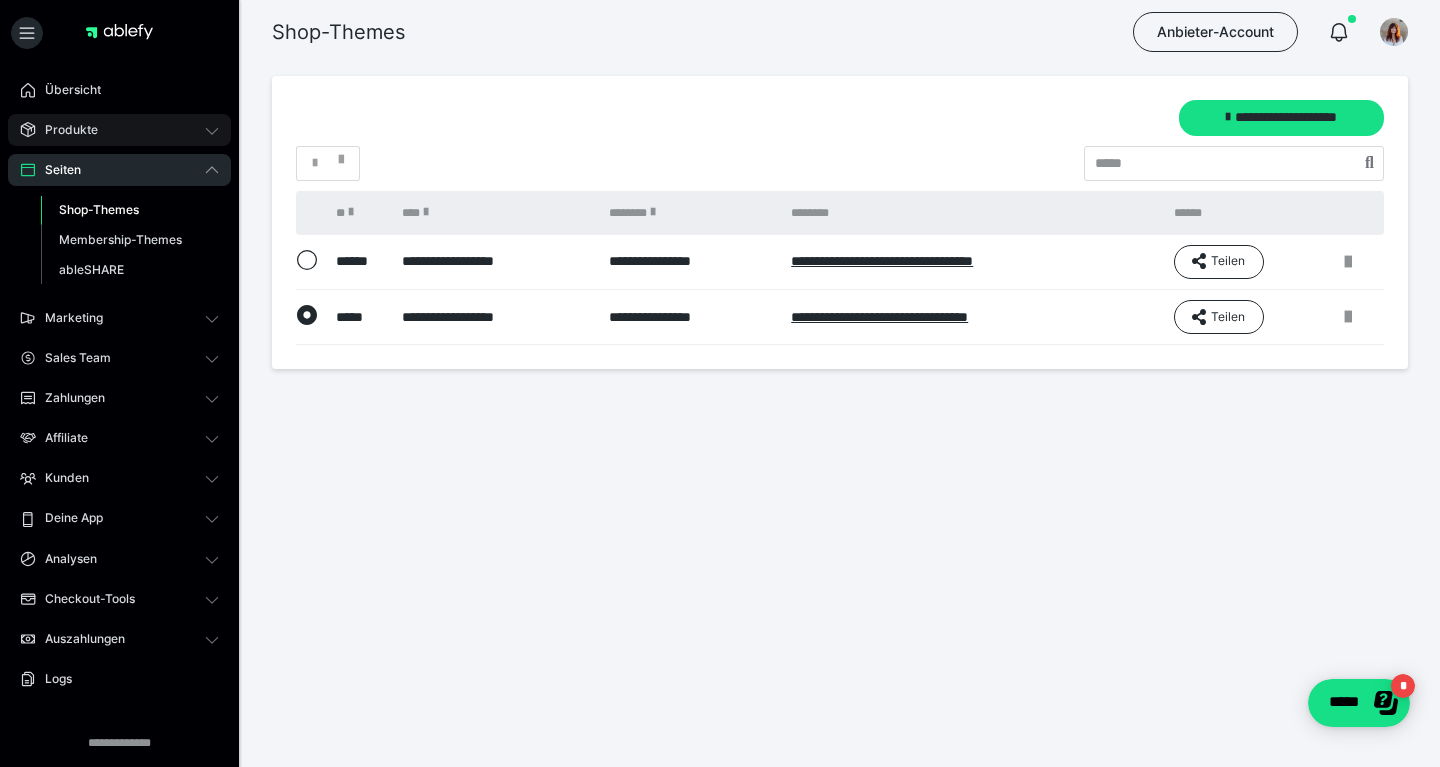 click 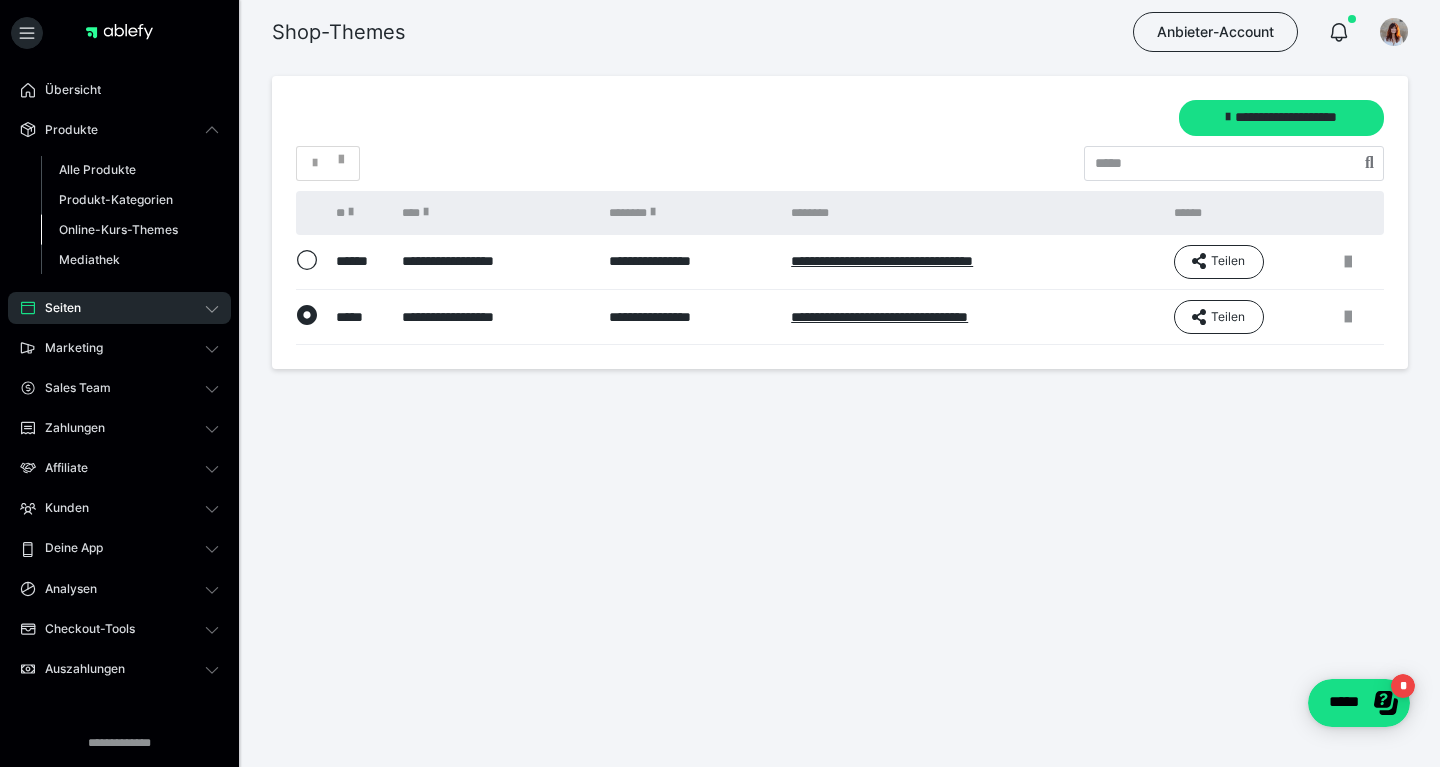 click on "Online-Kurs-Themes" at bounding box center [118, 229] 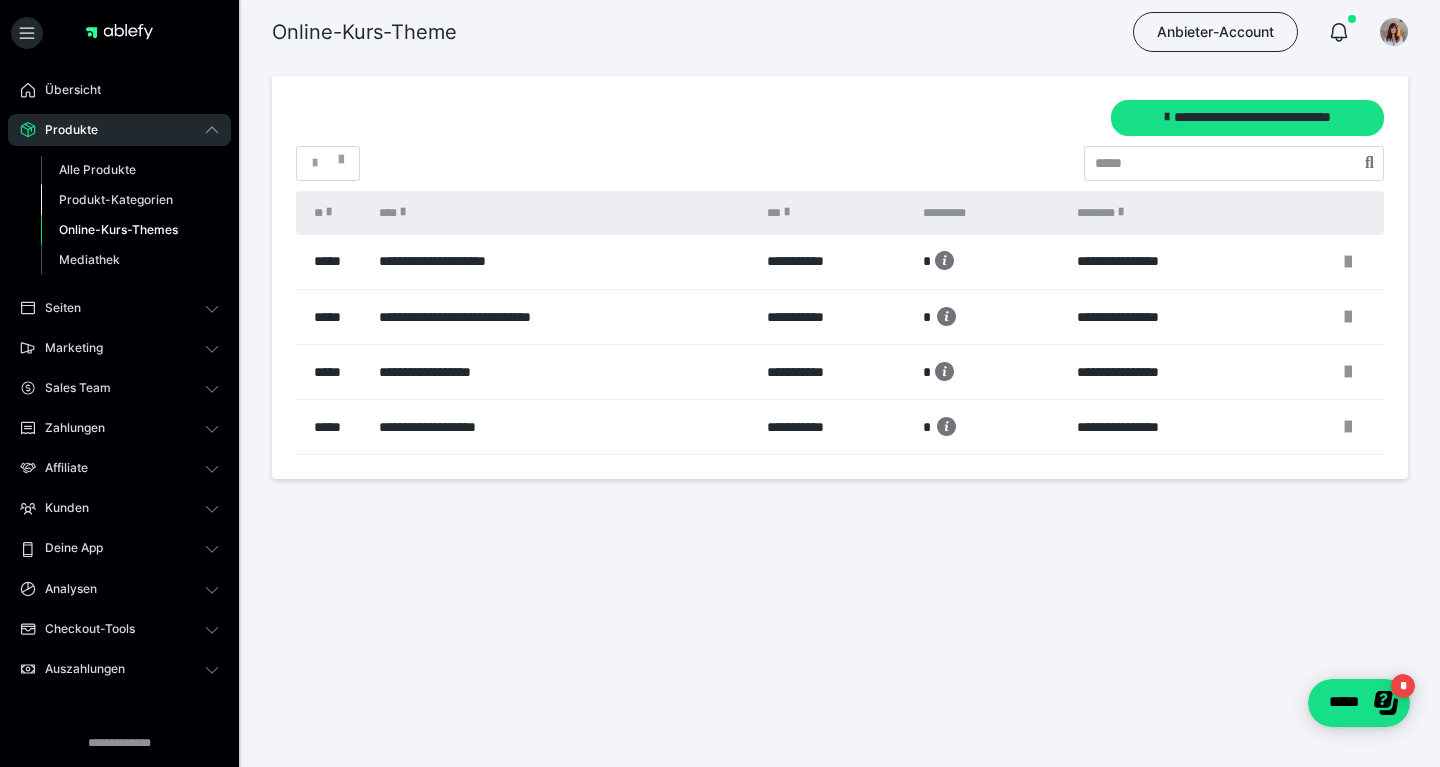 click on "Produkt-Kategorien" at bounding box center (130, 200) 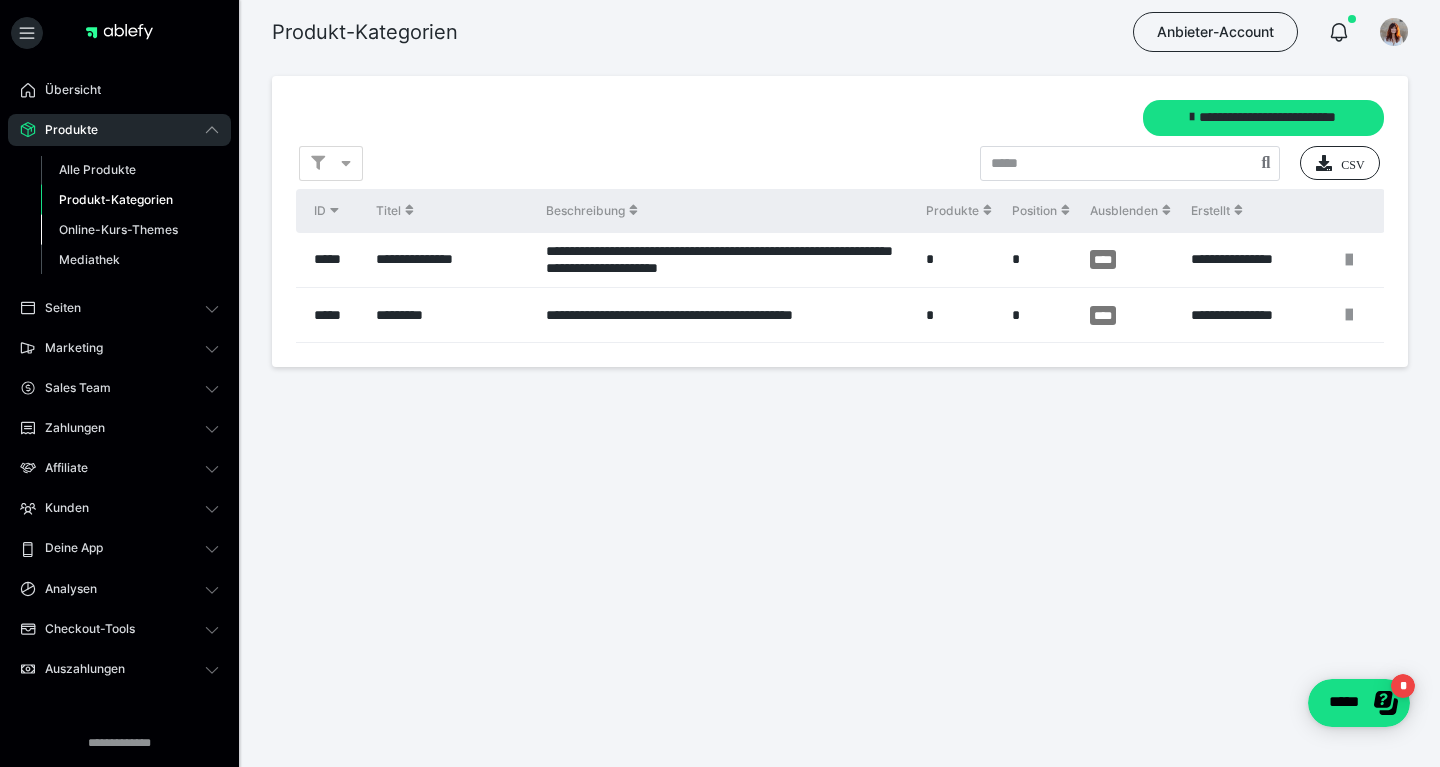 click on "Online-Kurs-Themes" at bounding box center (118, 229) 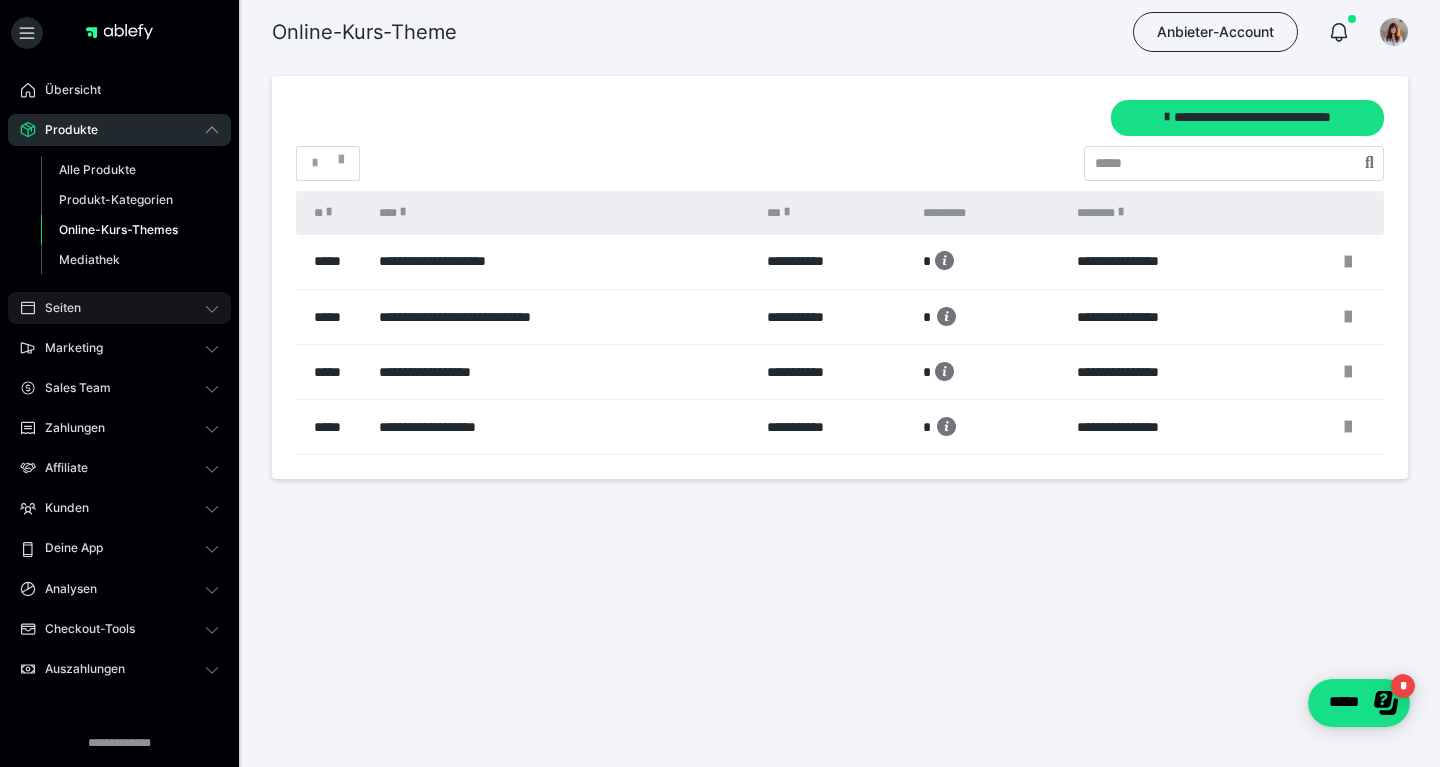 click 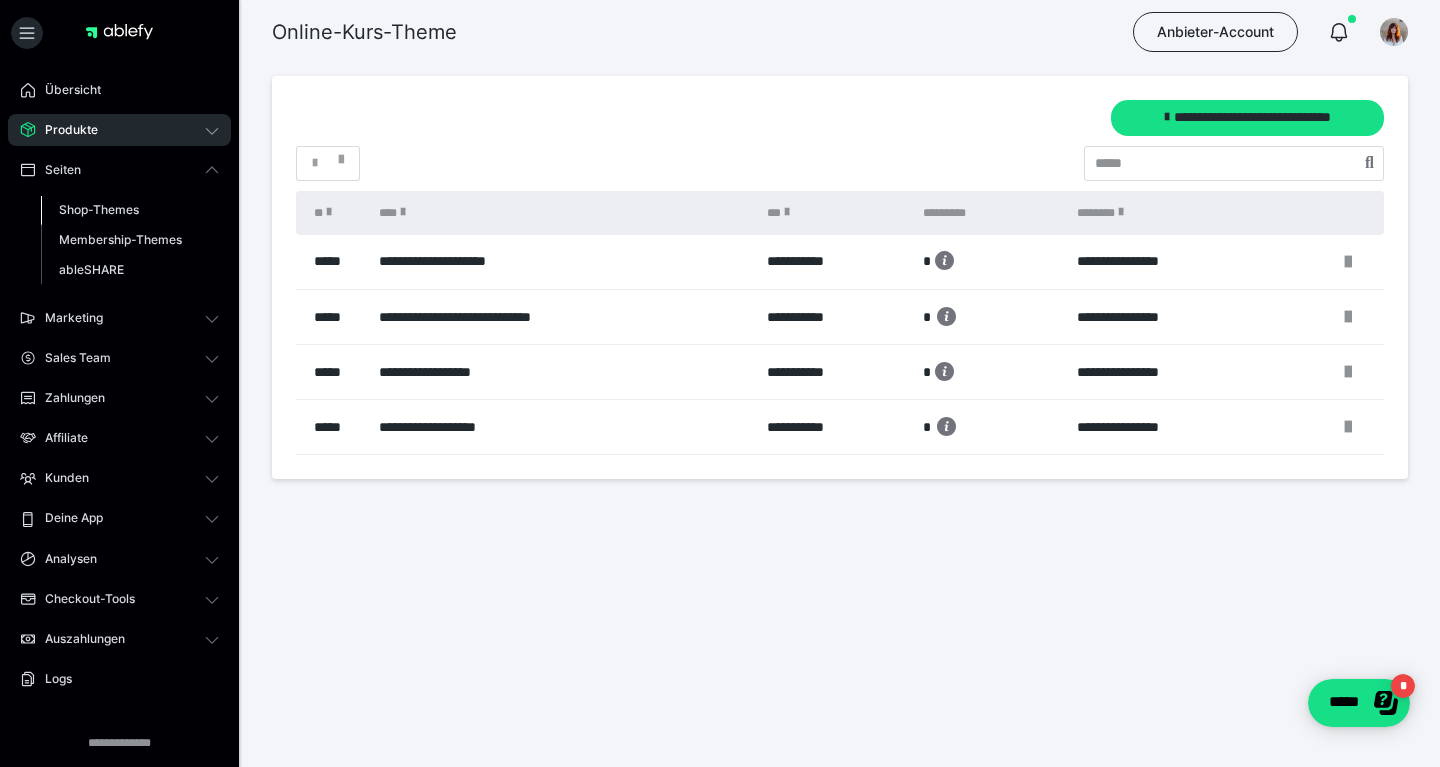 click on "Shop-Themes" at bounding box center [130, 210] 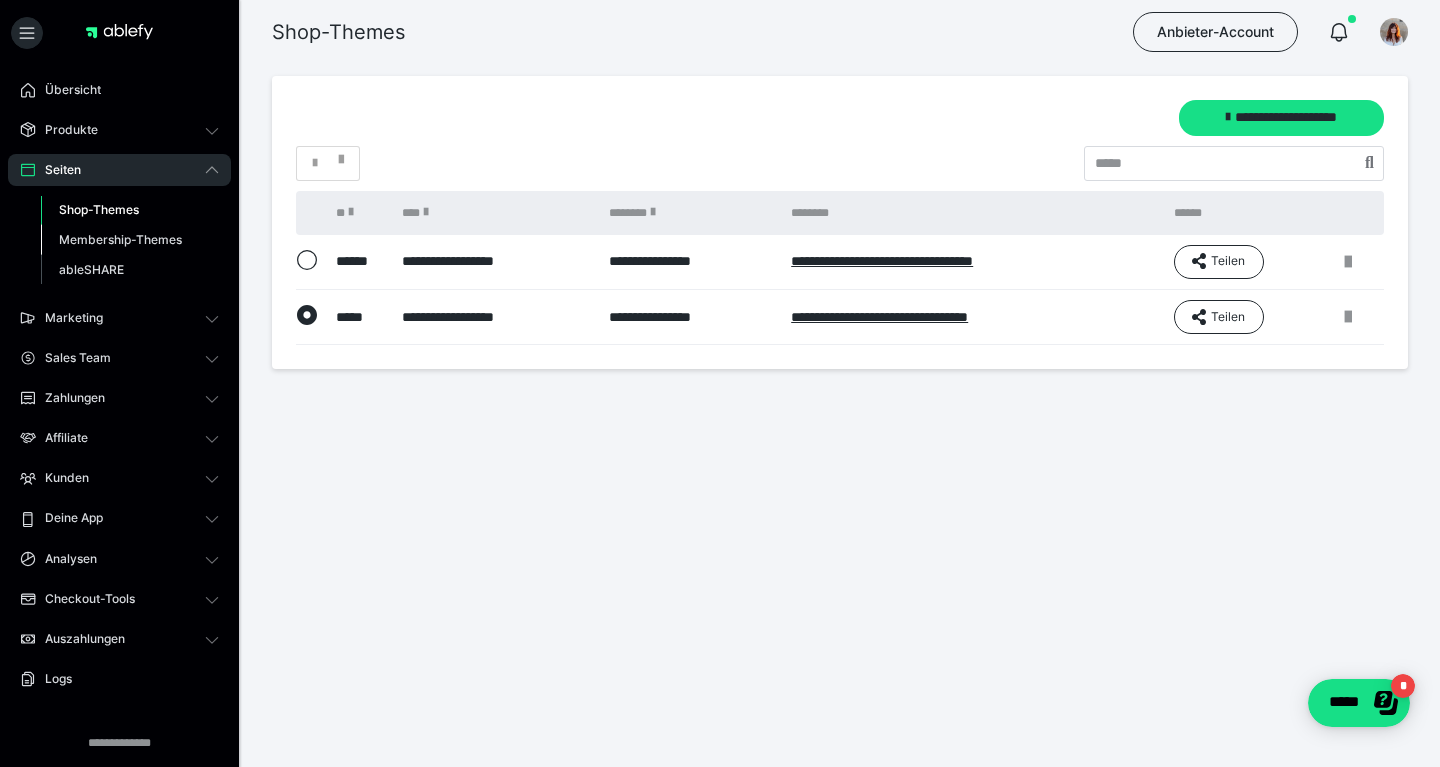 click on "Membership-Themes" at bounding box center [120, 239] 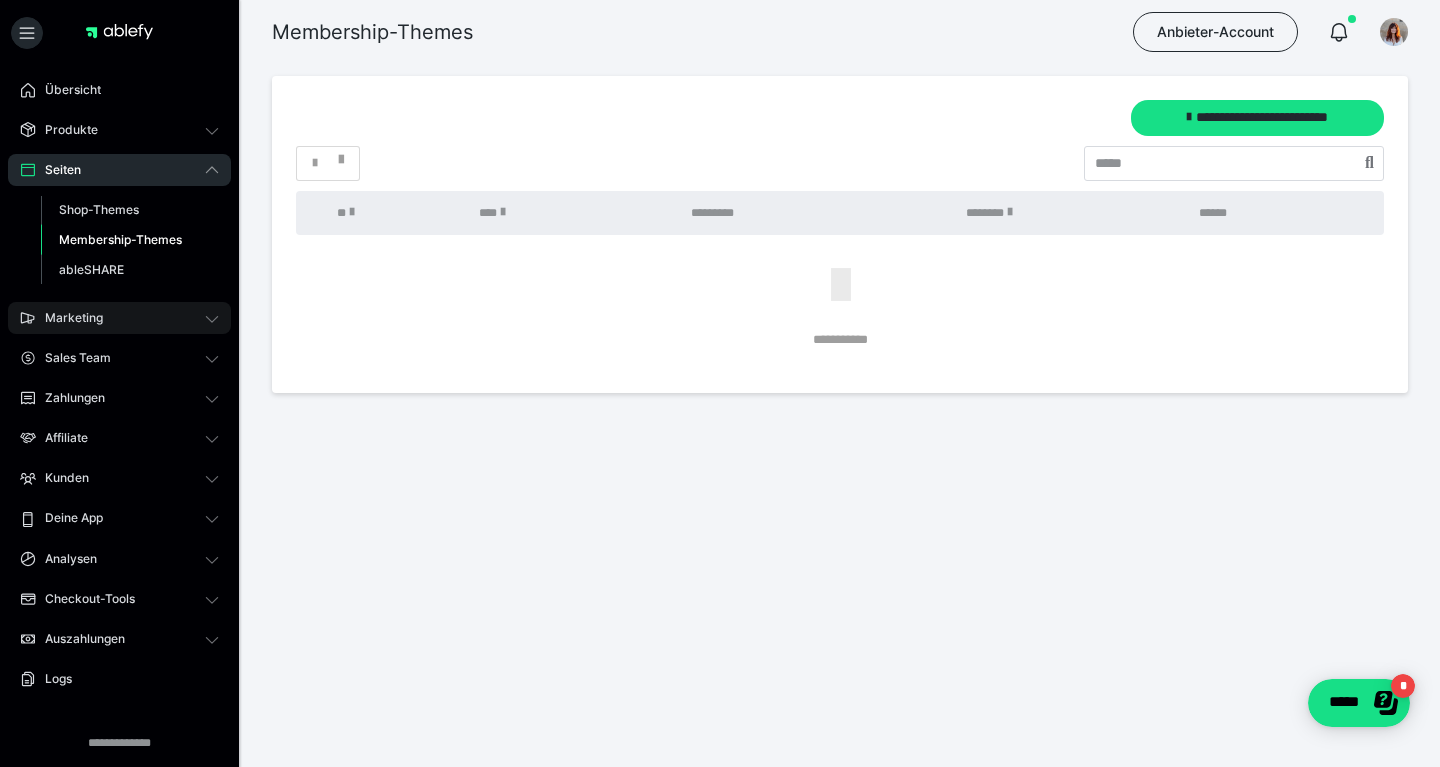 click 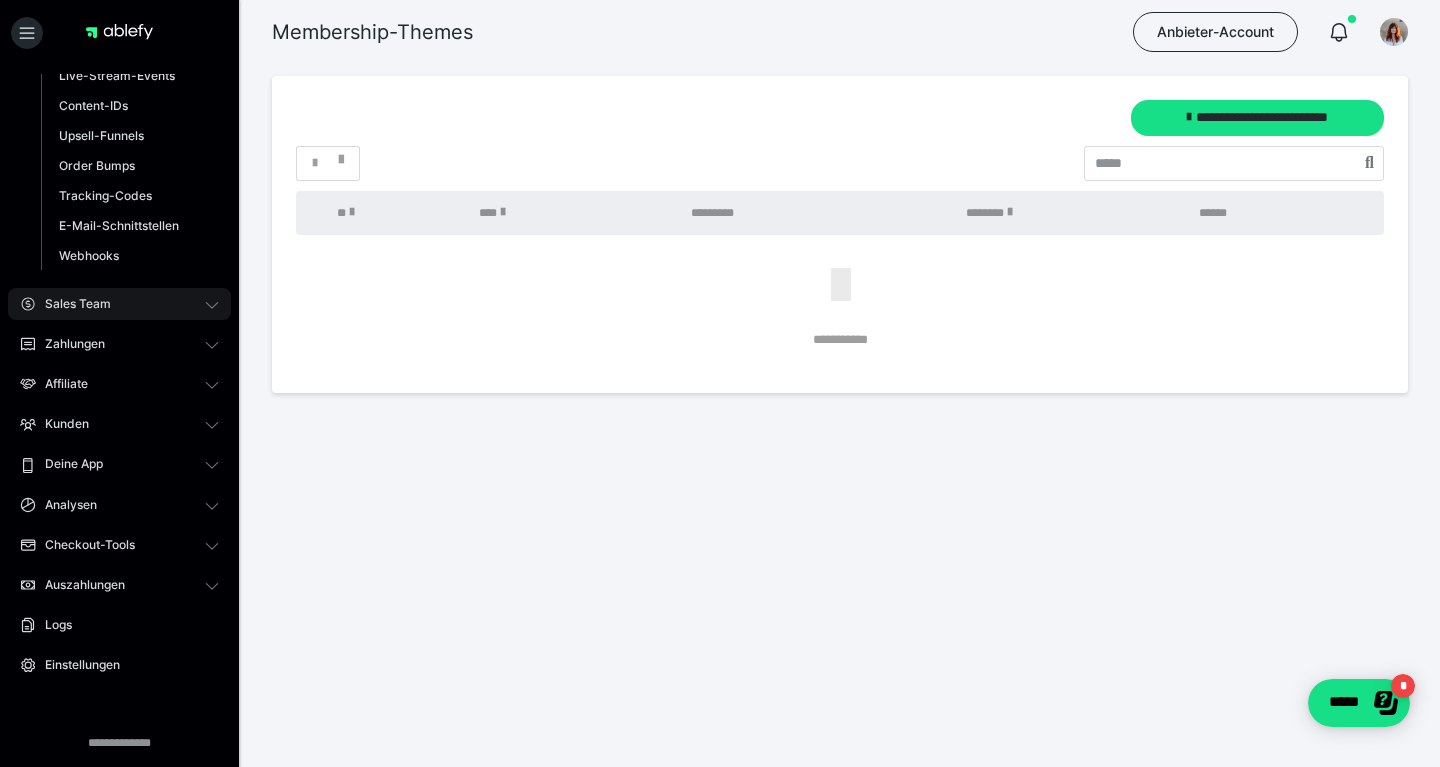 scroll, scrollTop: 0, scrollLeft: 0, axis: both 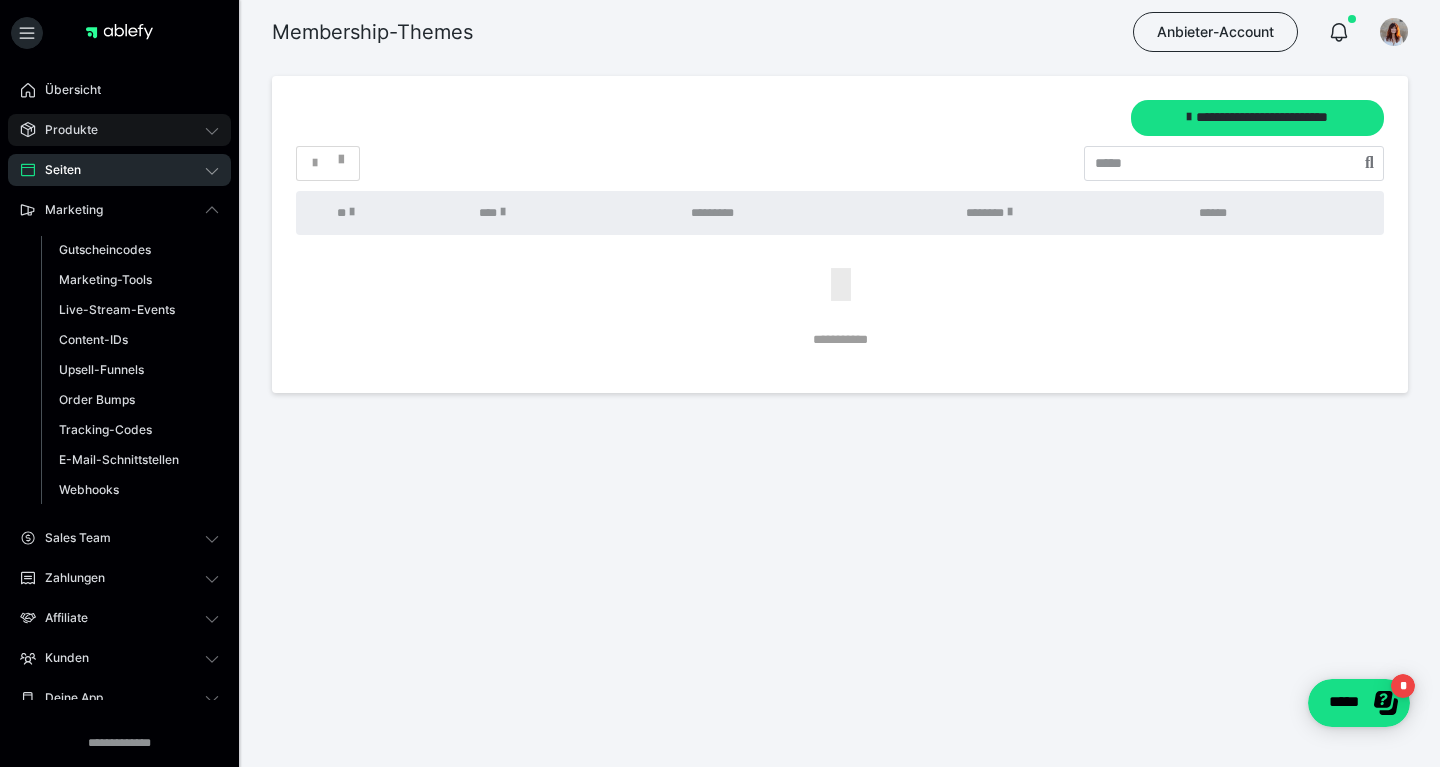 click 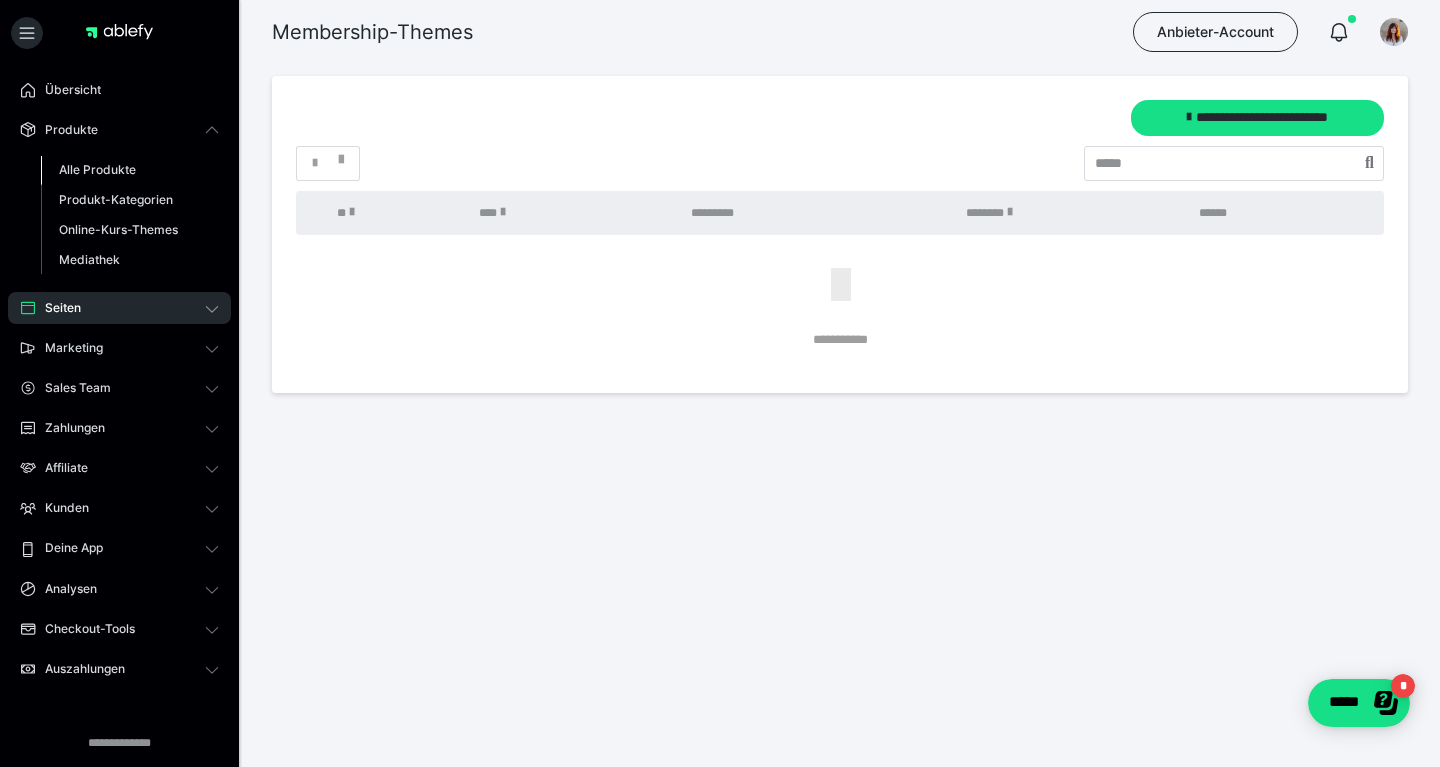 click on "Alle Produkte" at bounding box center (130, 170) 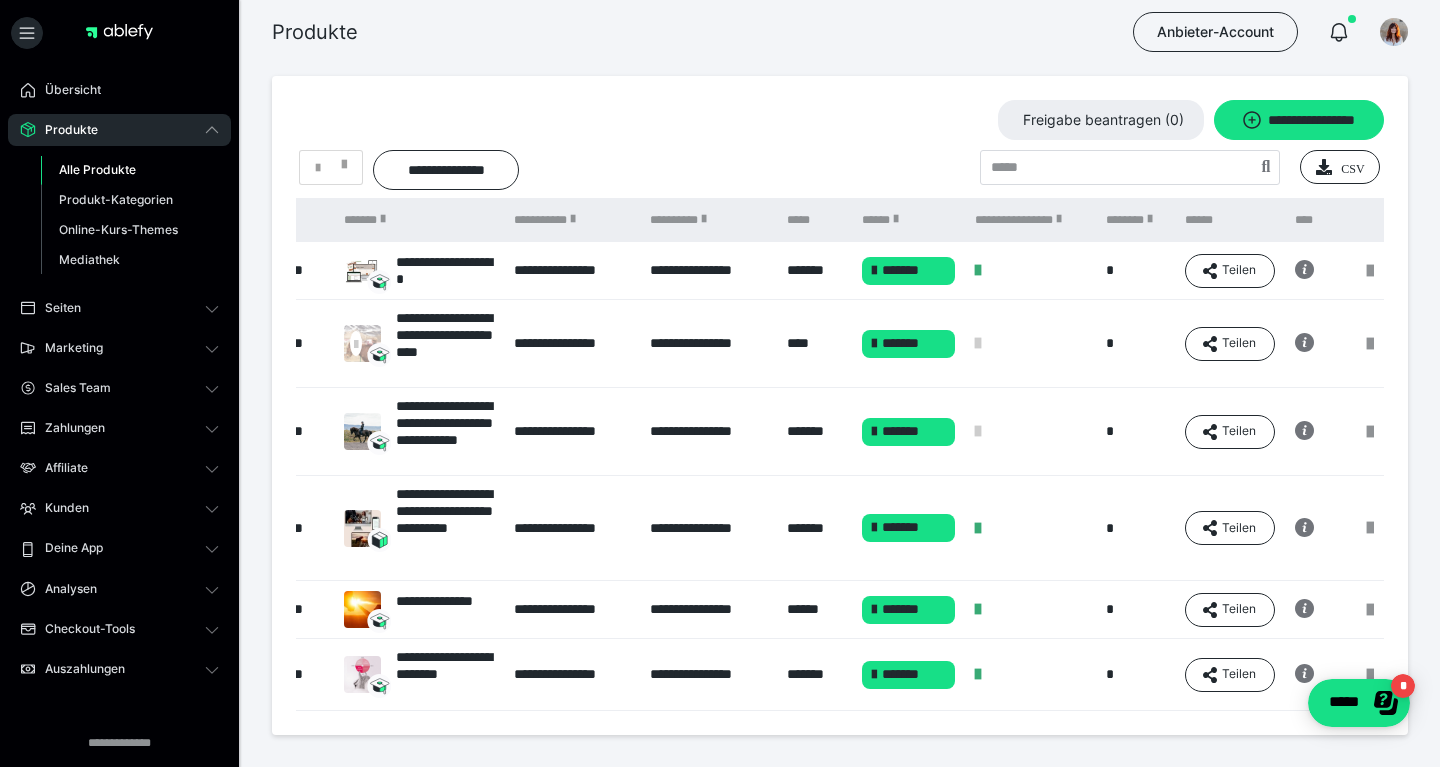 scroll, scrollTop: 0, scrollLeft: 100, axis: horizontal 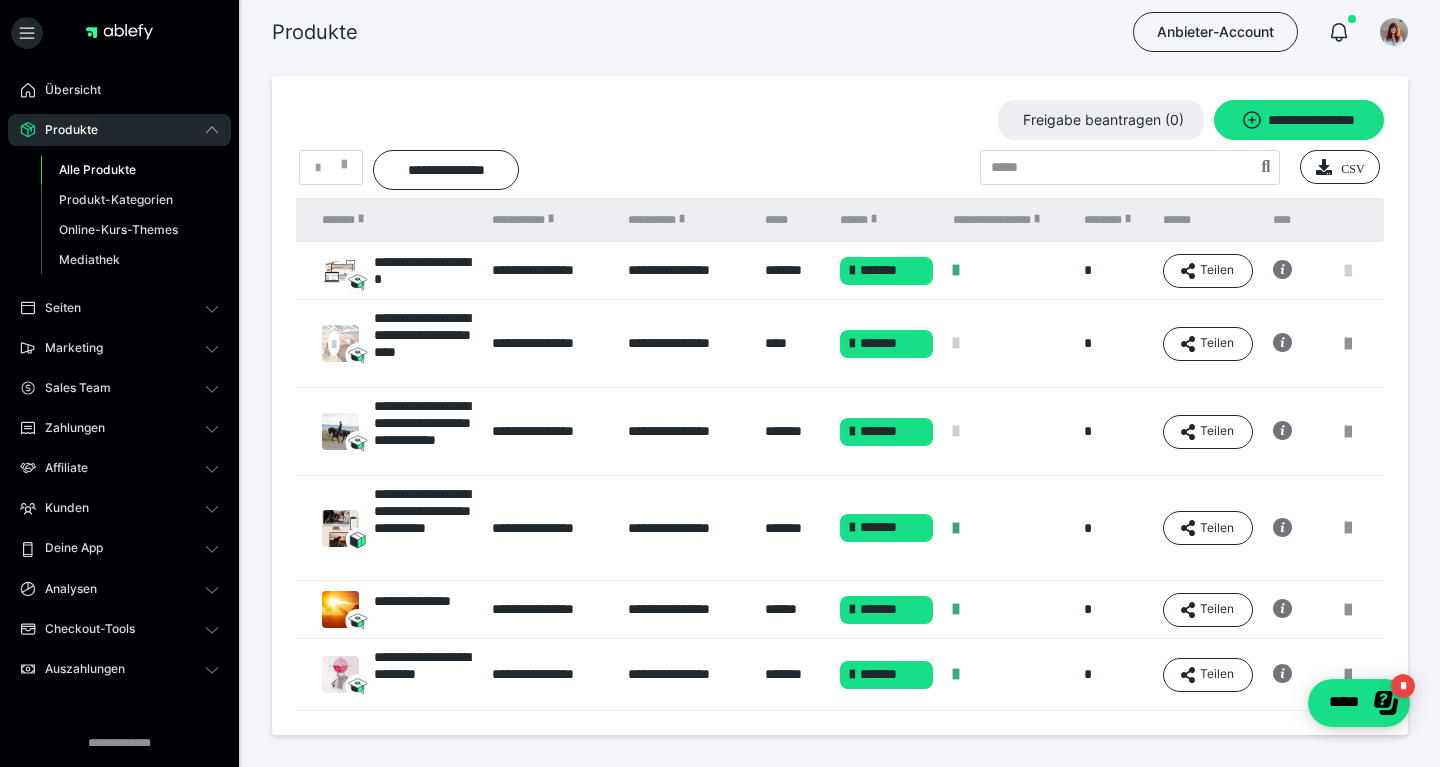 click at bounding box center [1348, 271] 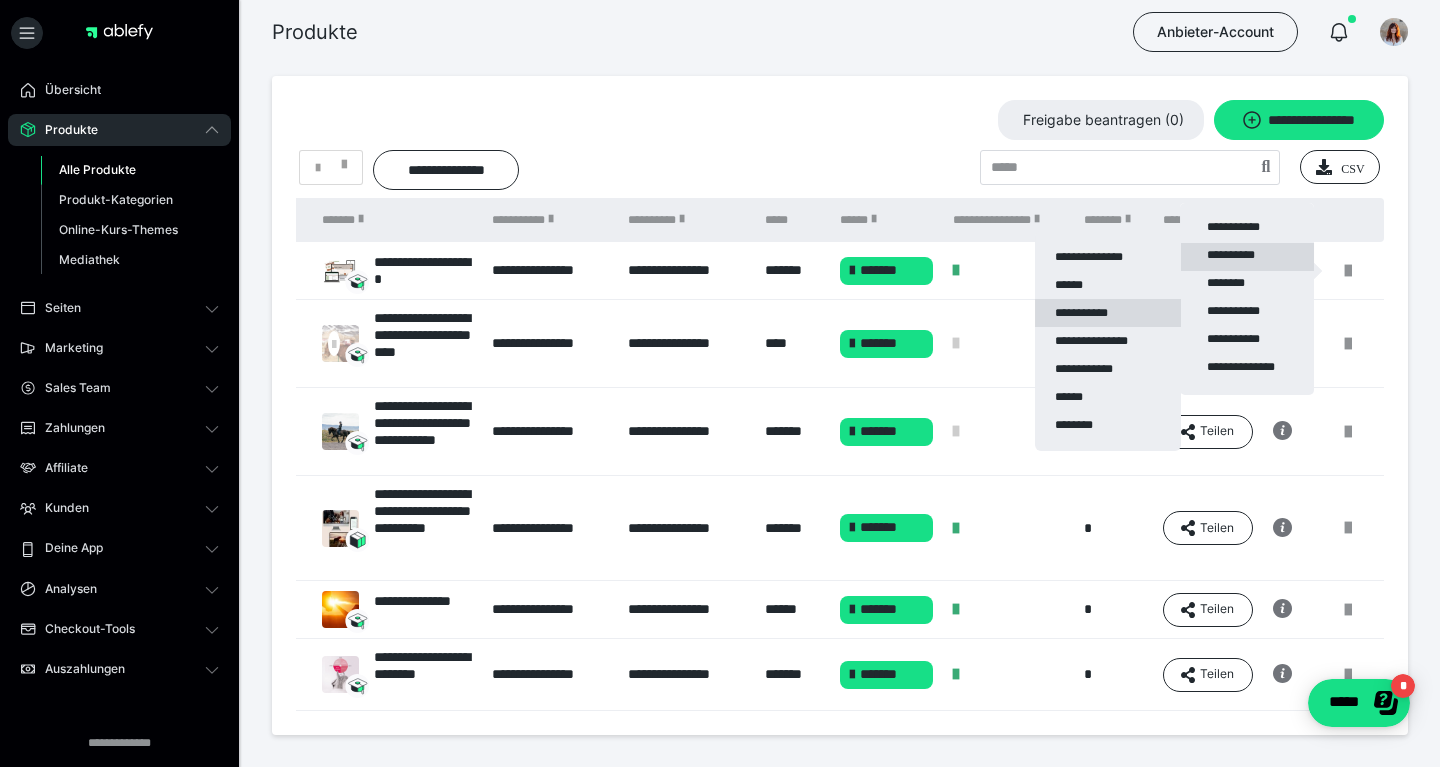 click on "**********" at bounding box center (1108, 313) 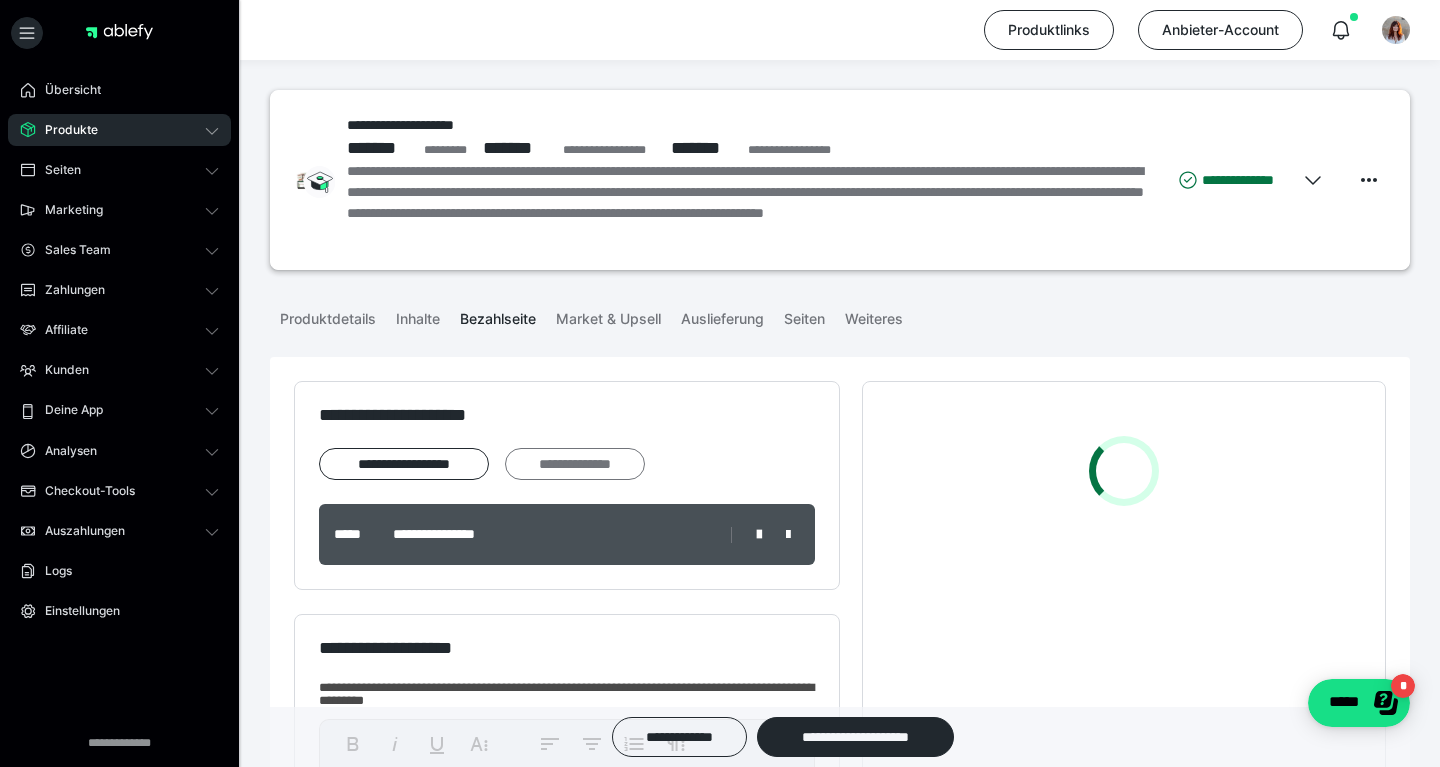 click on "**********" at bounding box center (575, 464) 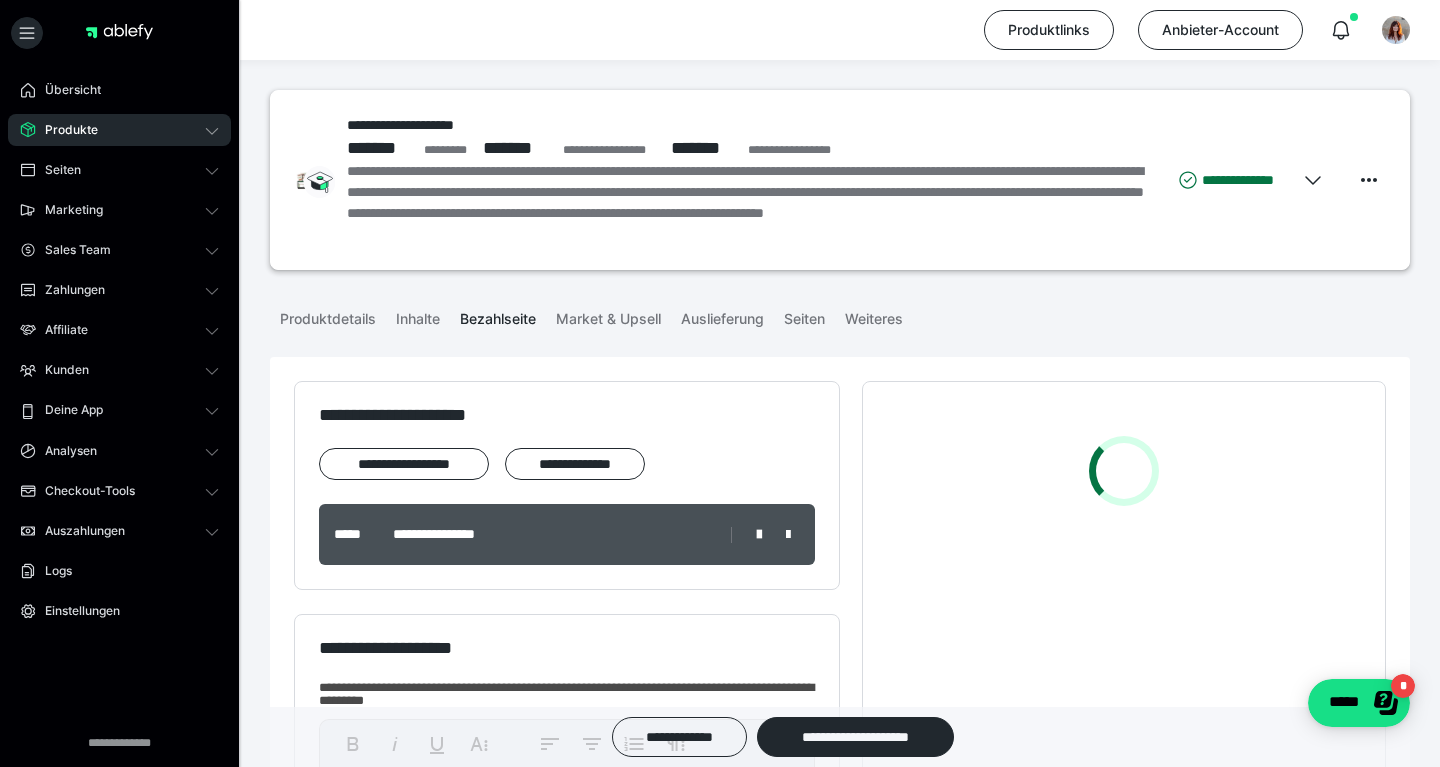 type 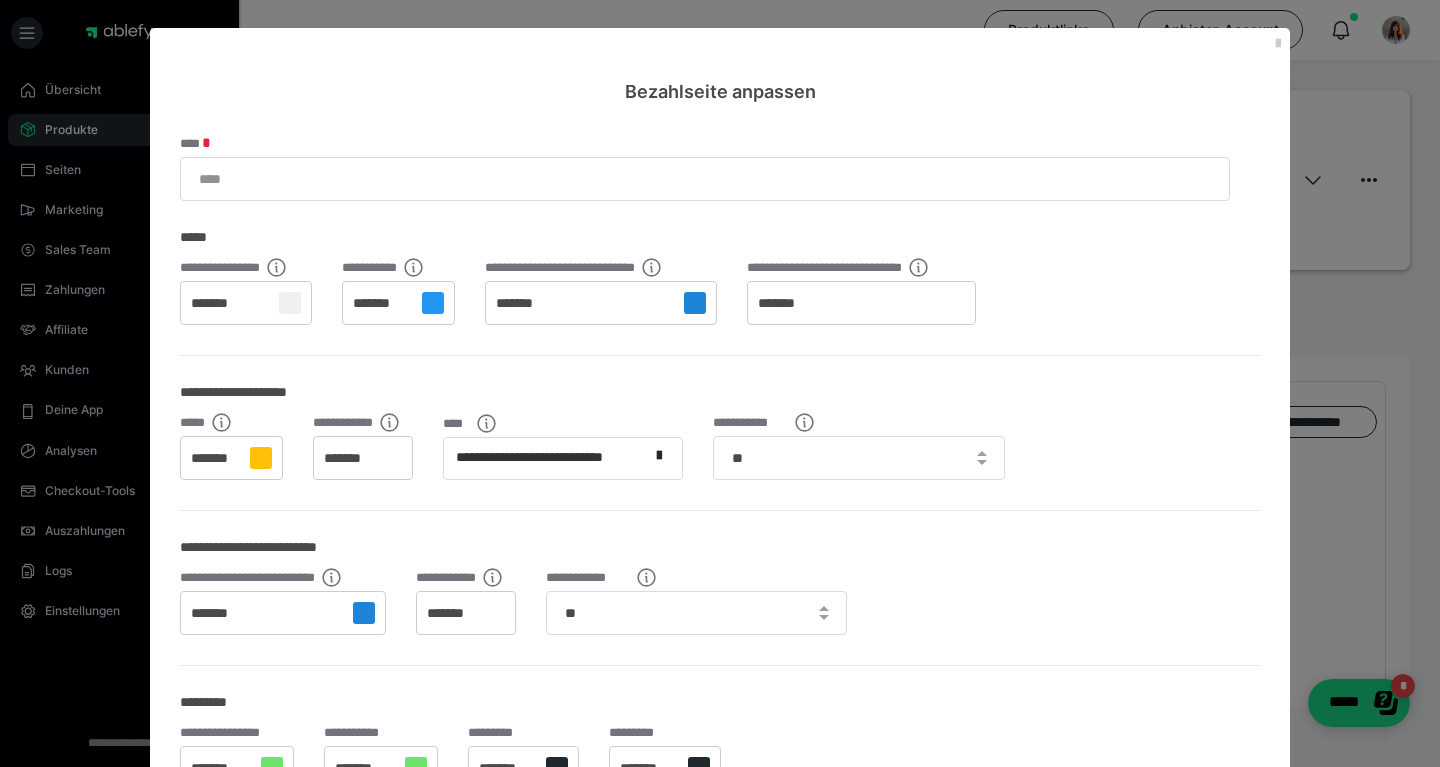 scroll, scrollTop: 0, scrollLeft: 0, axis: both 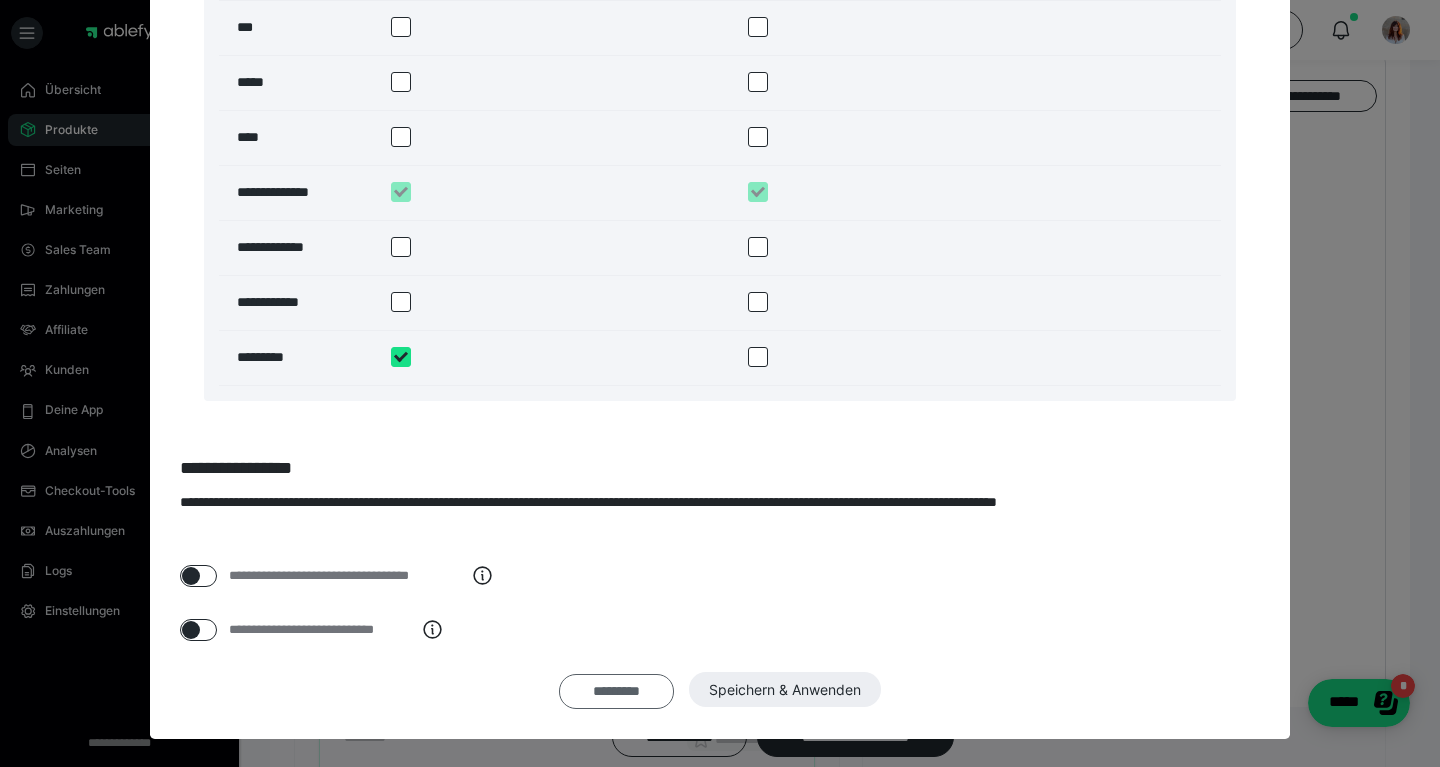 click on "*********" at bounding box center [616, 692] 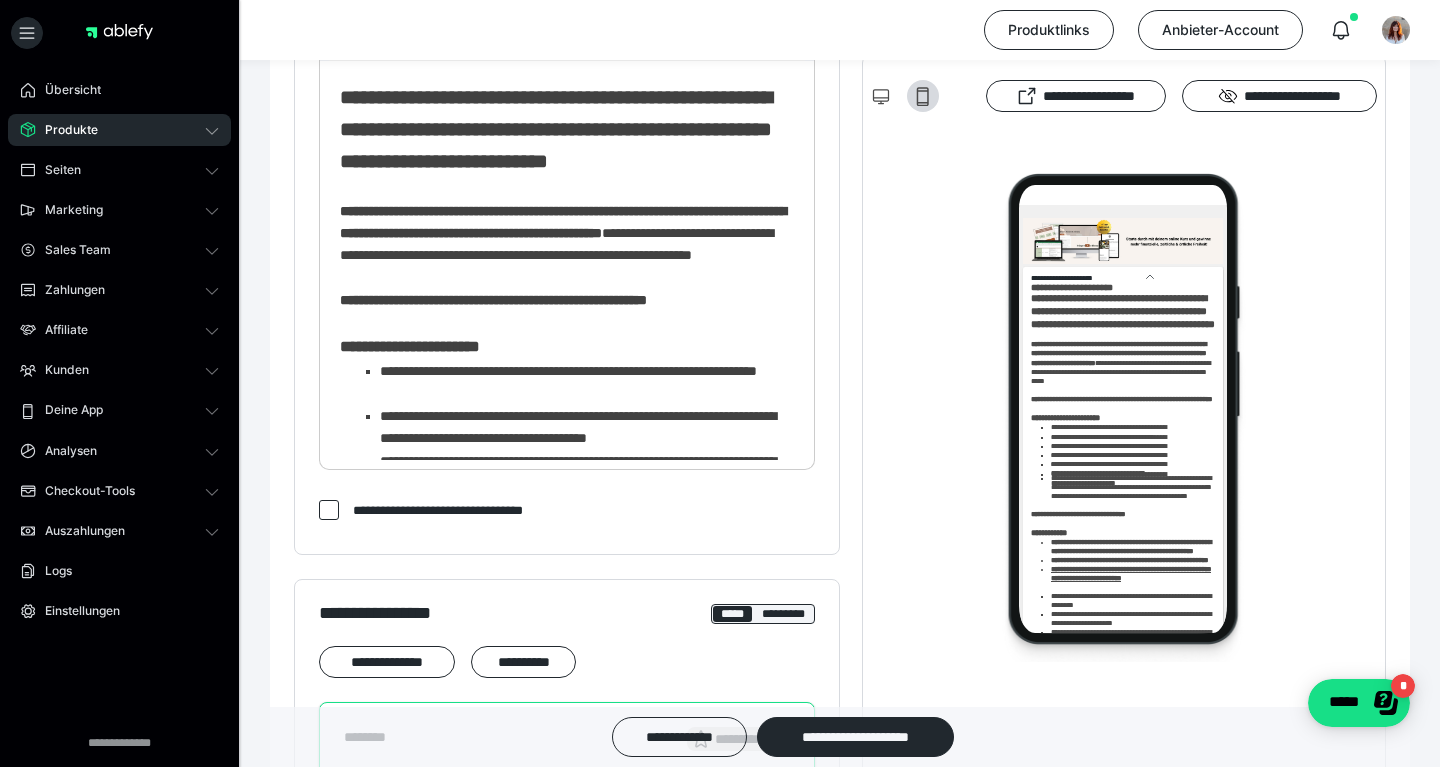 scroll, scrollTop: 80, scrollLeft: 0, axis: vertical 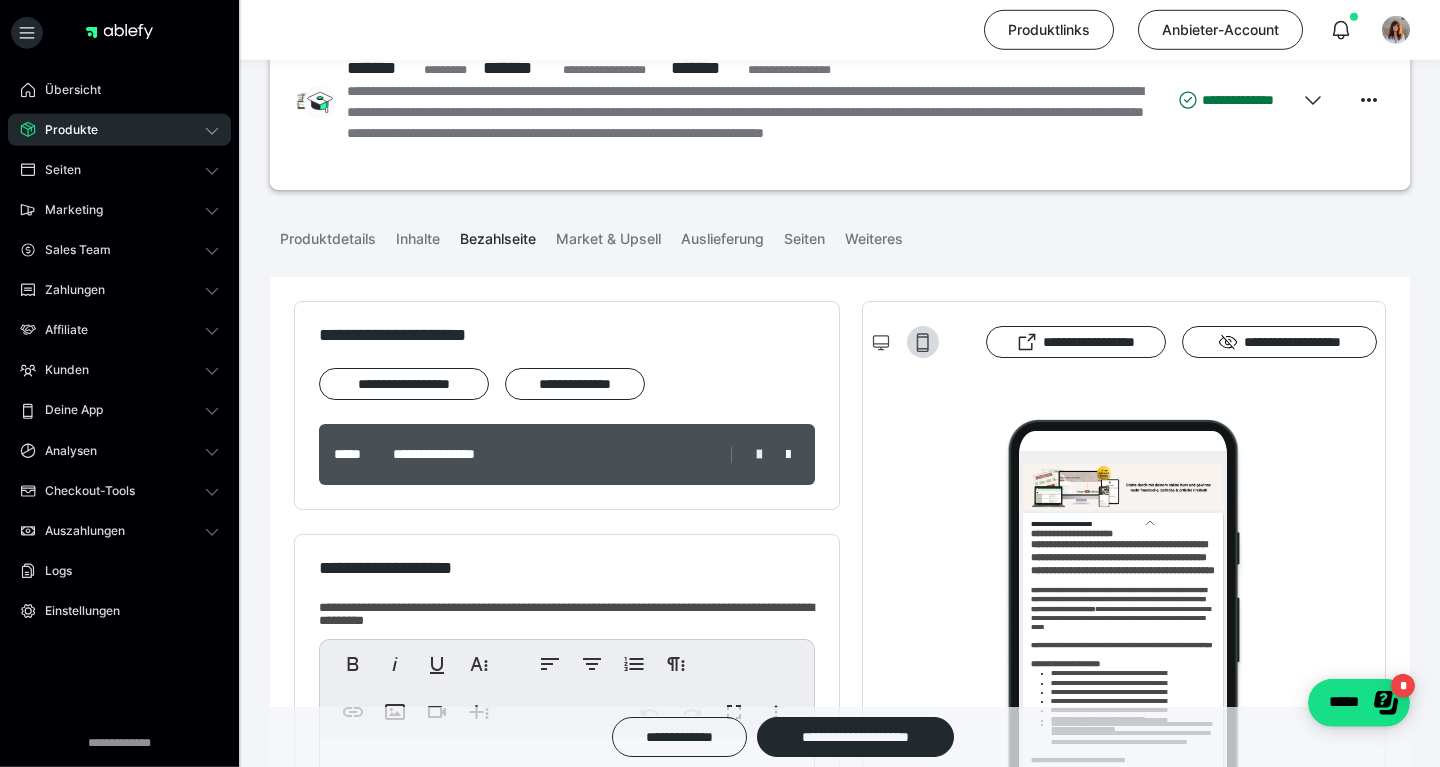 click at bounding box center (759, 455) 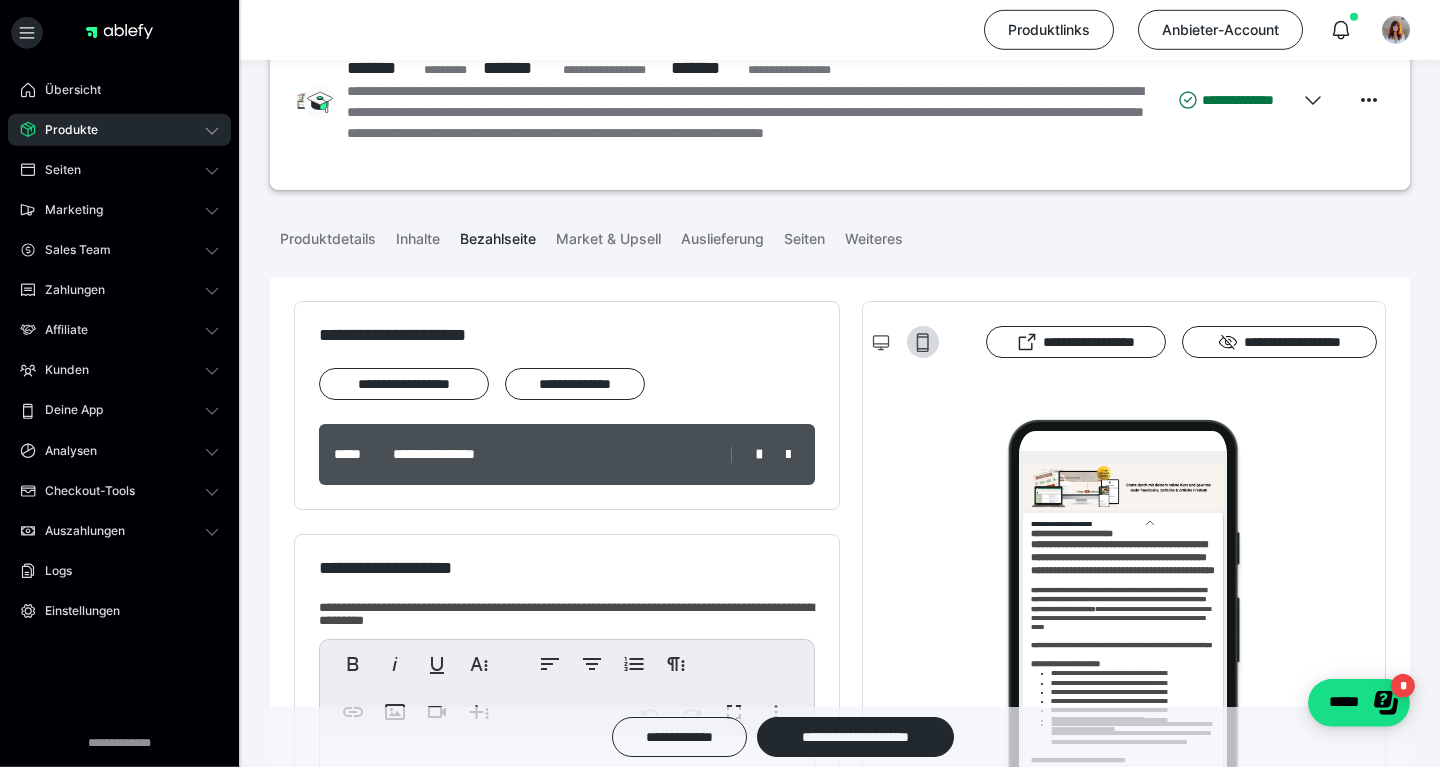 type on "**********" 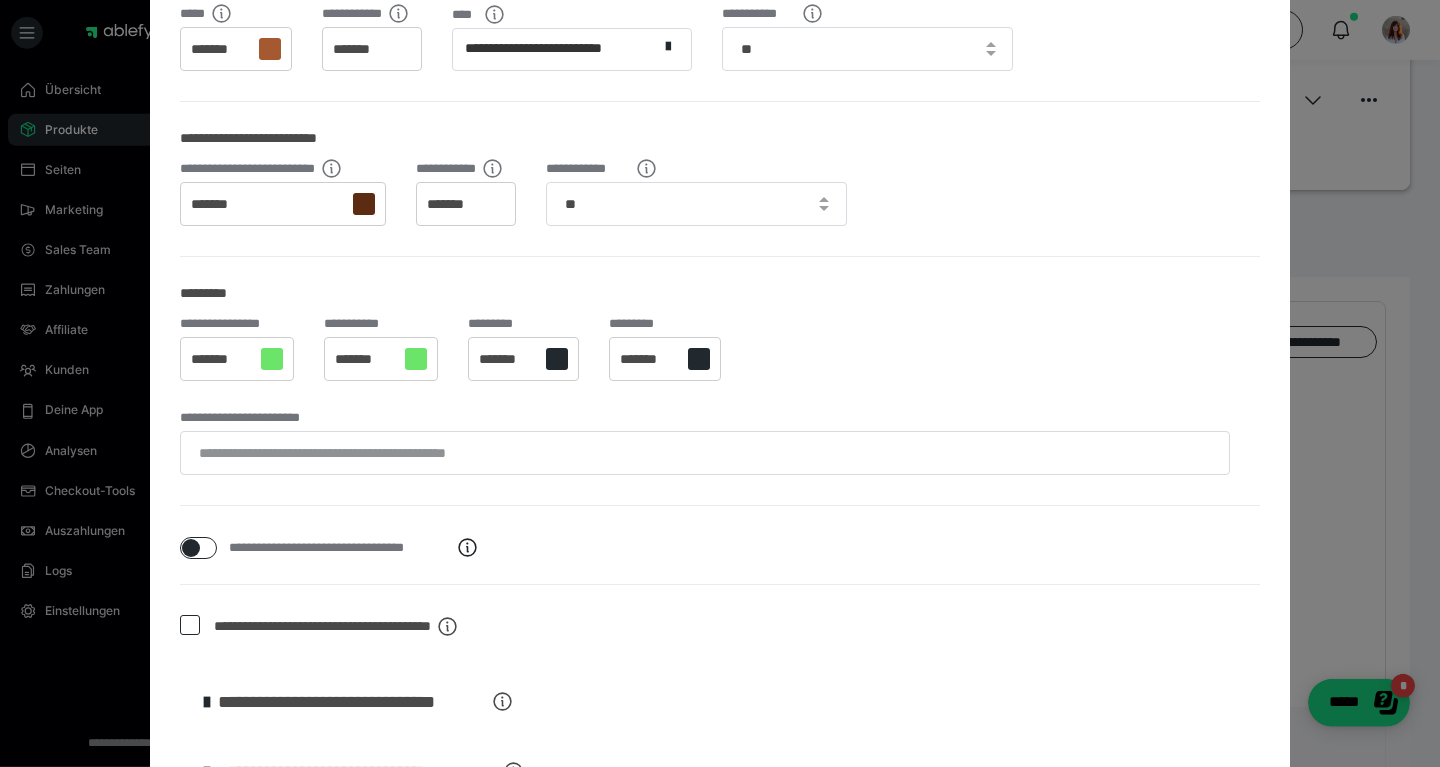 scroll, scrollTop: 0, scrollLeft: 0, axis: both 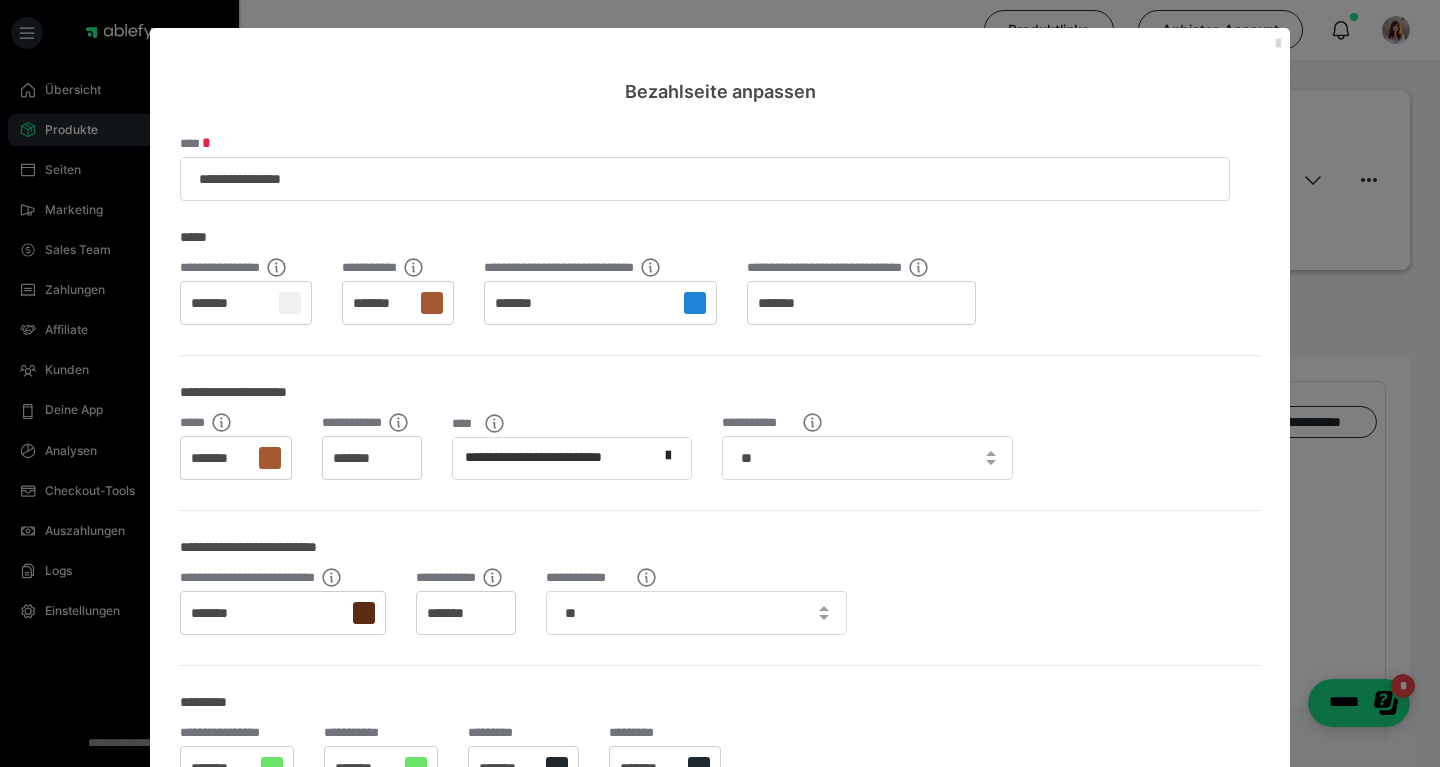 click on "Bezahlseite anpassen" at bounding box center (720, 66) 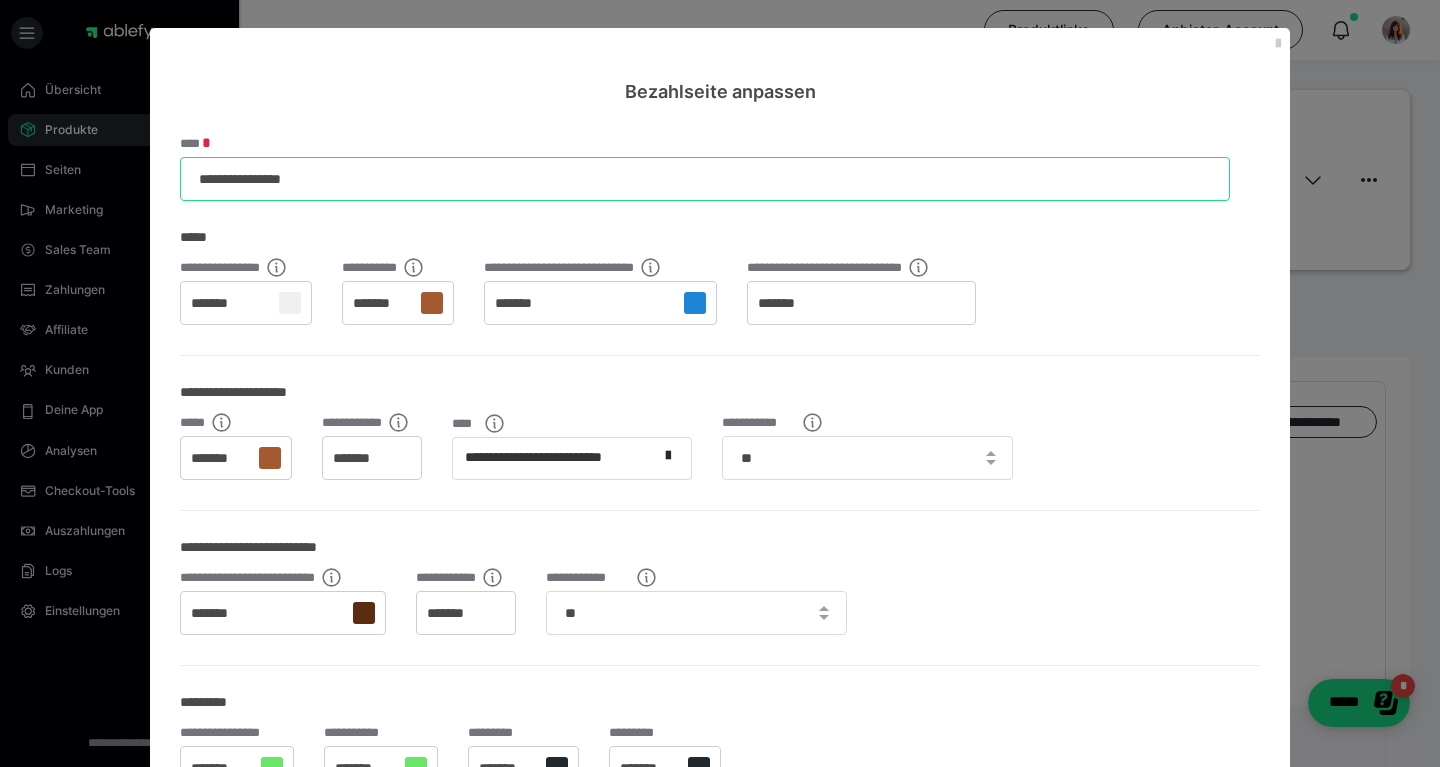 click on "**********" at bounding box center [705, 179] 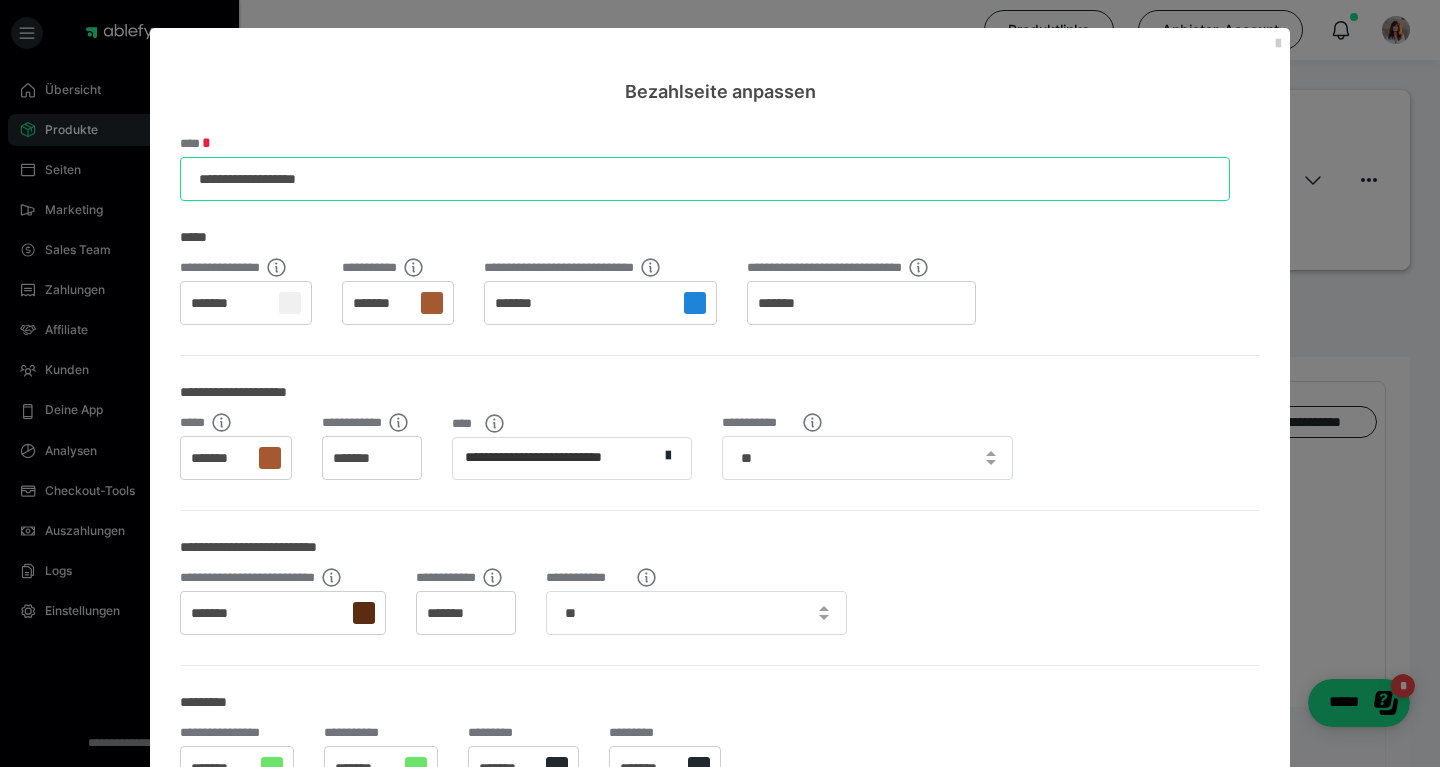 type on "**********" 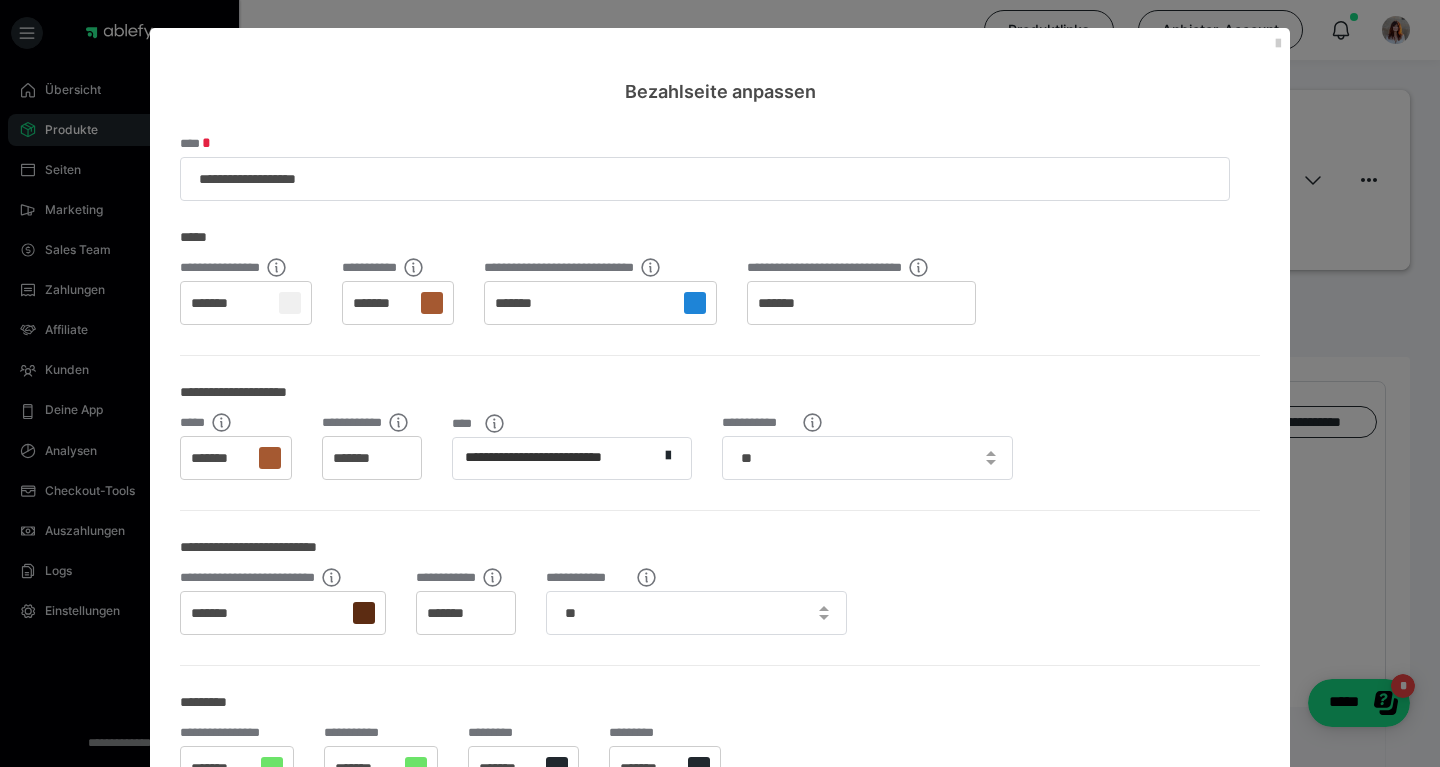 click on "**********" at bounding box center [720, 308] 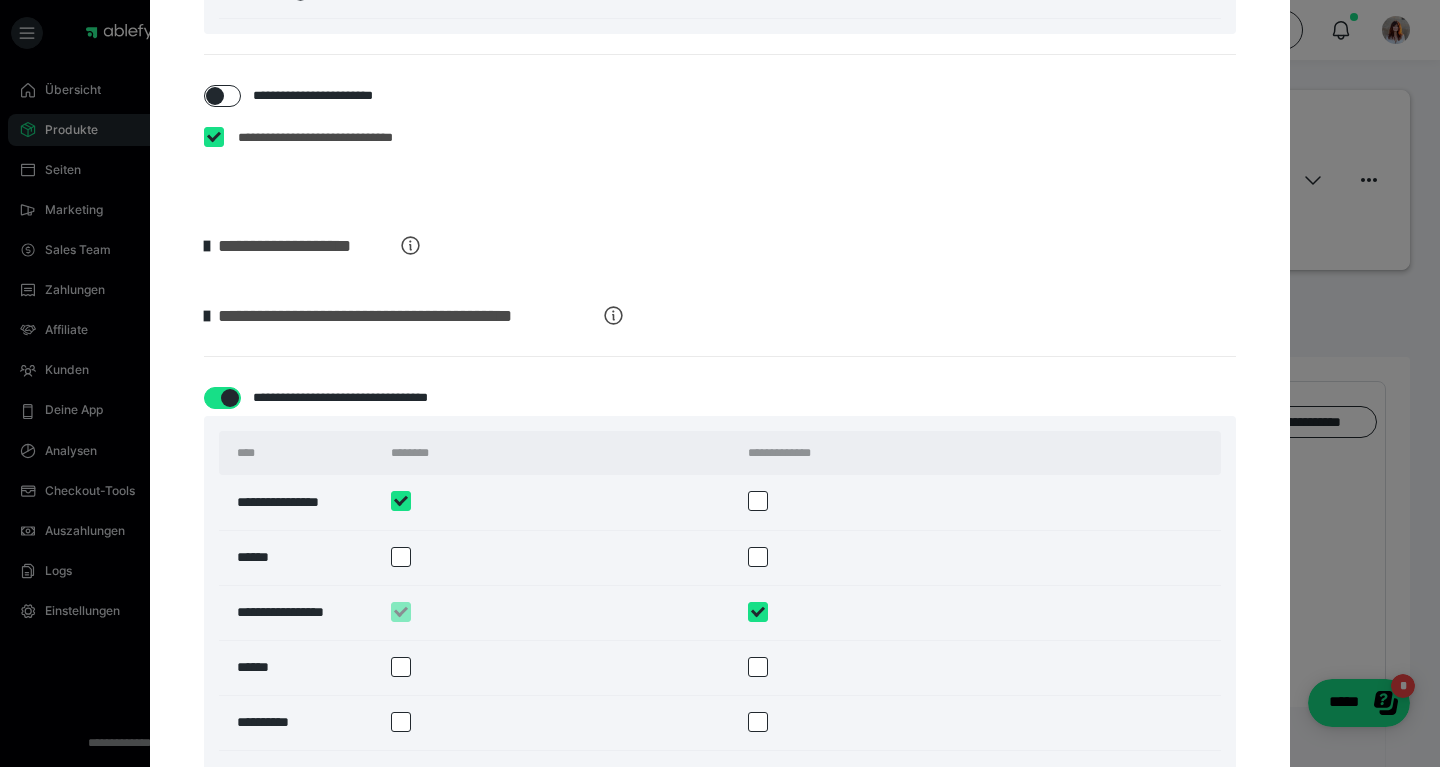 scroll, scrollTop: 2866, scrollLeft: 0, axis: vertical 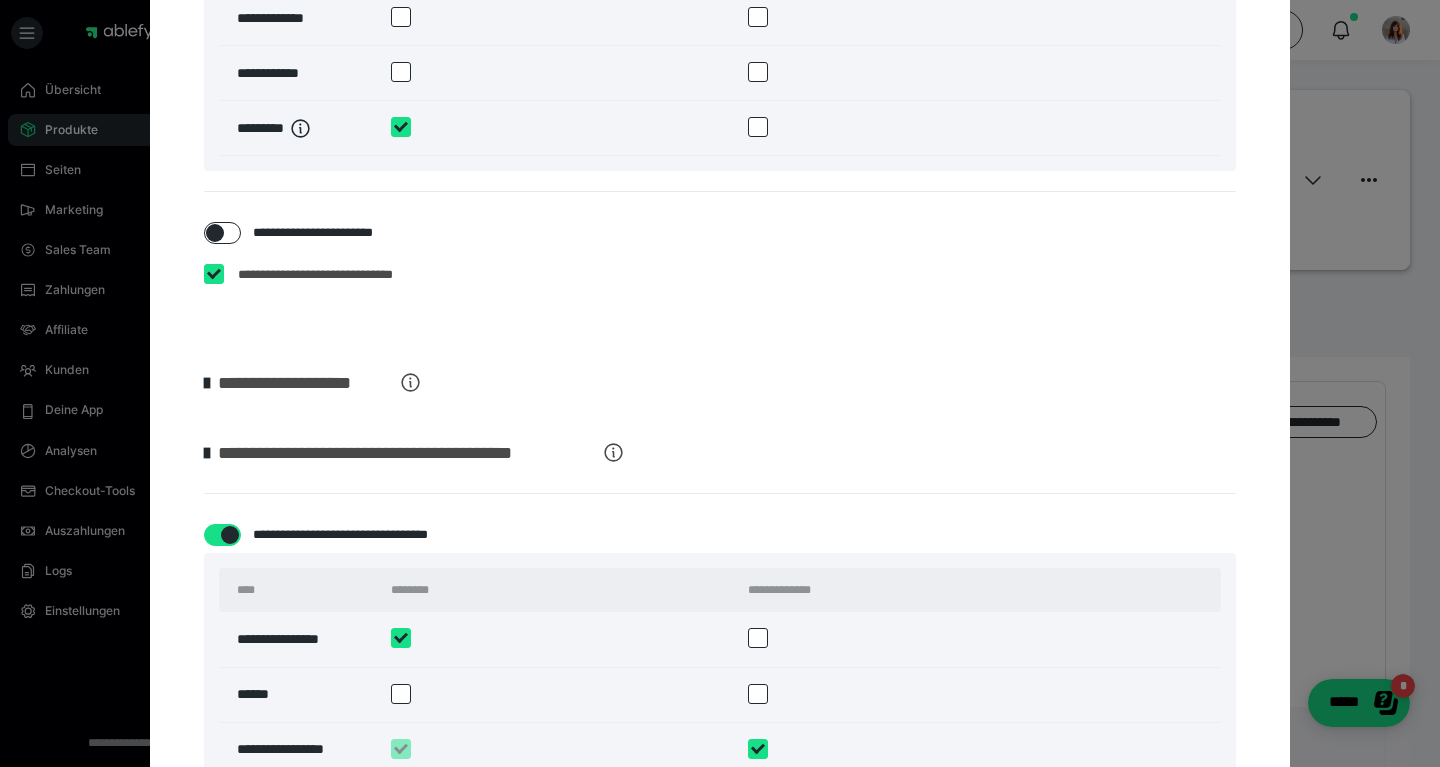 click at bounding box center (214, 274) 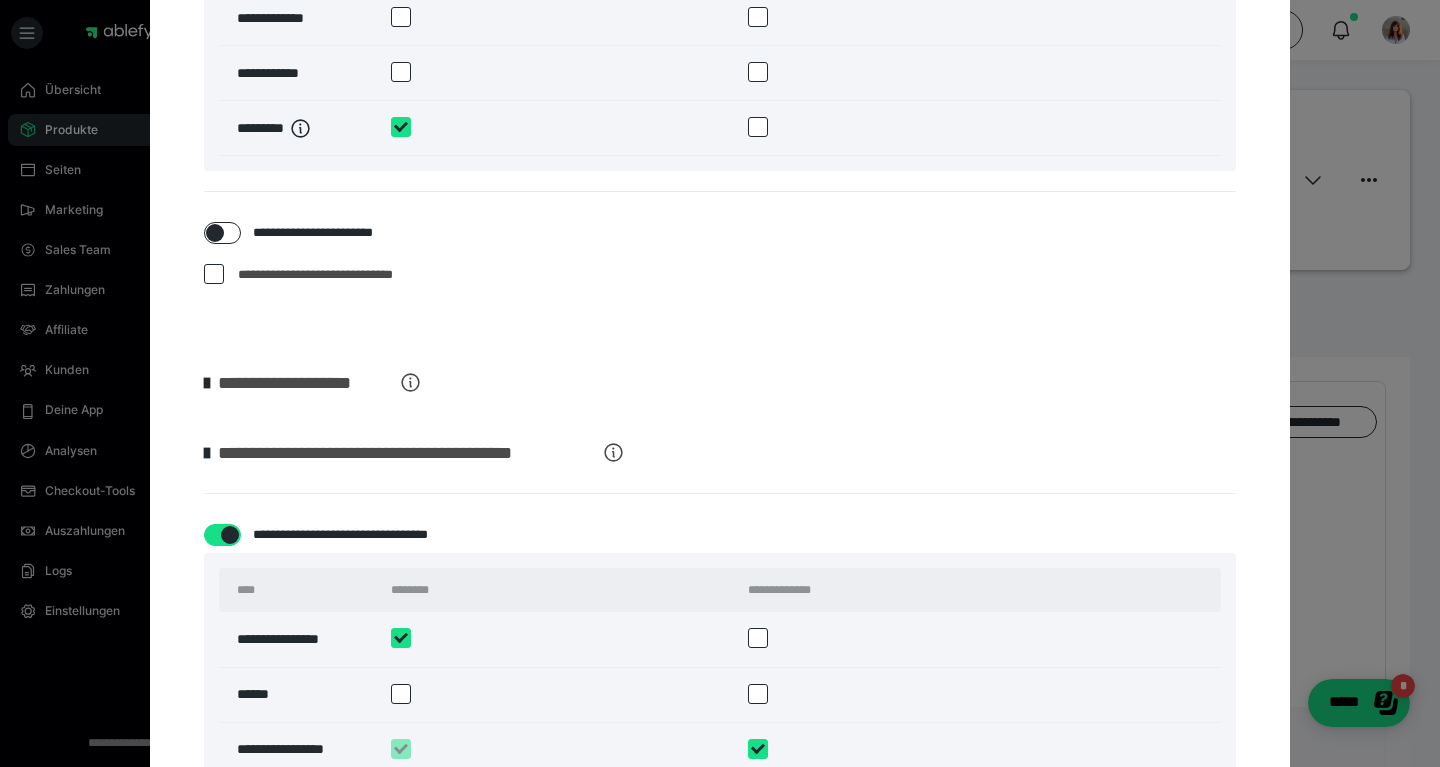 checkbox on "*****" 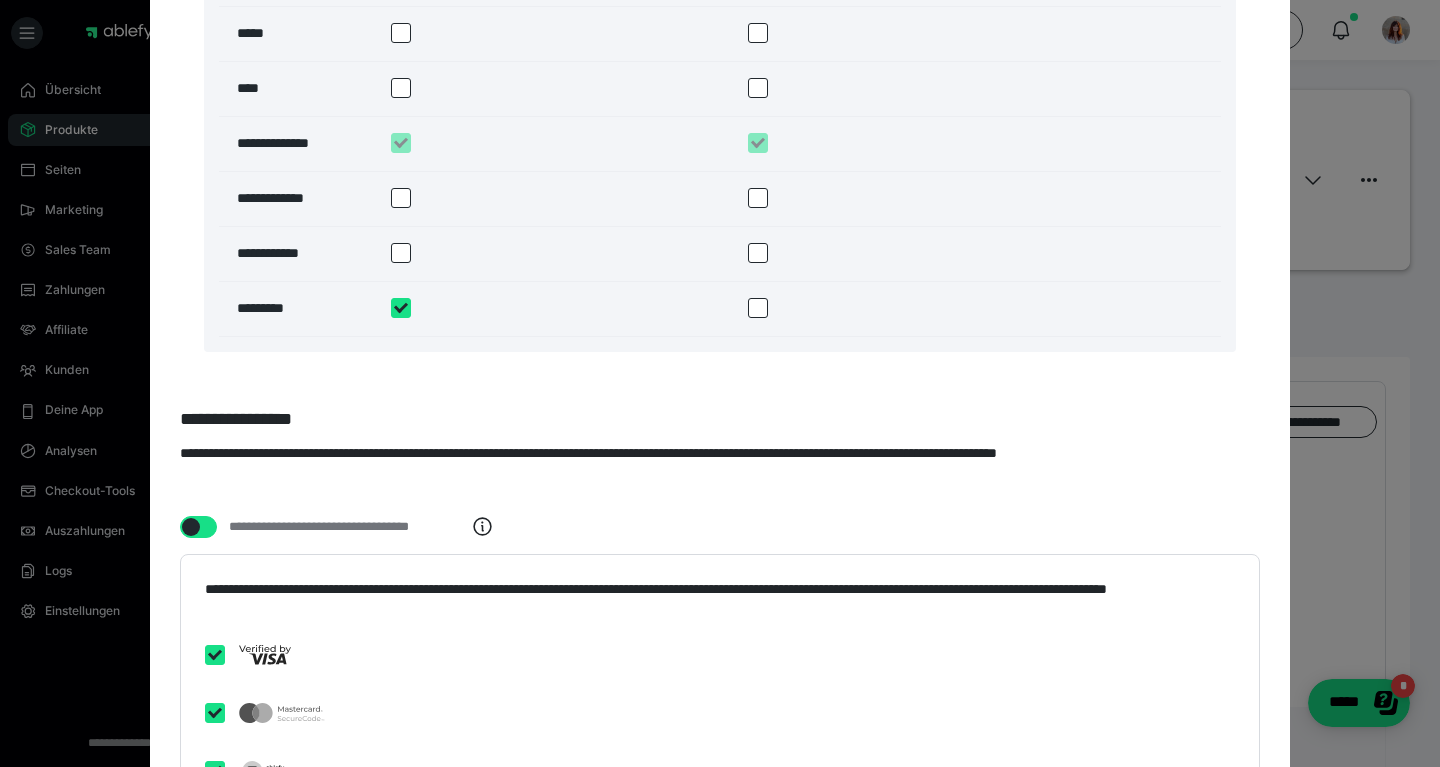 scroll, scrollTop: 4387, scrollLeft: 0, axis: vertical 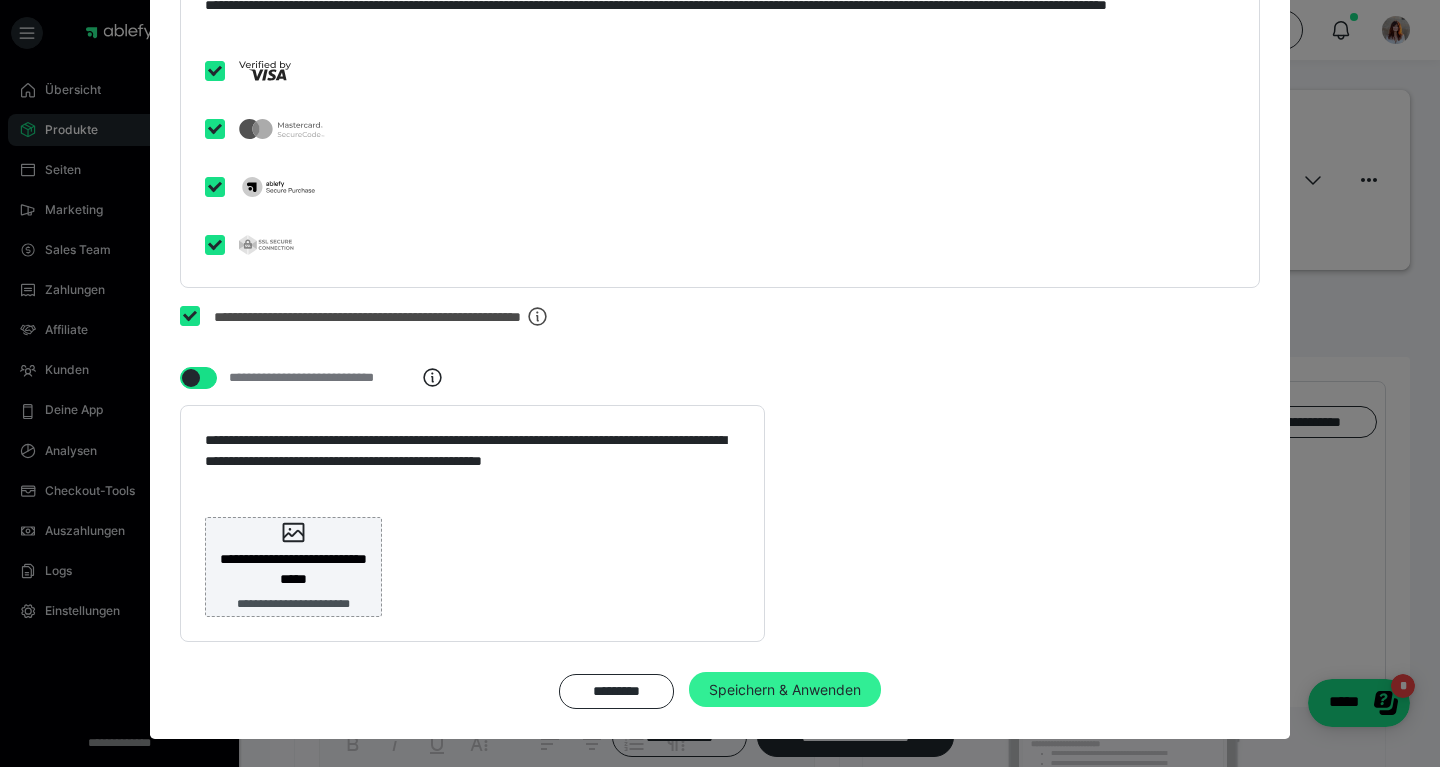 click on "Speichern & Anwenden" at bounding box center (785, 690) 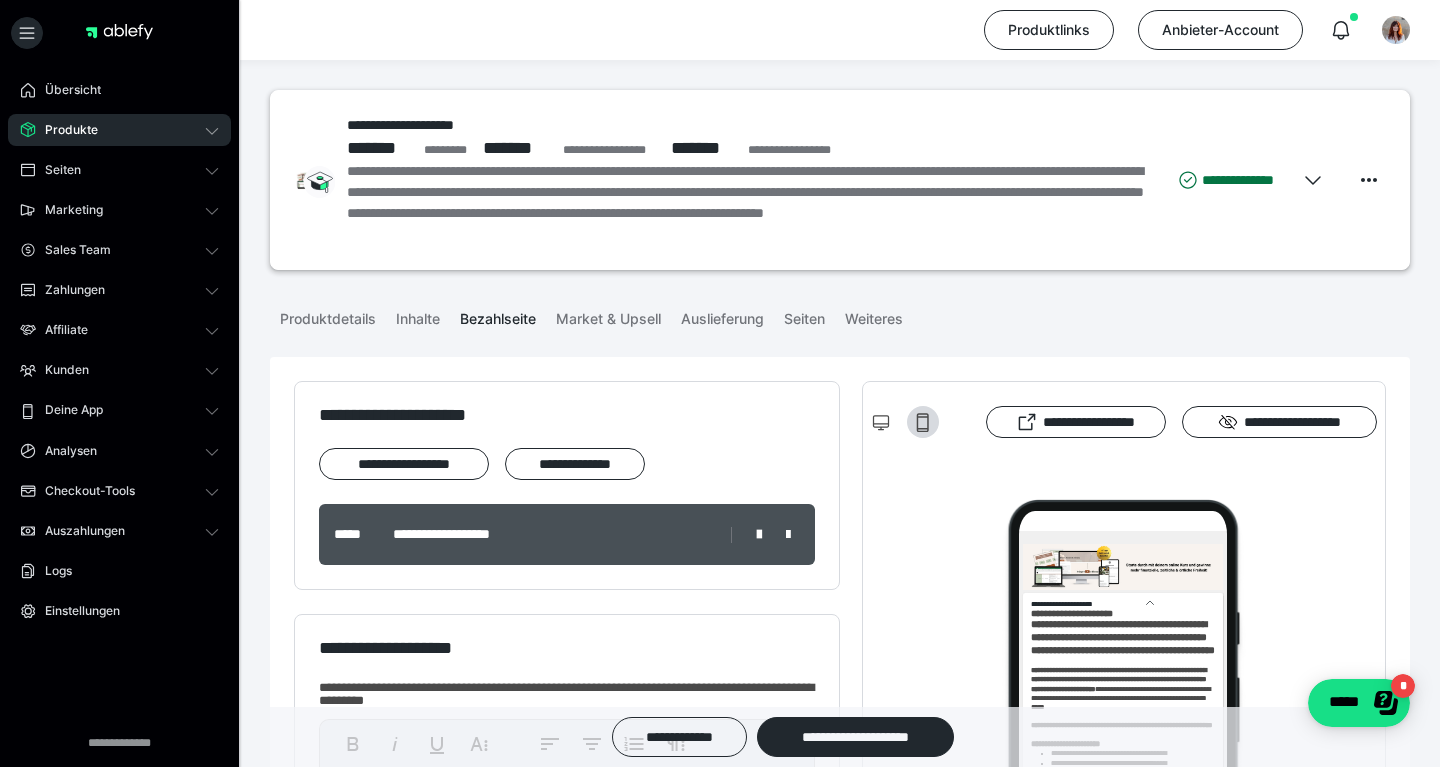 click on "Produkte" at bounding box center (119, 130) 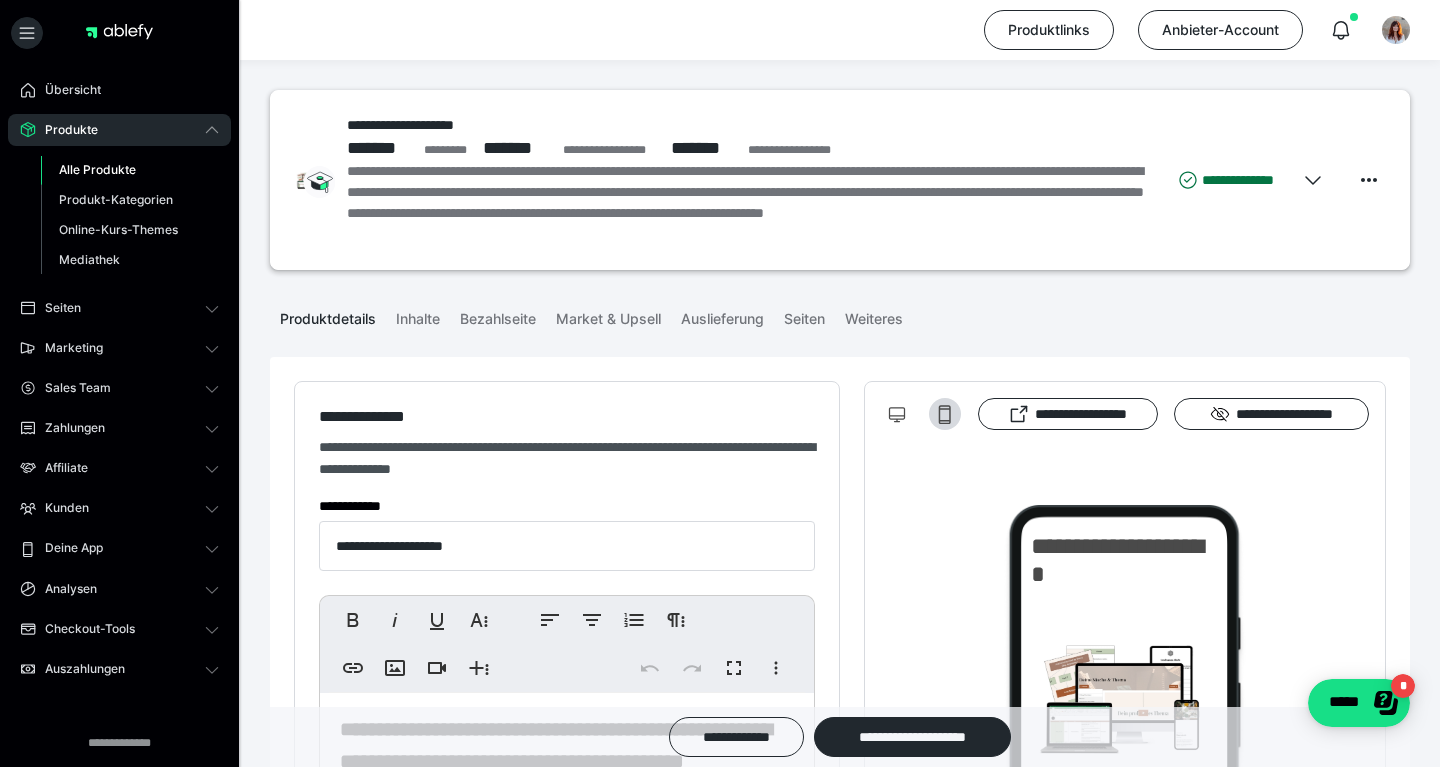 click on "Alle Produkte" at bounding box center (97, 169) 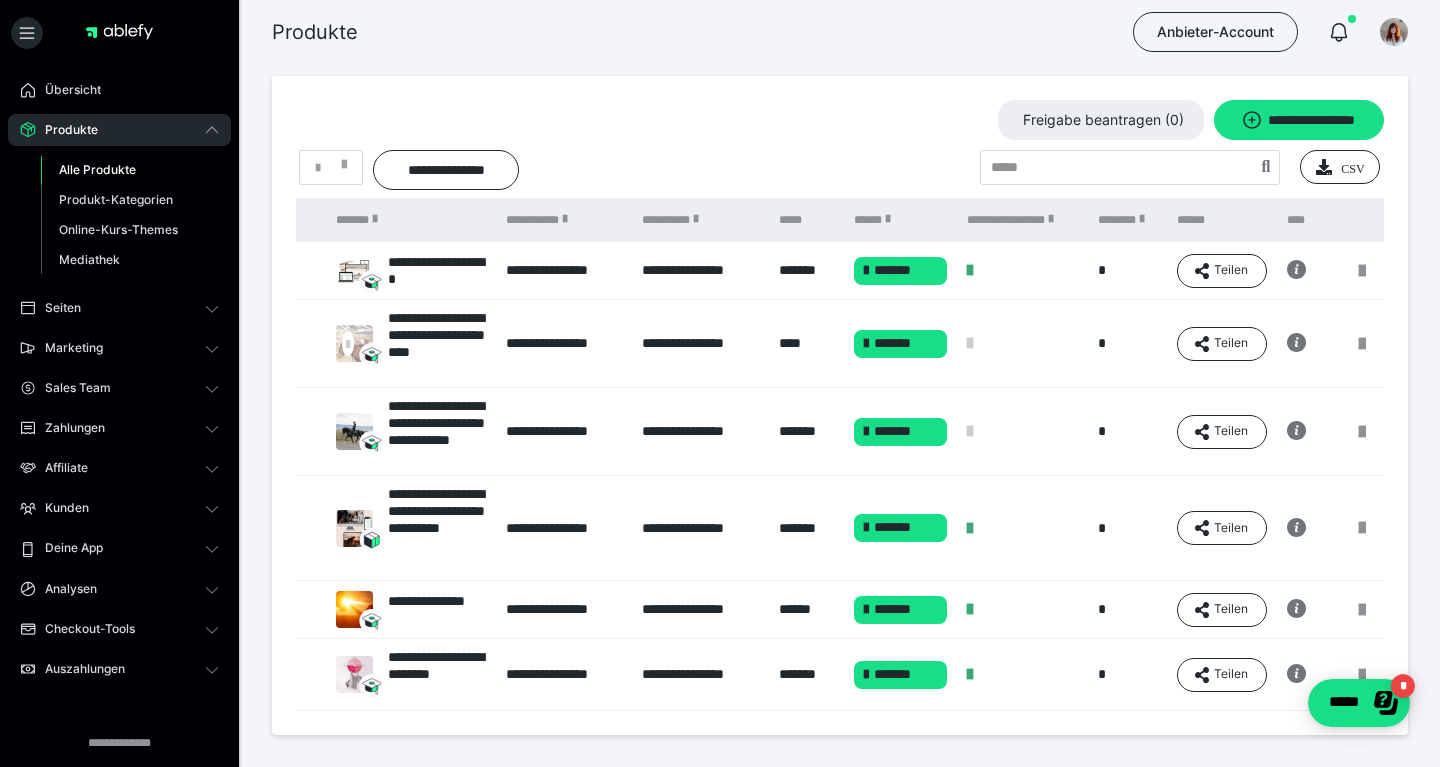 scroll, scrollTop: 0, scrollLeft: 100, axis: horizontal 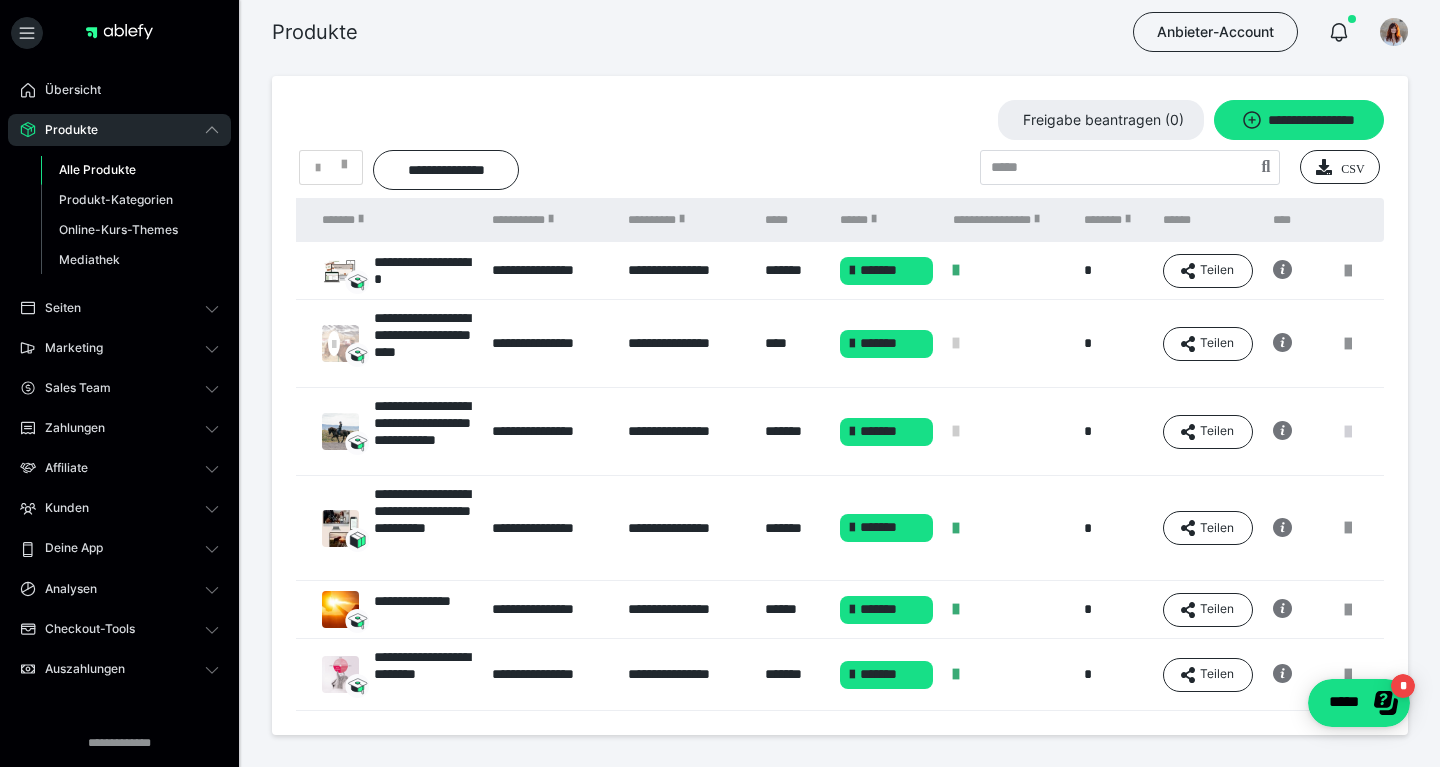 click at bounding box center [1348, 432] 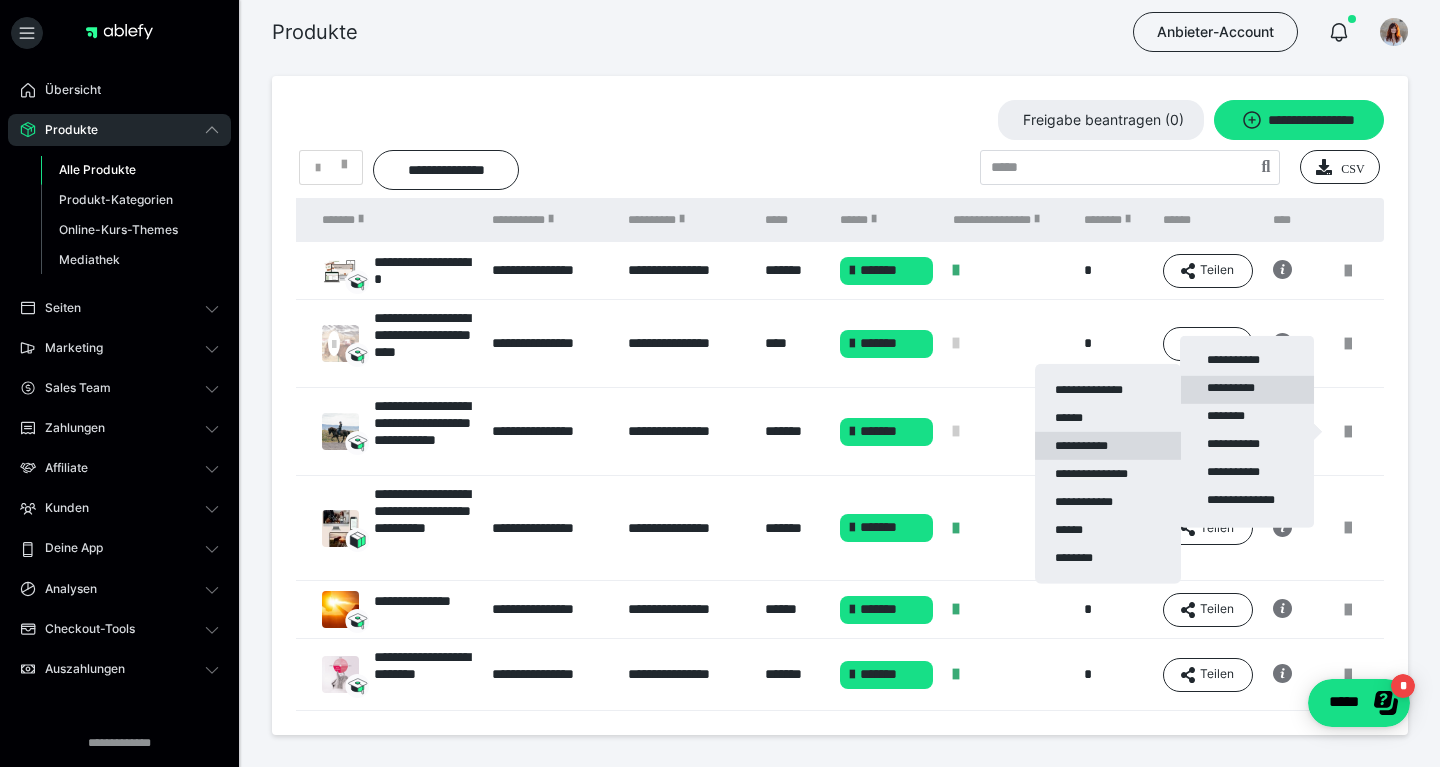 click on "**********" at bounding box center [1108, 446] 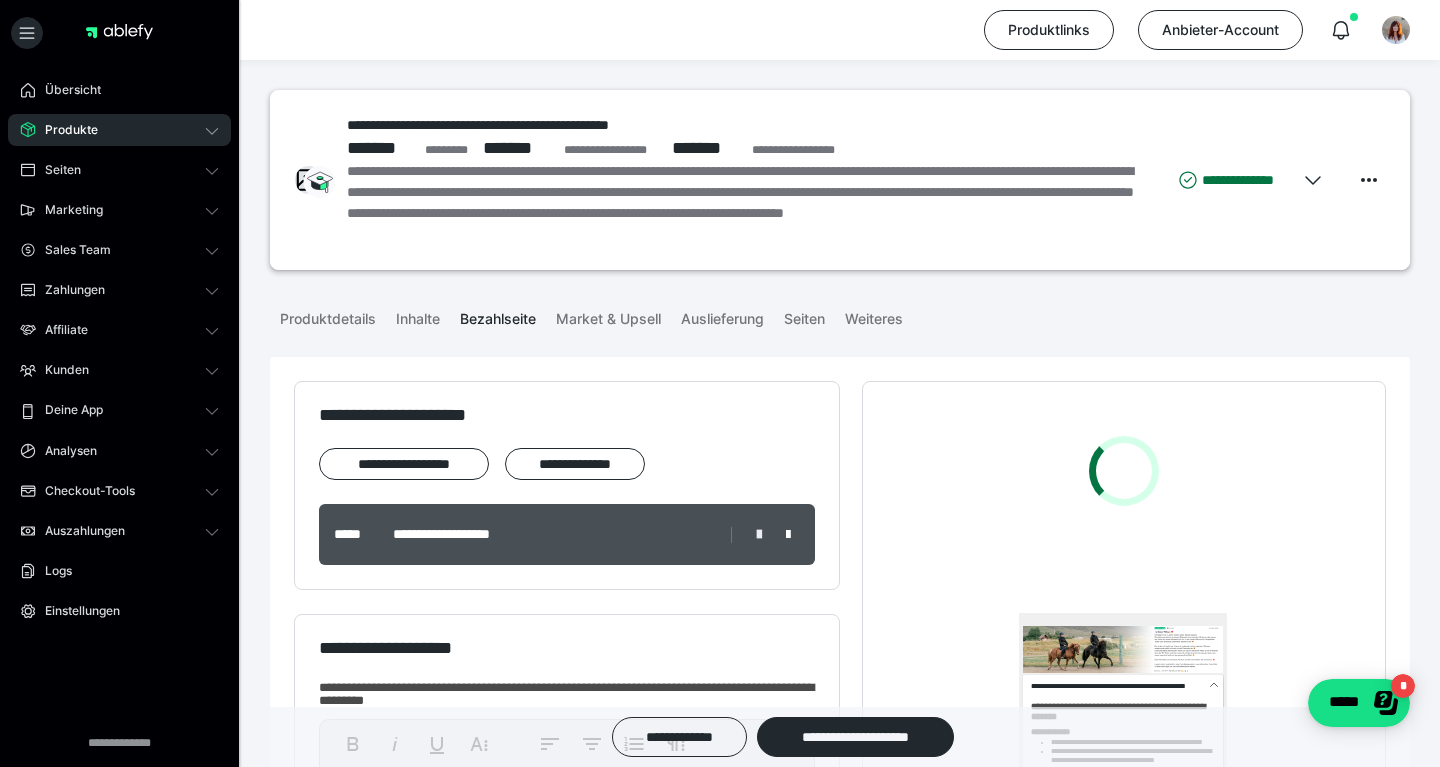 scroll, scrollTop: 0, scrollLeft: 0, axis: both 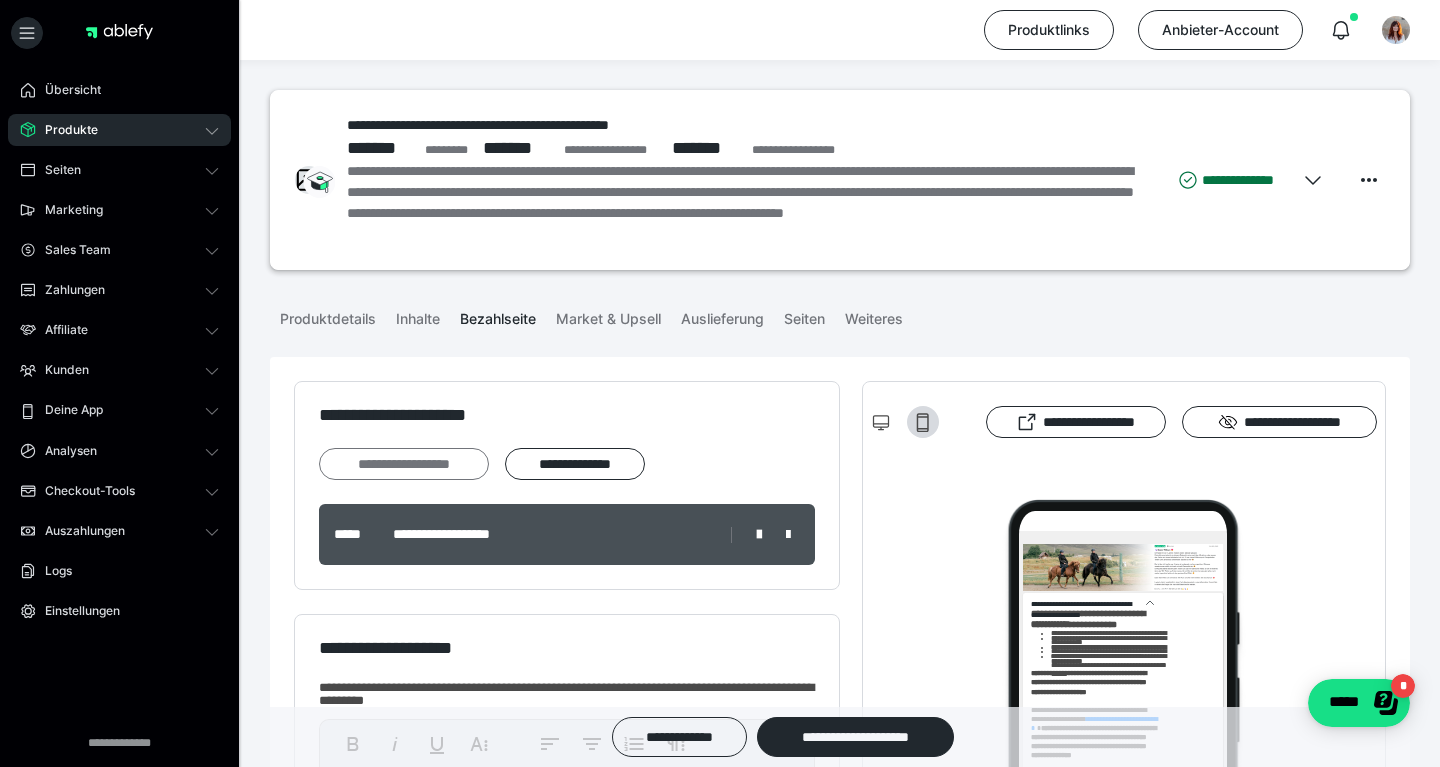 click on "**********" at bounding box center [404, 464] 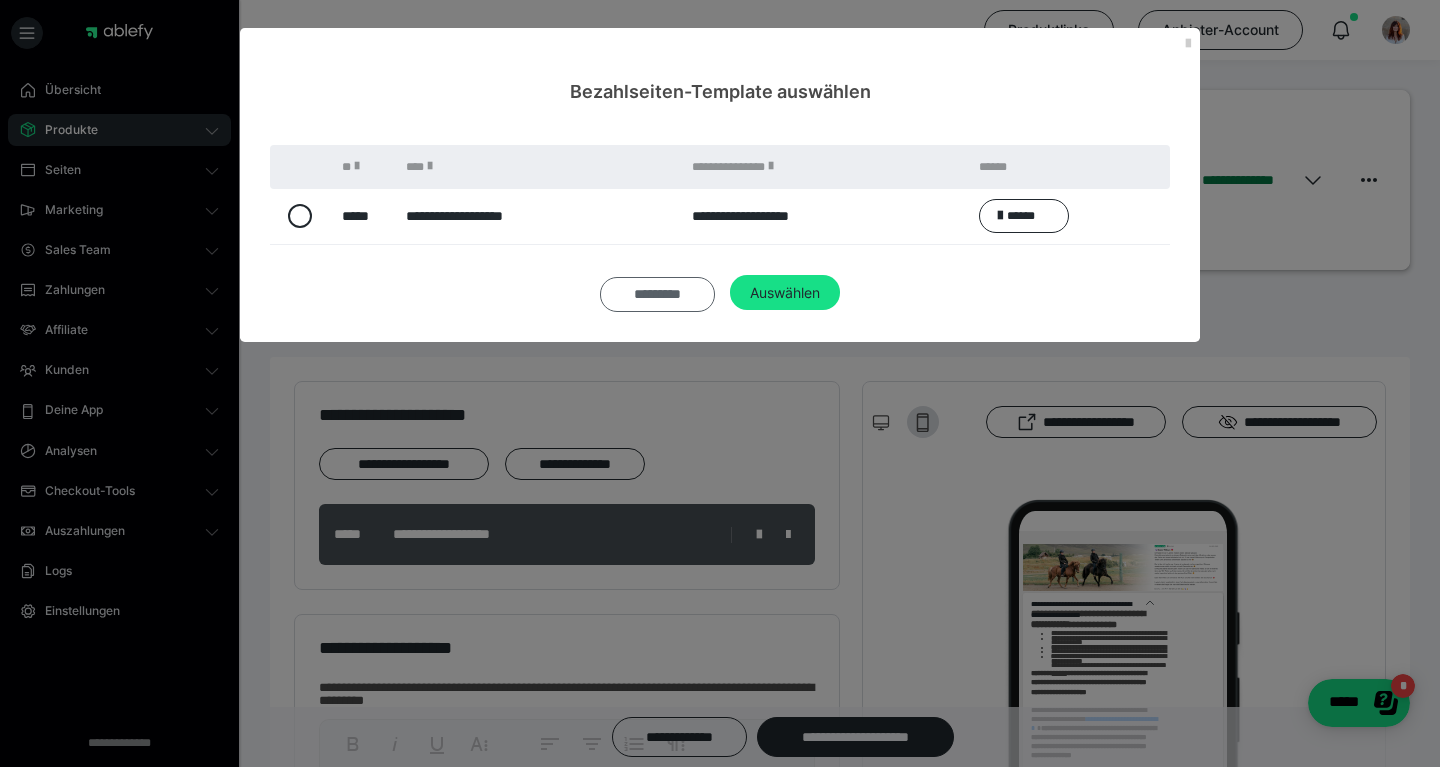 click on "*********" at bounding box center (657, 295) 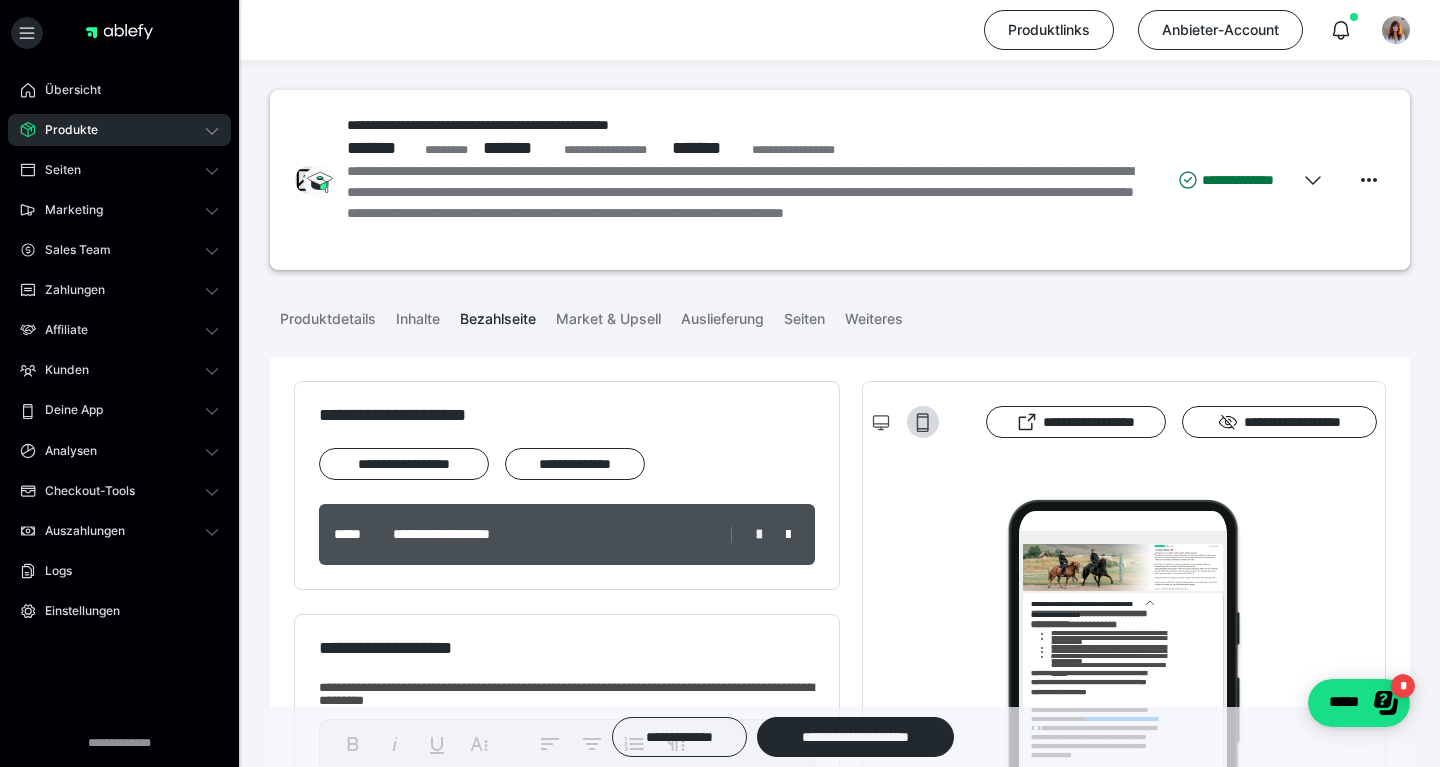click at bounding box center (759, 535) 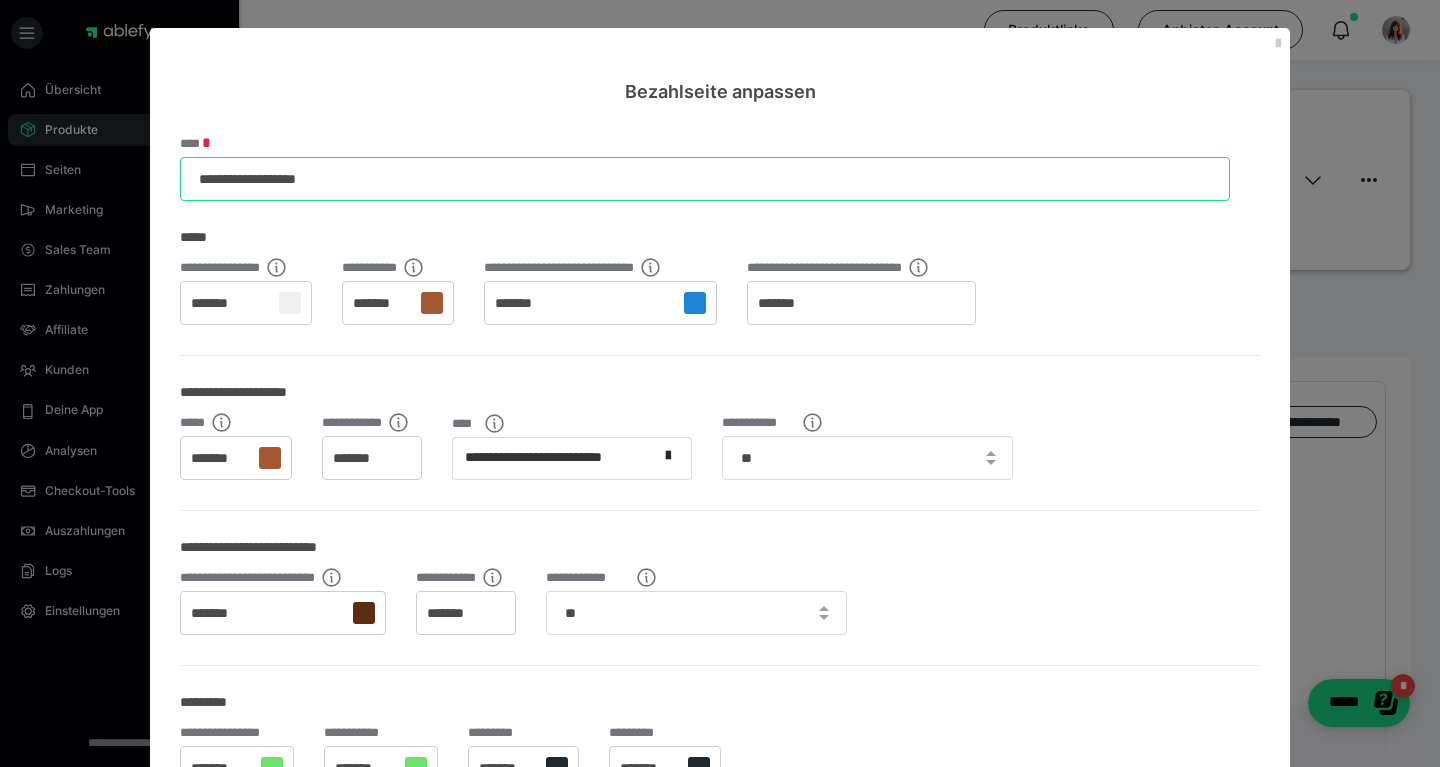 drag, startPoint x: 331, startPoint y: 173, endPoint x: 316, endPoint y: 173, distance: 15 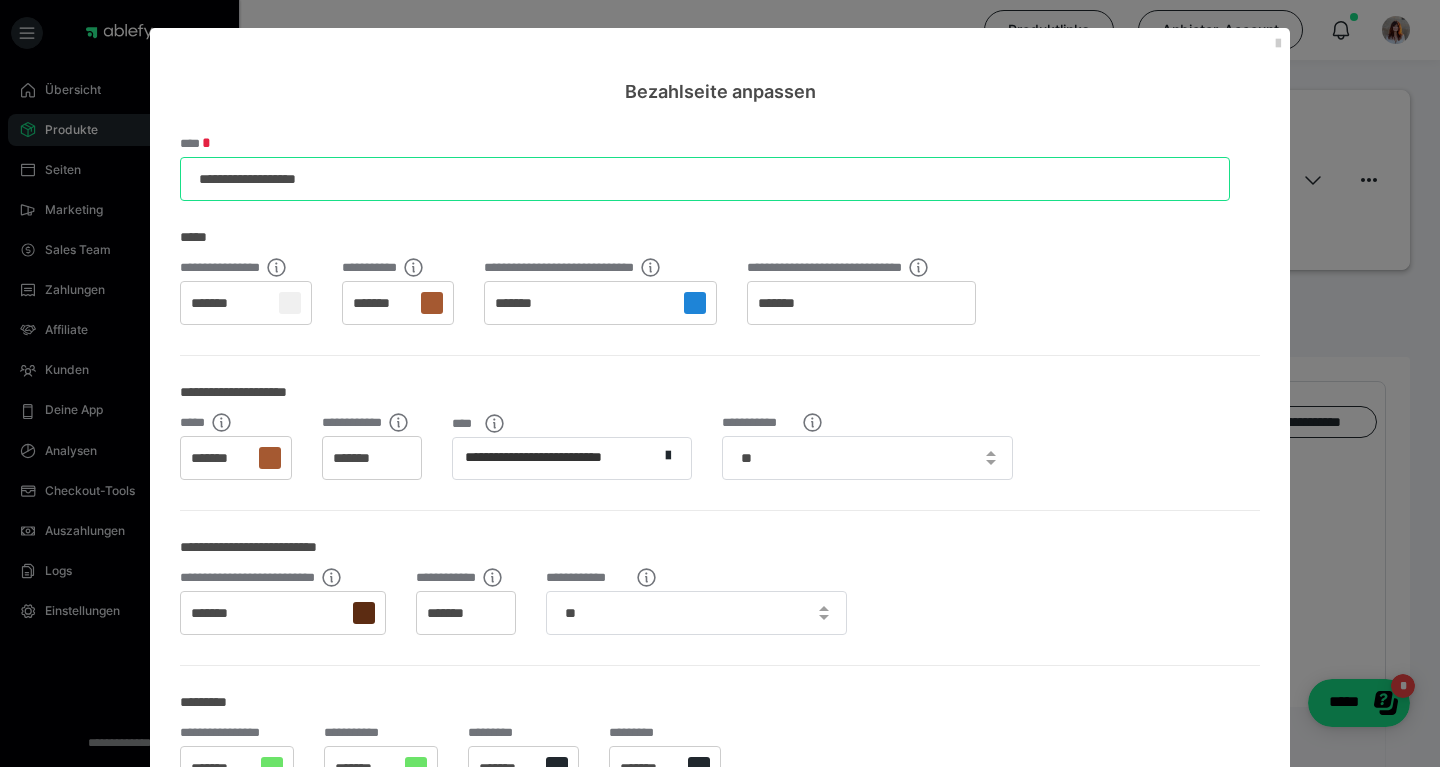click on "**********" at bounding box center [705, 179] 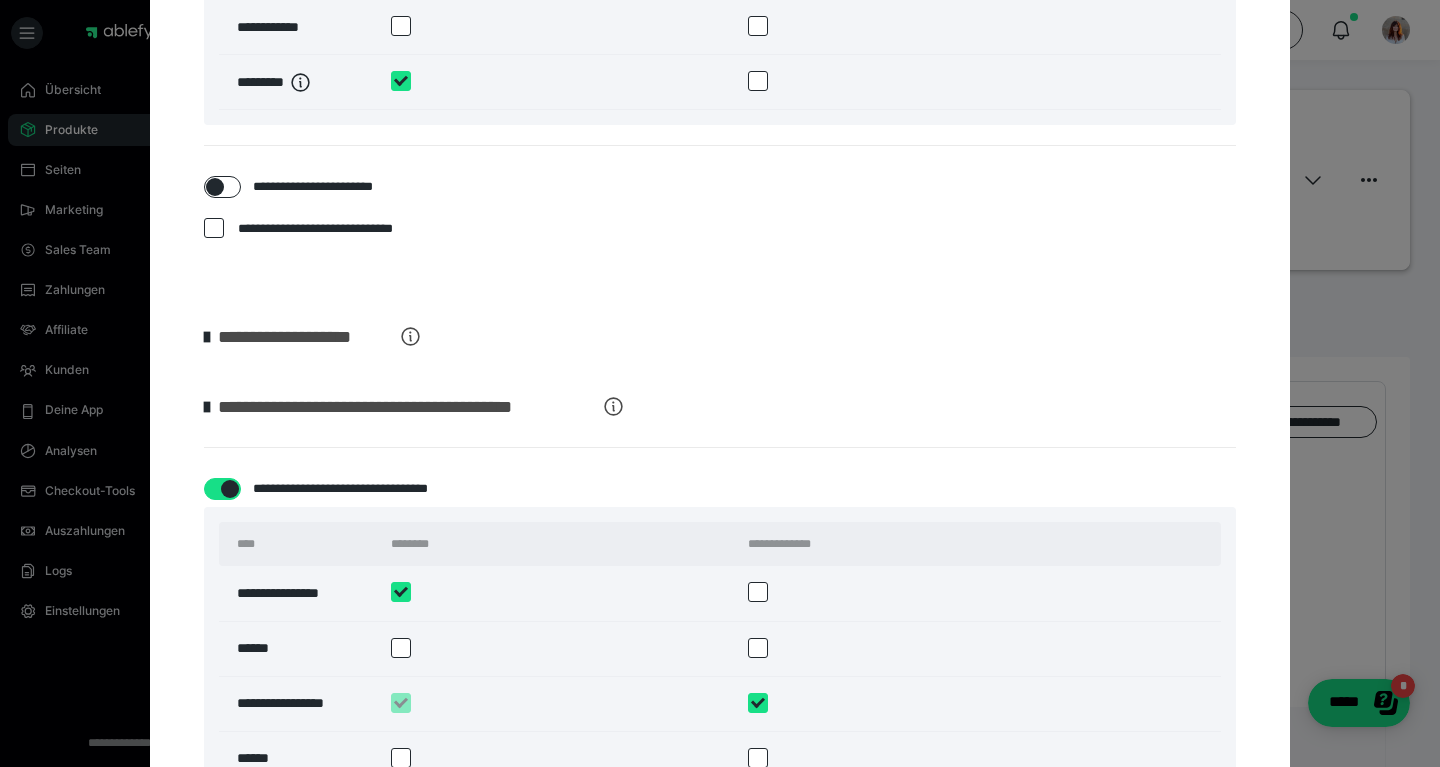 scroll, scrollTop: 2866, scrollLeft: 0, axis: vertical 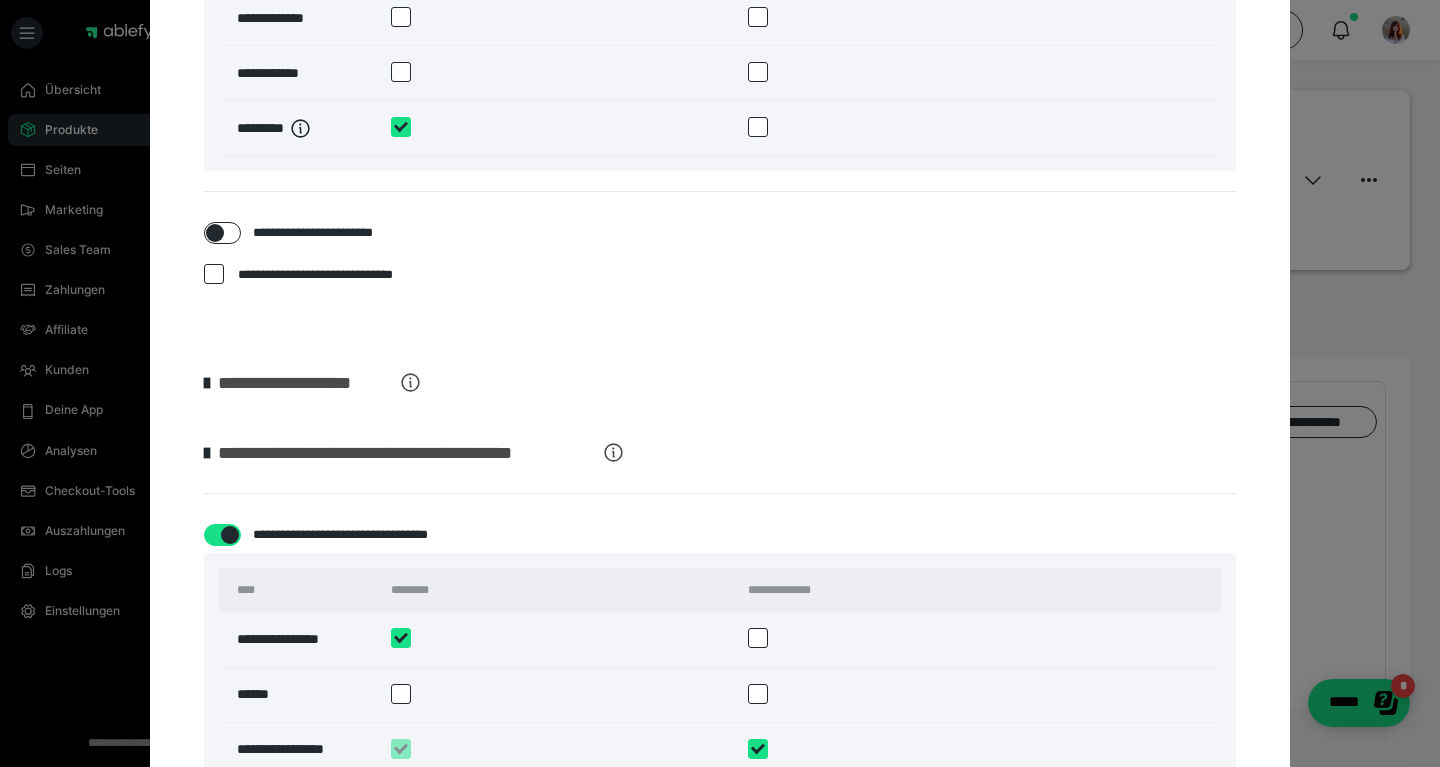 type on "**********" 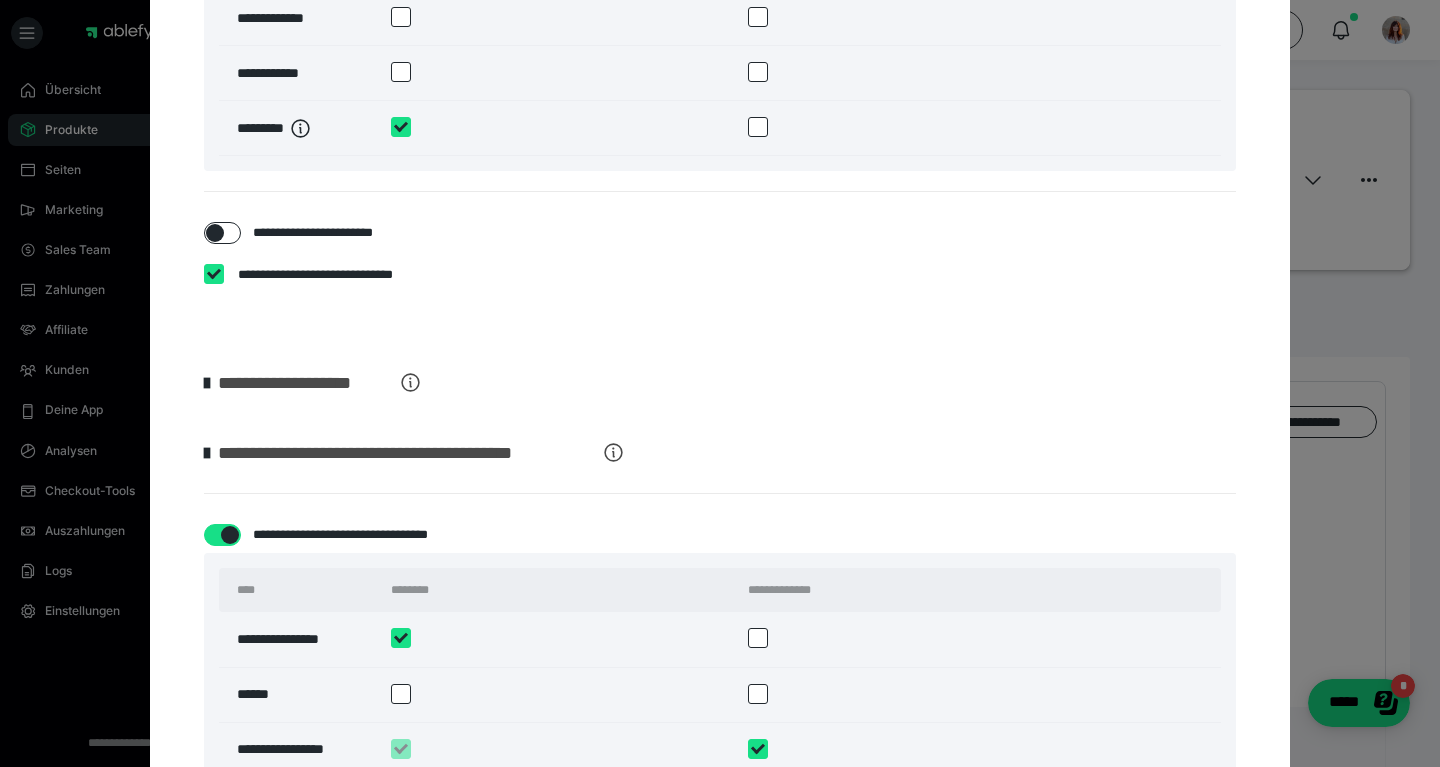 checkbox on "****" 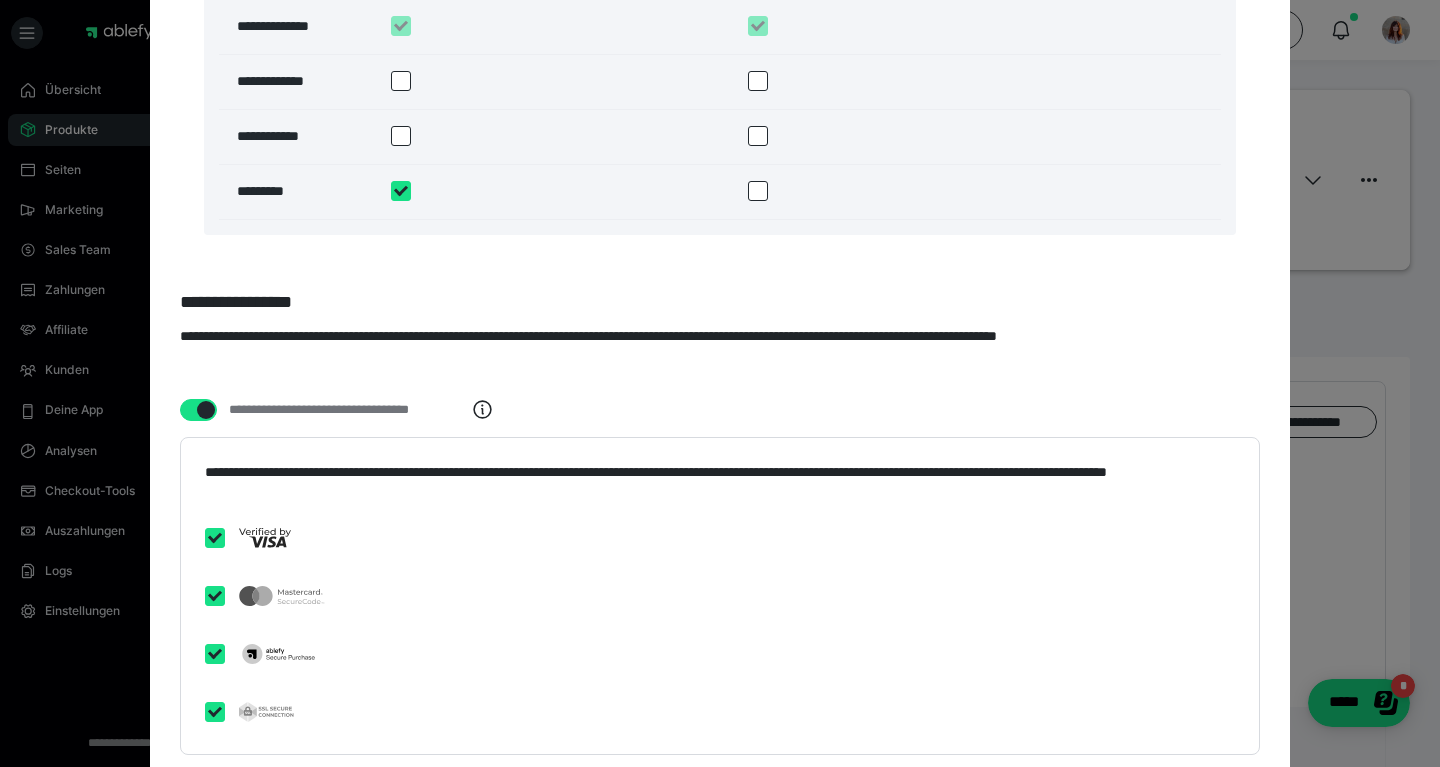 scroll, scrollTop: 4387, scrollLeft: 0, axis: vertical 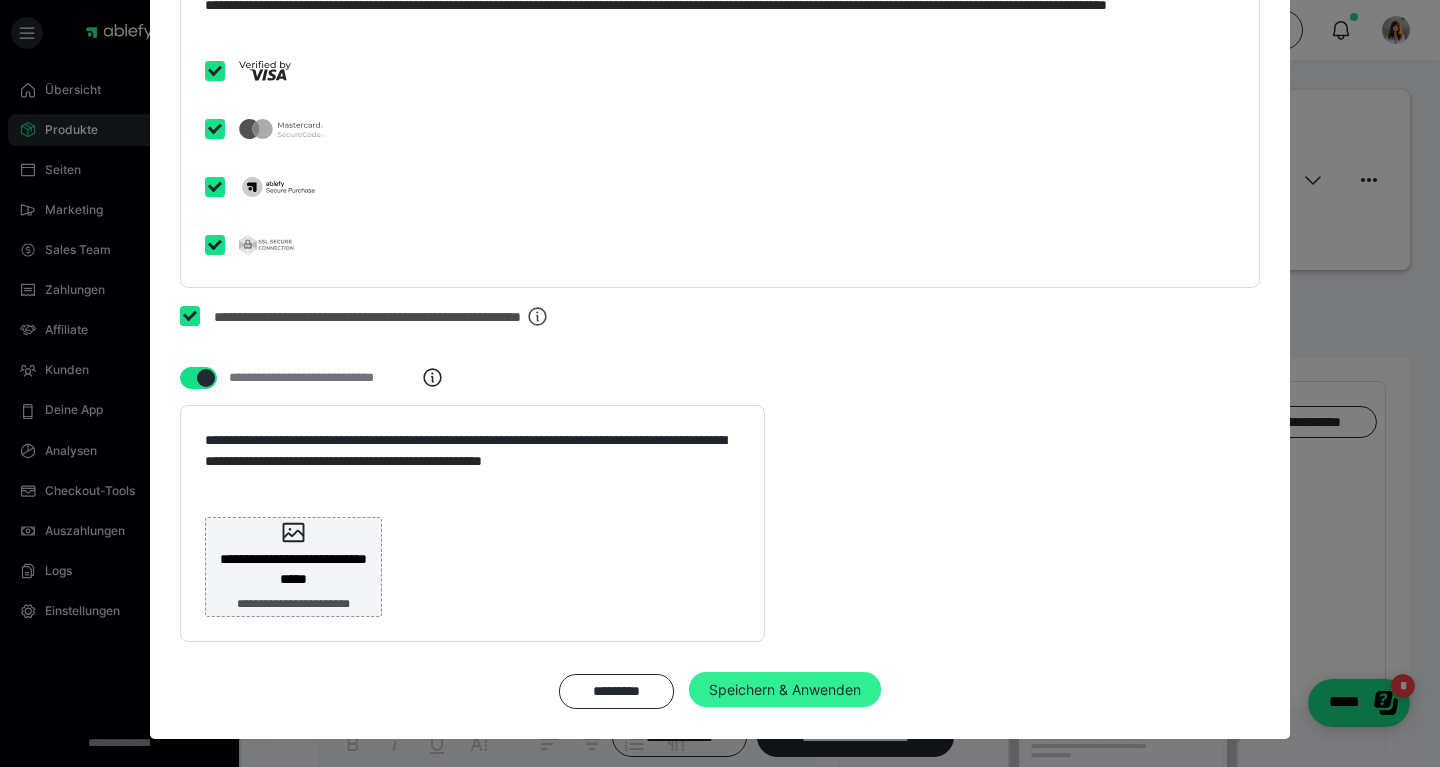 click on "Speichern & Anwenden" at bounding box center [785, 690] 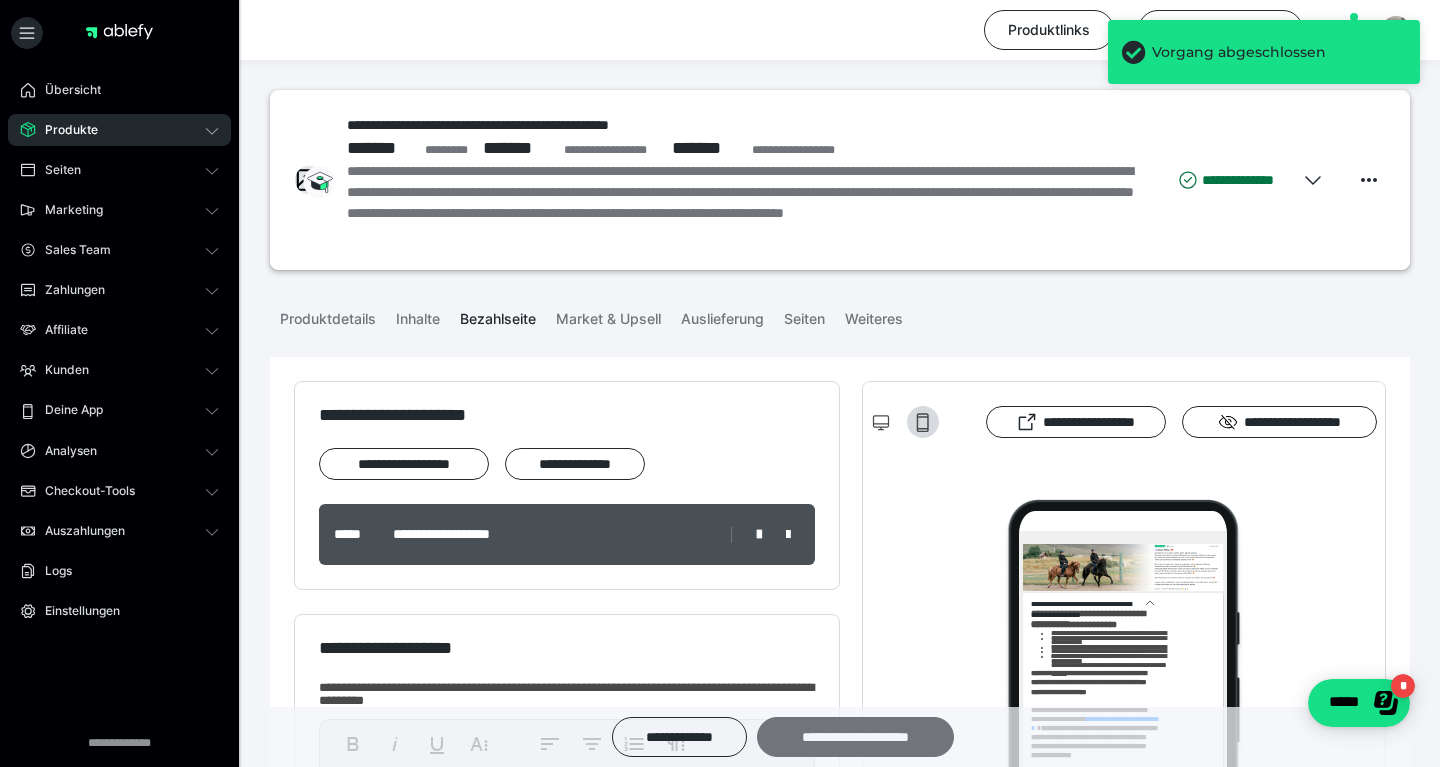 click on "**********" at bounding box center (855, 737) 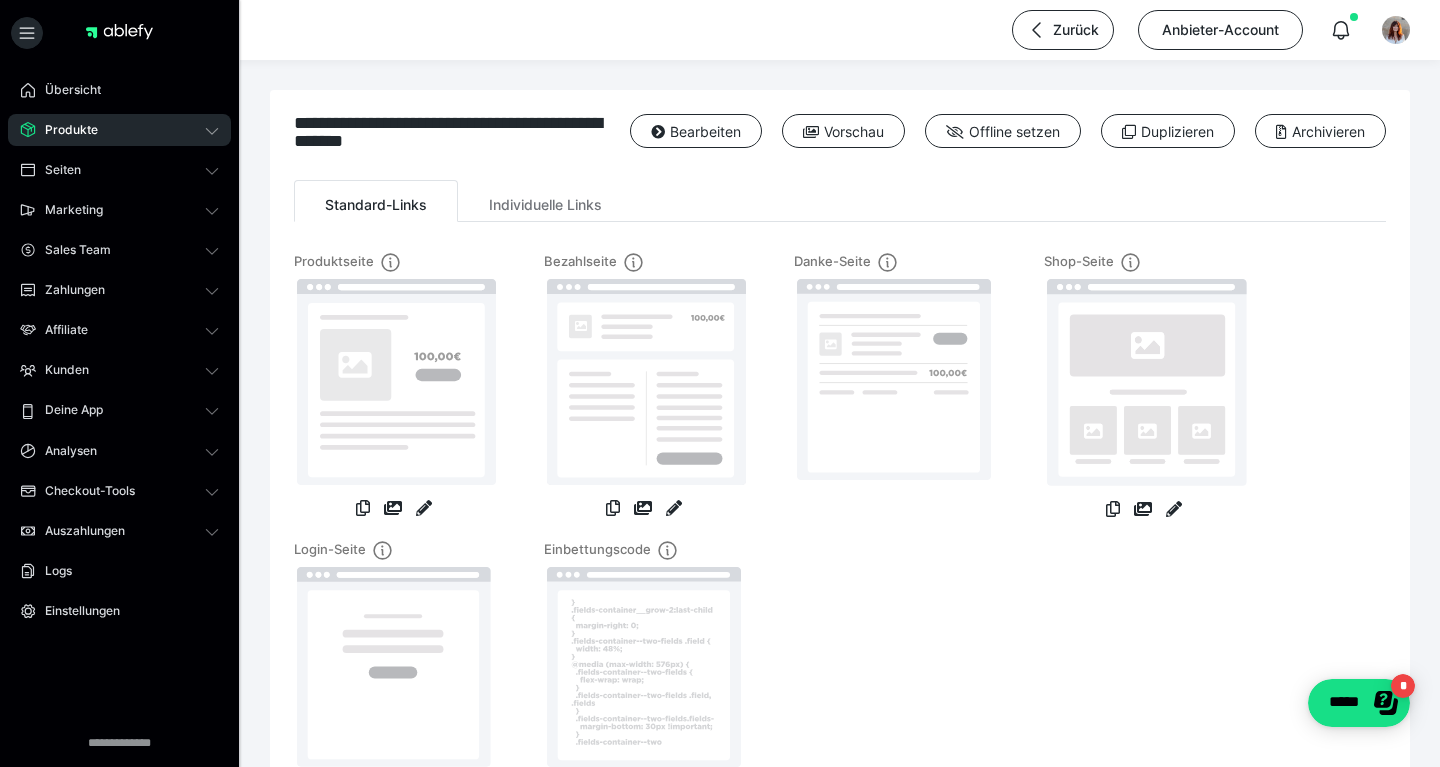 click 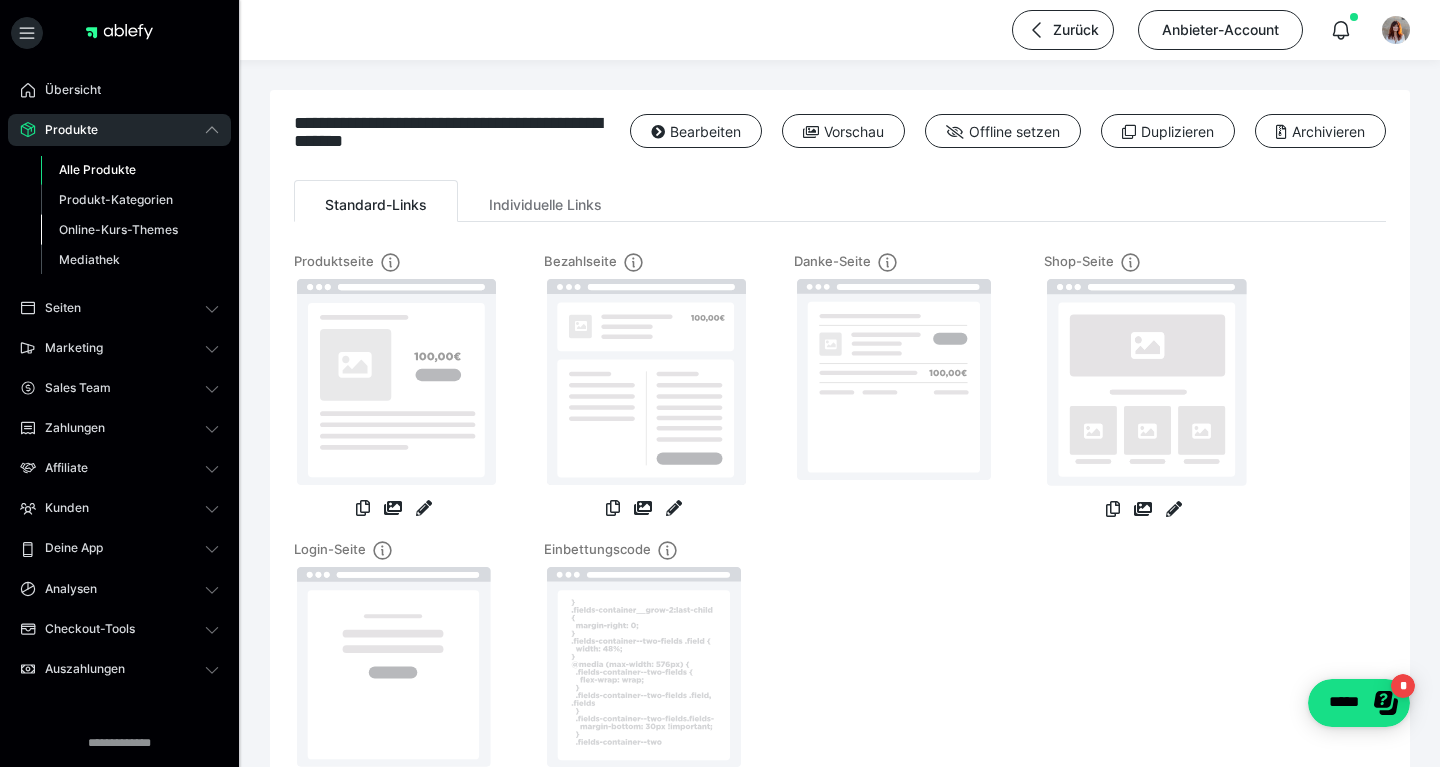 click on "Online-Kurs-Themes" at bounding box center (118, 229) 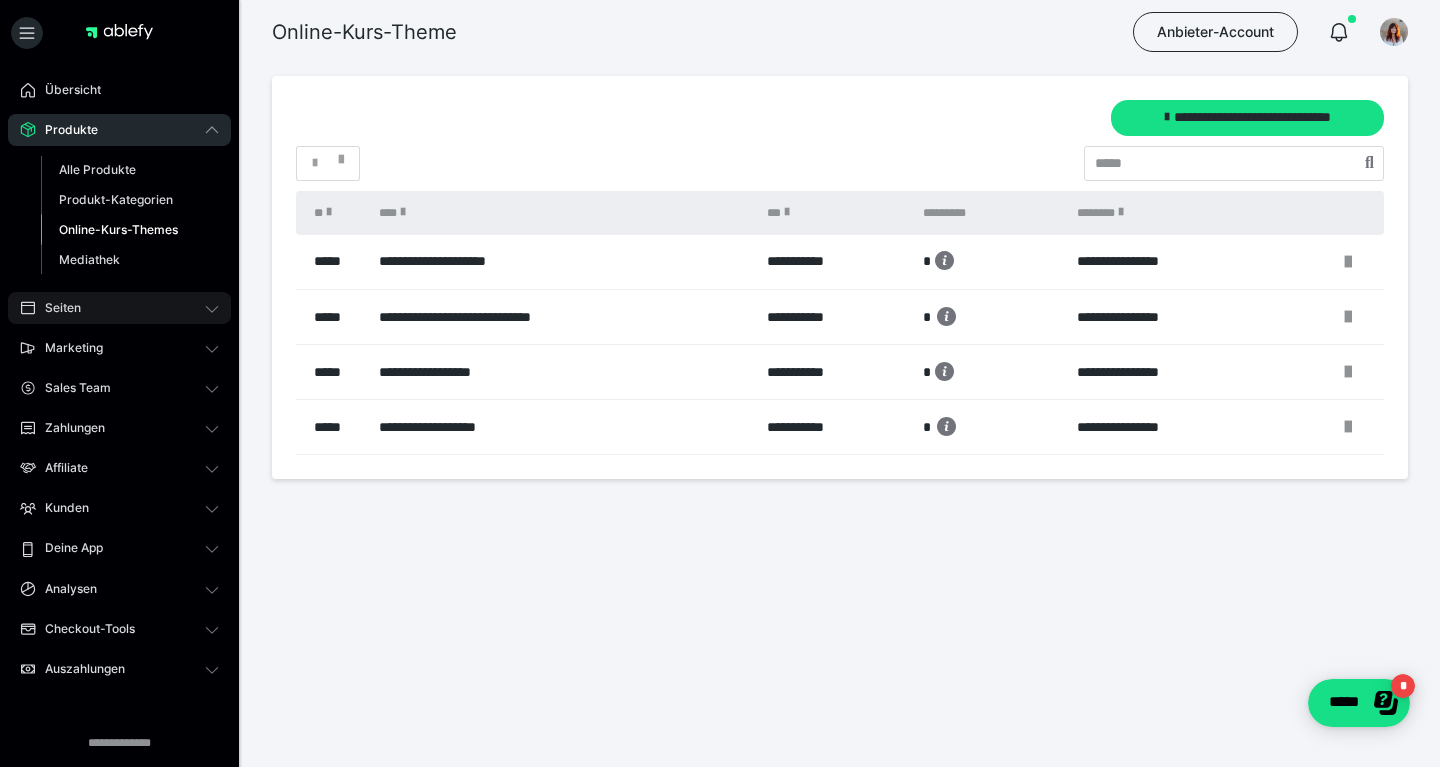 click on "Seiten" at bounding box center [119, 308] 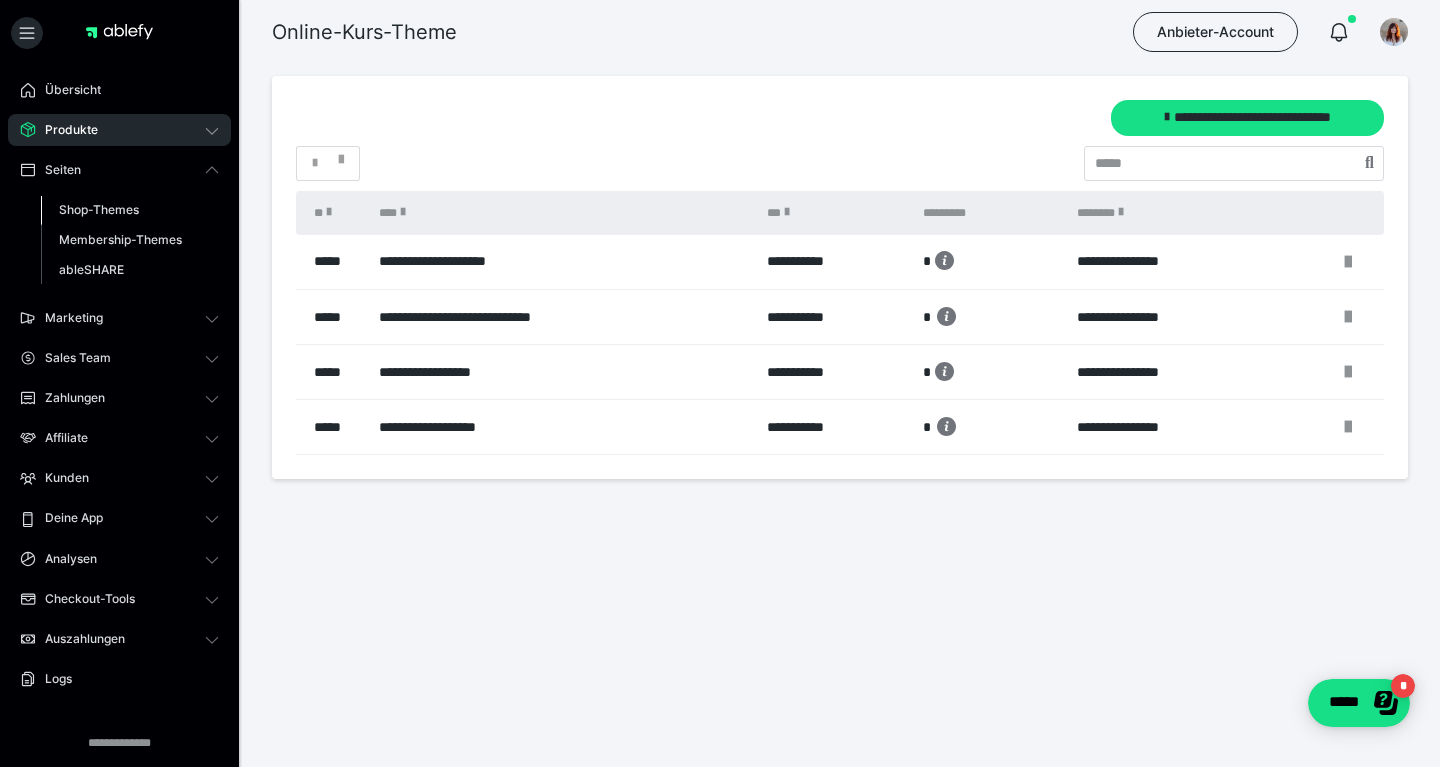 click on "Shop-Themes" at bounding box center [130, 210] 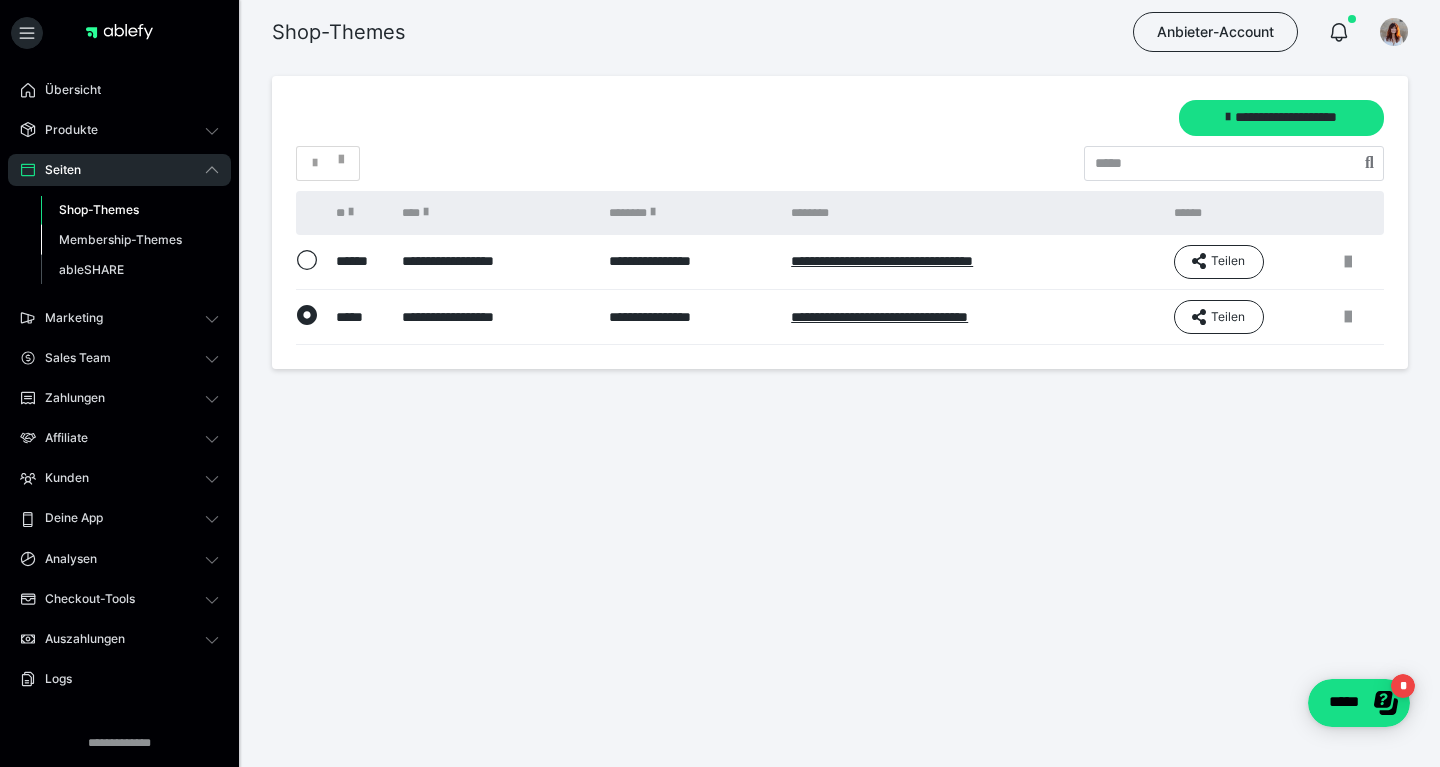 click on "Membership-Themes" at bounding box center [120, 239] 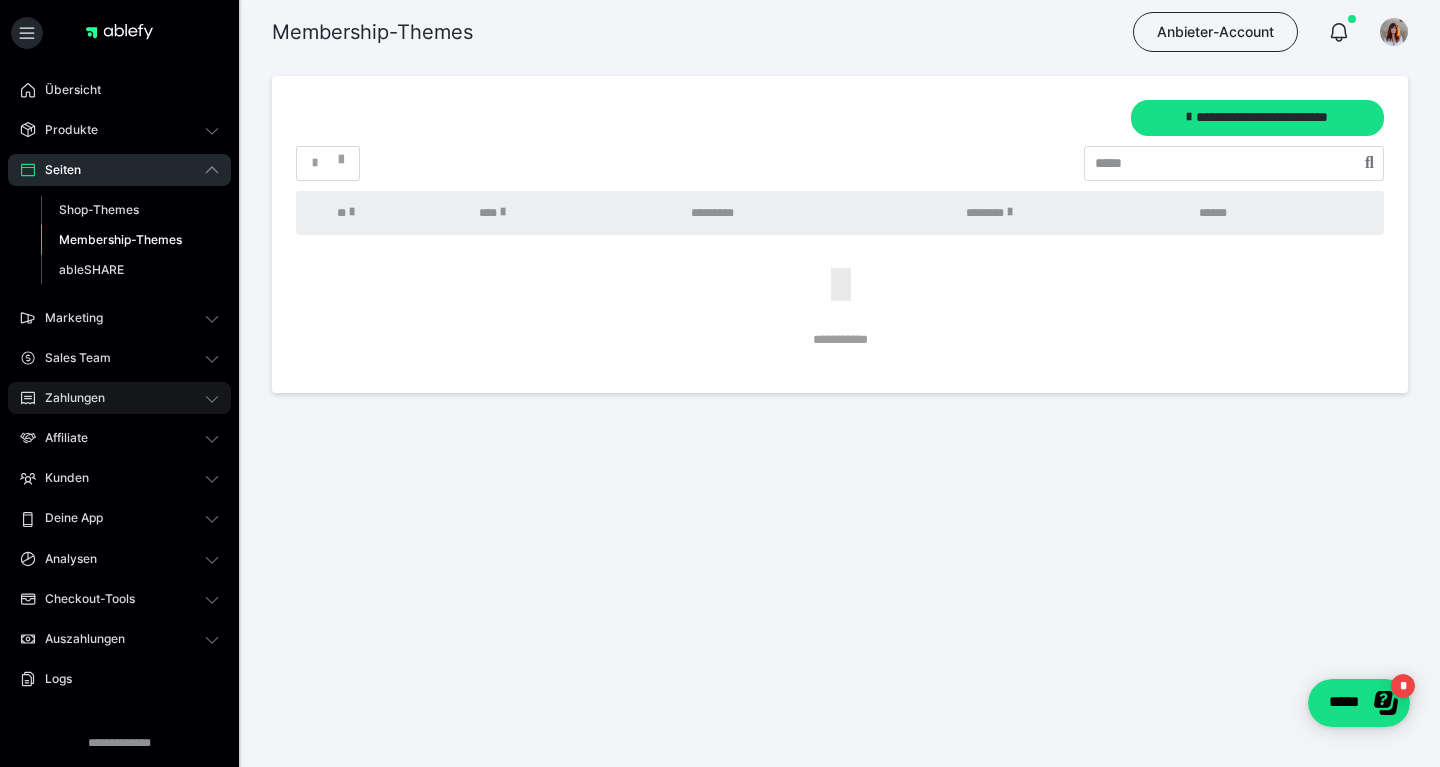 scroll, scrollTop: 81, scrollLeft: 0, axis: vertical 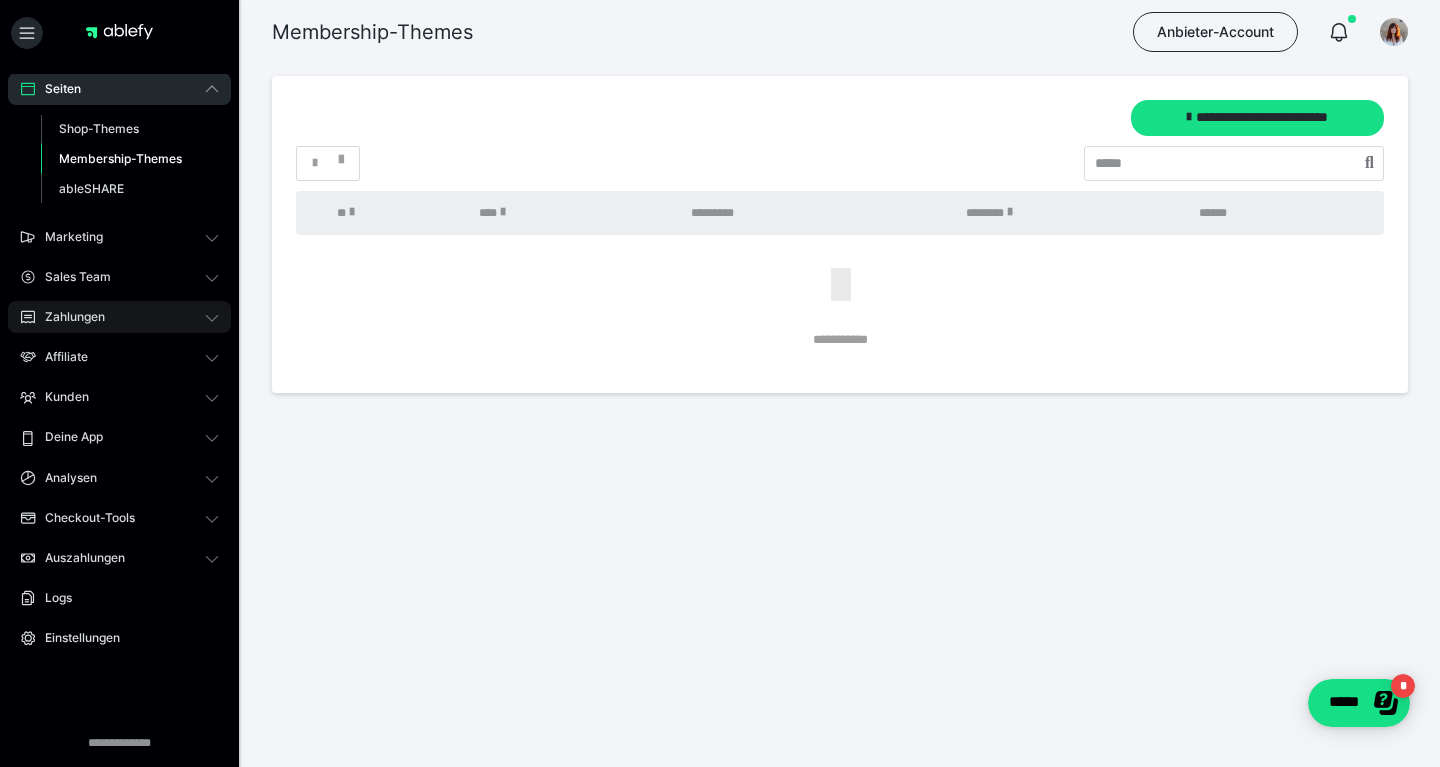 click 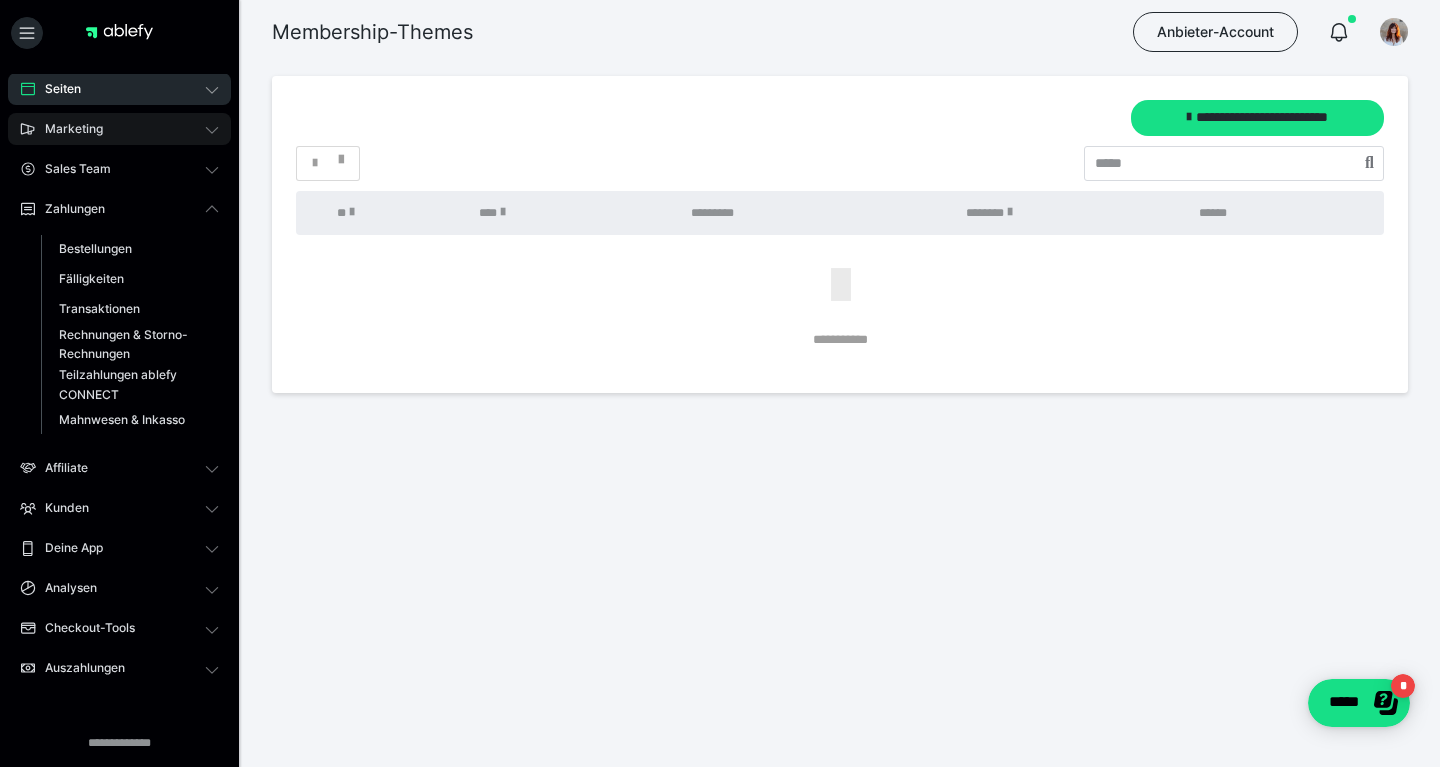 click 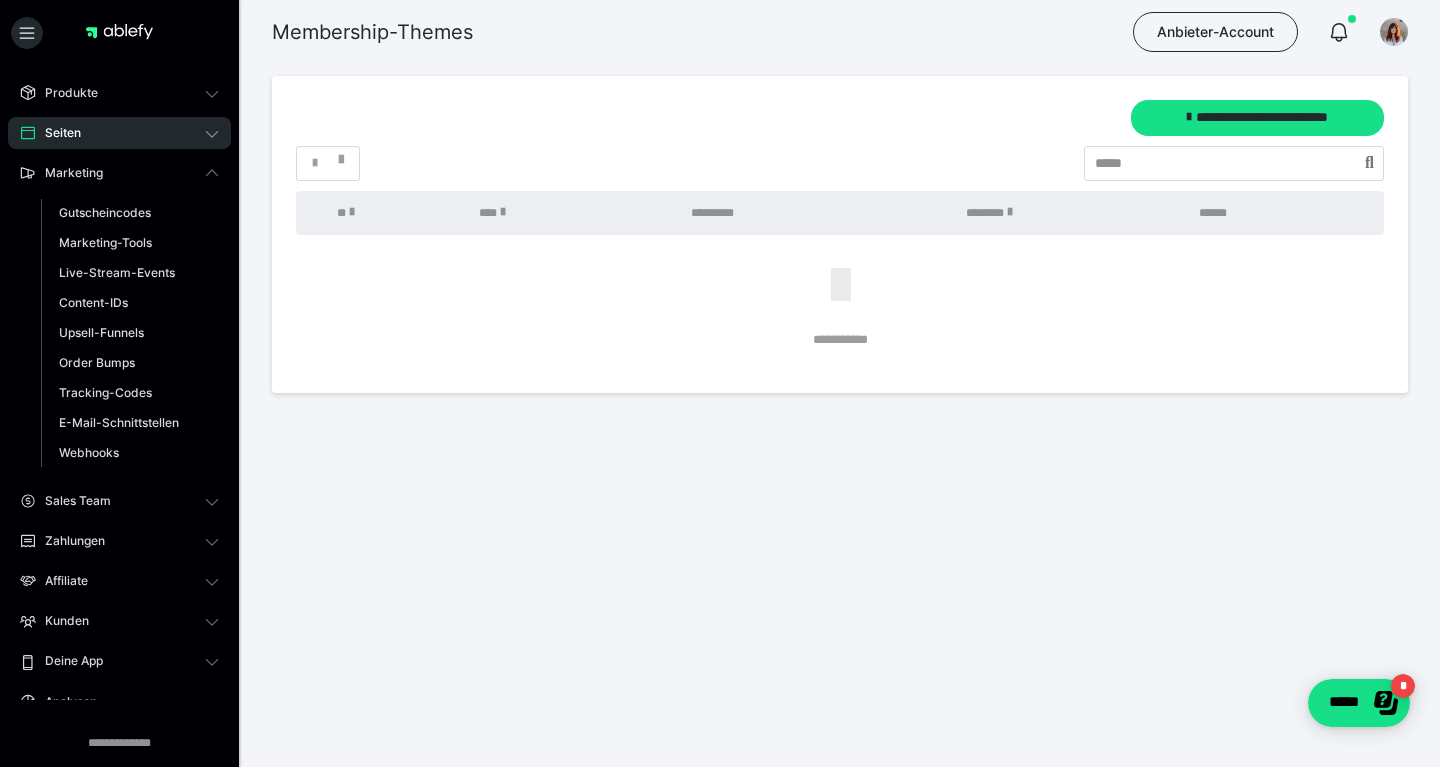 scroll, scrollTop: 0, scrollLeft: 0, axis: both 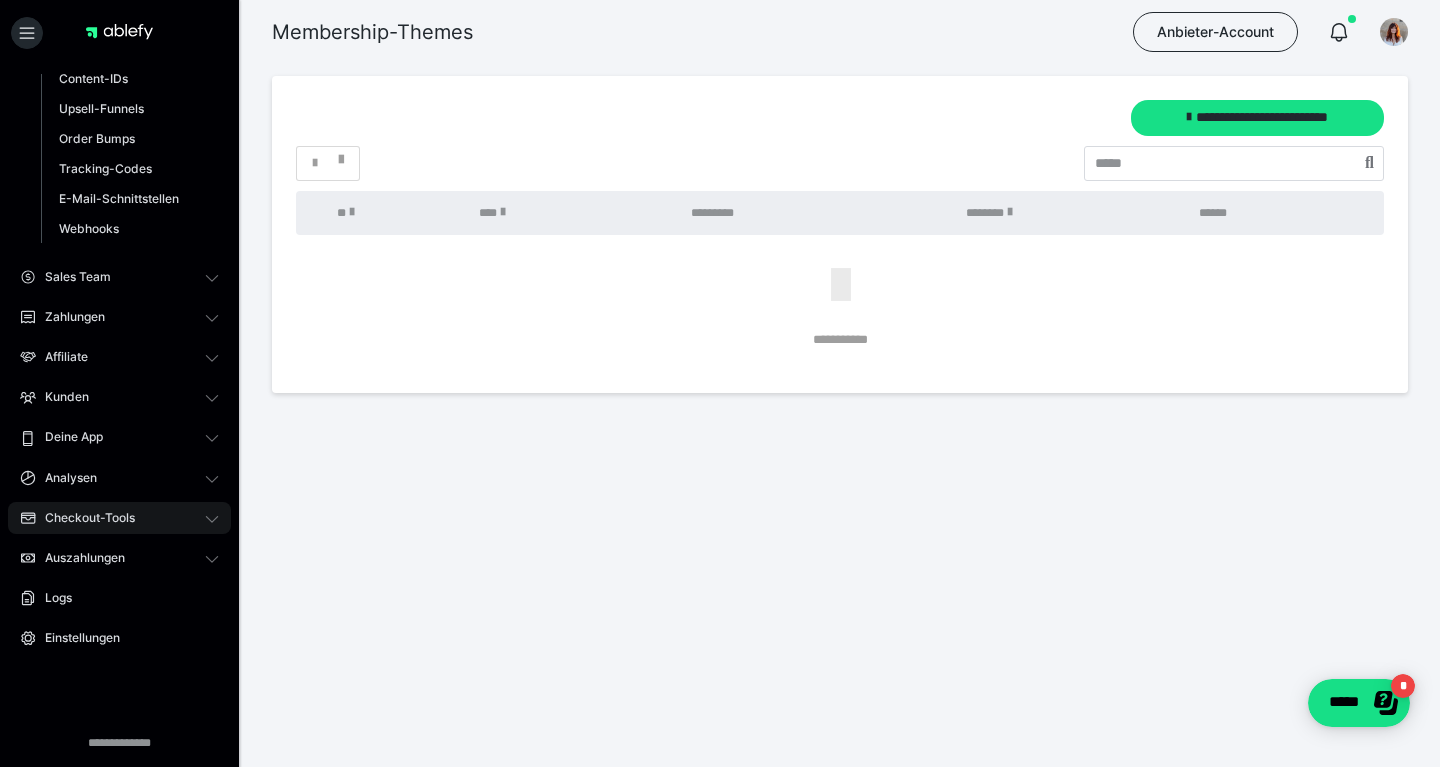 click on "Checkout-Tools" at bounding box center [119, 518] 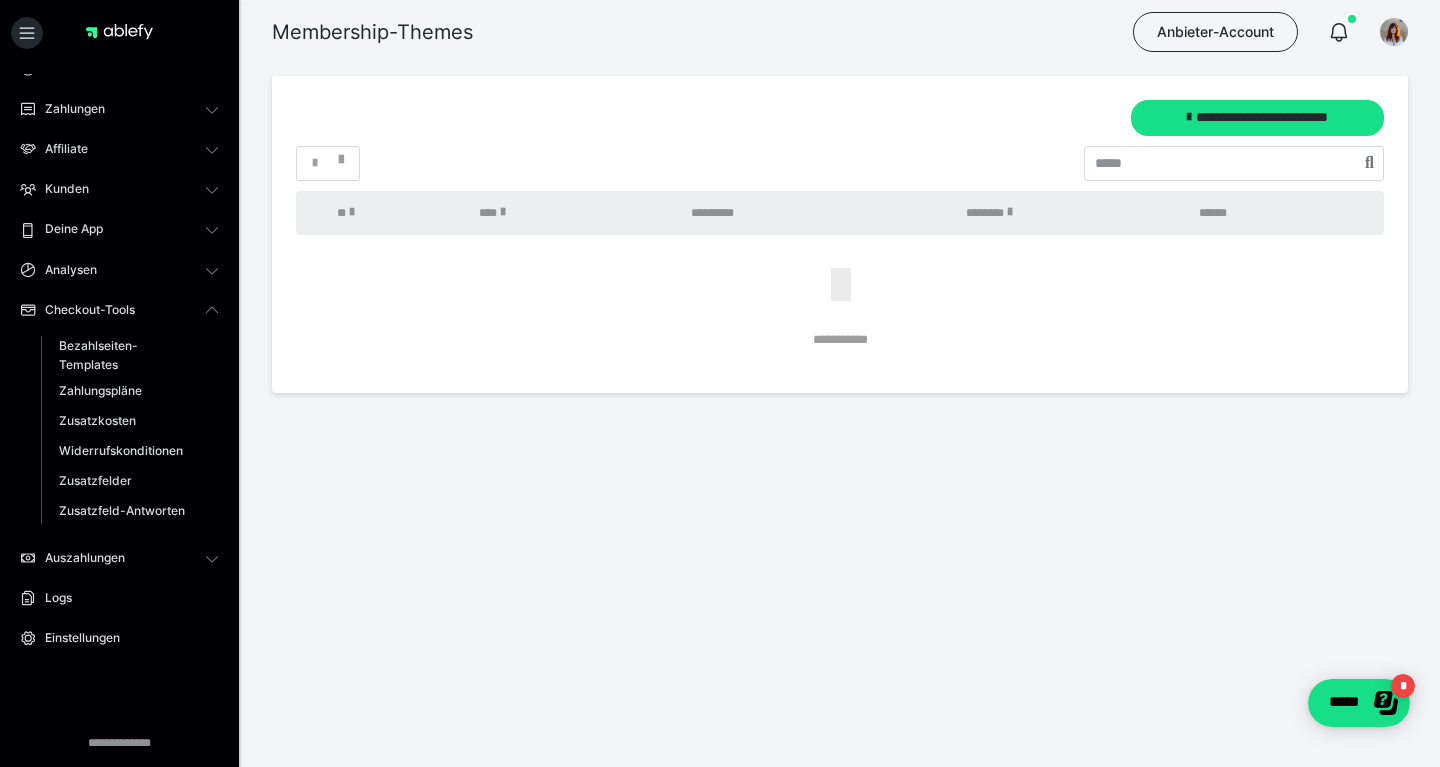 scroll, scrollTop: 182, scrollLeft: 0, axis: vertical 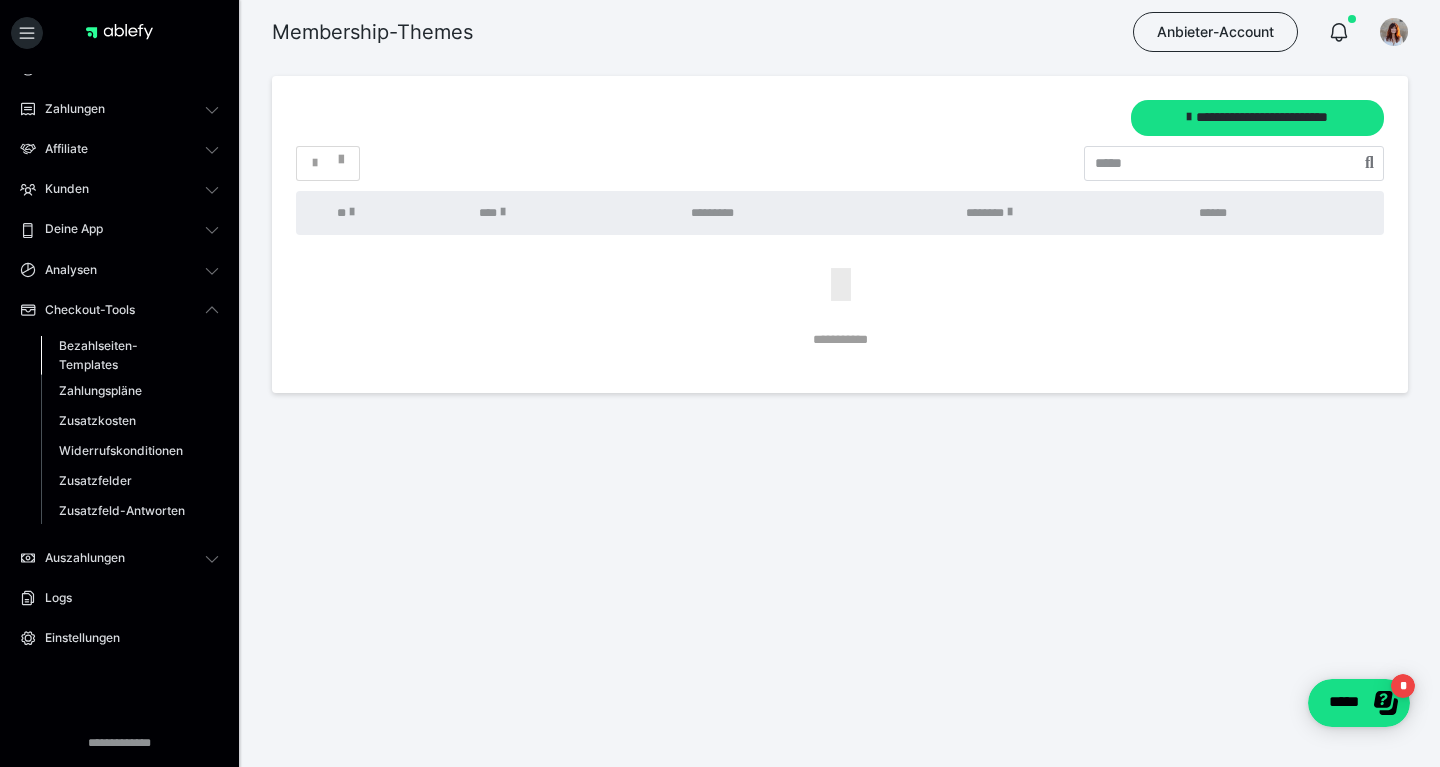 click on "Bezahlseiten-Templates" at bounding box center [126, 355] 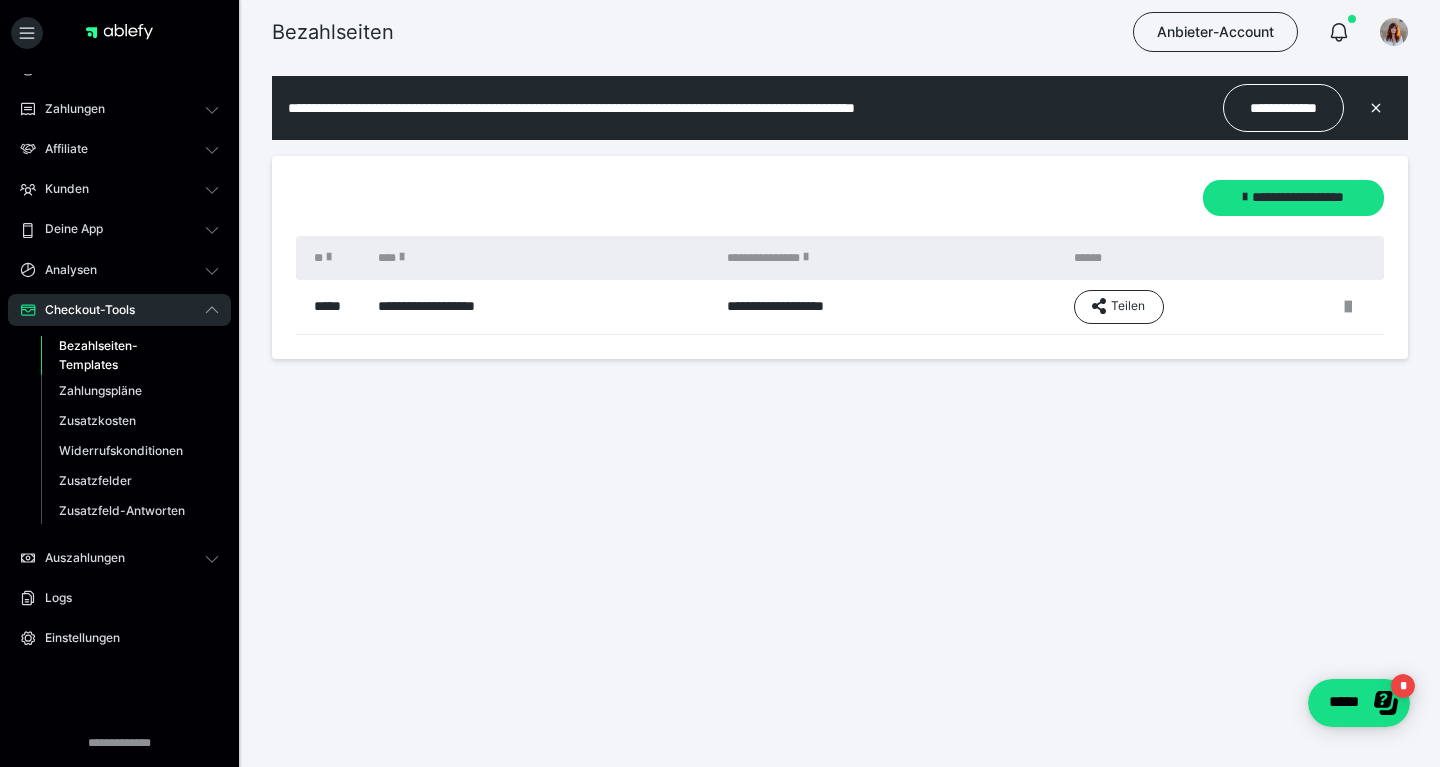 scroll, scrollTop: 0, scrollLeft: 0, axis: both 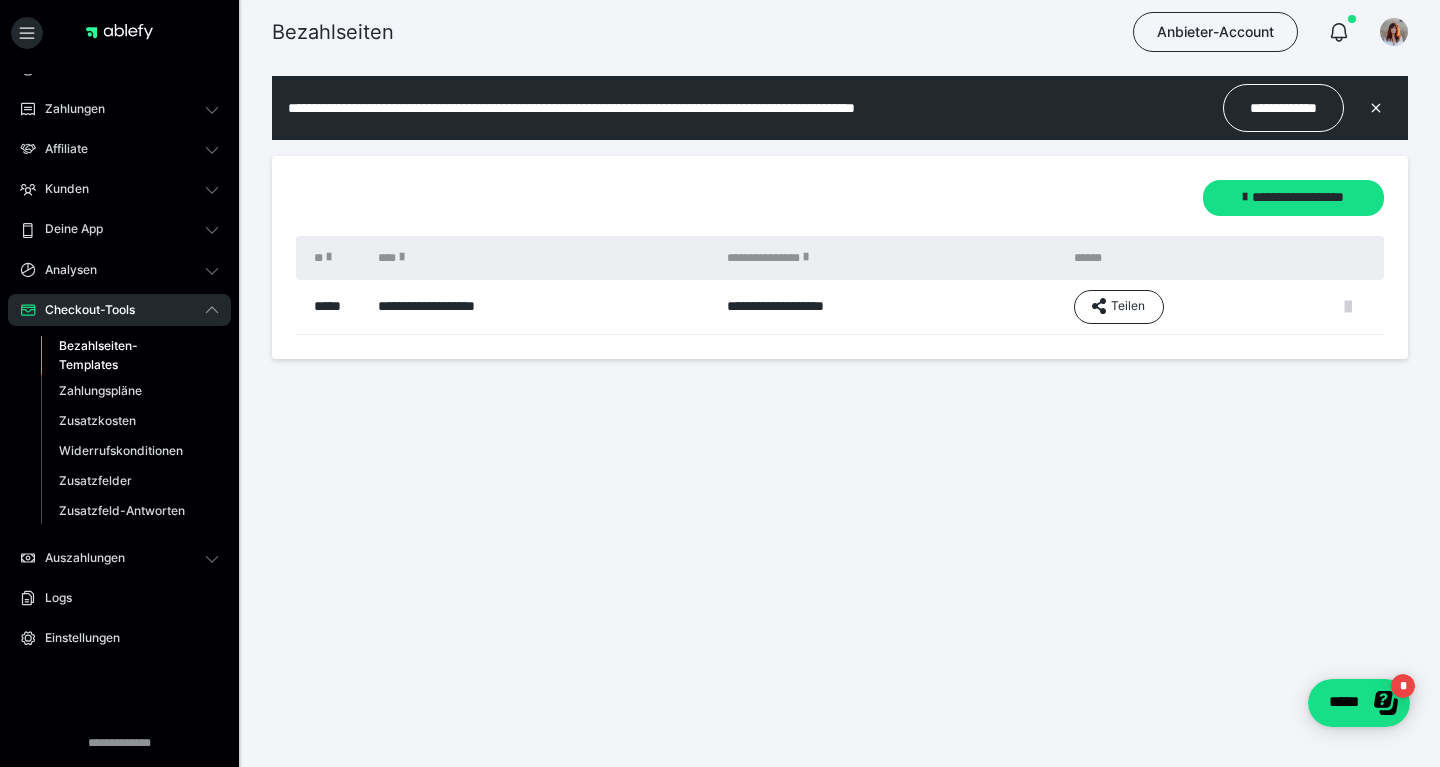 click at bounding box center [1348, 307] 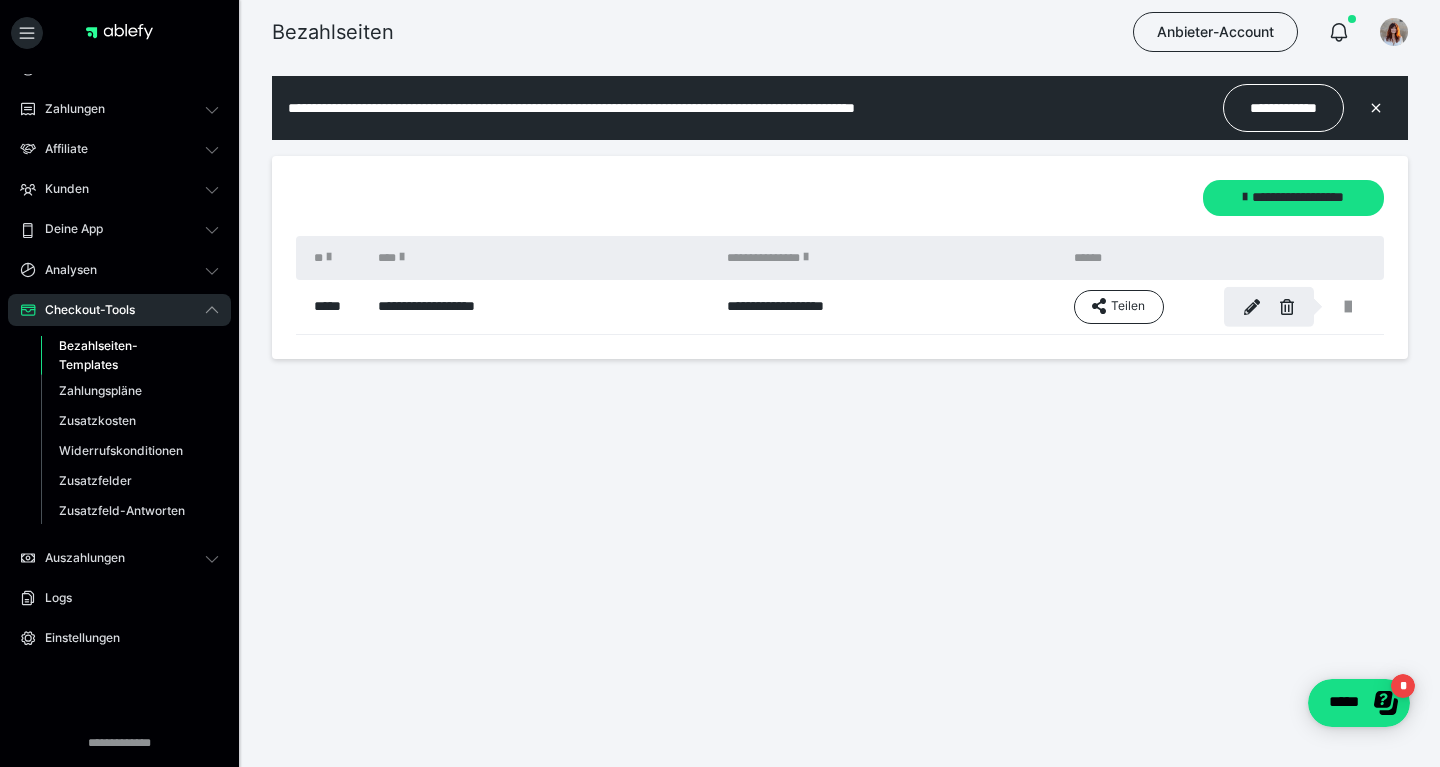click at bounding box center [720, 383] 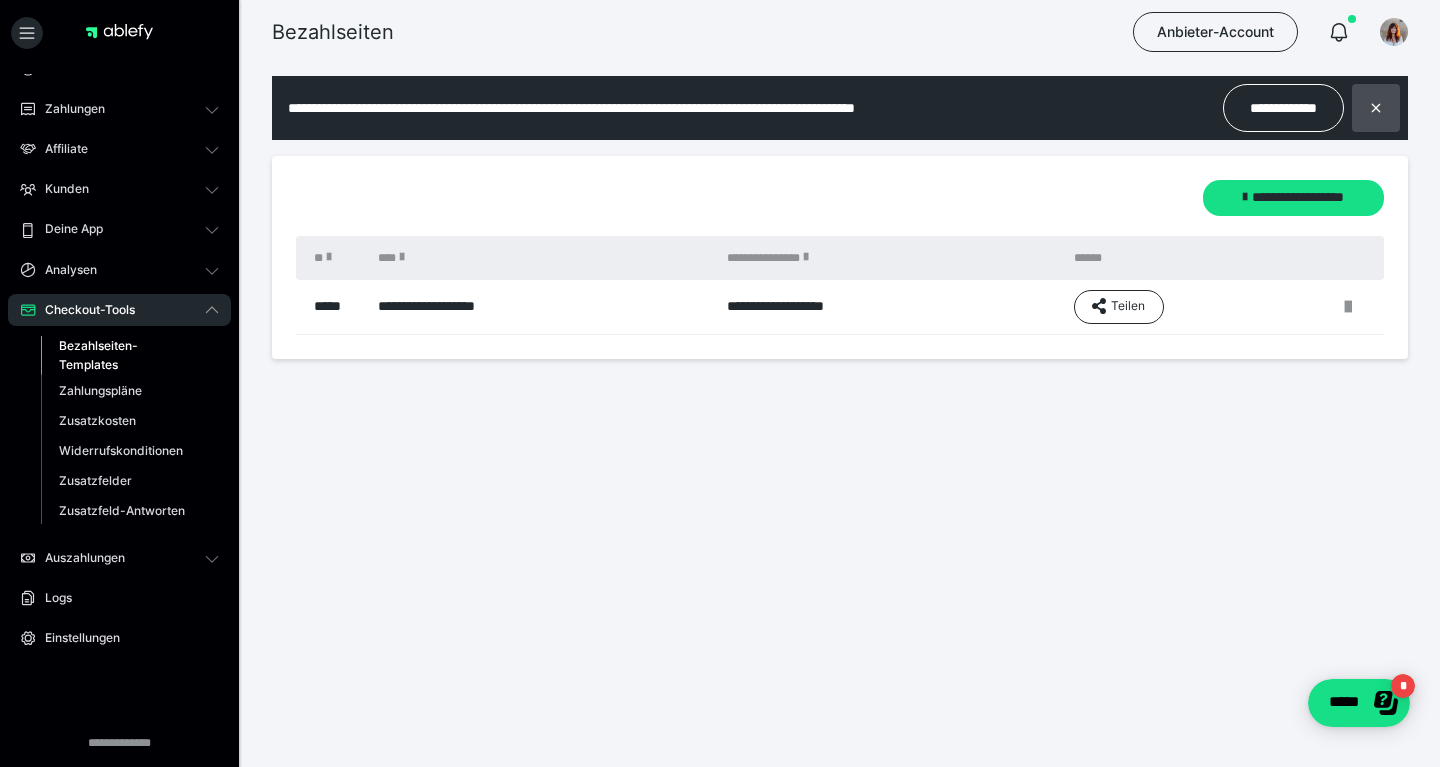 click at bounding box center [1376, 108] 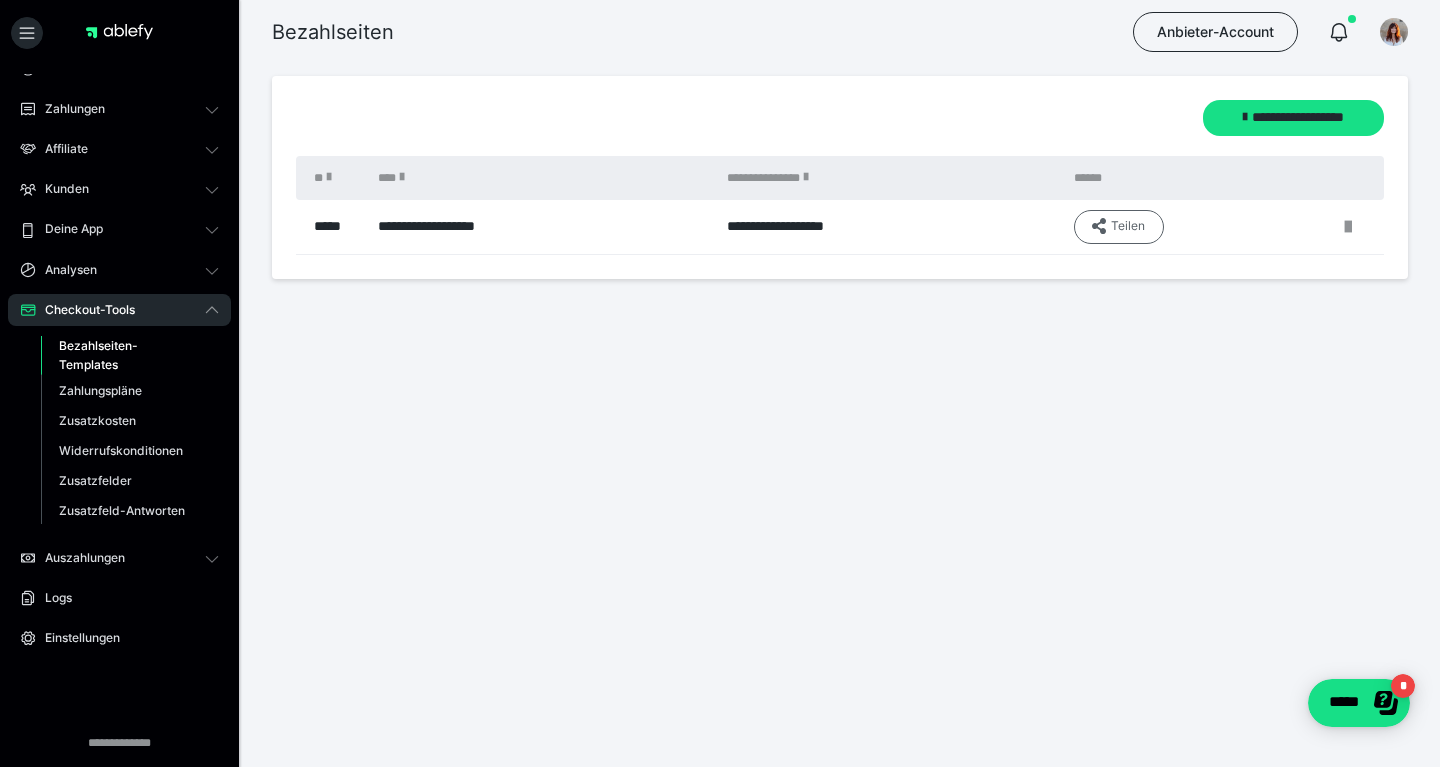 click on "Teilen" at bounding box center [1119, 227] 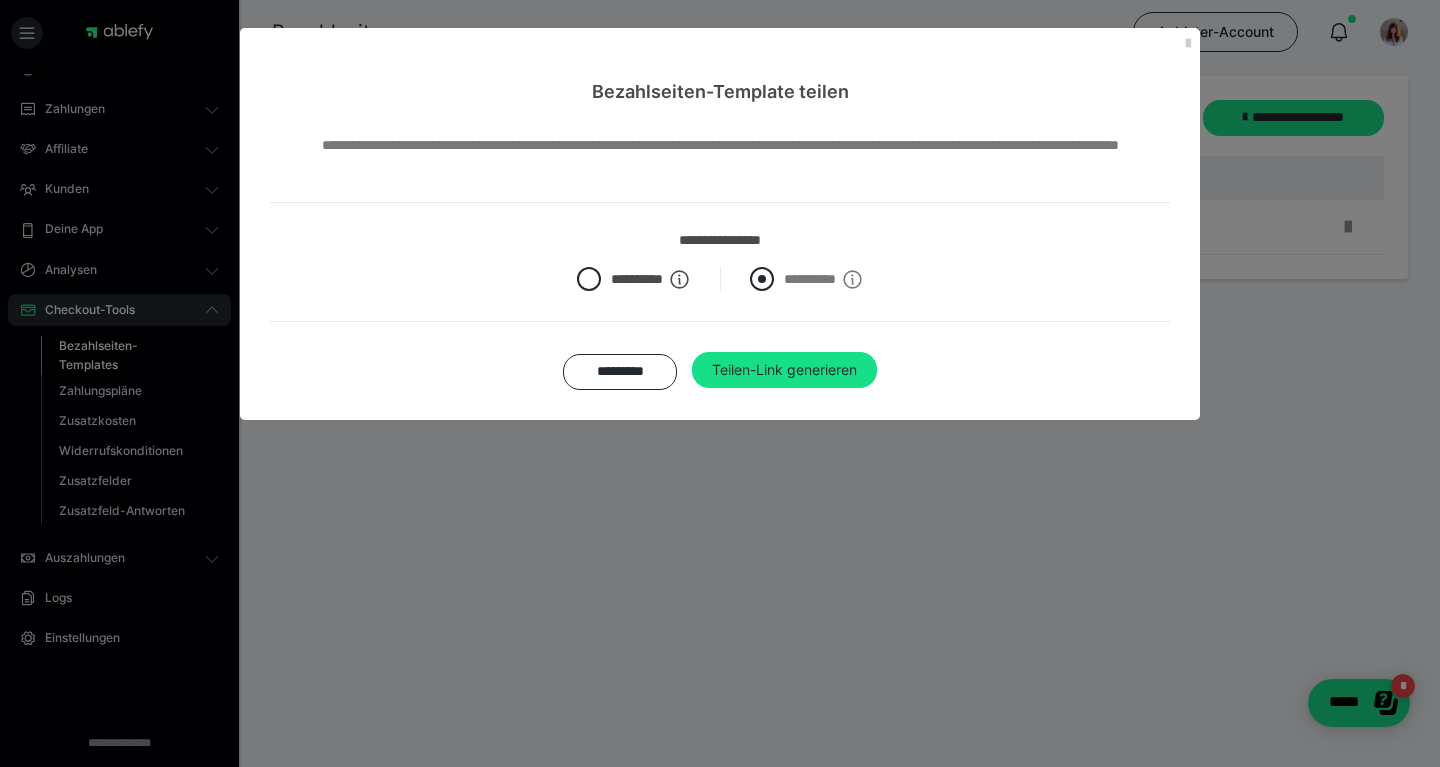 click at bounding box center [762, 279] 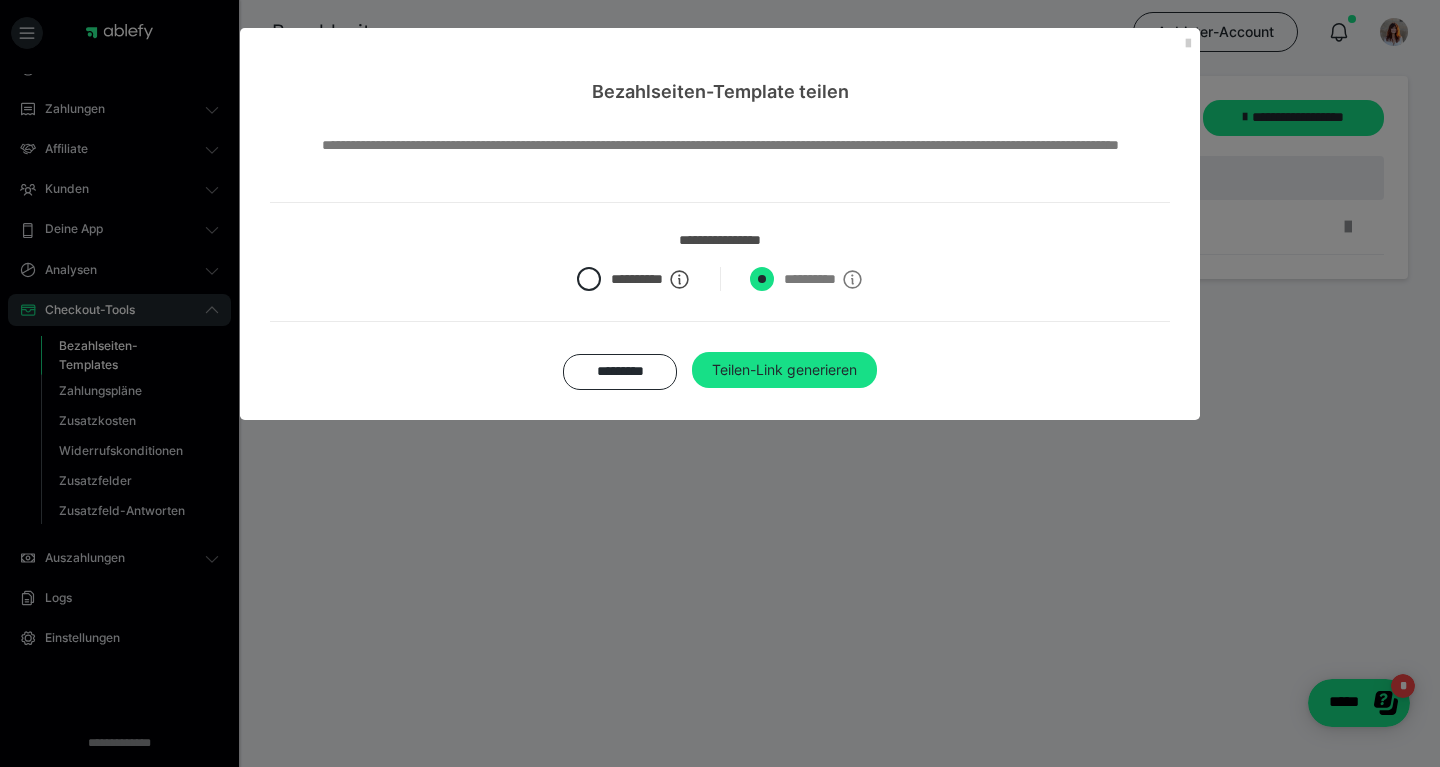 radio on "****" 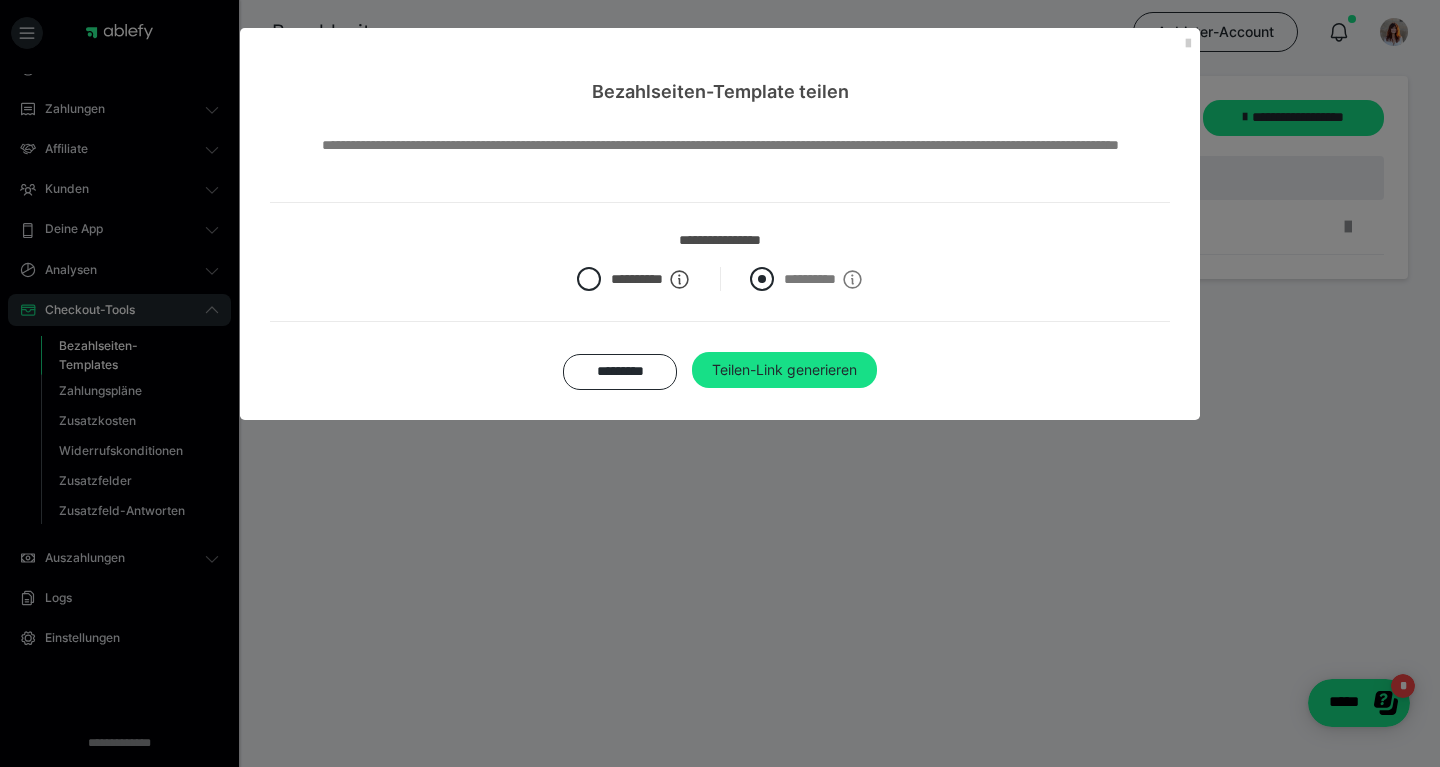 radio on "*****" 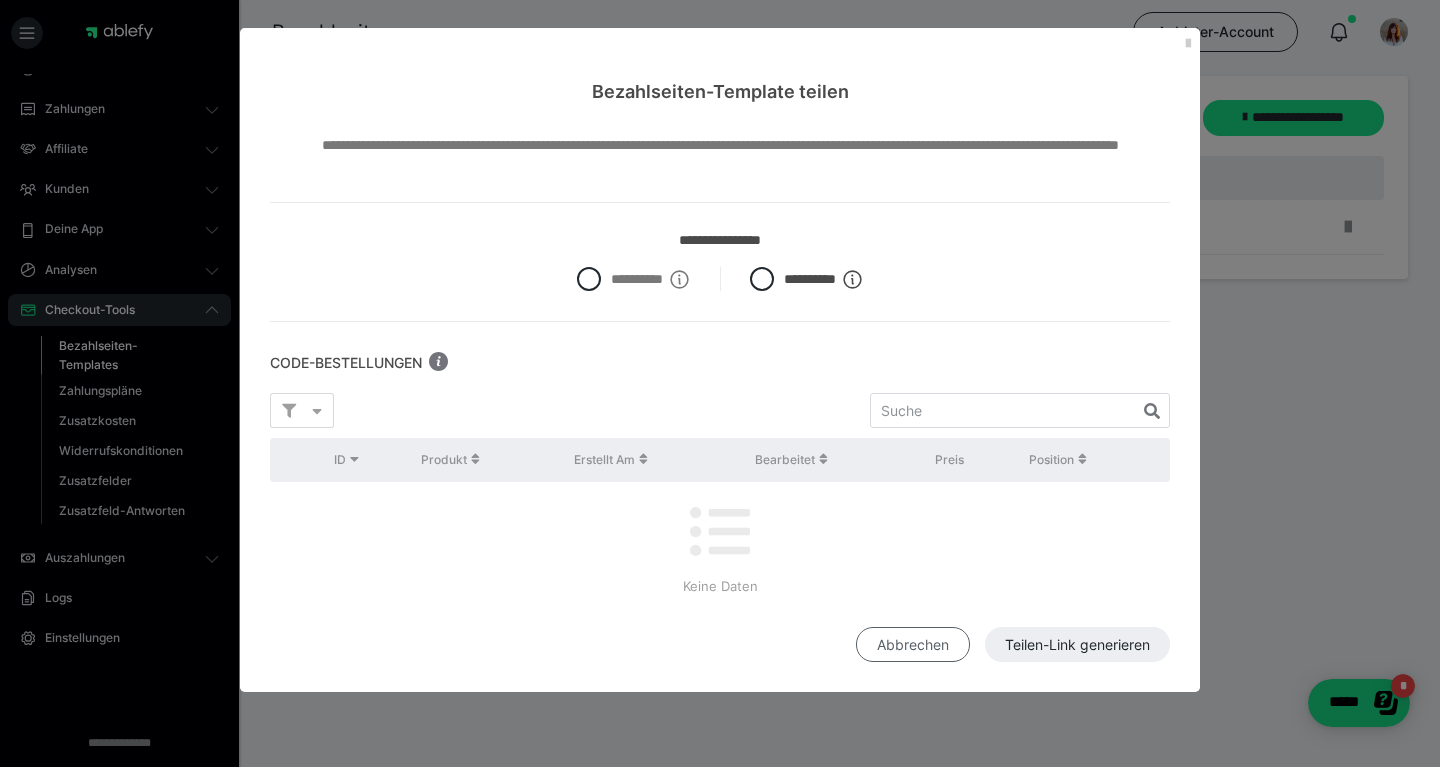 click on "Abbrechen" at bounding box center (913, 645) 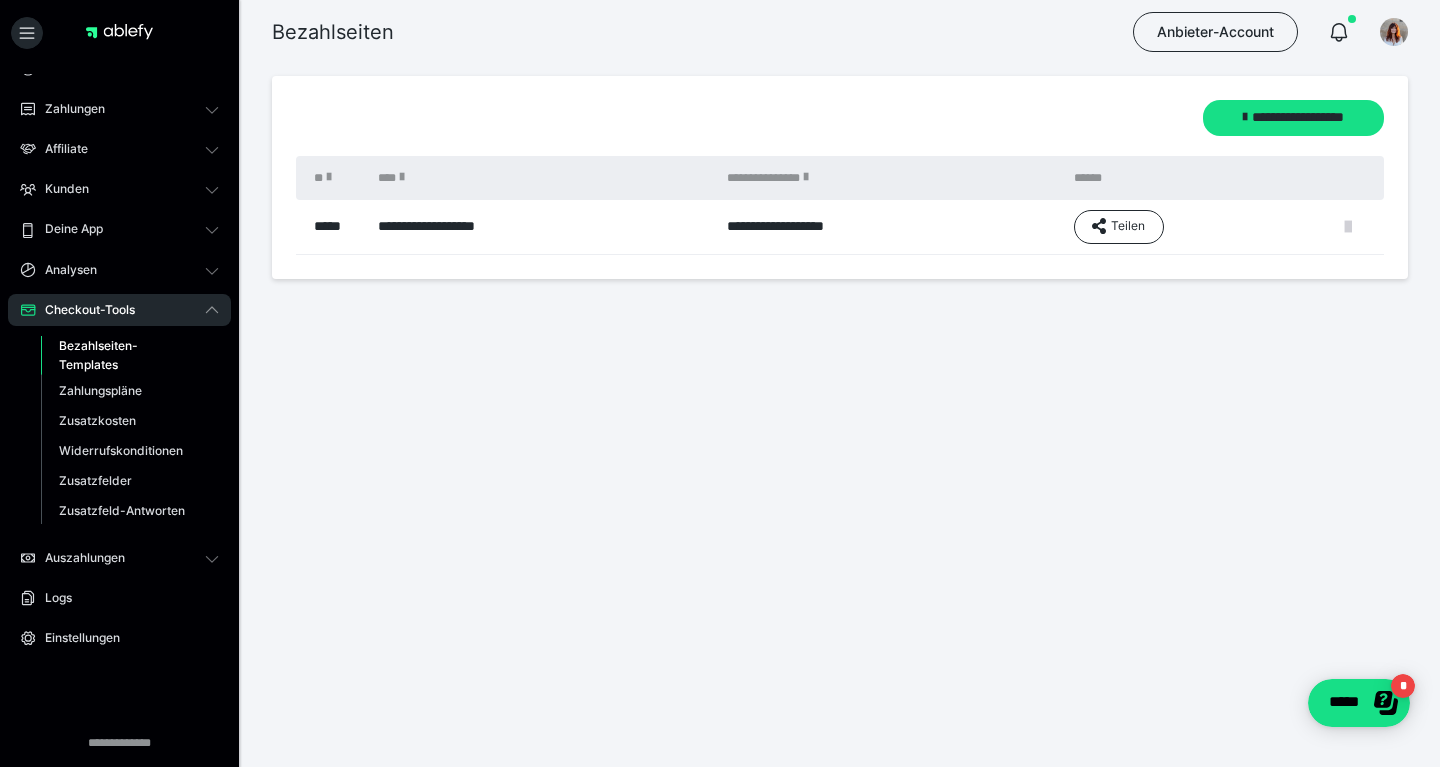 click at bounding box center (1348, 227) 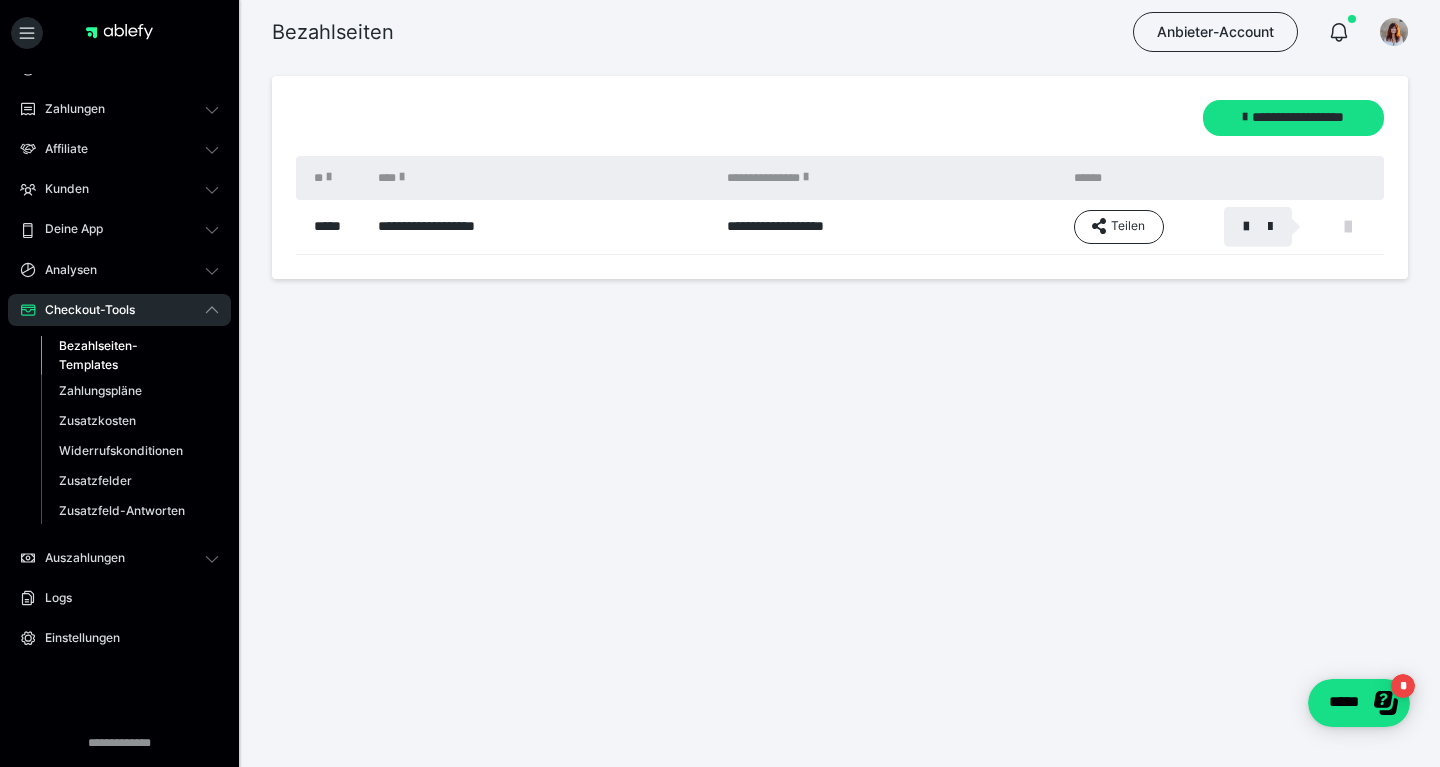 click at bounding box center [720, 383] 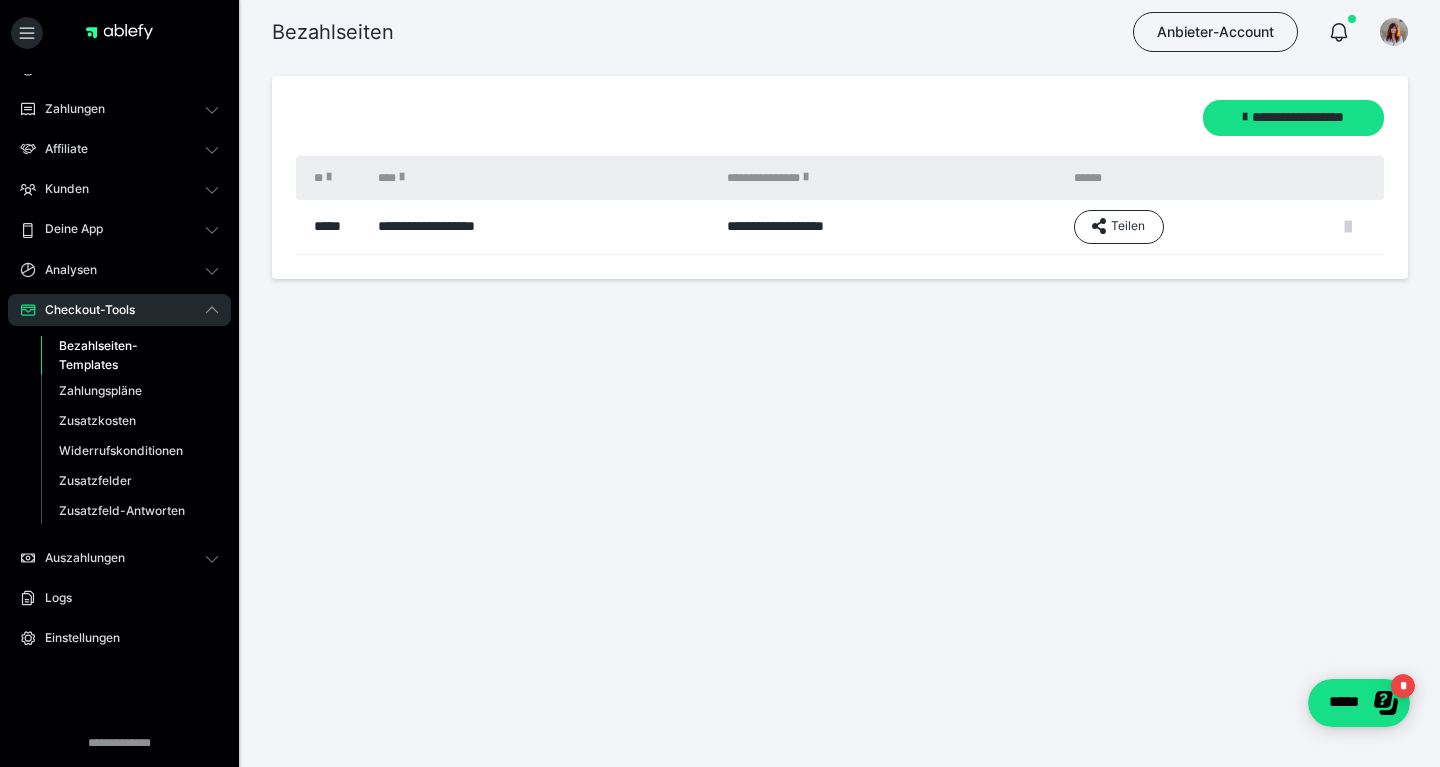 click at bounding box center [1348, 227] 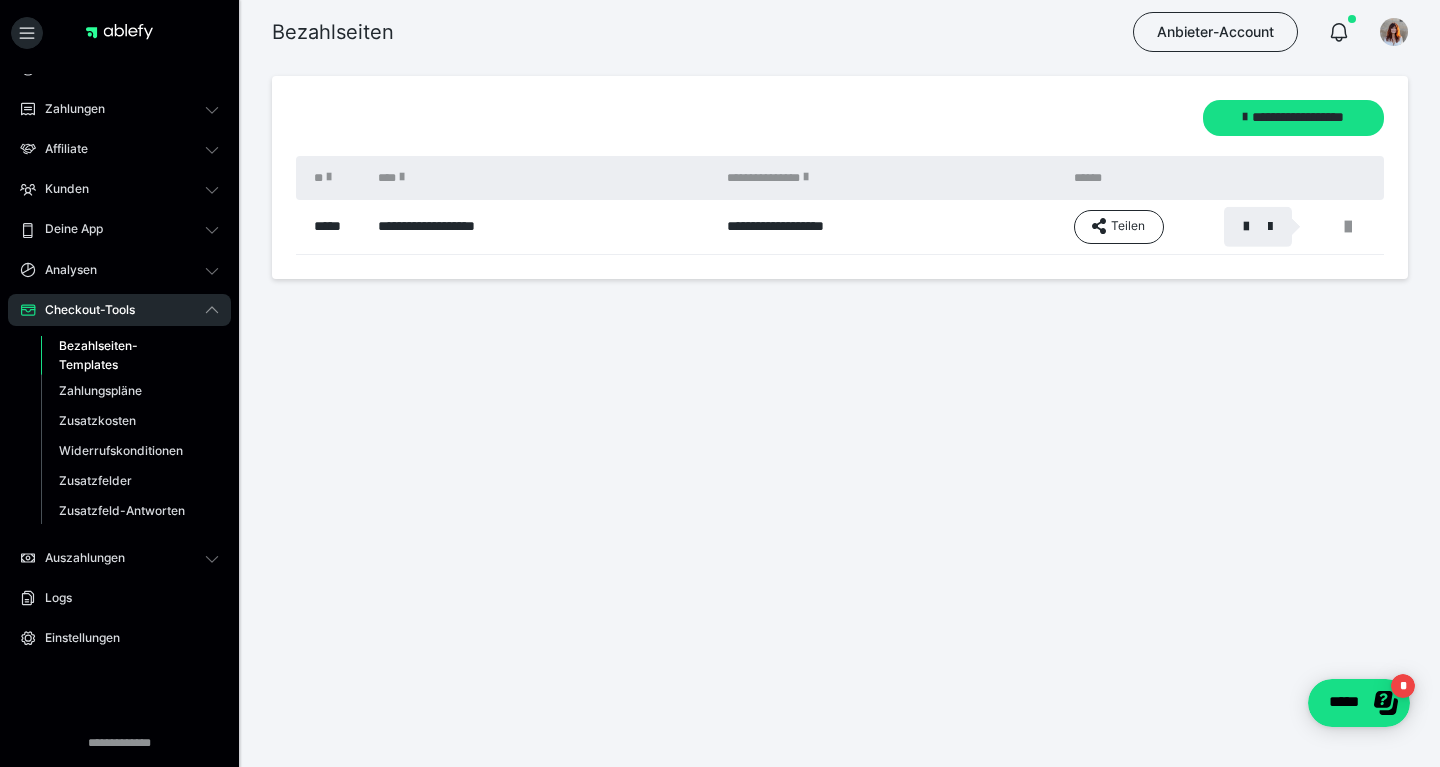 click at bounding box center (720, 383) 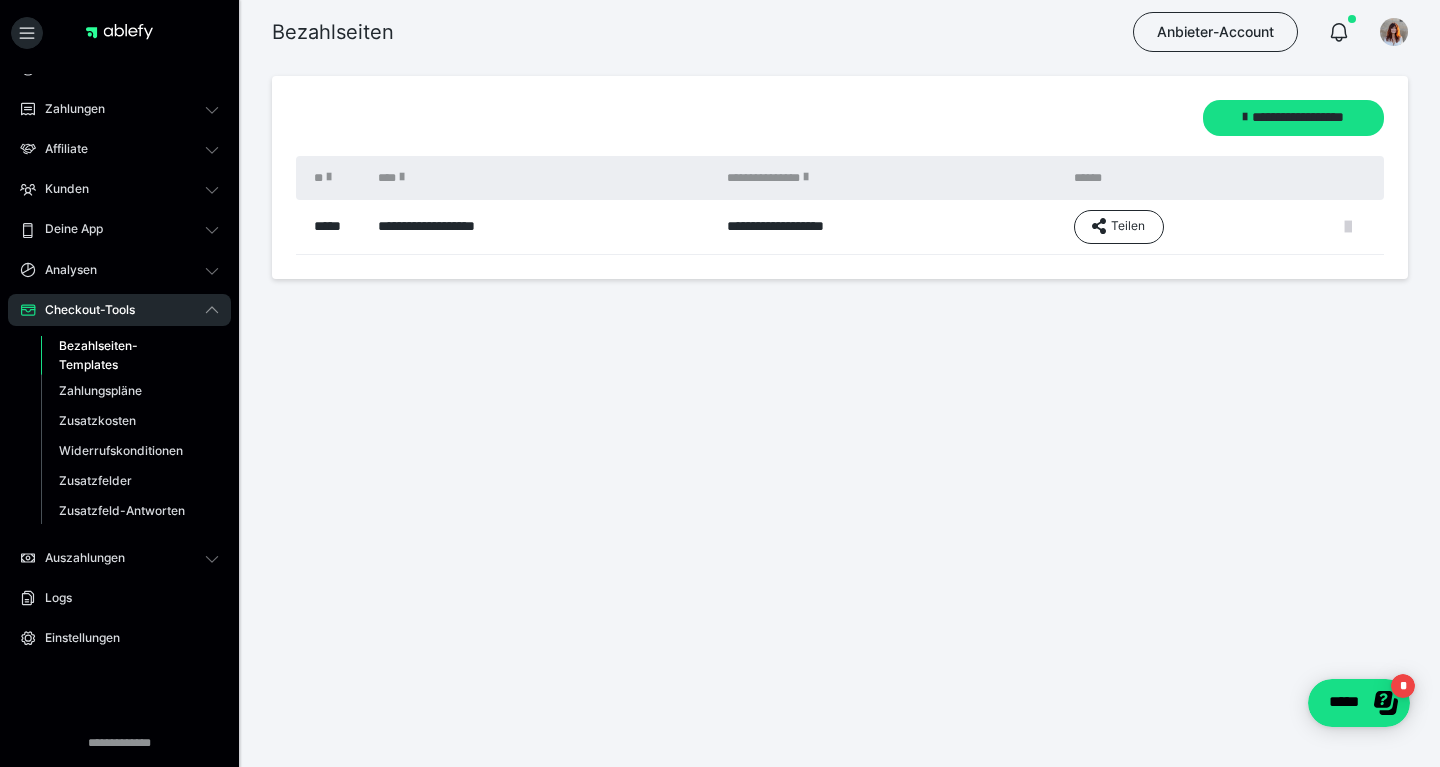 click at bounding box center [1348, 227] 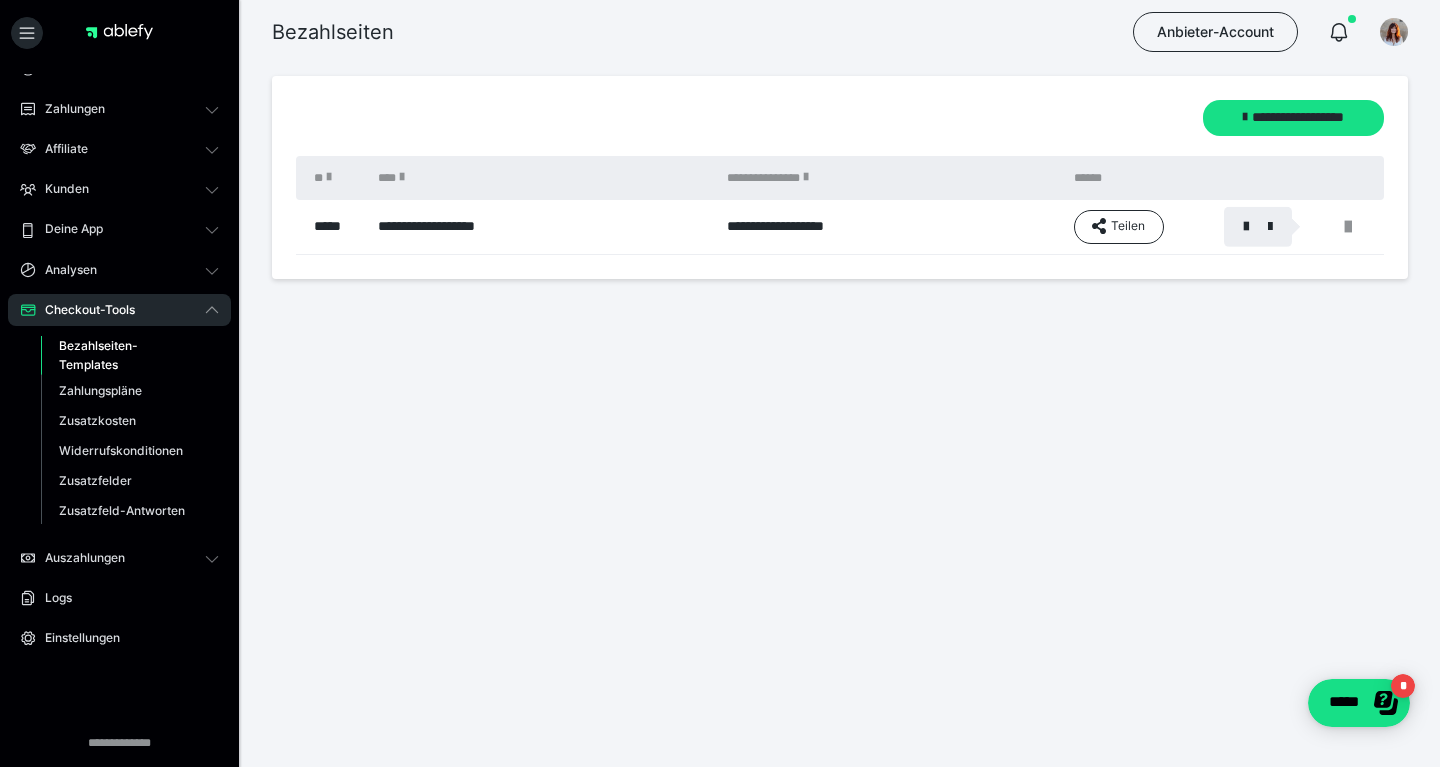 click at bounding box center (1246, 227) 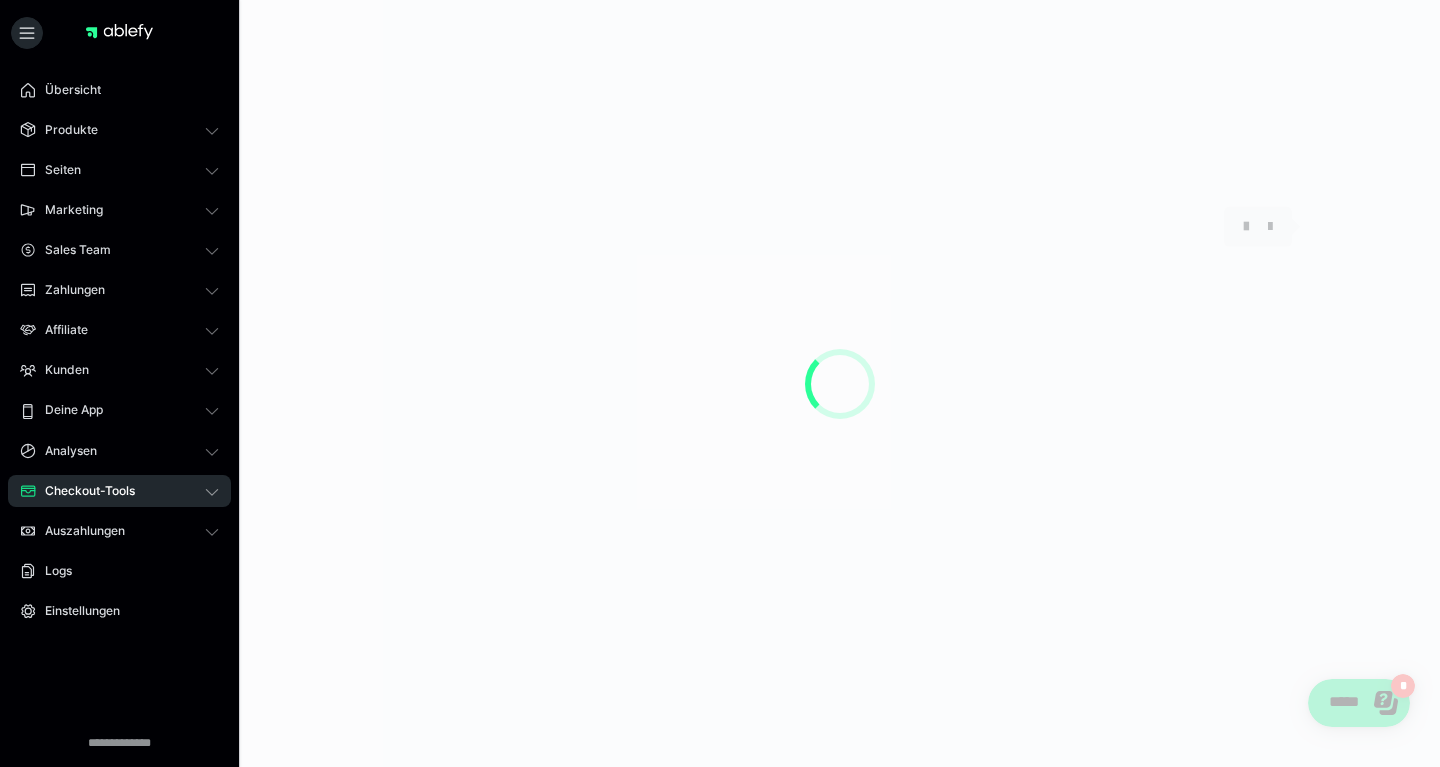 scroll, scrollTop: 0, scrollLeft: 0, axis: both 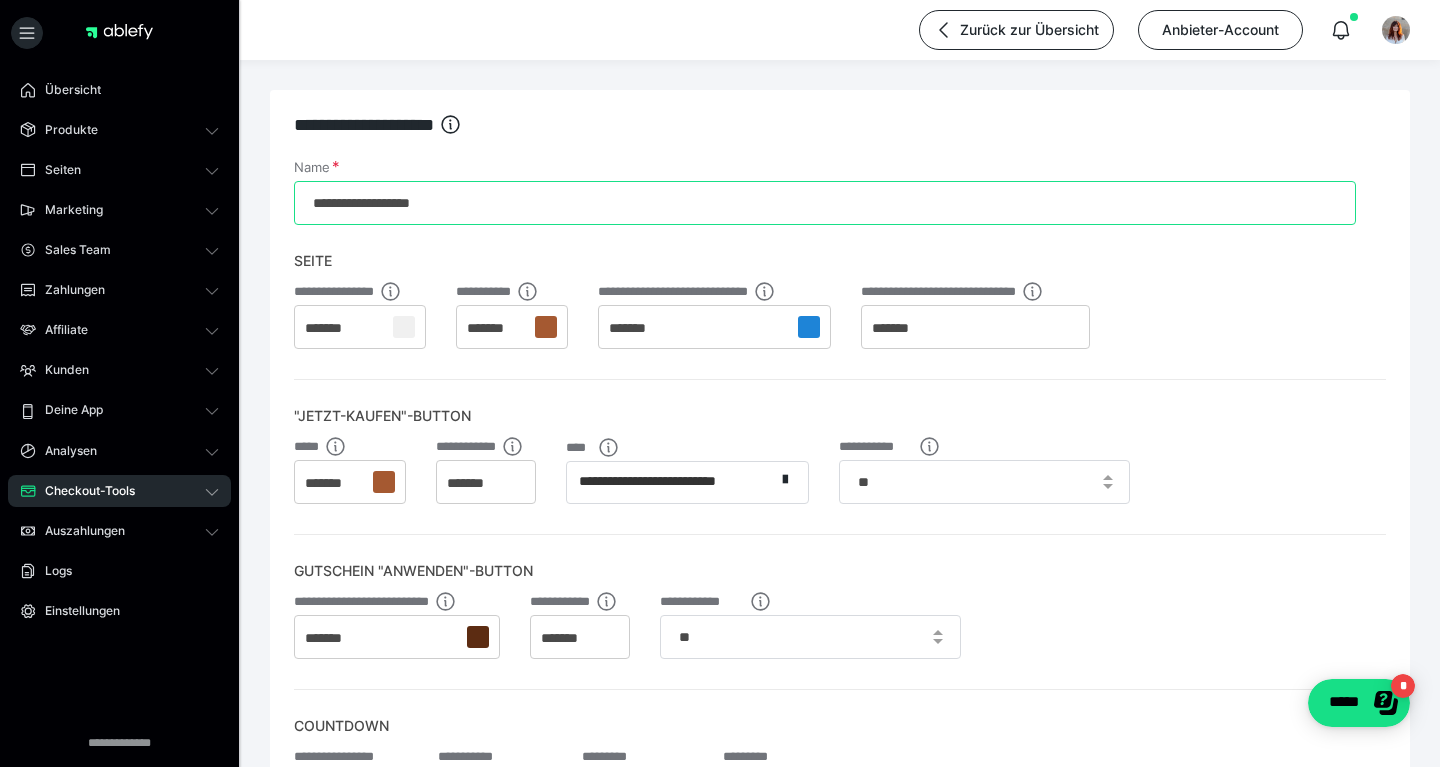 drag, startPoint x: 482, startPoint y: 200, endPoint x: 238, endPoint y: 200, distance: 244 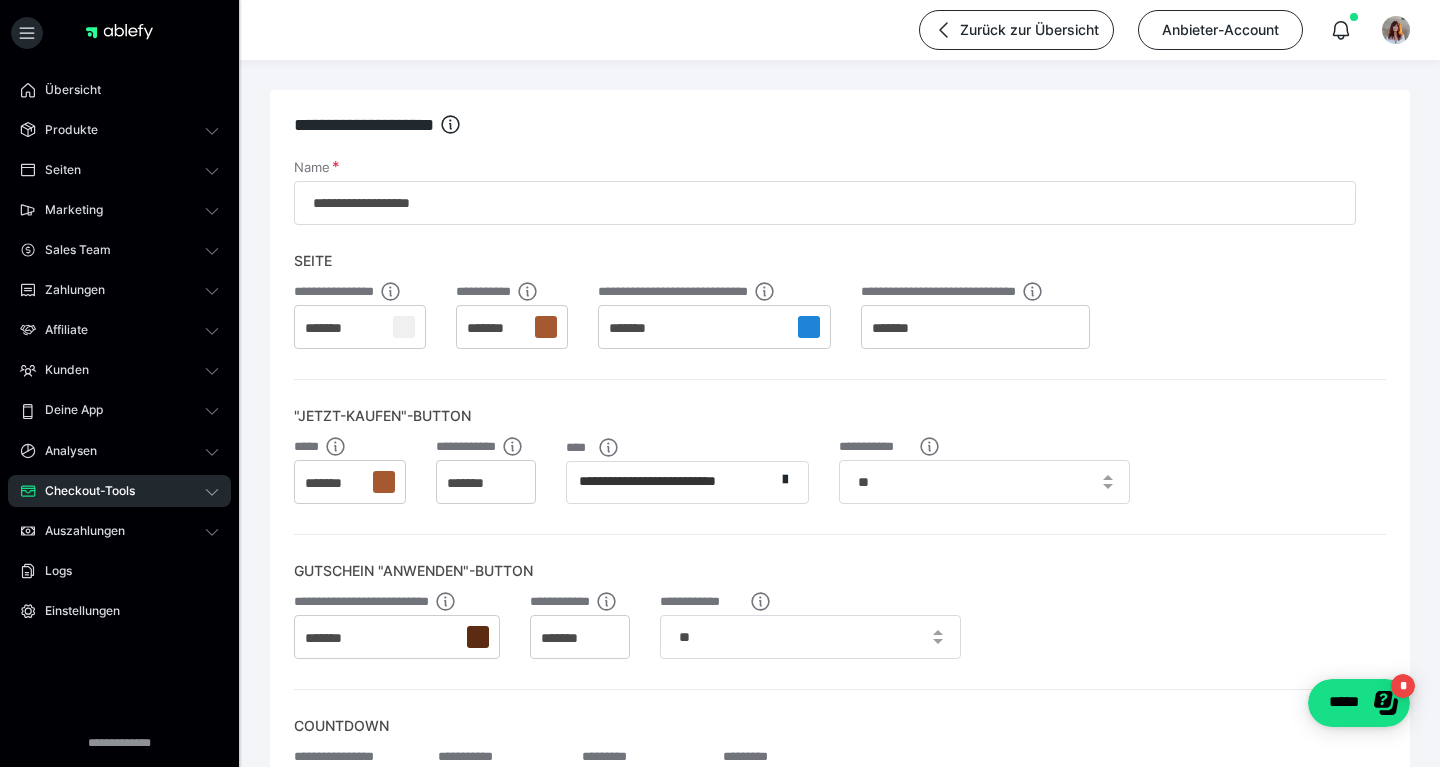 click on "*******" at bounding box center [360, 327] 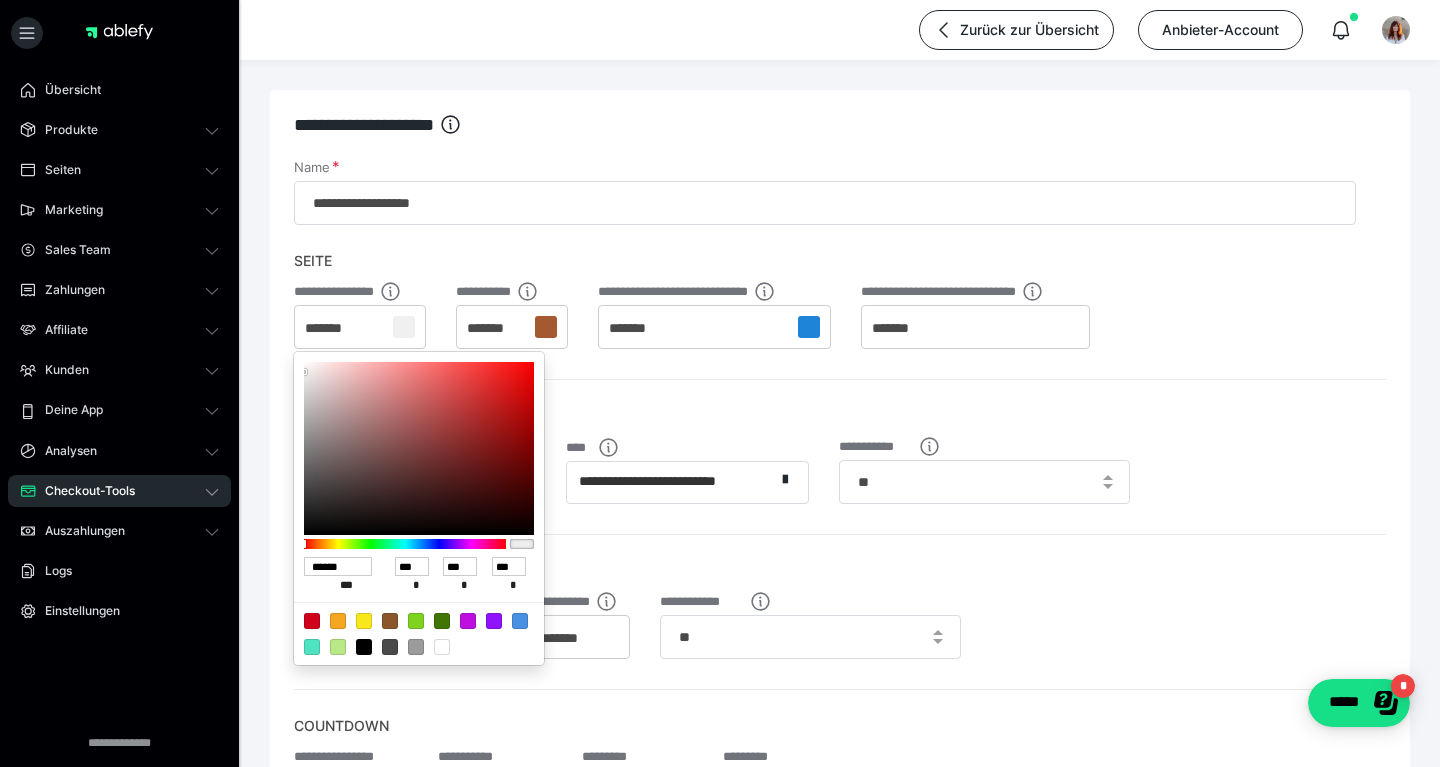 click at bounding box center (720, 383) 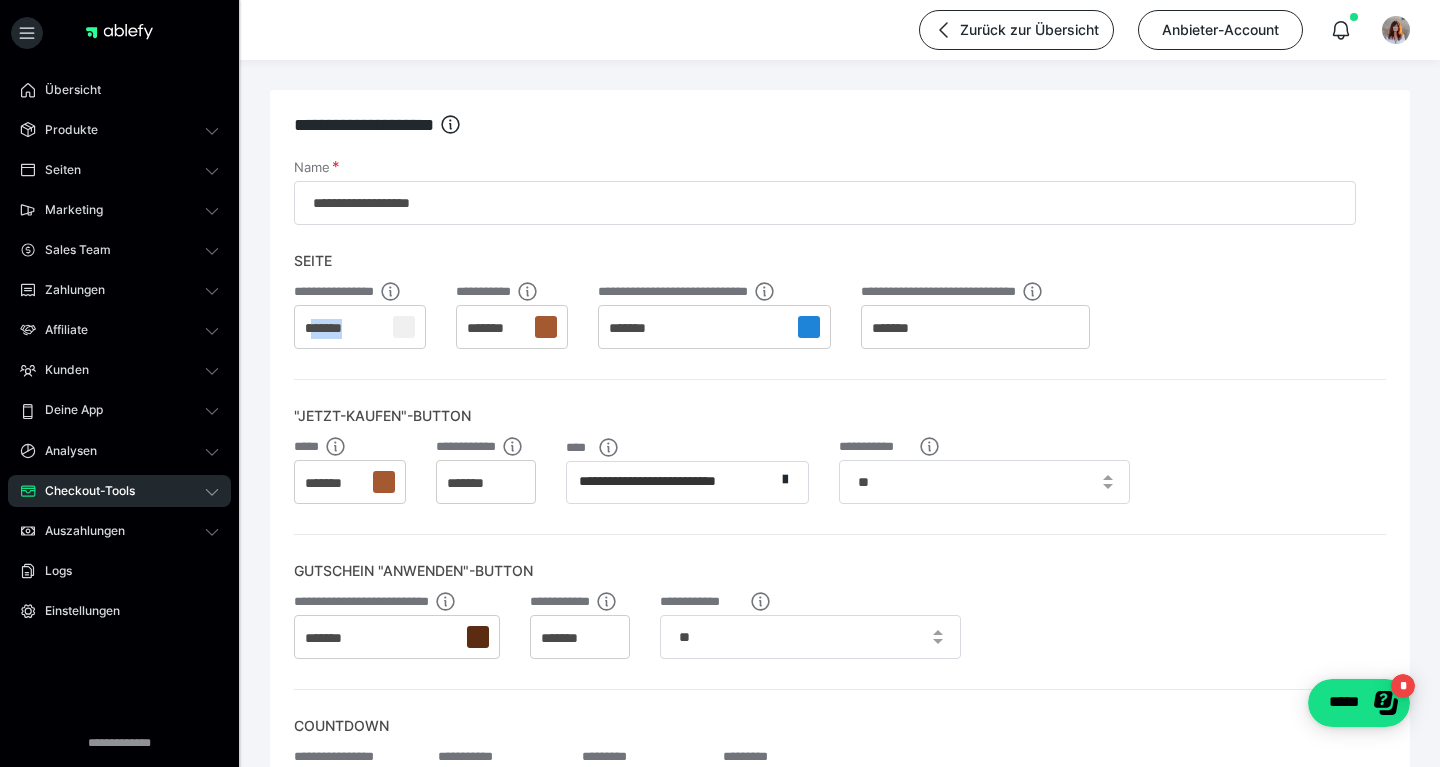 click on "*******" at bounding box center [360, 327] 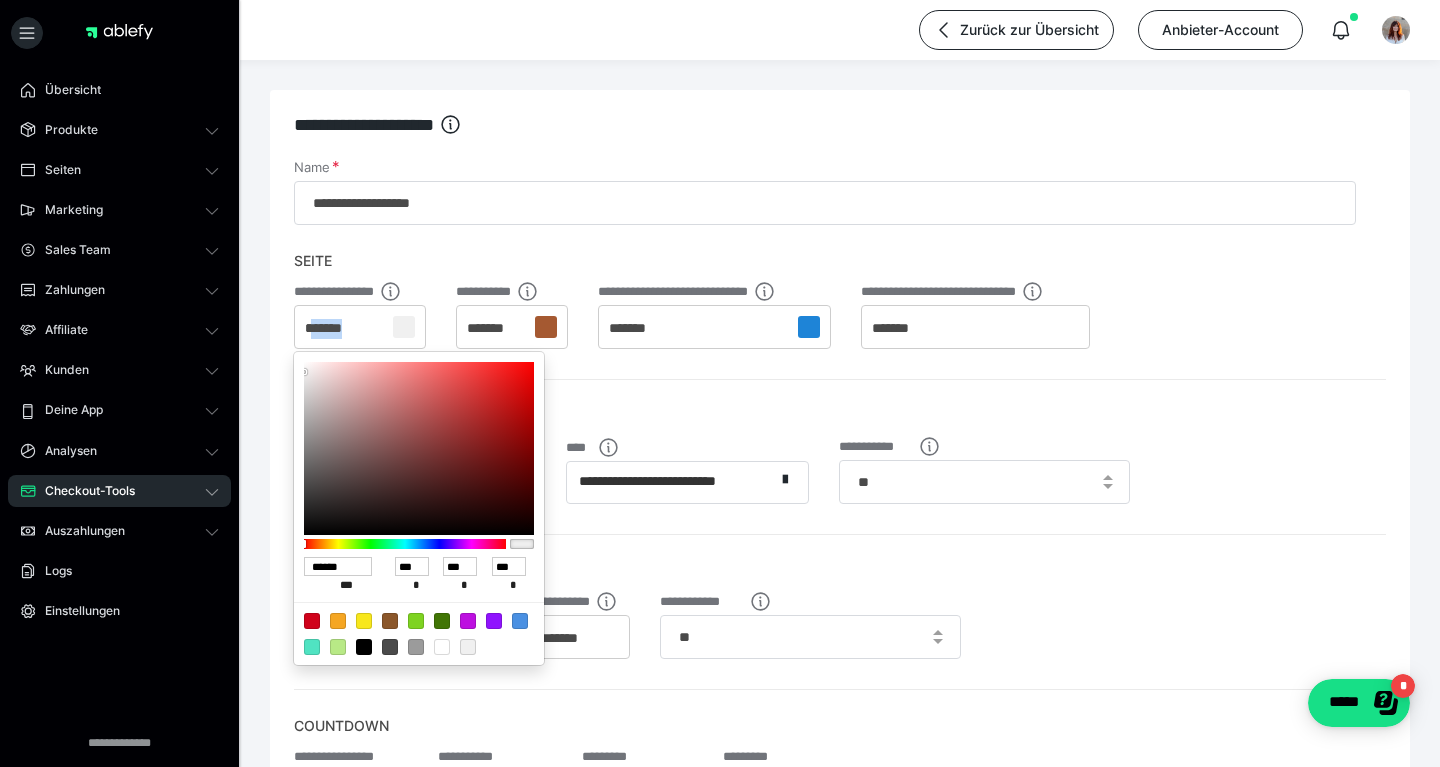 copy on "******" 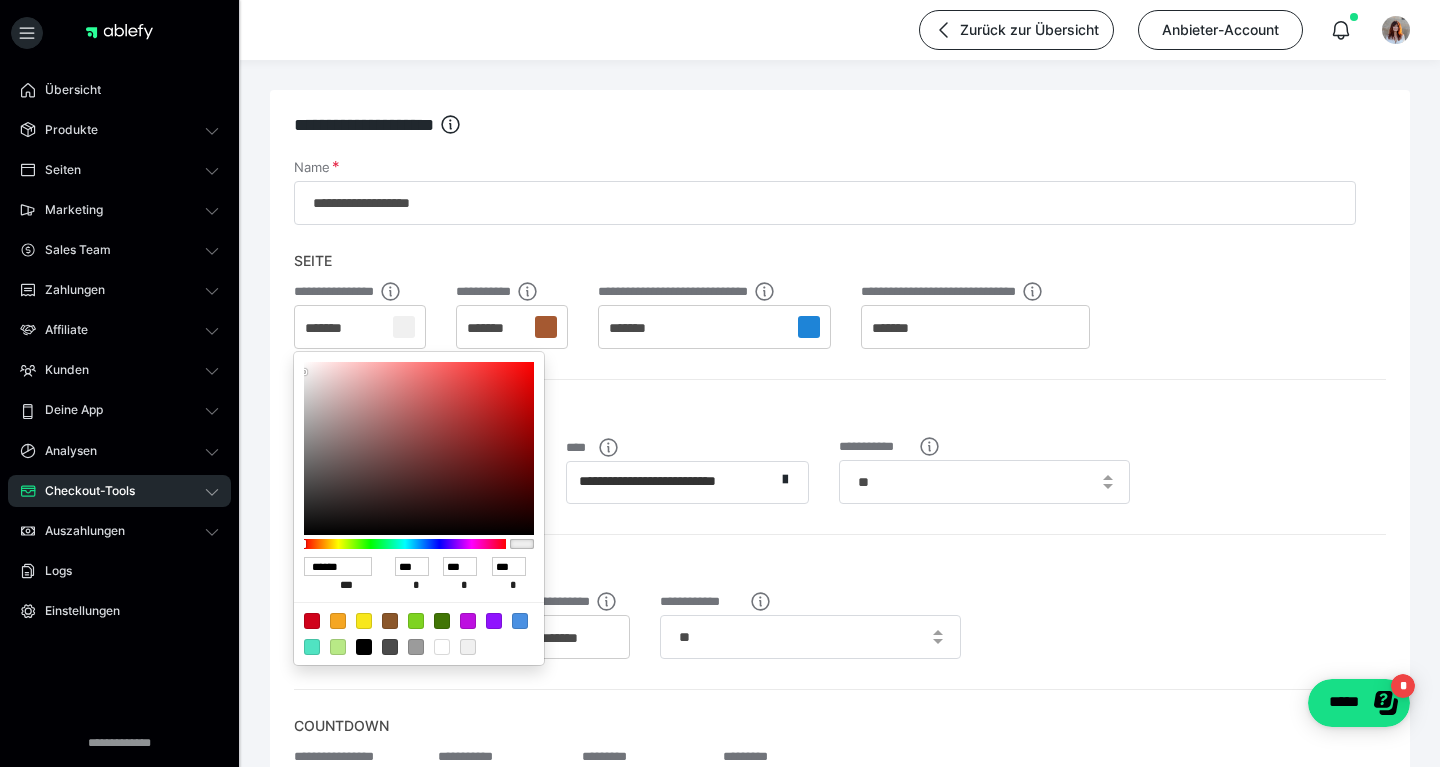click on "*******" at bounding box center (496, 329) 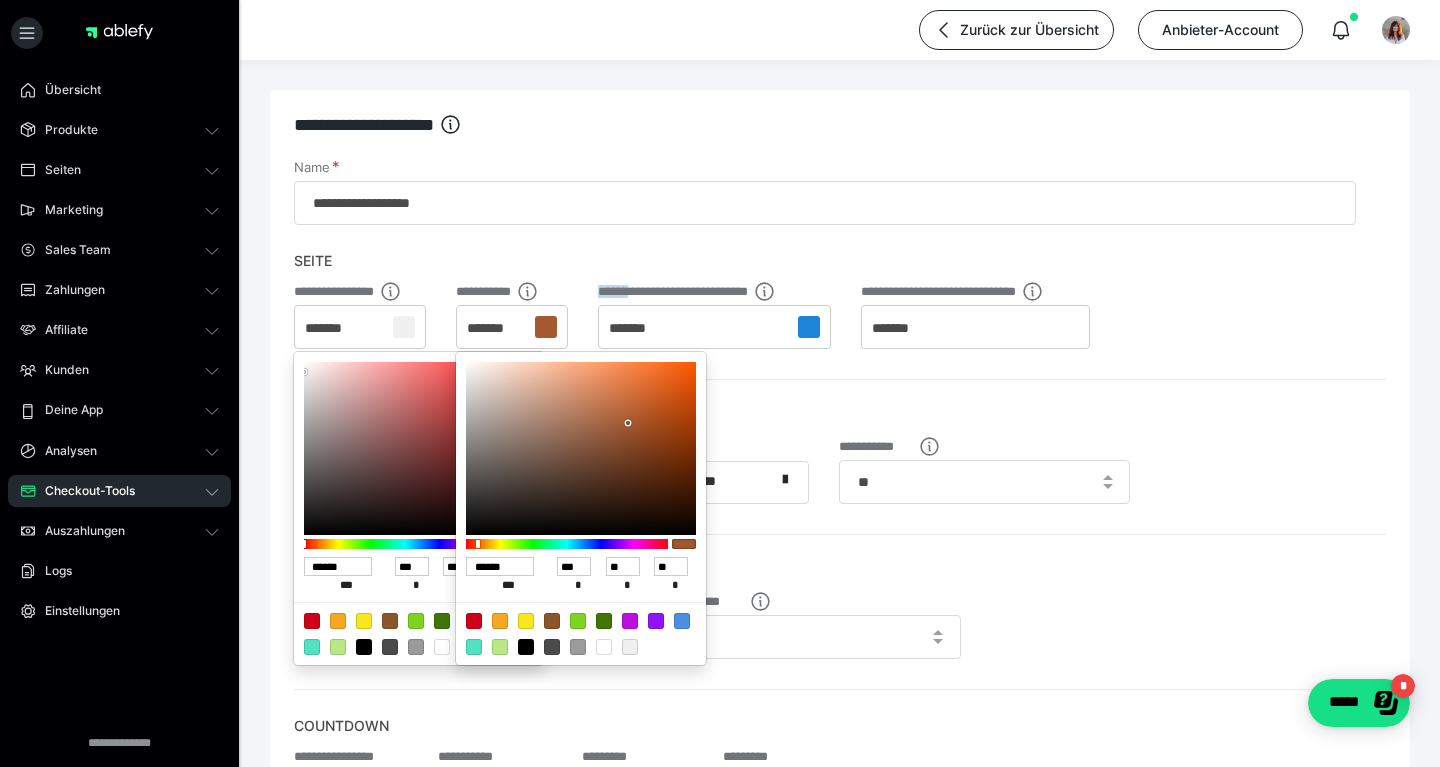 click at bounding box center (720, 383) 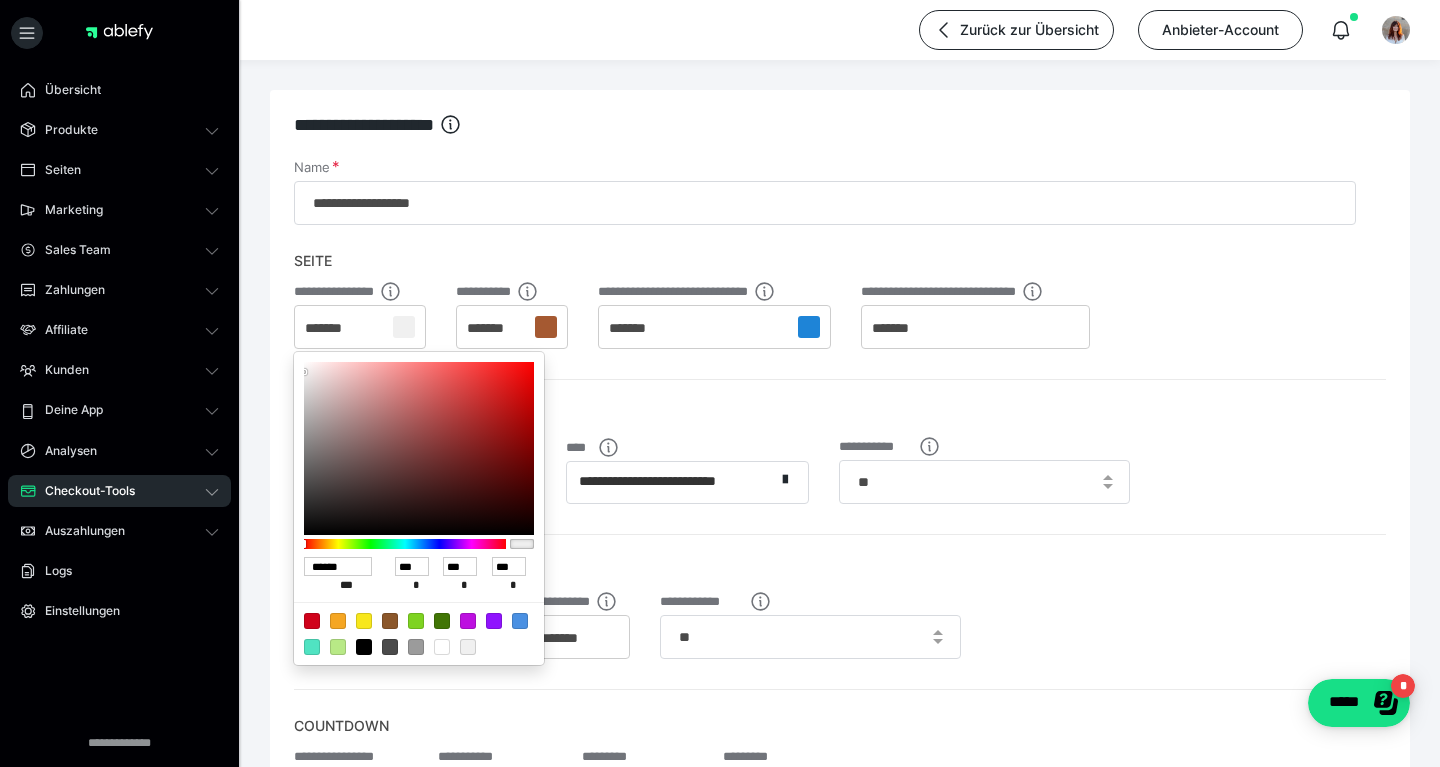 click on "*******" at bounding box center (496, 329) 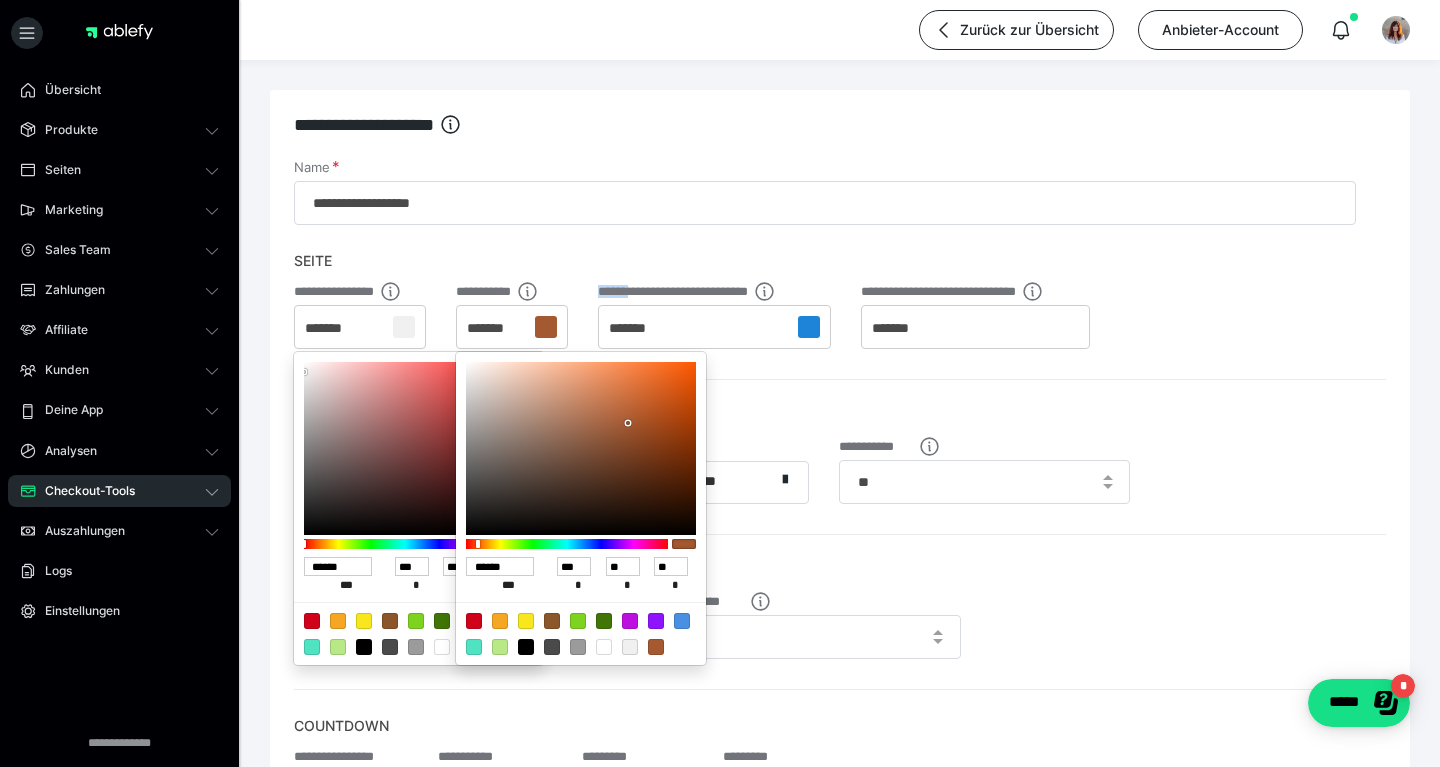 click at bounding box center [720, 383] 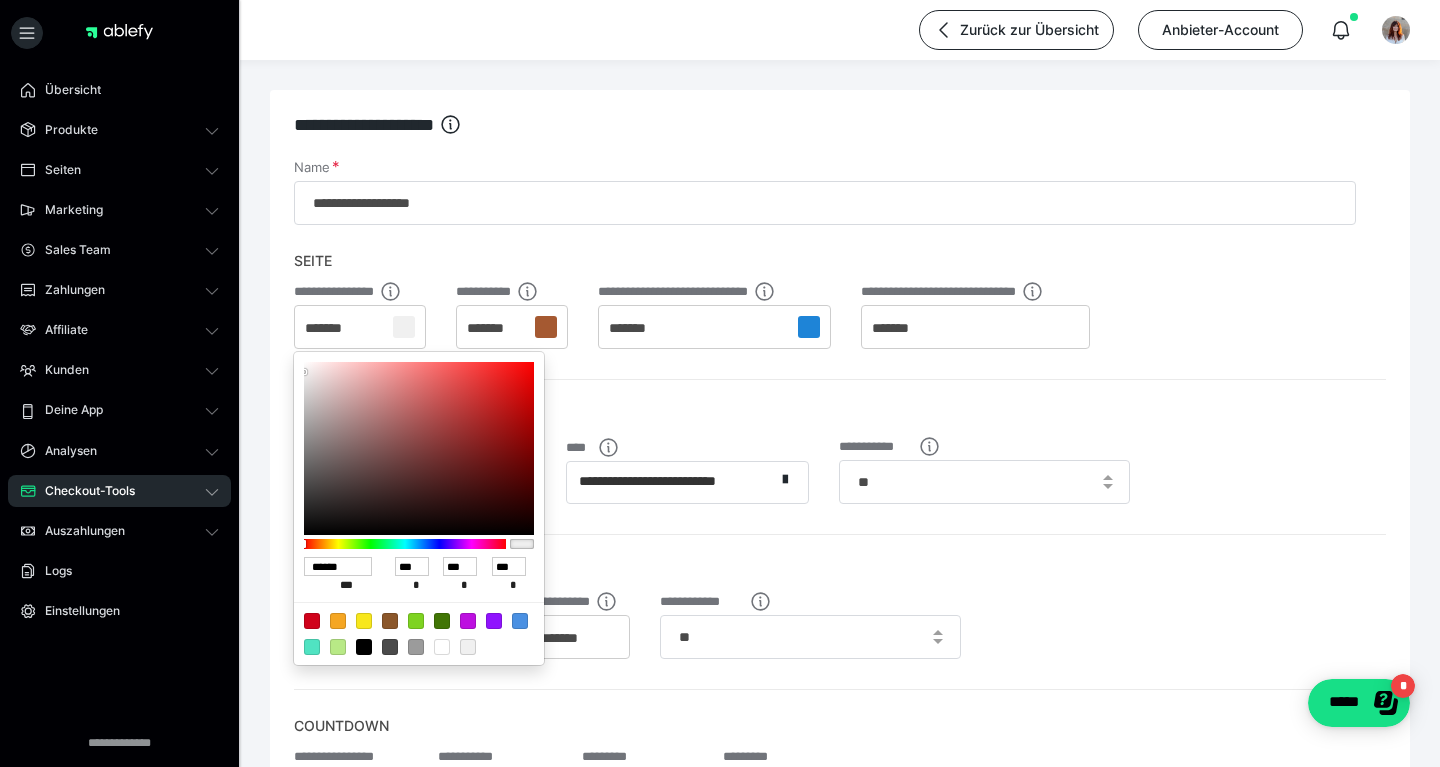 click on "*******" at bounding box center (496, 329) 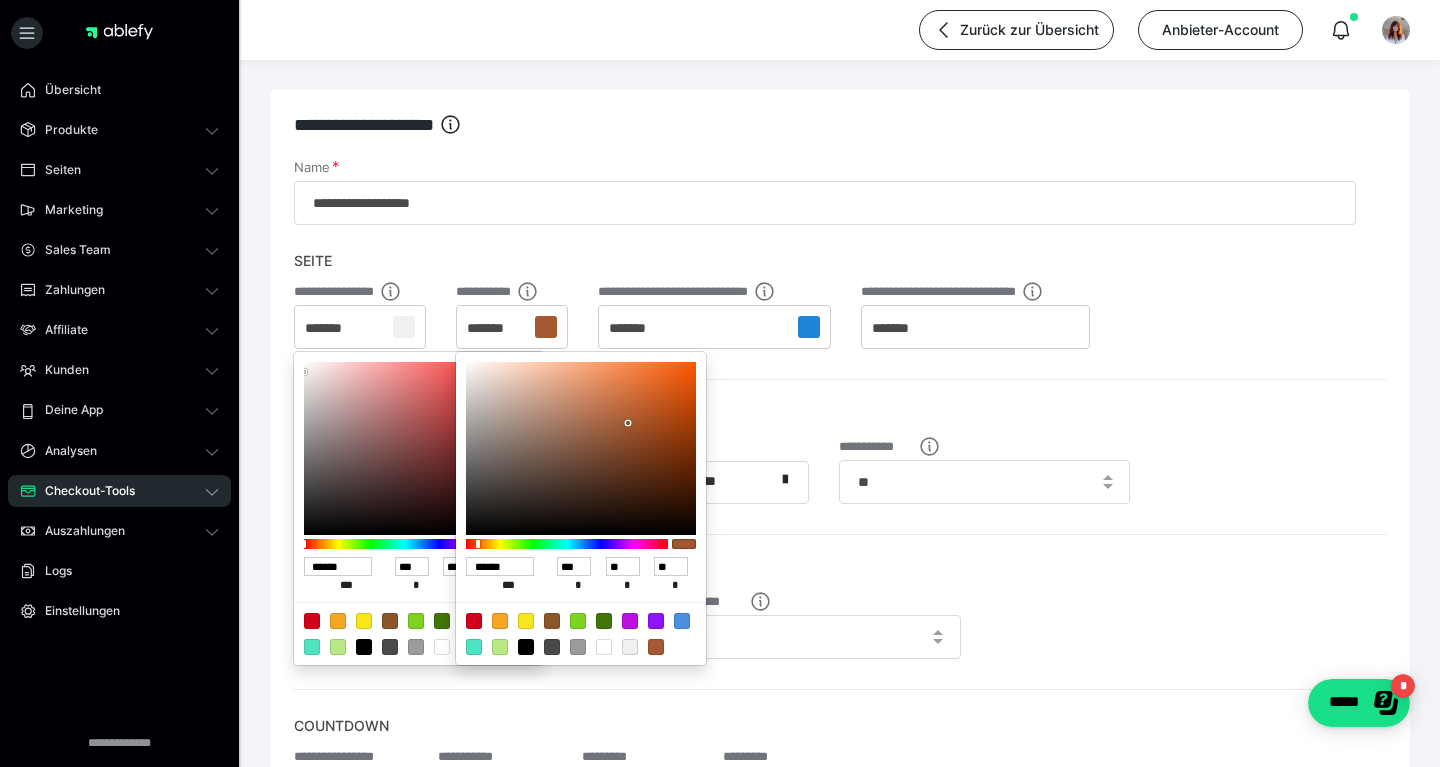 drag, startPoint x: 527, startPoint y: 331, endPoint x: 464, endPoint y: 333, distance: 63.03174 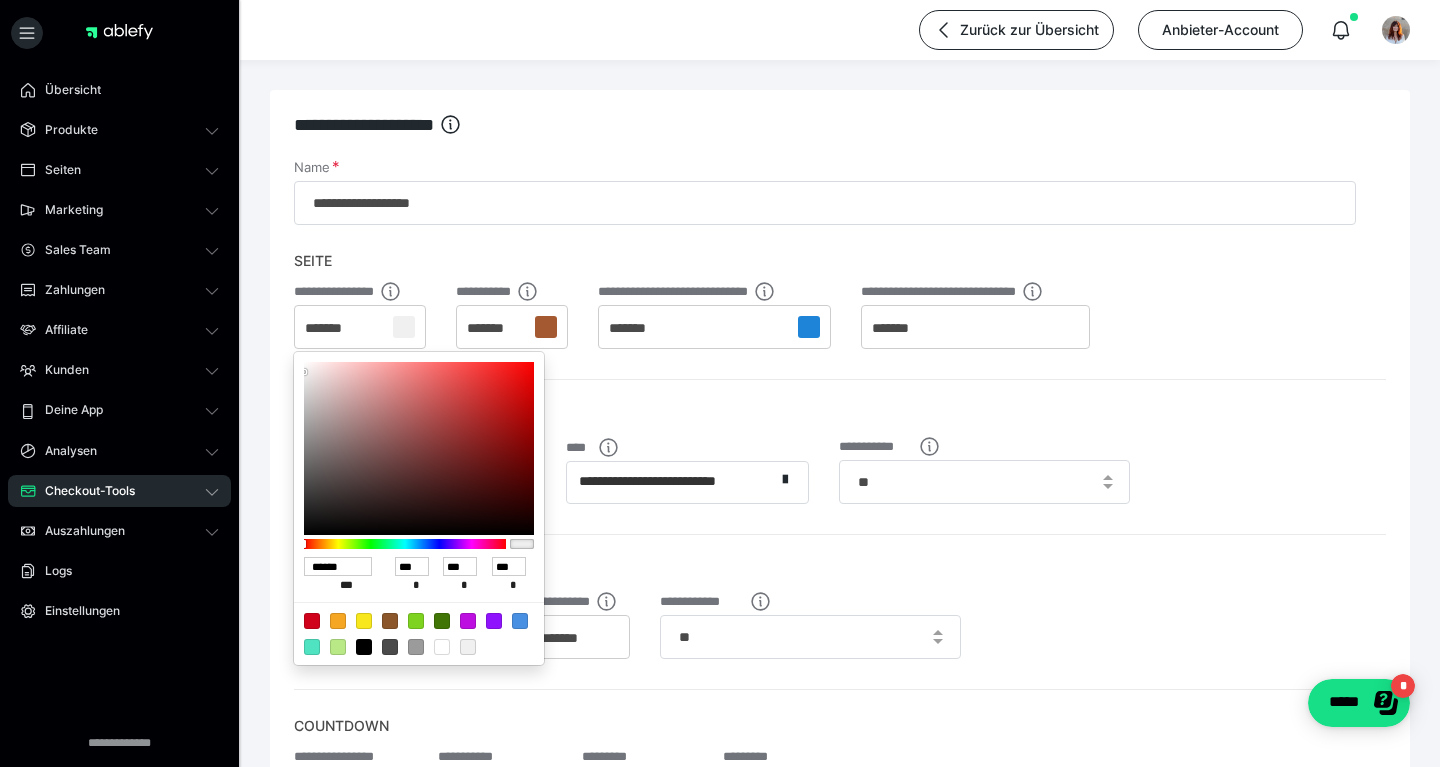 click on "*******" at bounding box center [496, 329] 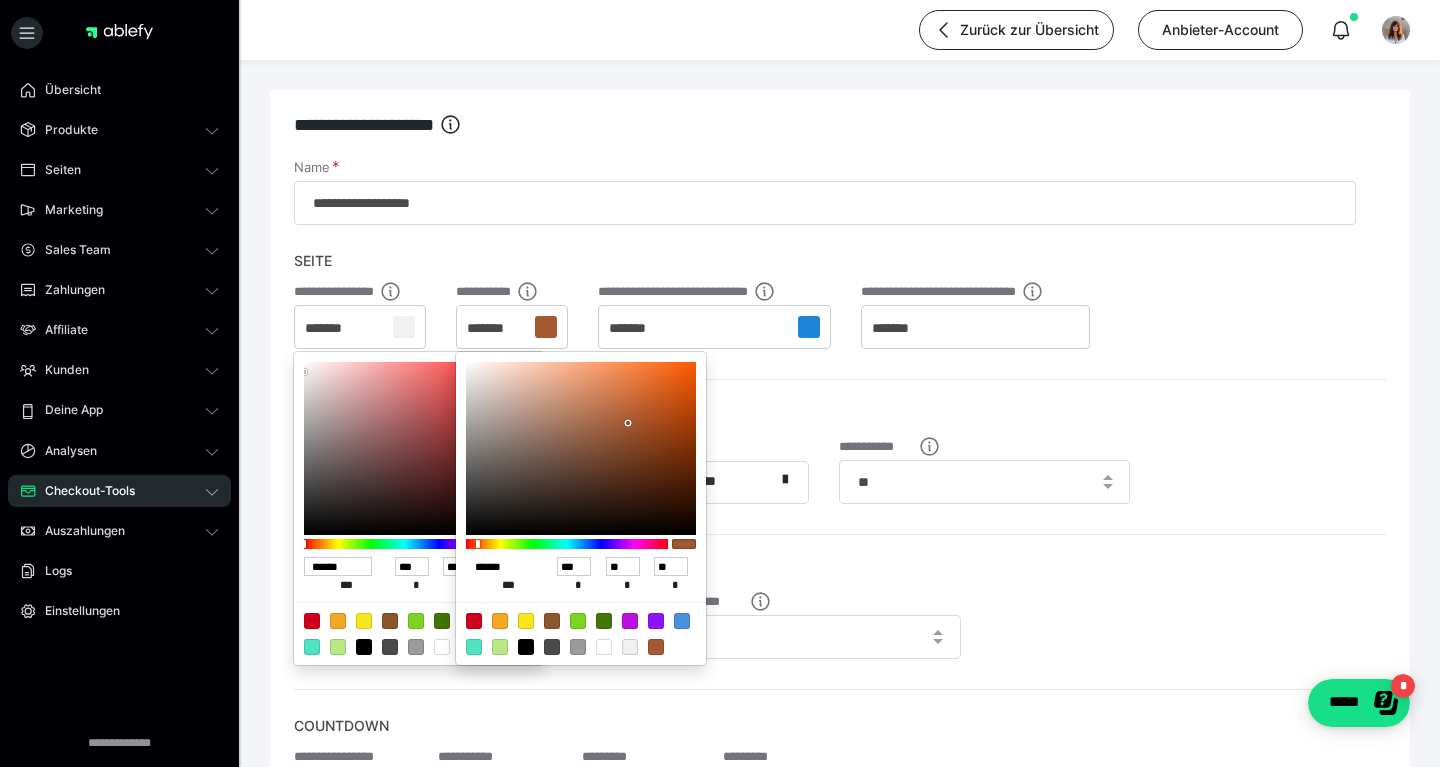 drag, startPoint x: 516, startPoint y: 576, endPoint x: 470, endPoint y: 564, distance: 47.539455 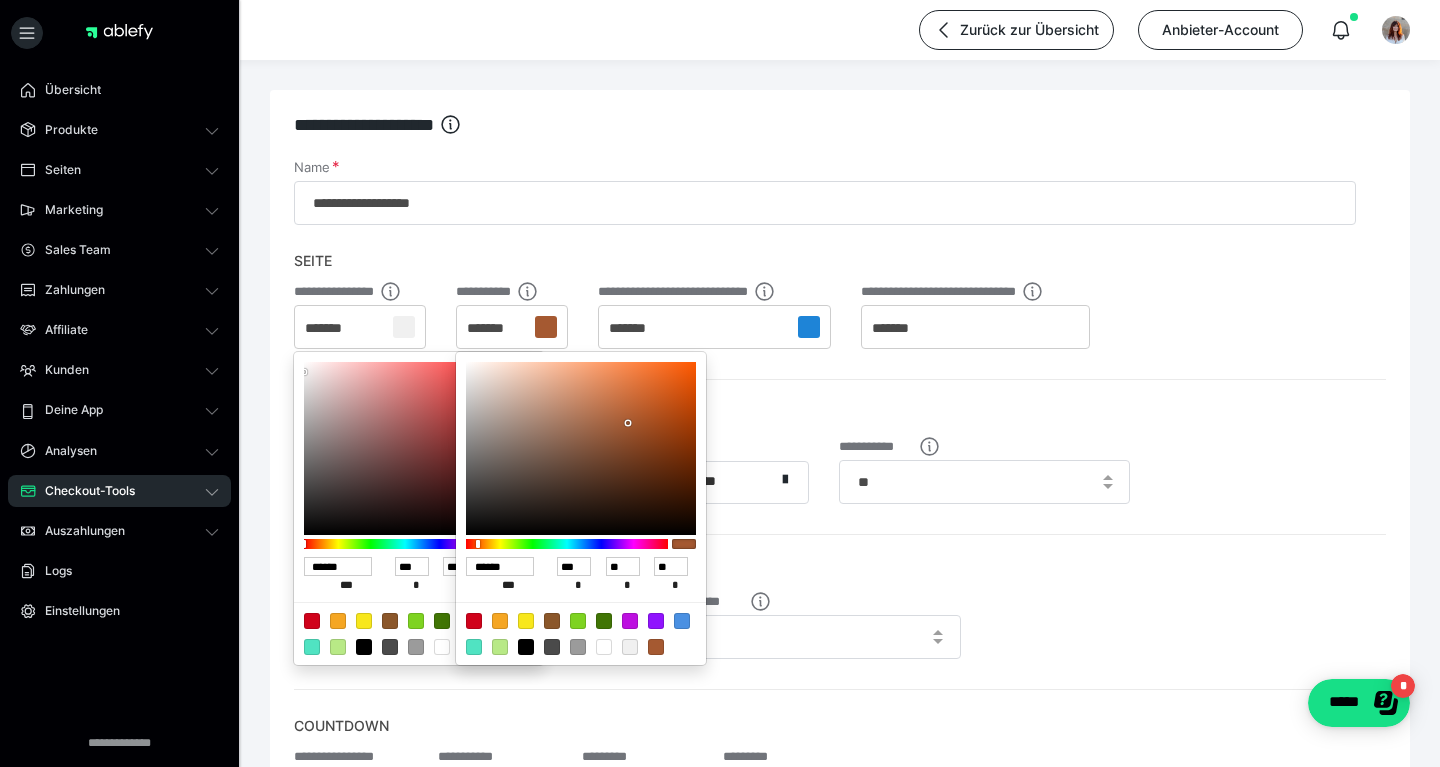 click at bounding box center (720, 383) 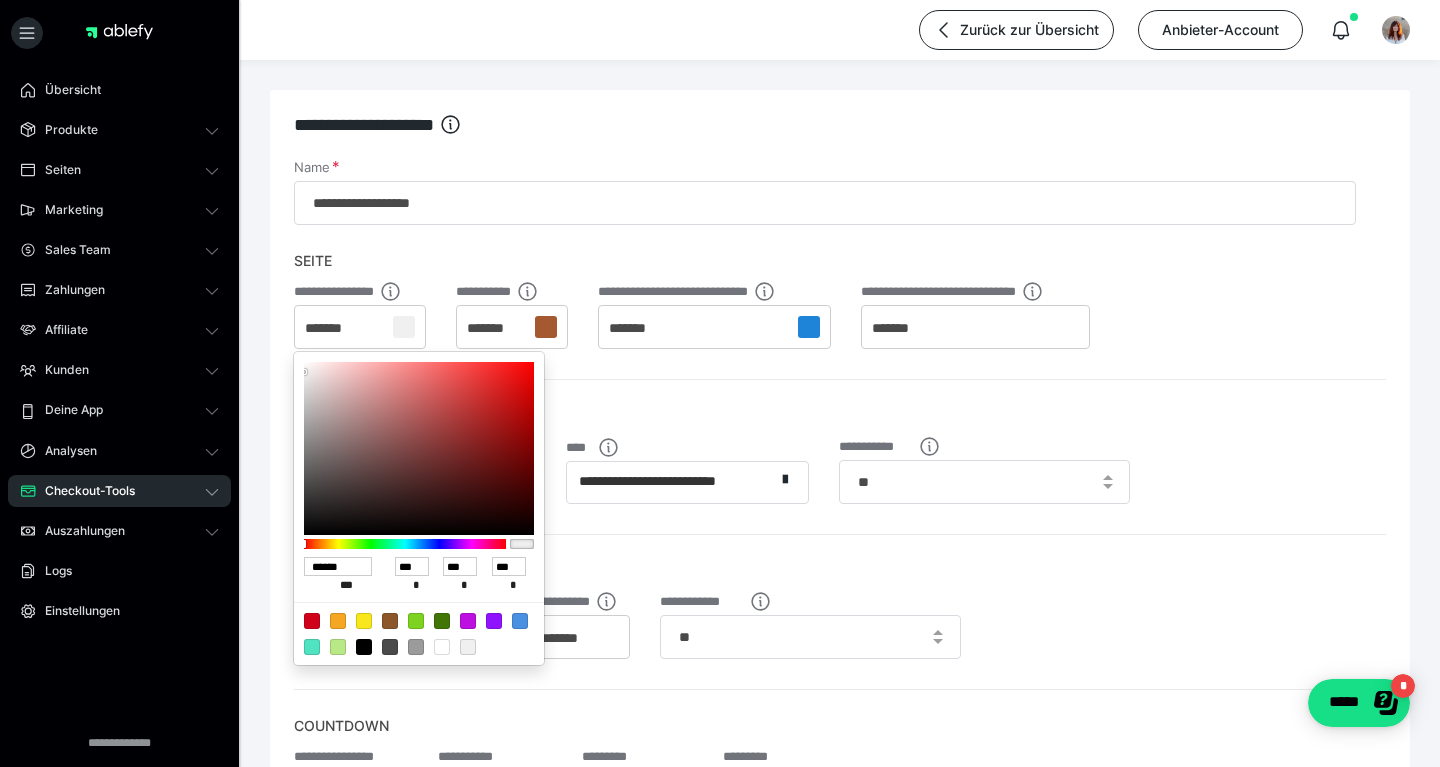 click at bounding box center (720, 383) 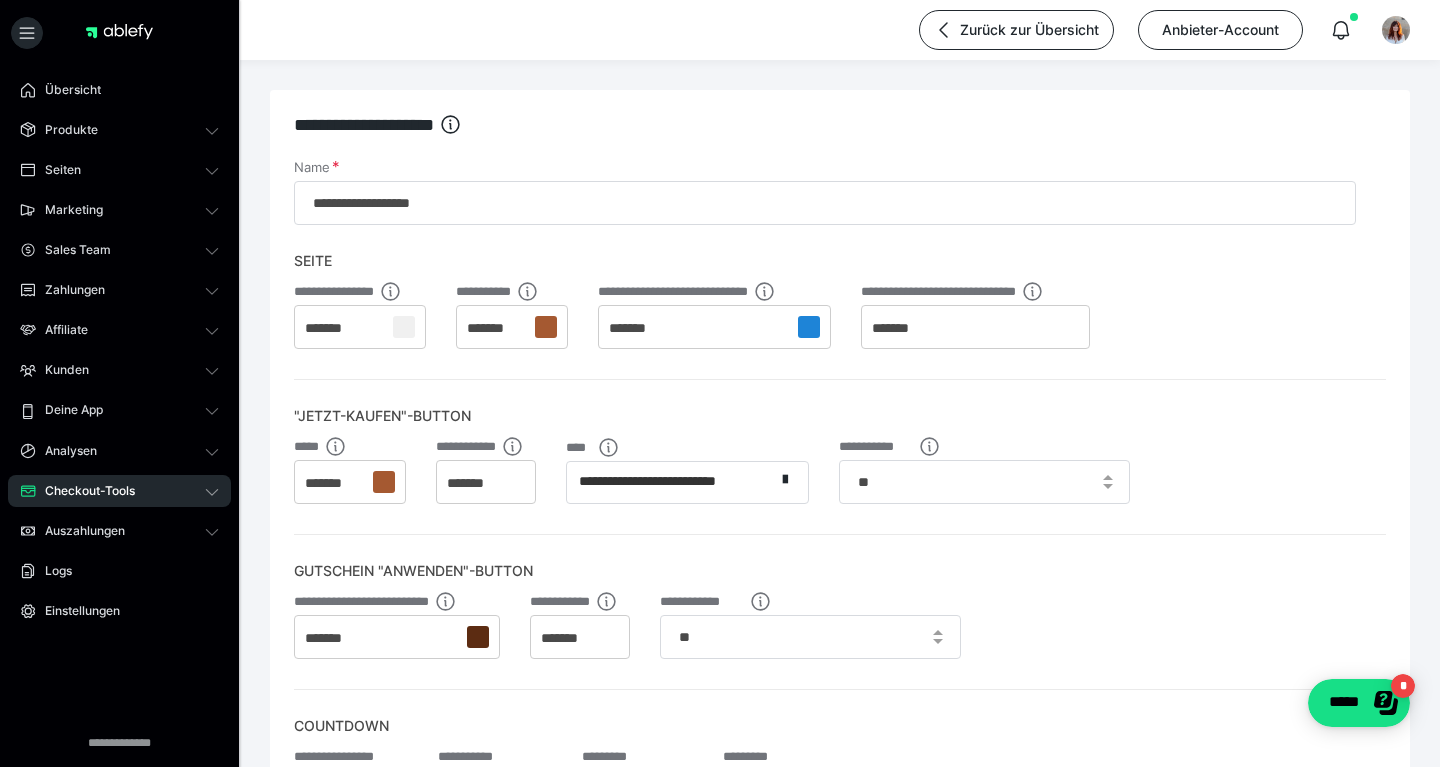 click on "**********" at bounding box center (668, 482) 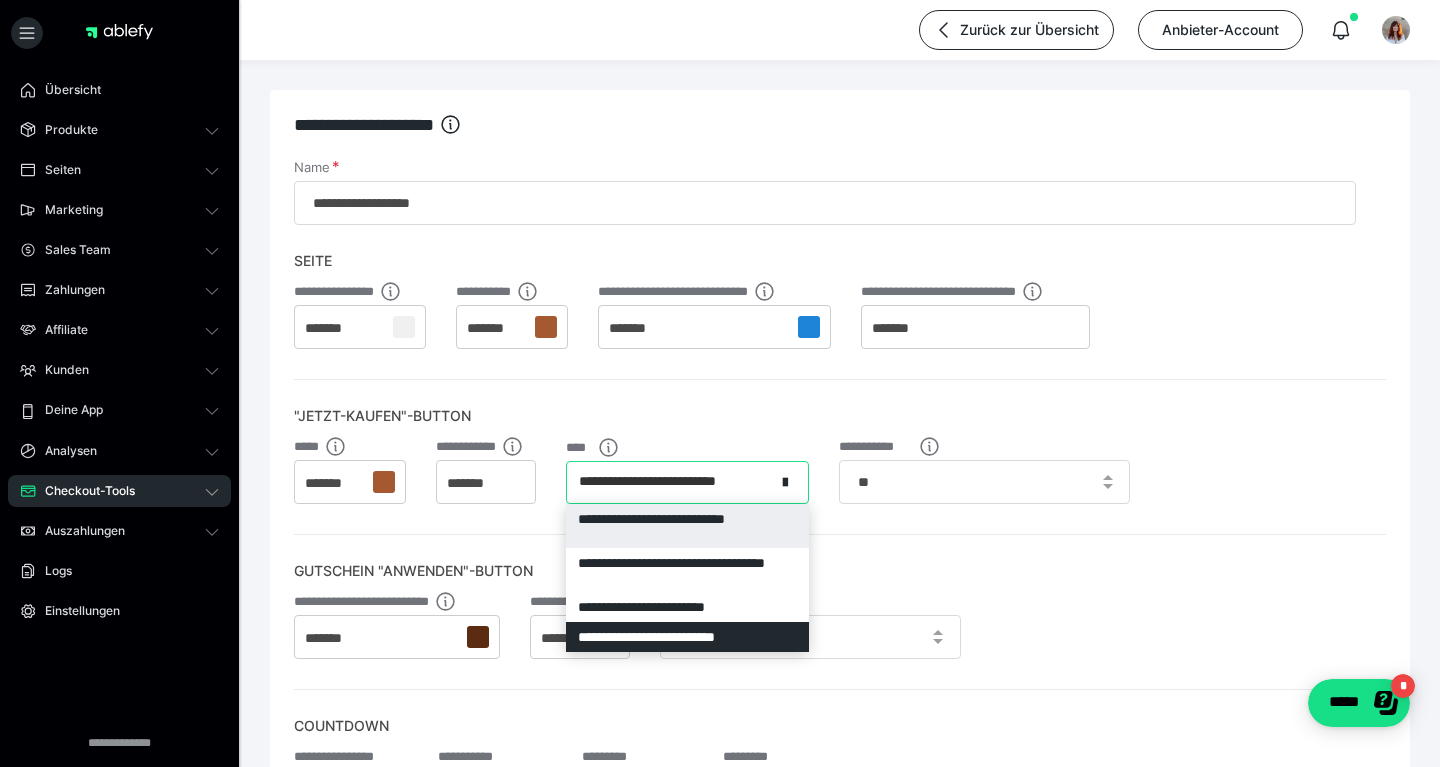 click on "**********" at bounding box center [687, 526] 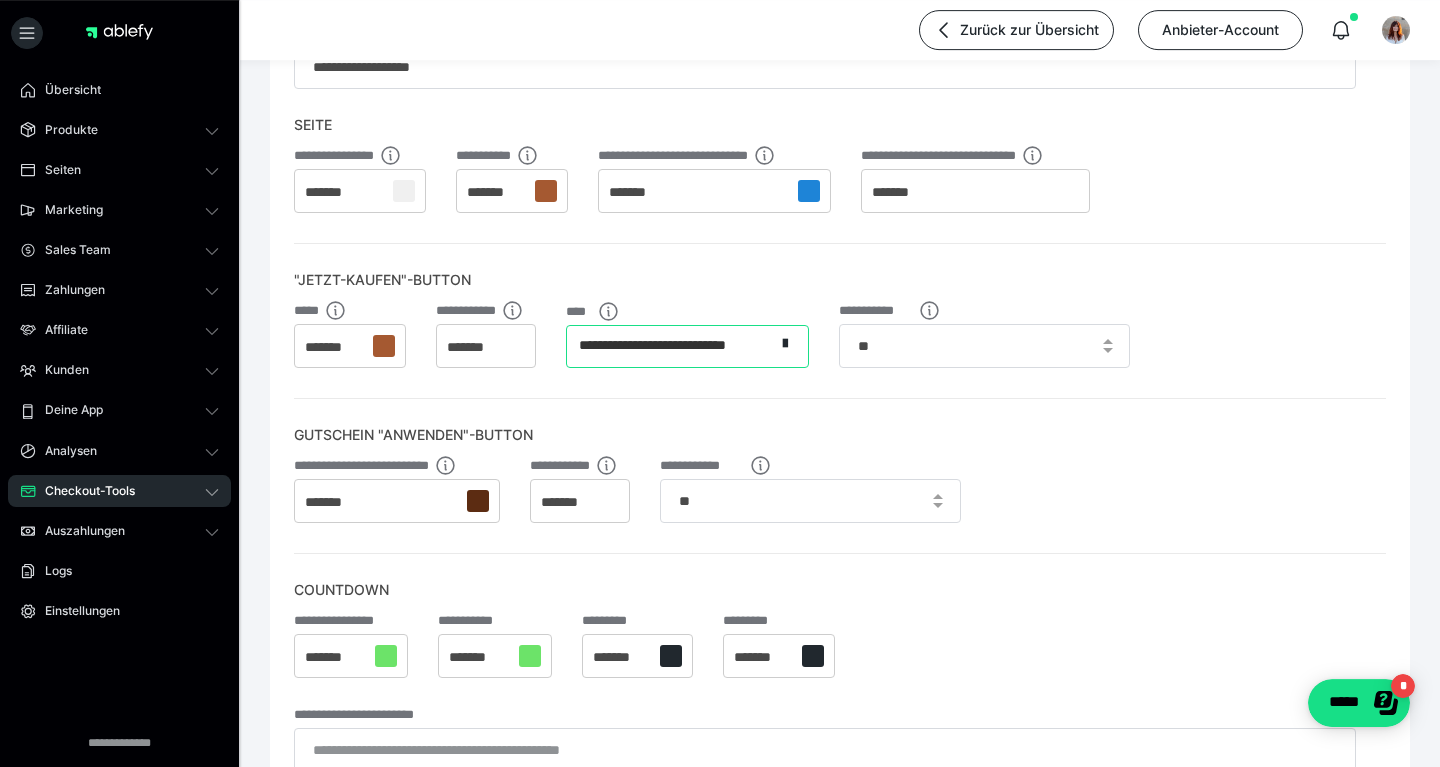 scroll, scrollTop: 216, scrollLeft: 0, axis: vertical 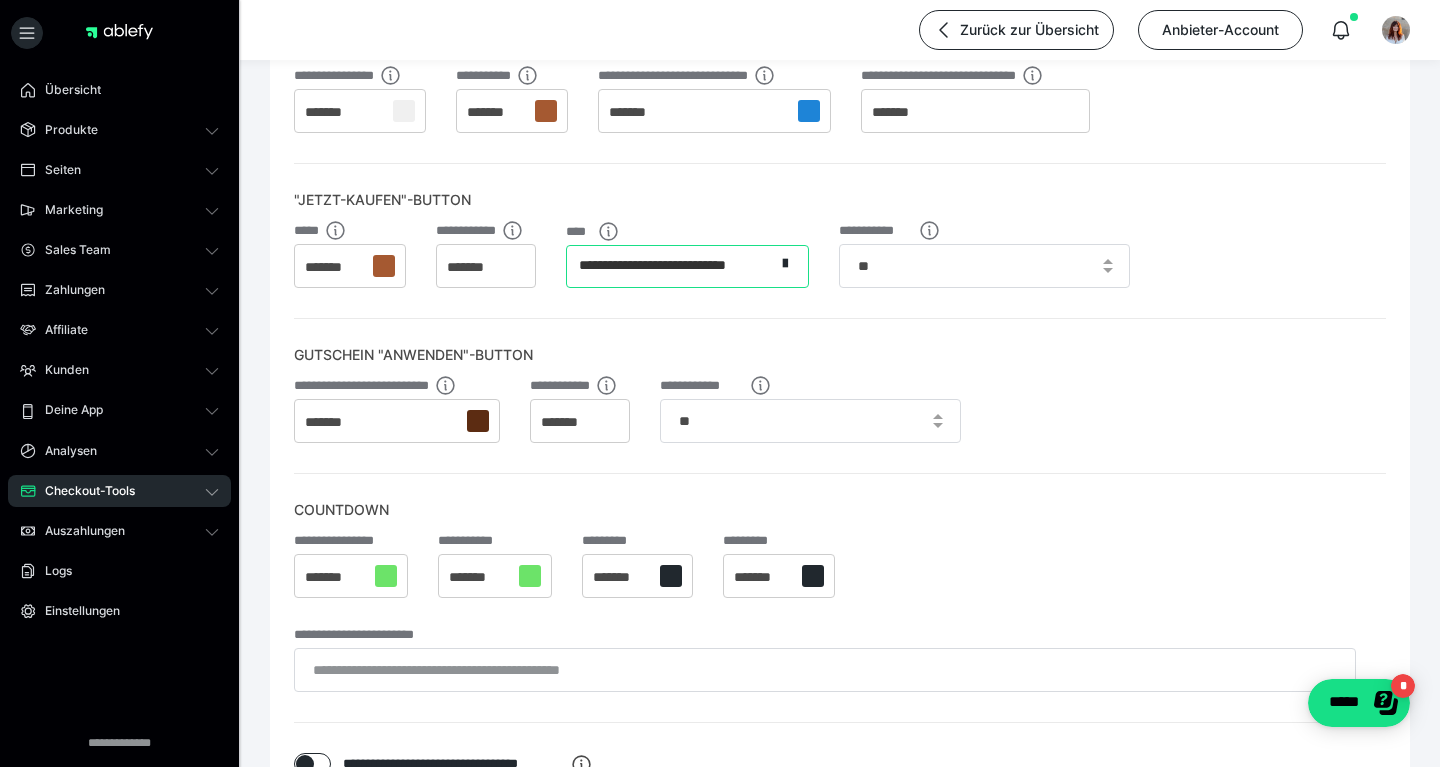 click on "*******" at bounding box center (397, 421) 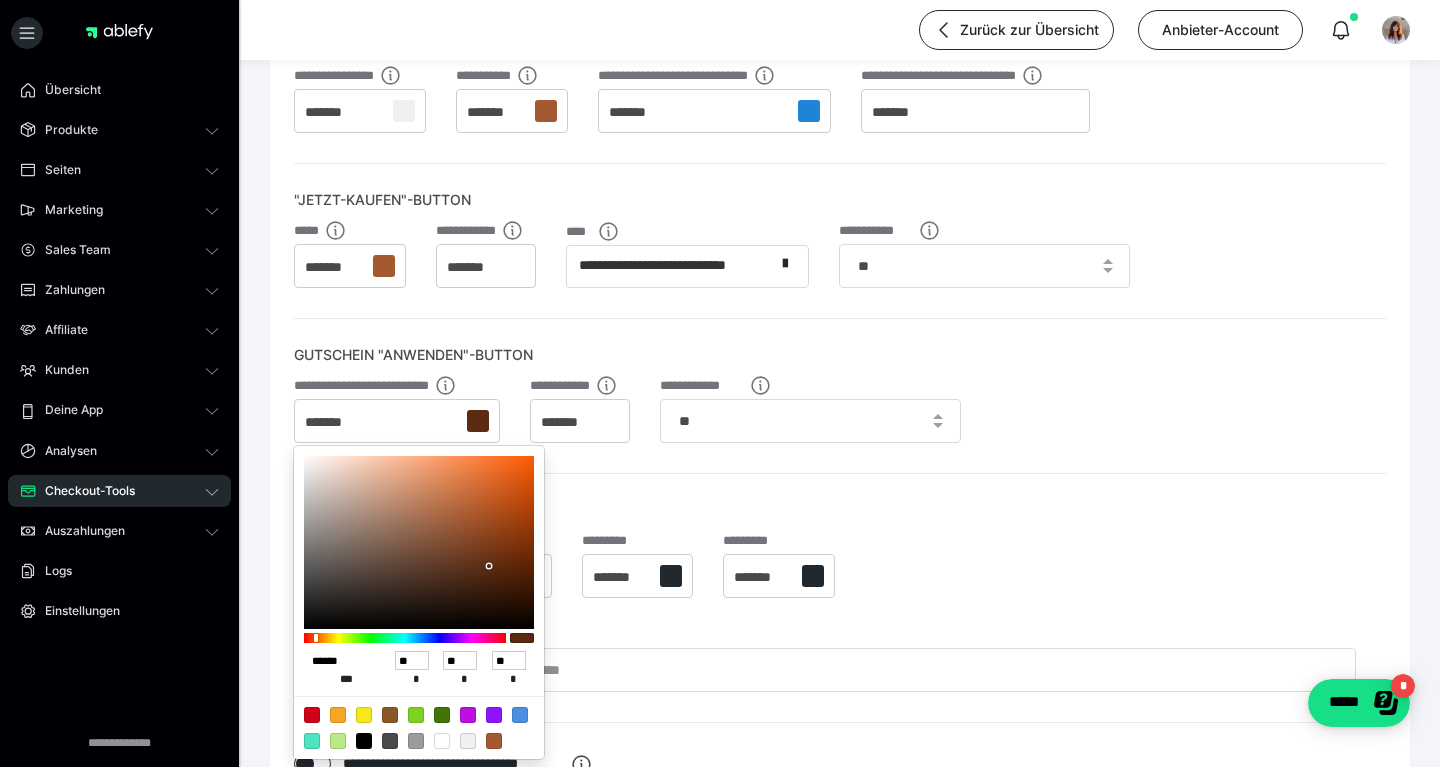 drag, startPoint x: 363, startPoint y: 658, endPoint x: 213, endPoint y: 657, distance: 150.00333 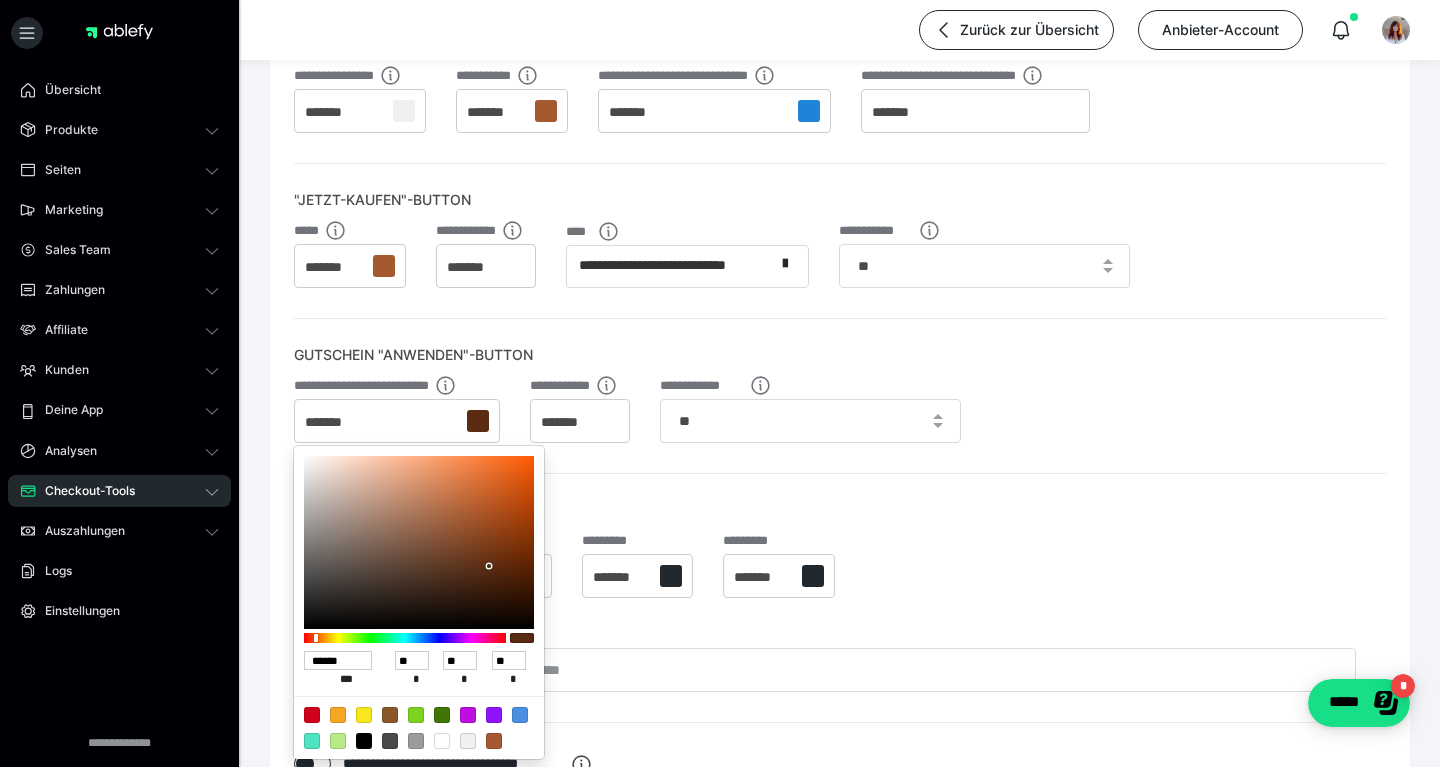 click at bounding box center (720, 383) 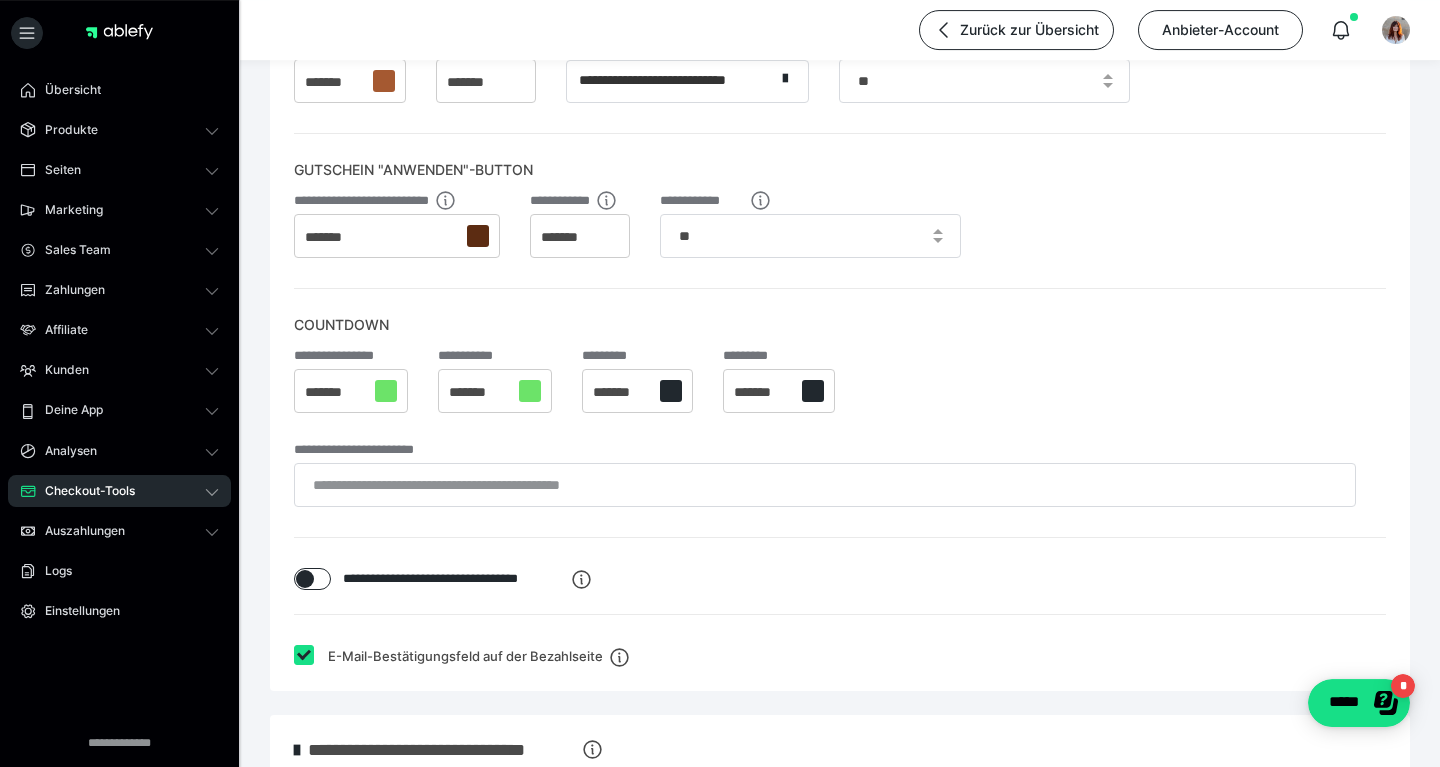 scroll, scrollTop: 432, scrollLeft: 0, axis: vertical 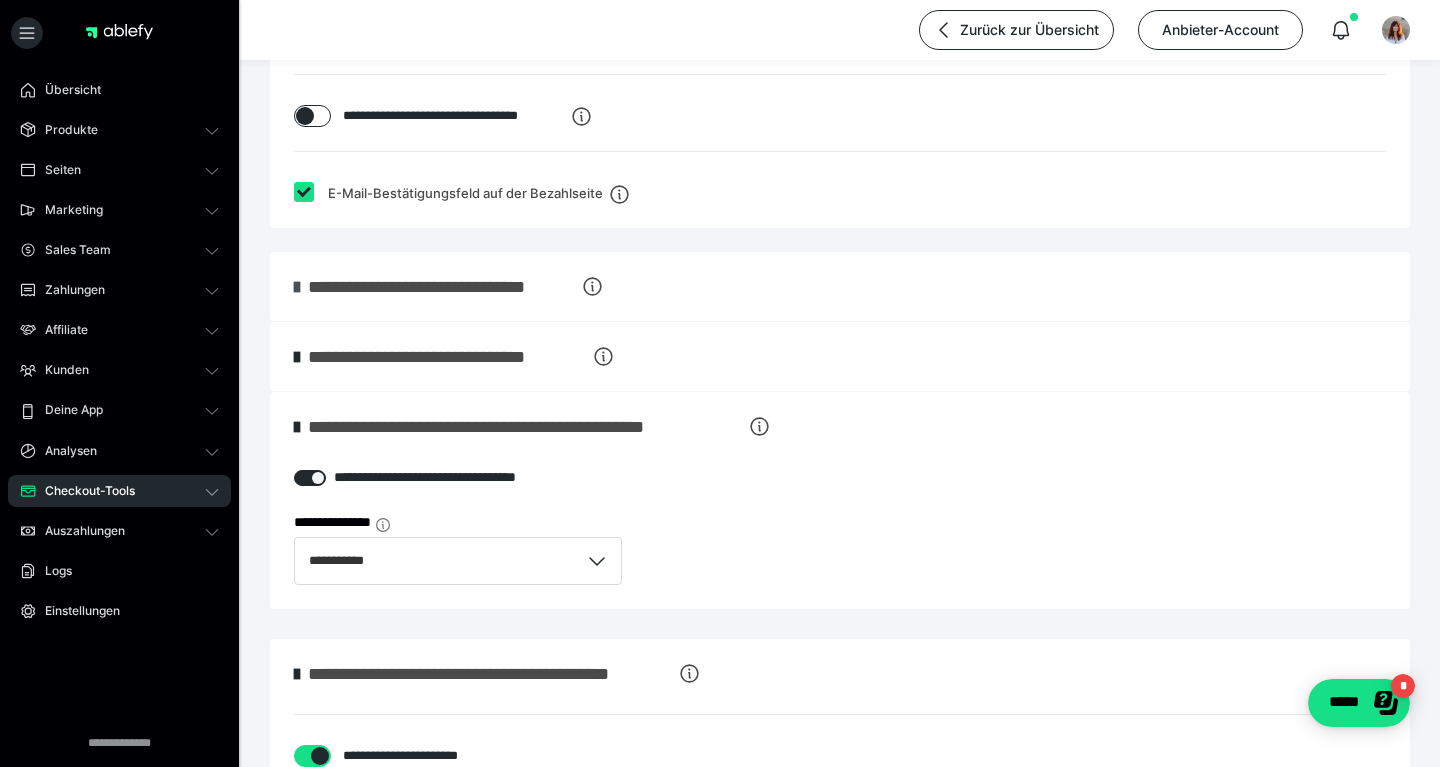 click at bounding box center (297, 287) 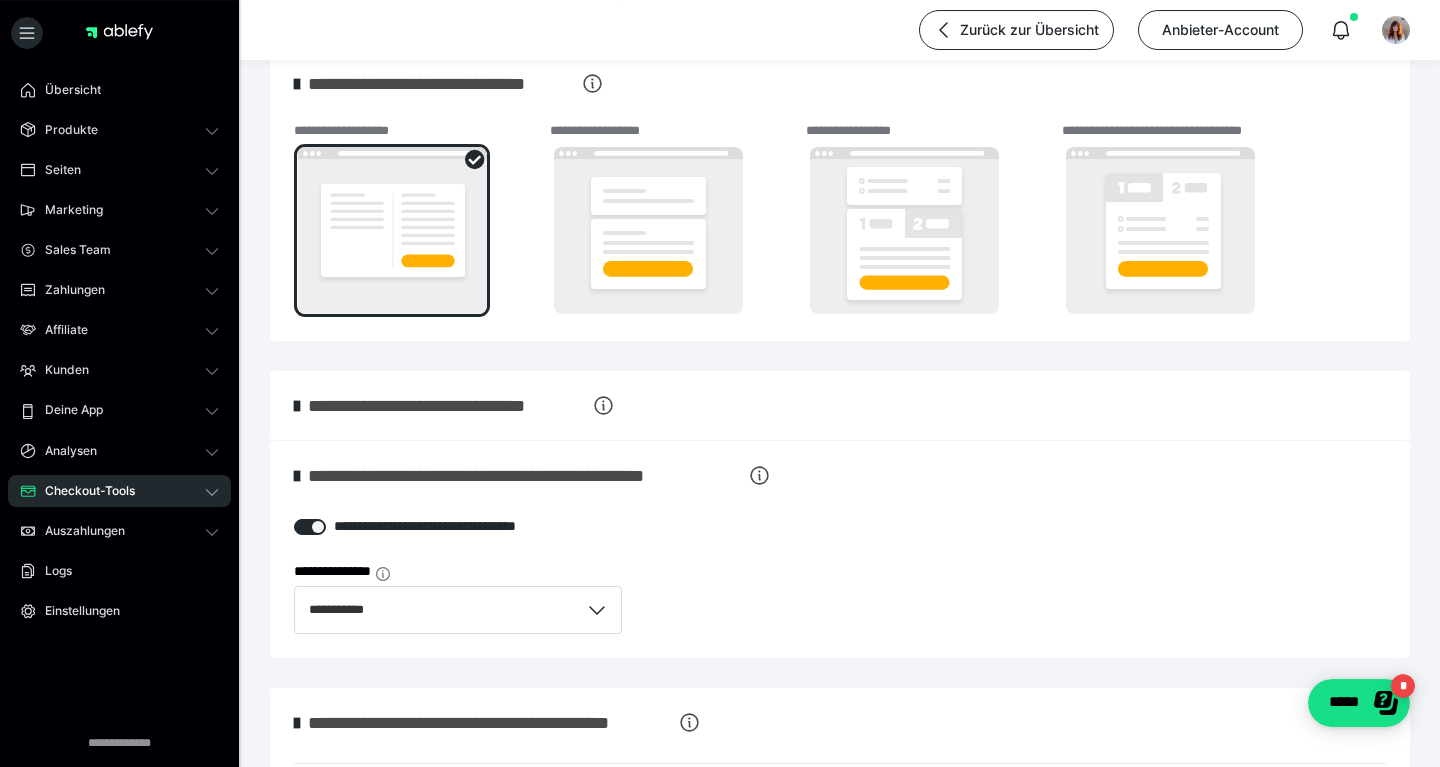 scroll, scrollTop: 1080, scrollLeft: 0, axis: vertical 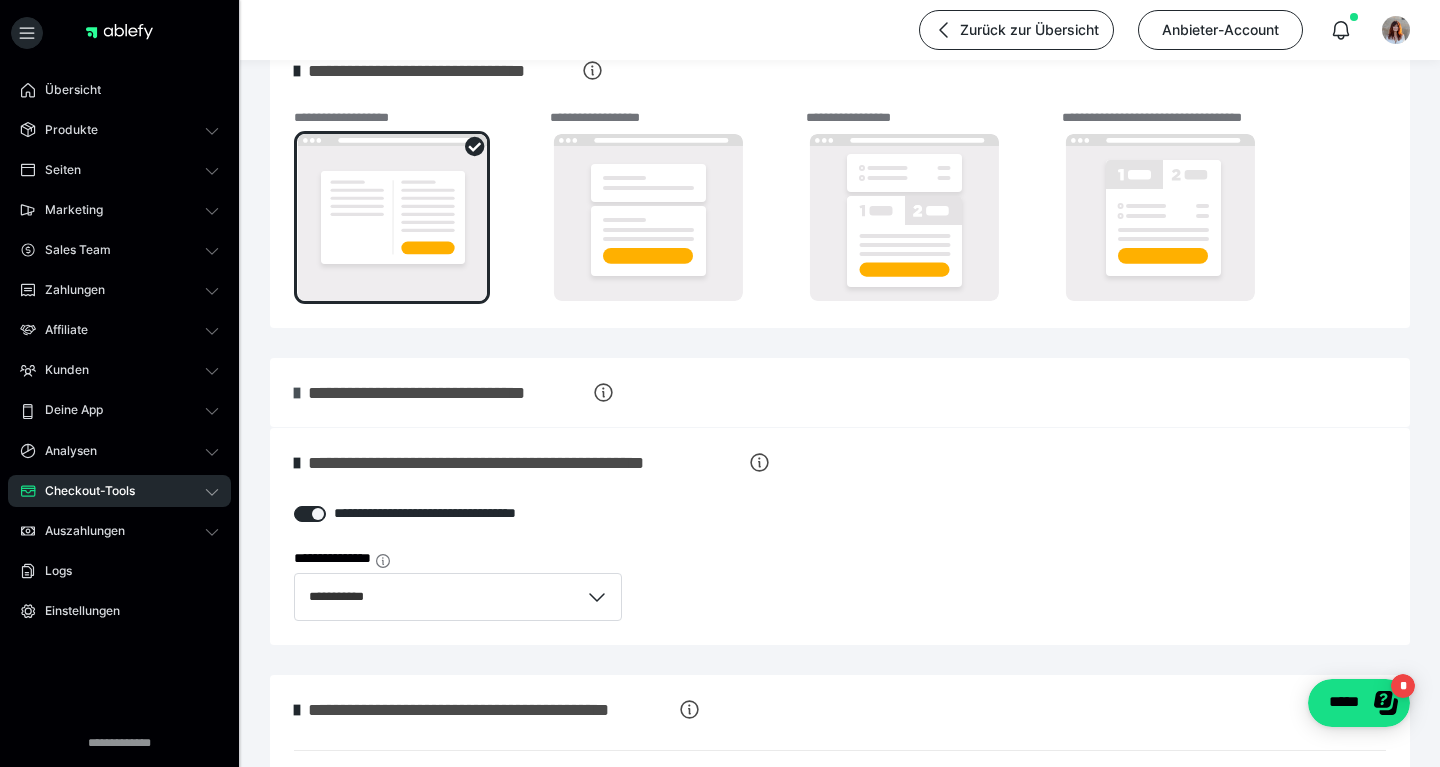 click on "**********" at bounding box center [840, 392] 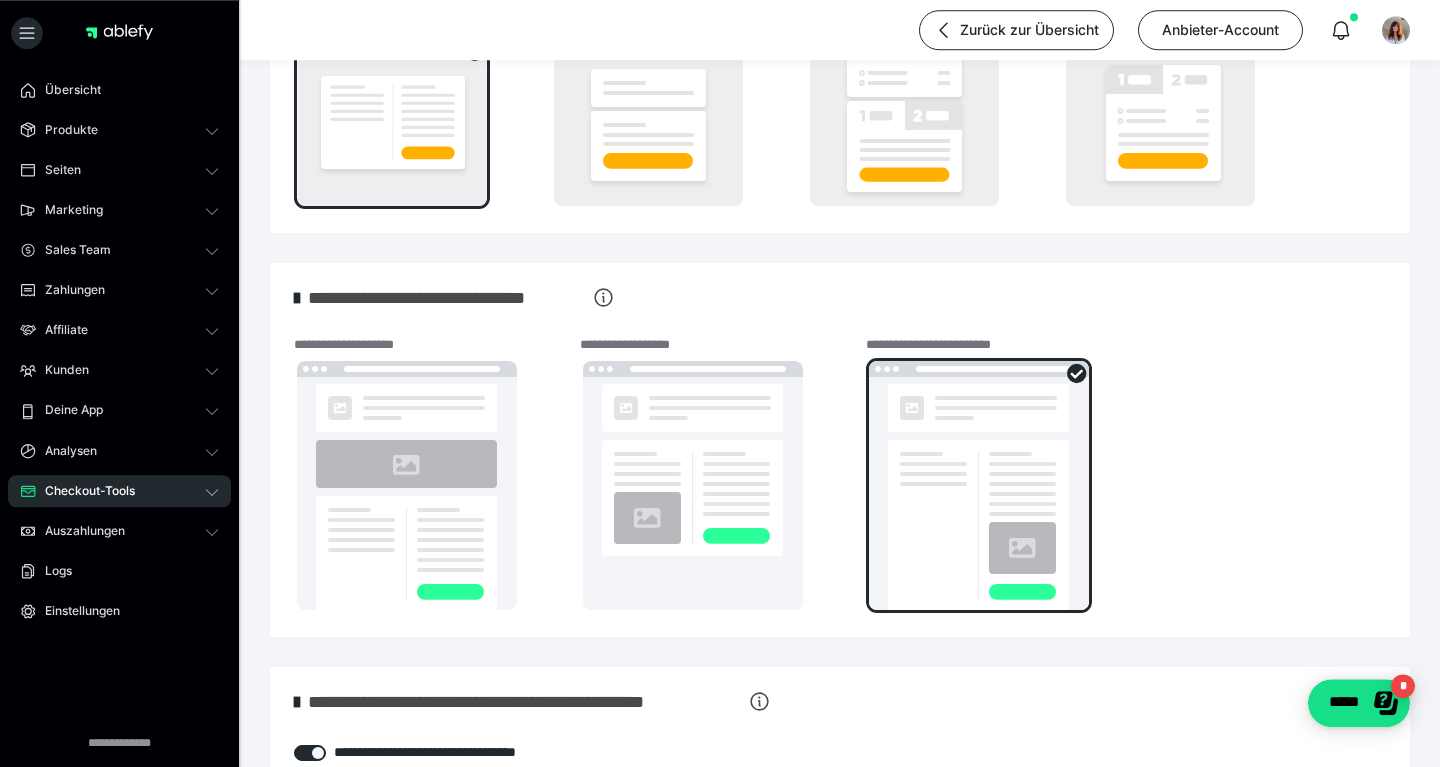 scroll, scrollTop: 1188, scrollLeft: 0, axis: vertical 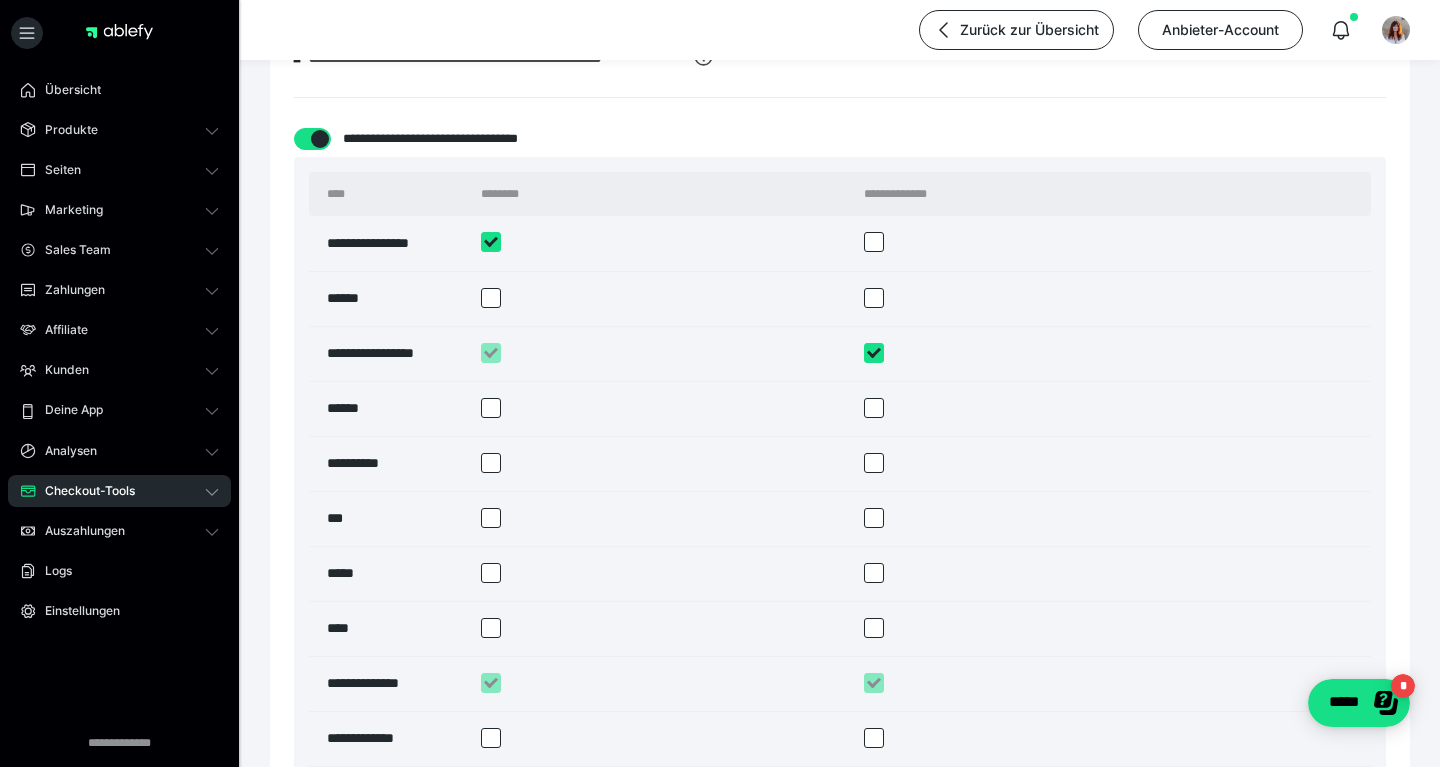 click at bounding box center (491, 242) 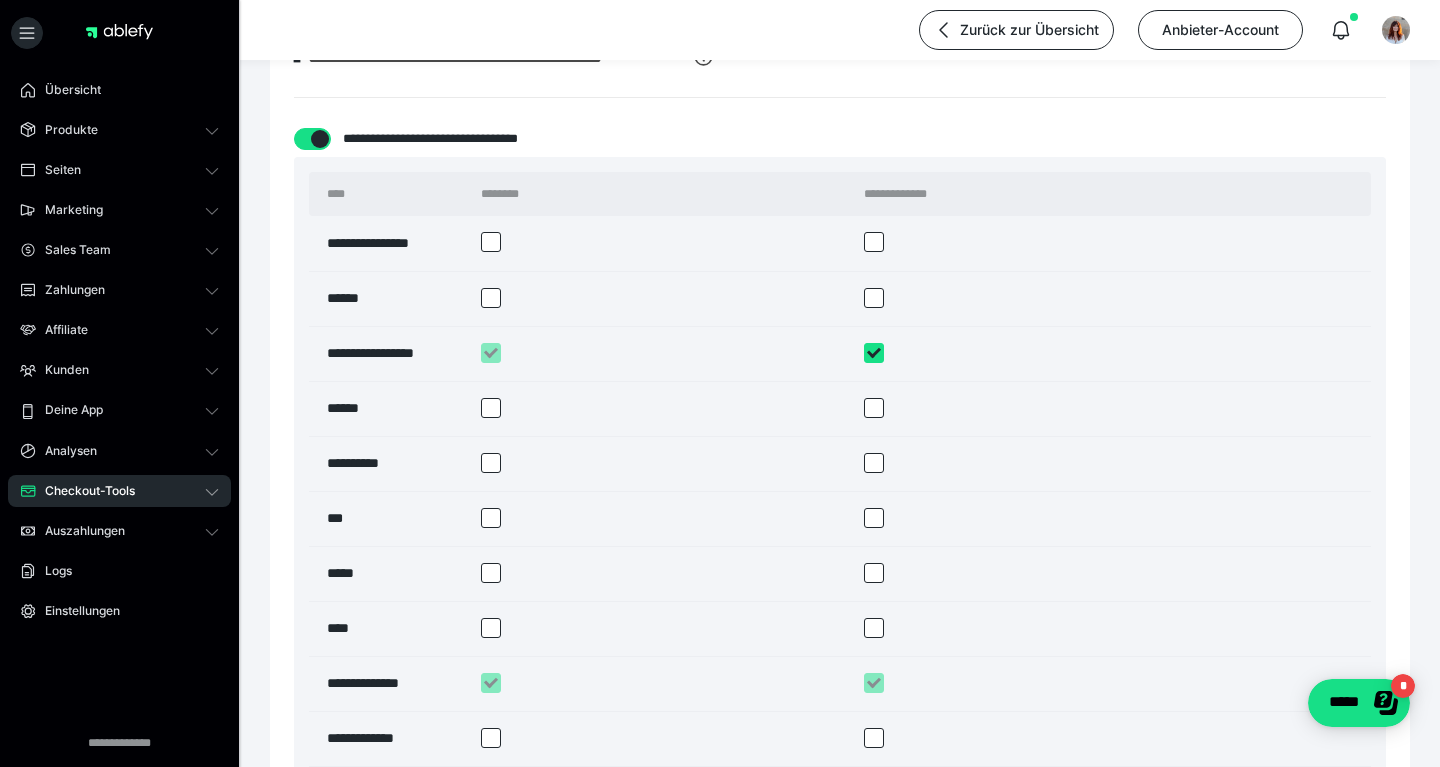 checkbox on "*****" 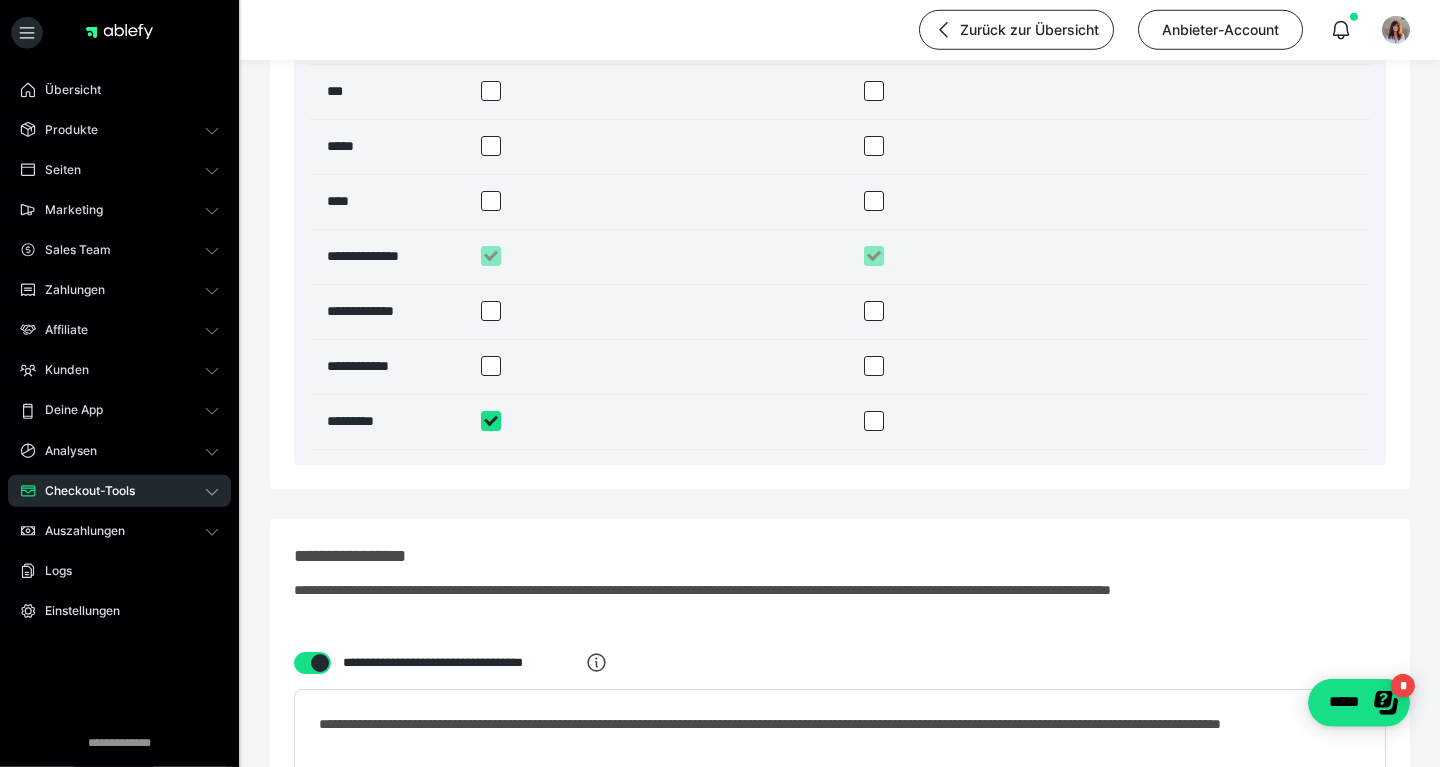scroll, scrollTop: 4320, scrollLeft: 0, axis: vertical 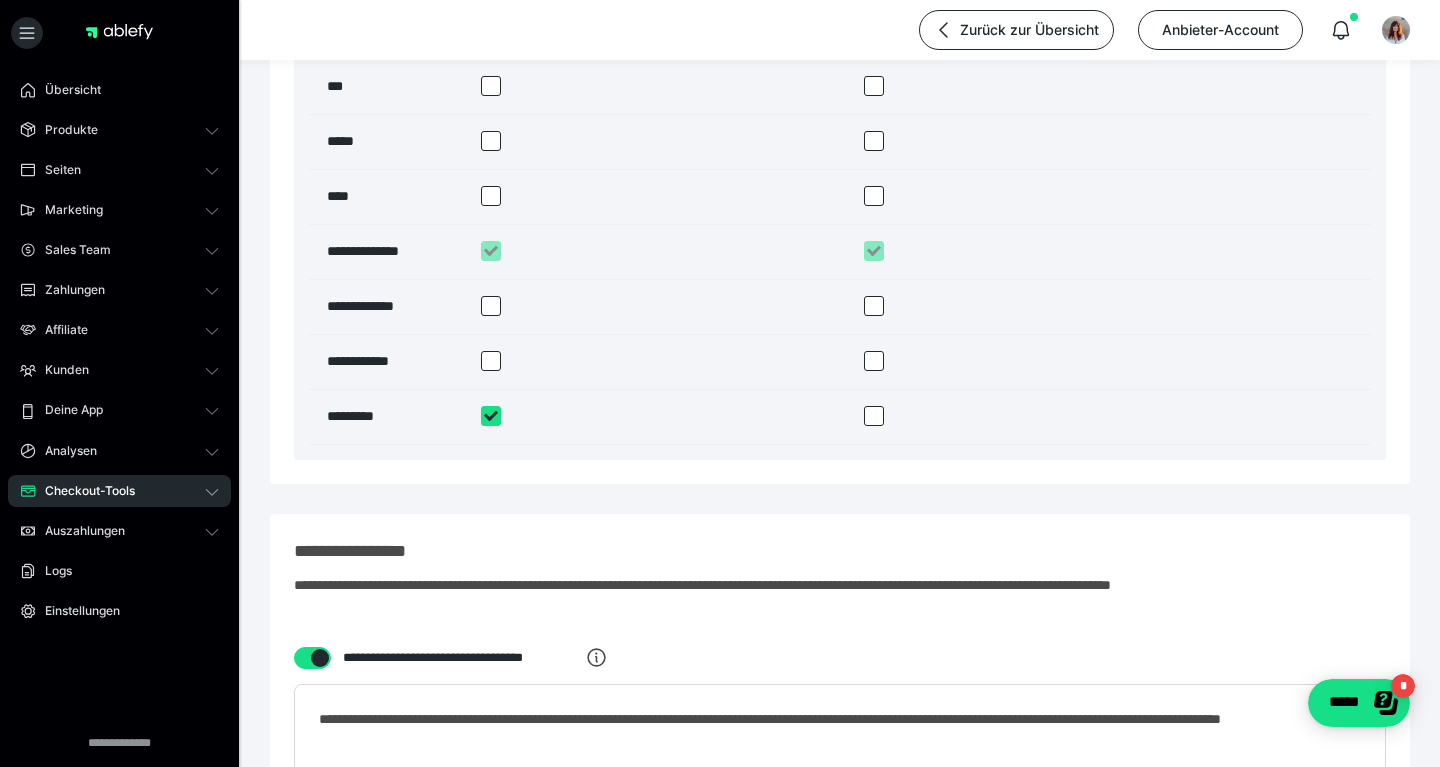 click at bounding box center (491, 416) 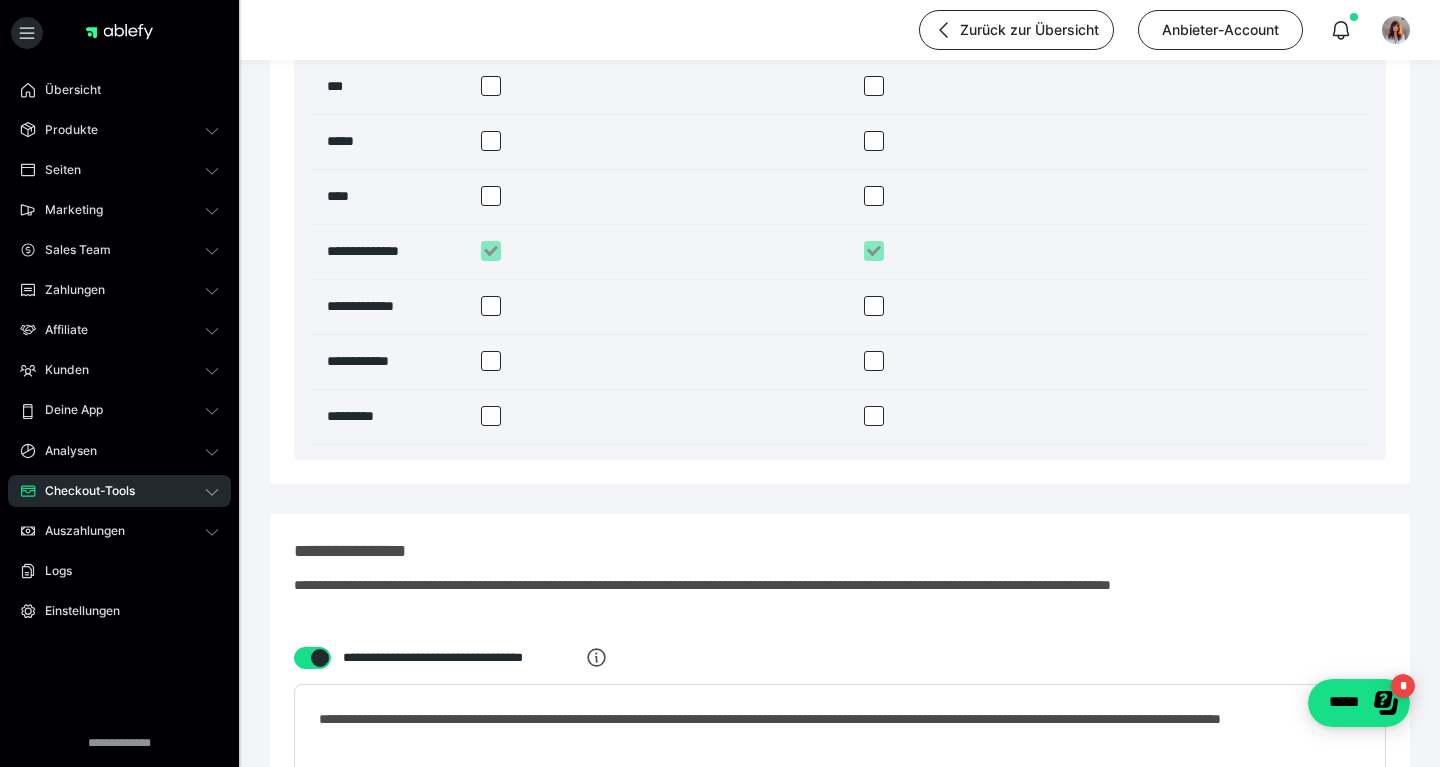 checkbox on "*****" 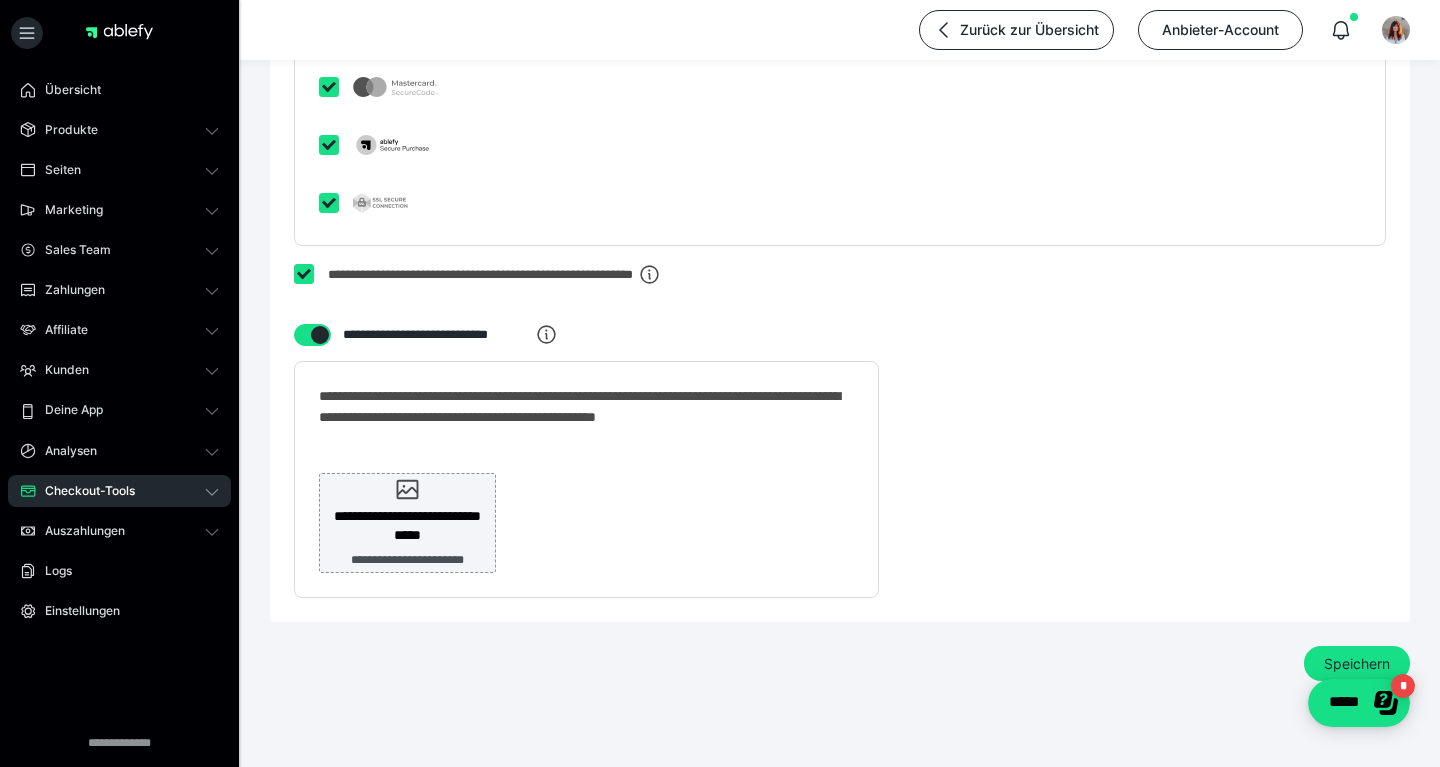 scroll, scrollTop: 5093, scrollLeft: 0, axis: vertical 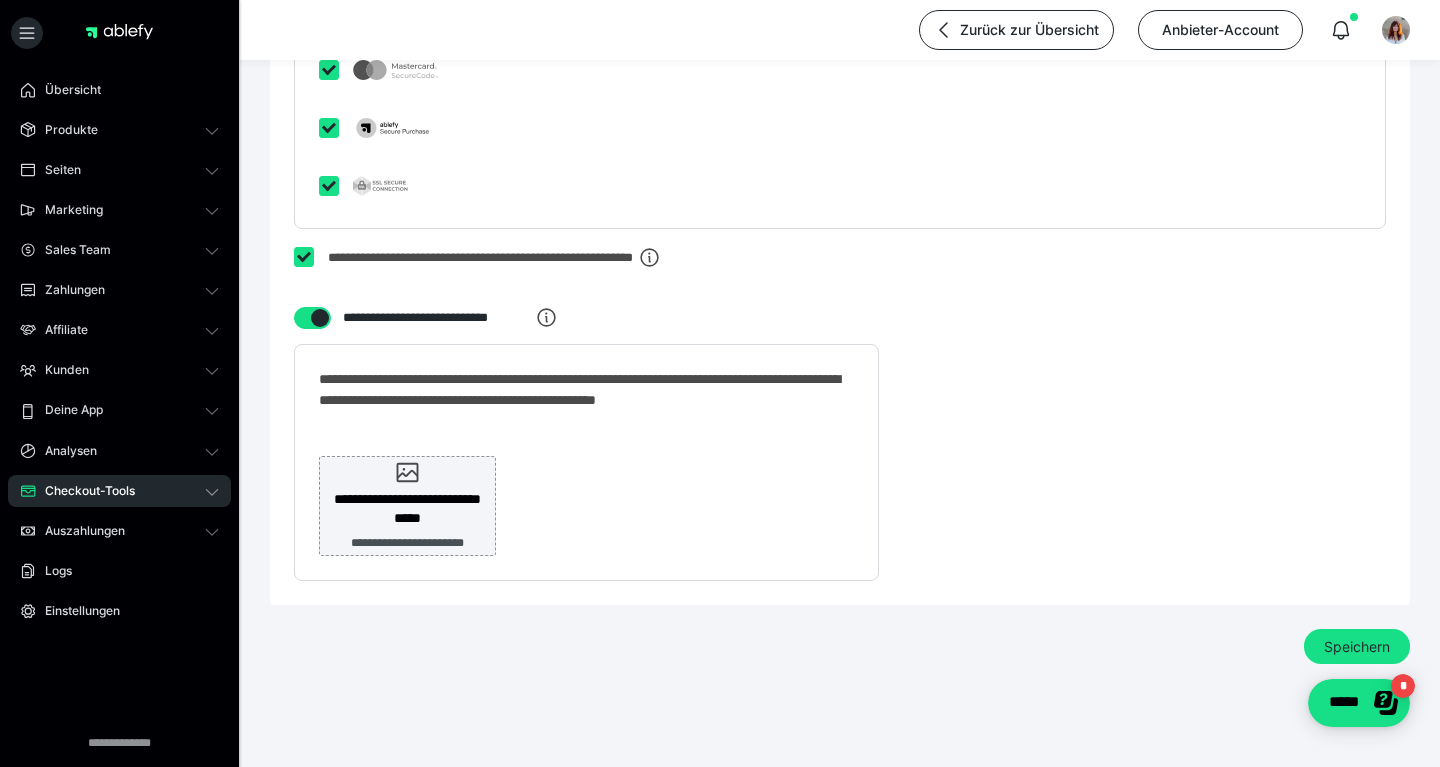 click at bounding box center (320, 318) 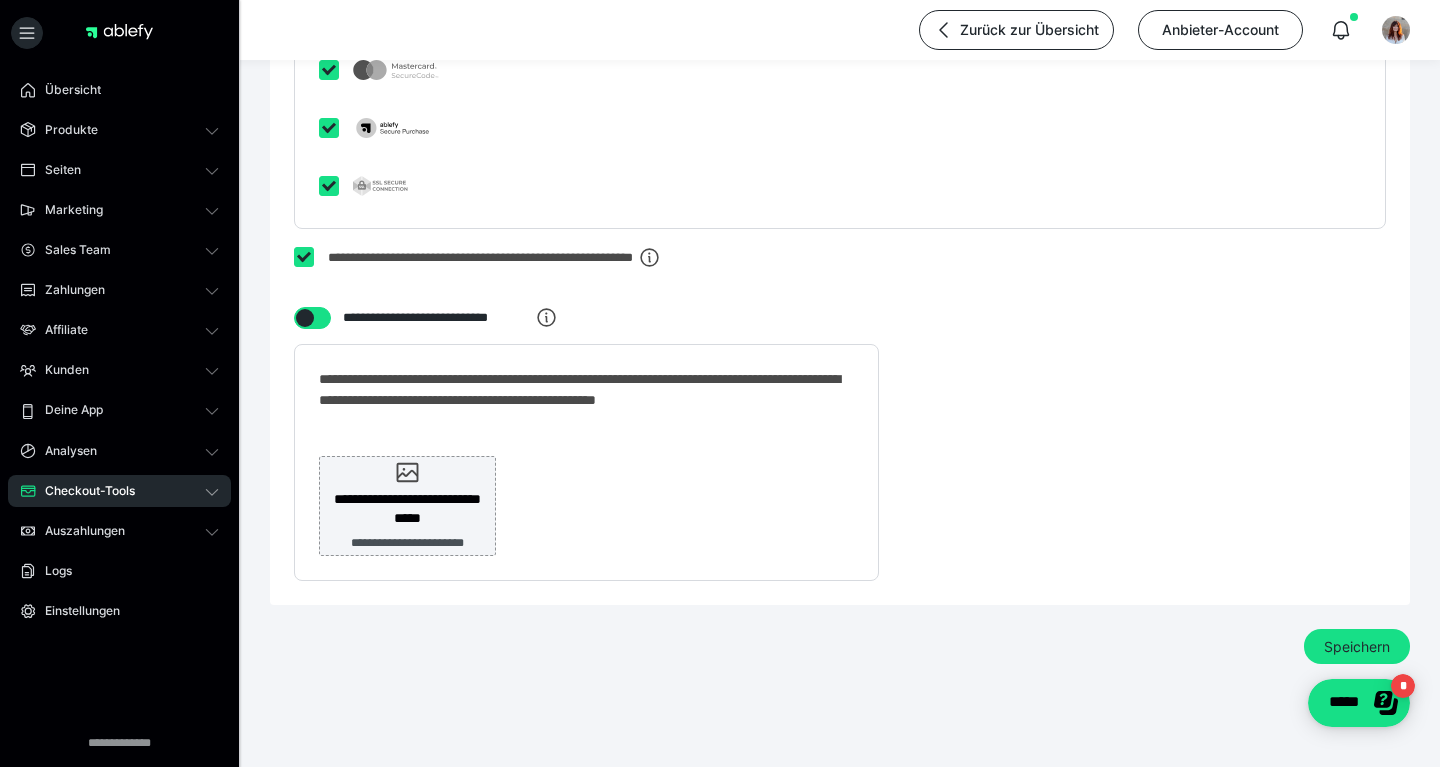 checkbox on "*****" 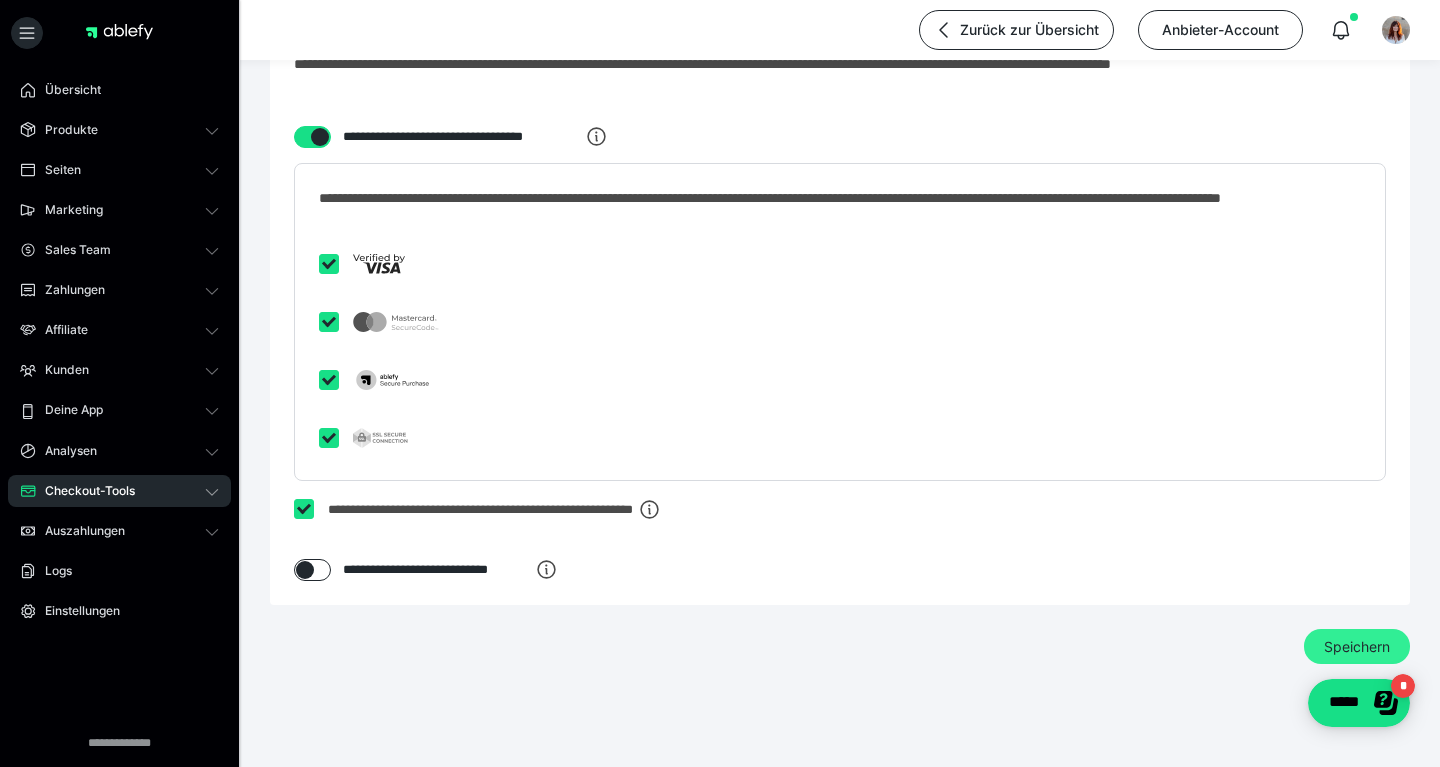 click on "Speichern" at bounding box center [1357, 647] 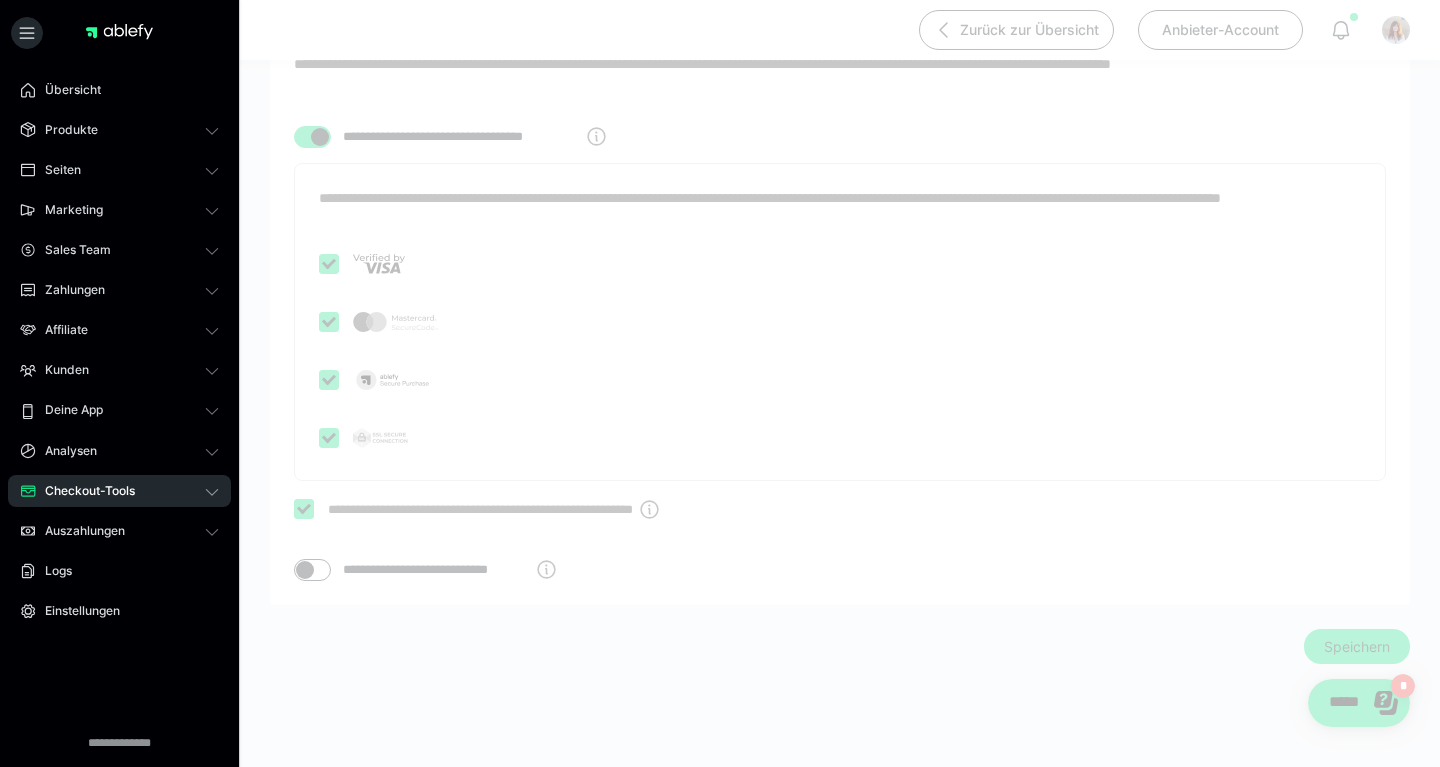 scroll, scrollTop: 0, scrollLeft: 0, axis: both 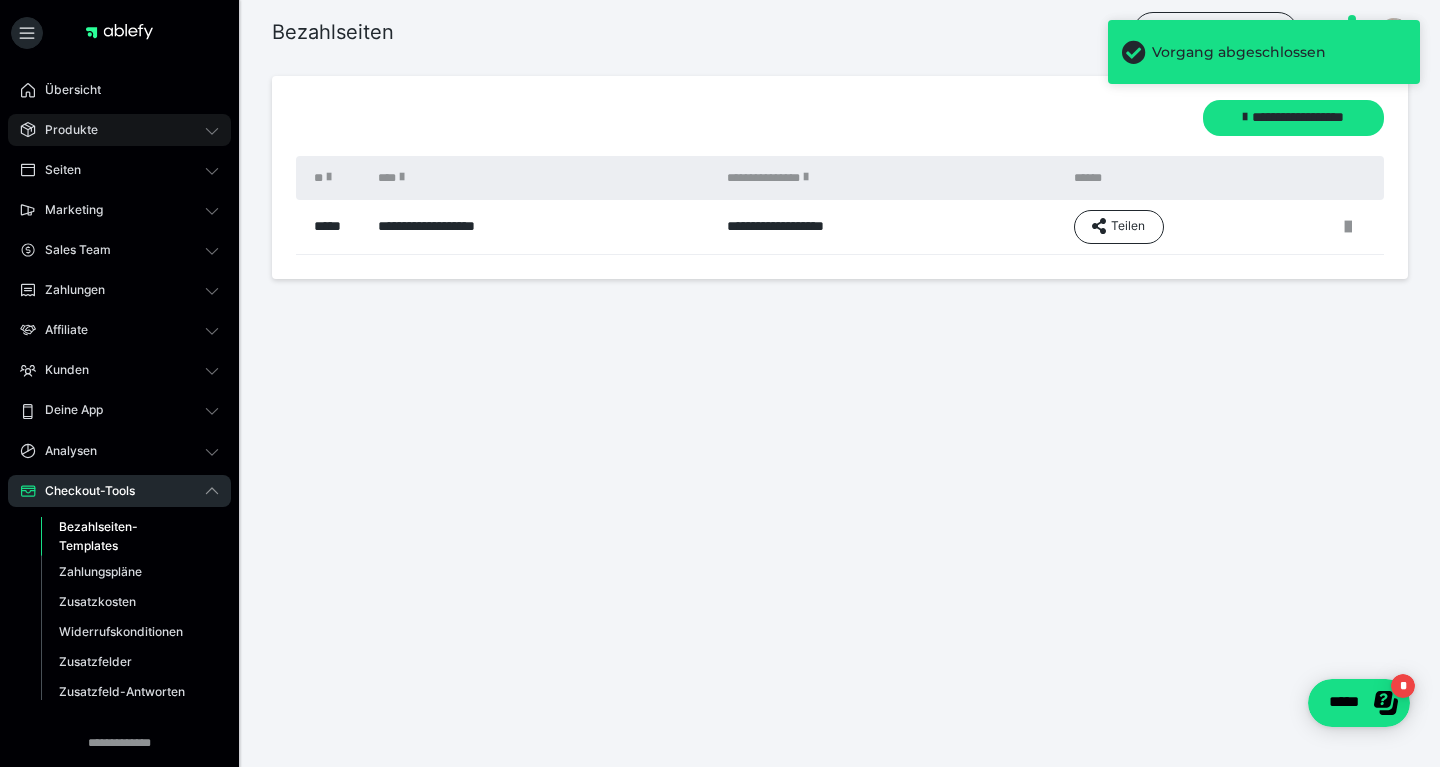 click on "Produkte" at bounding box center (64, 130) 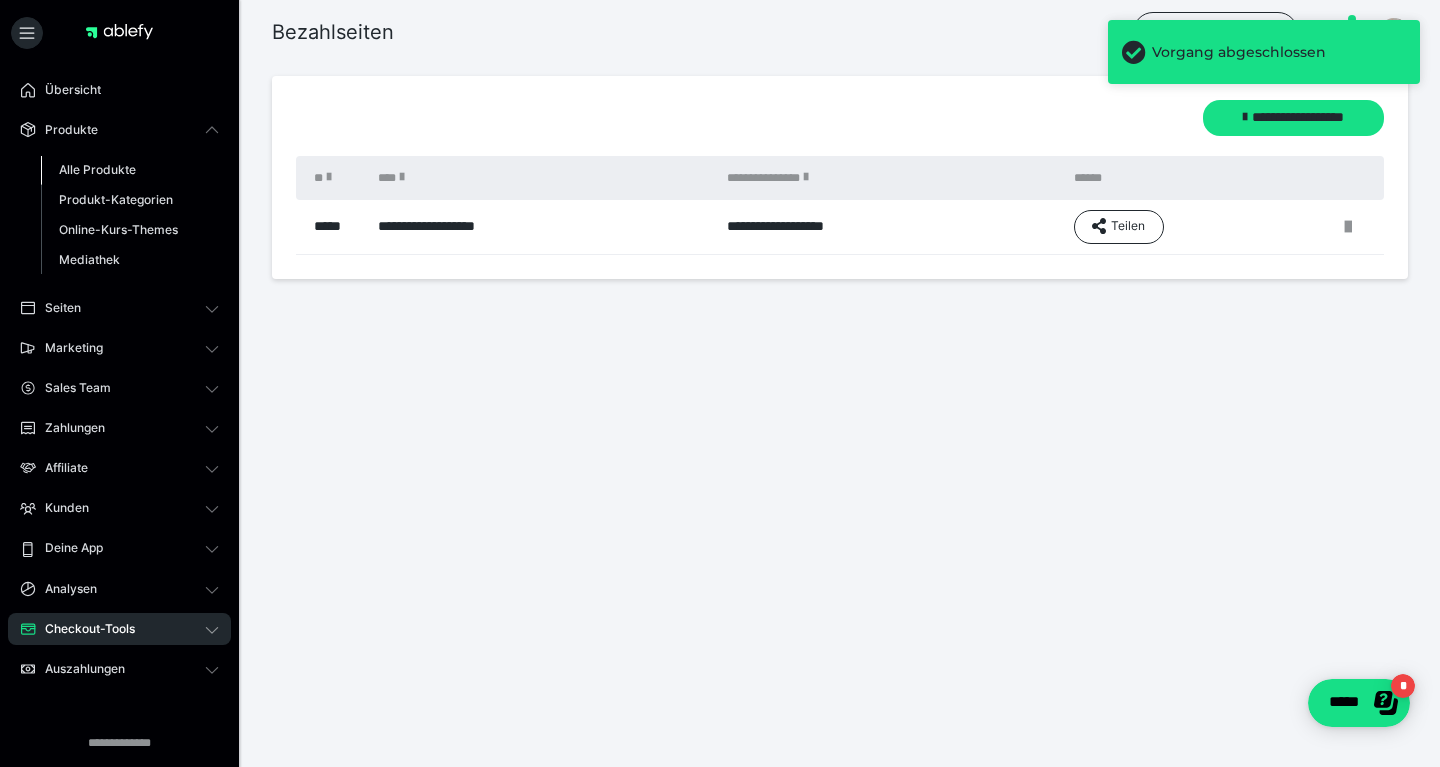 click on "Alle Produkte" at bounding box center [97, 169] 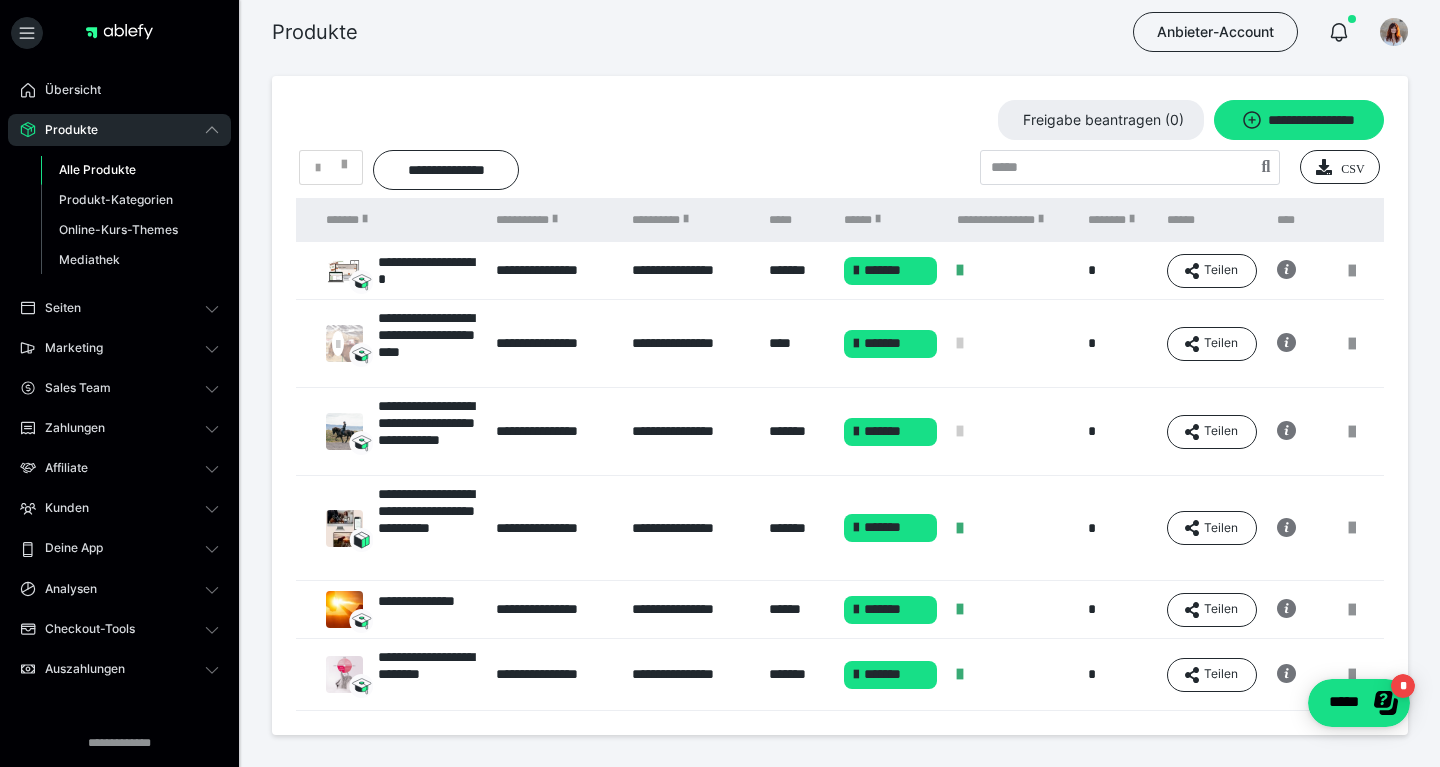 scroll, scrollTop: 0, scrollLeft: 100, axis: horizontal 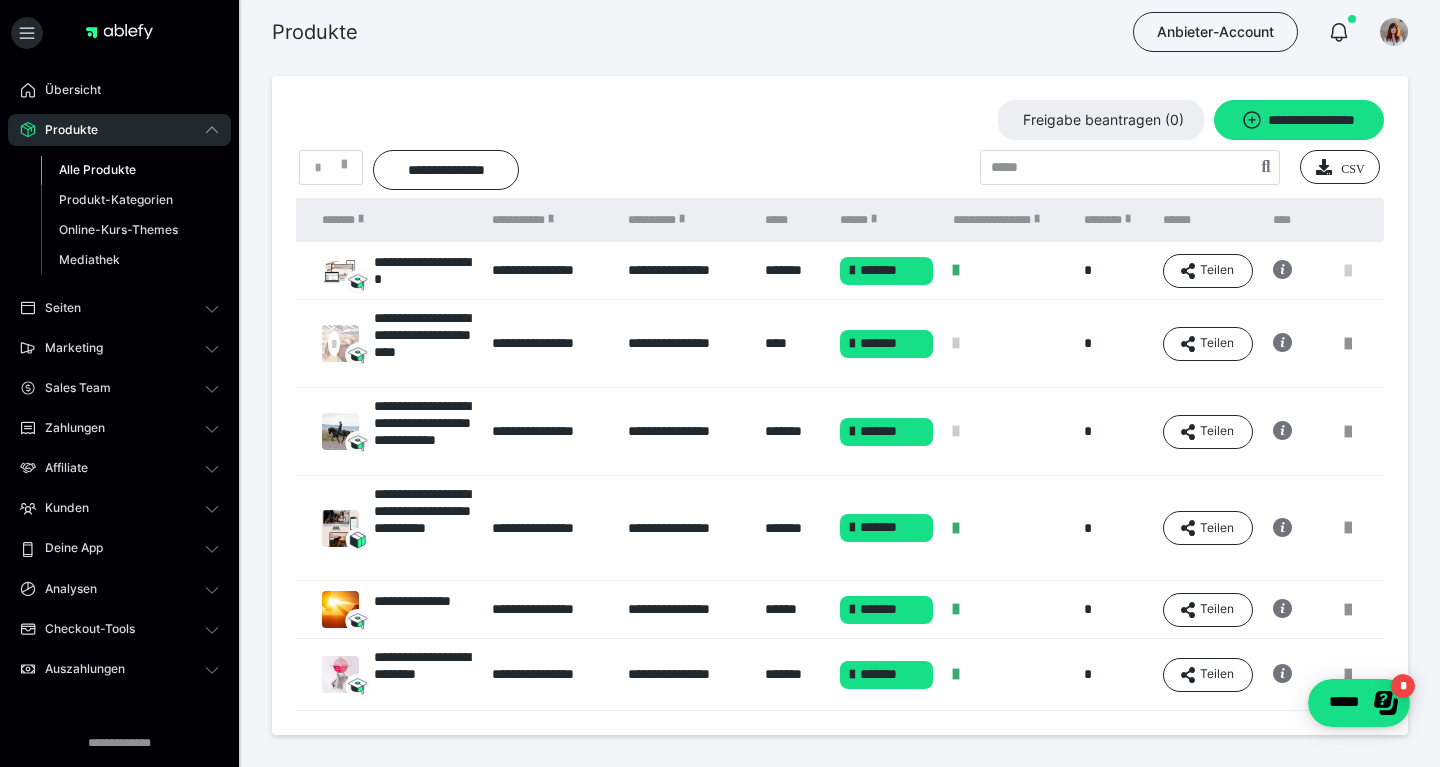click at bounding box center (1348, 271) 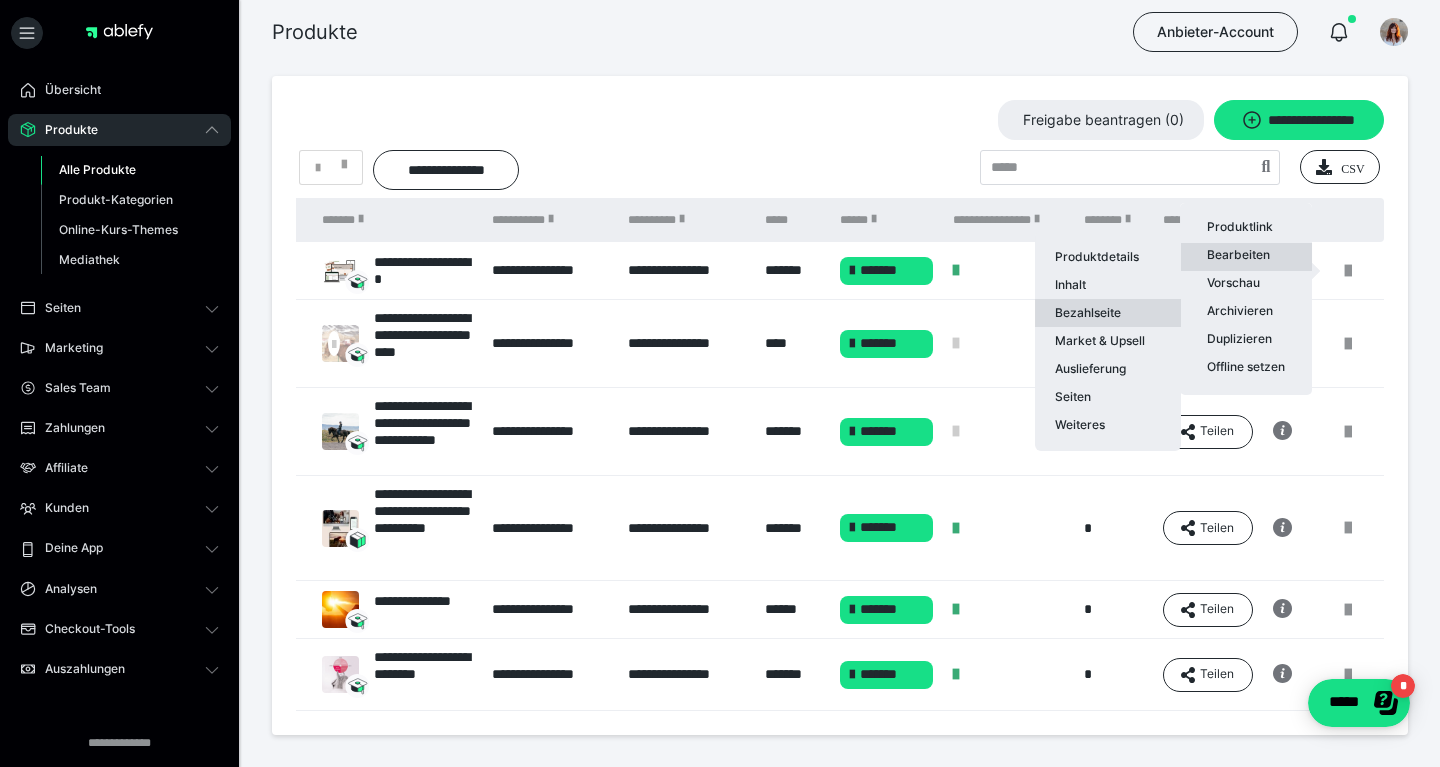 click on "Bezahlseite" at bounding box center [1108, 313] 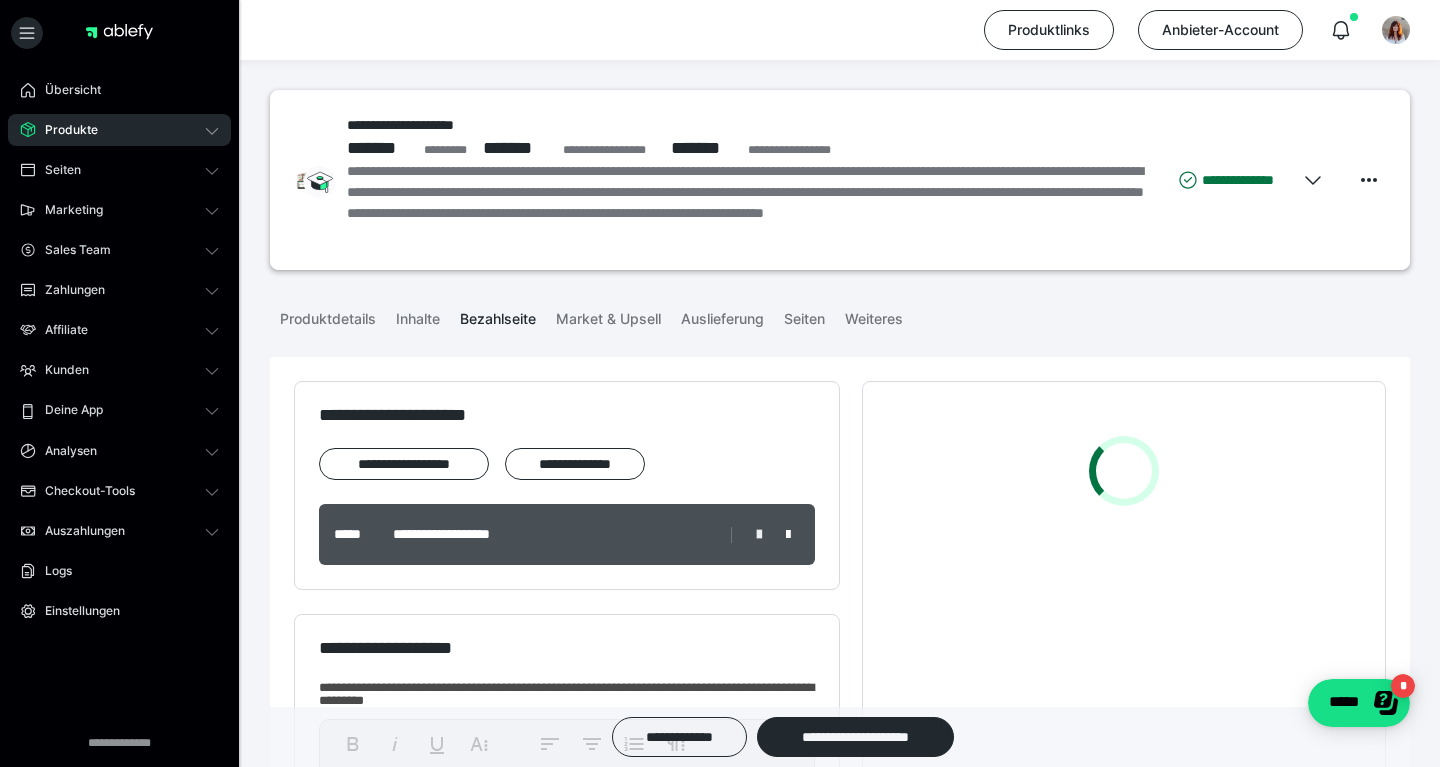click at bounding box center [759, 535] 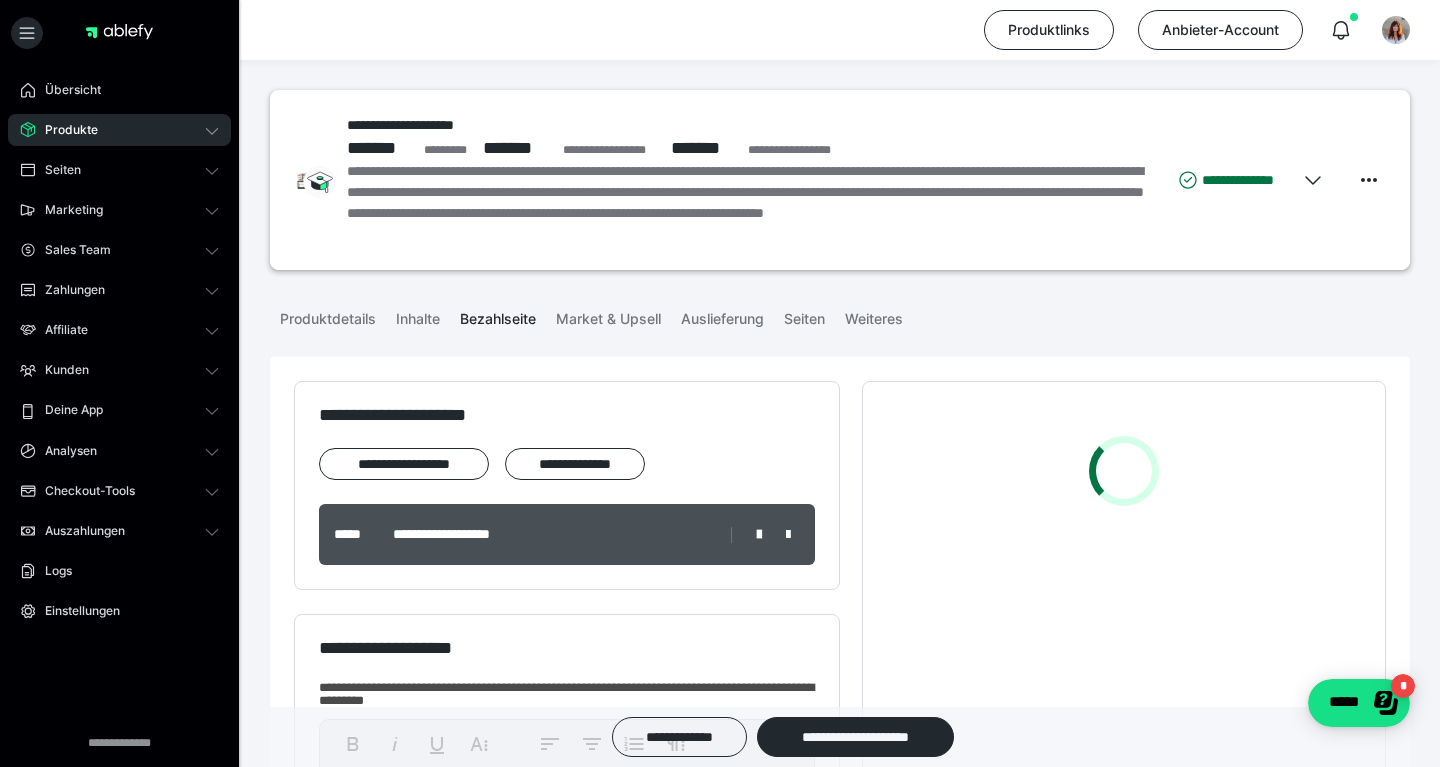 click on "**********" at bounding box center (720, 413) 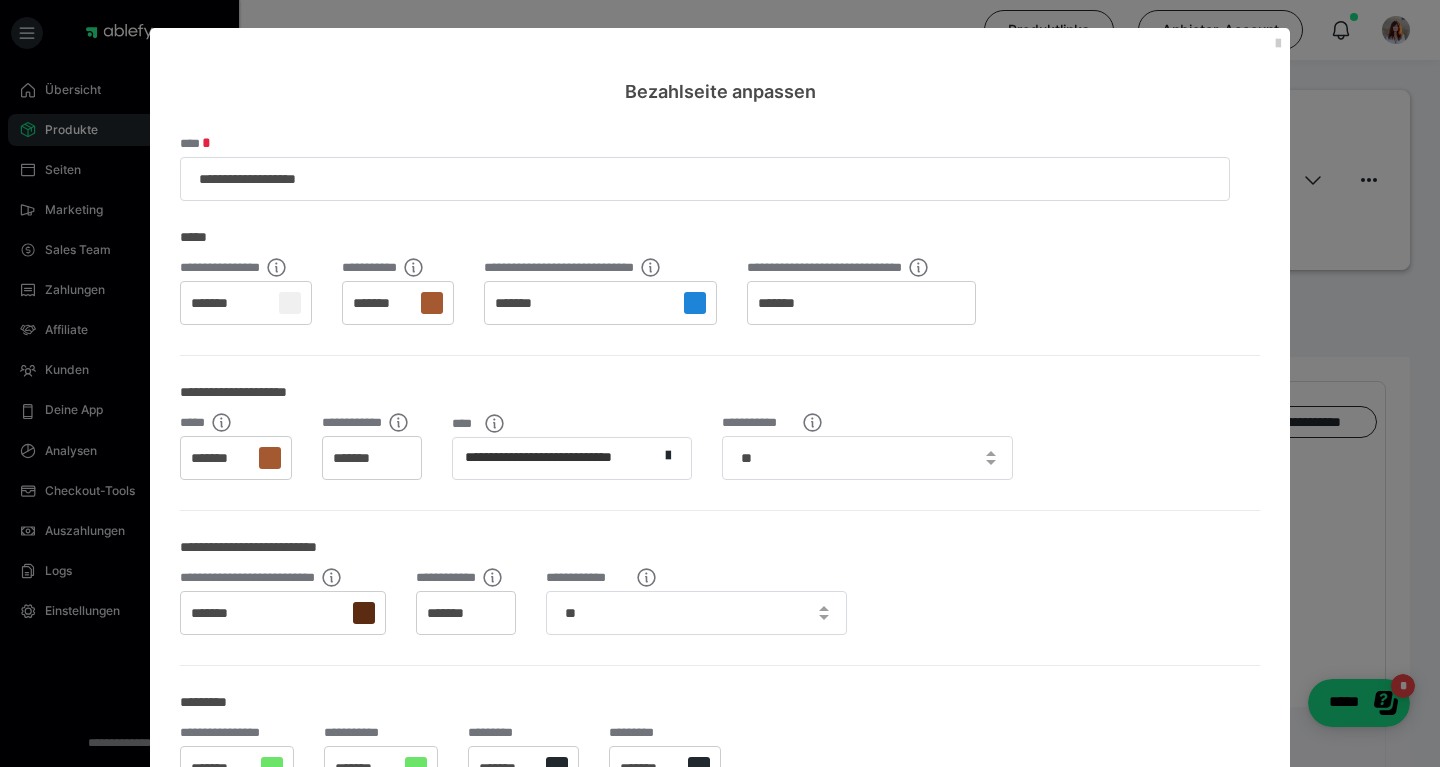 scroll, scrollTop: 0, scrollLeft: 0, axis: both 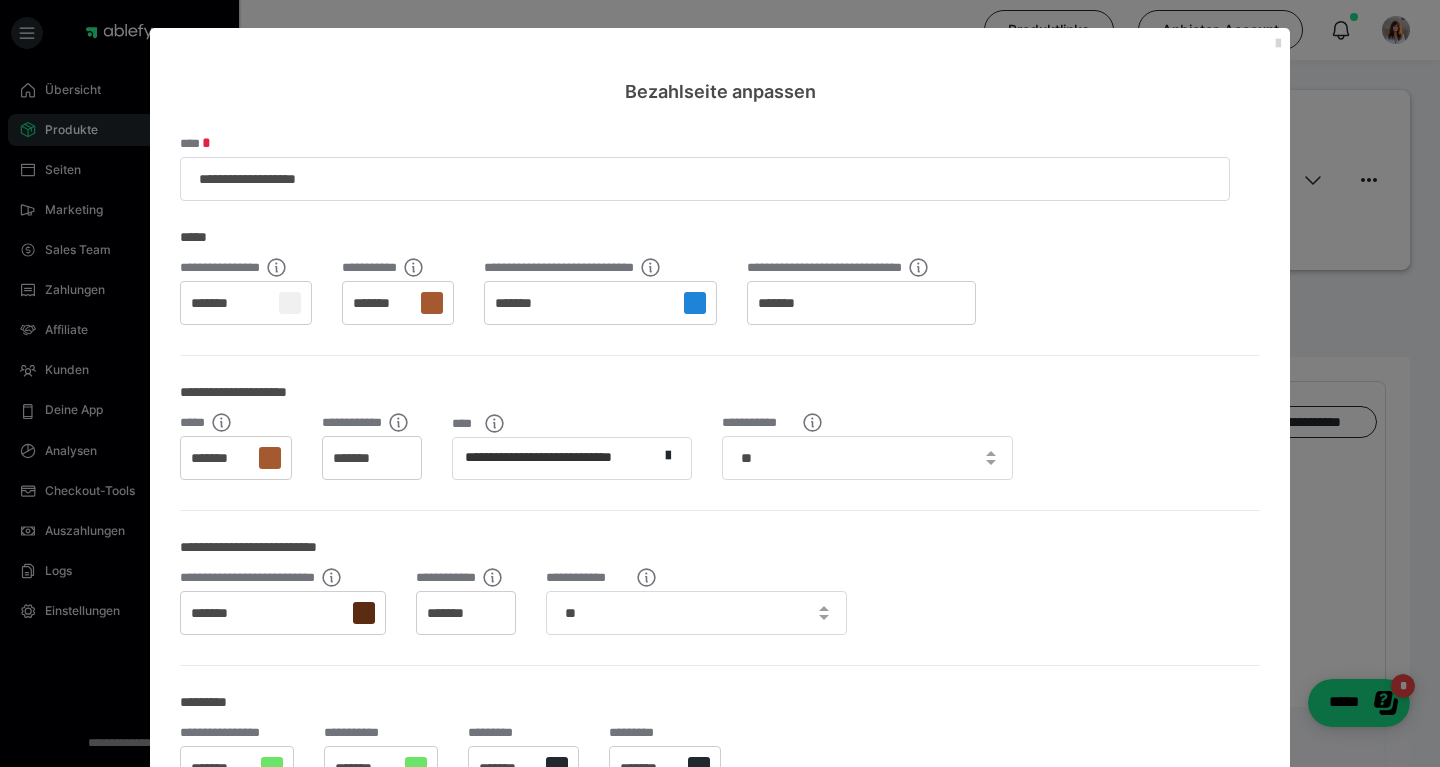 click at bounding box center [1278, 44] 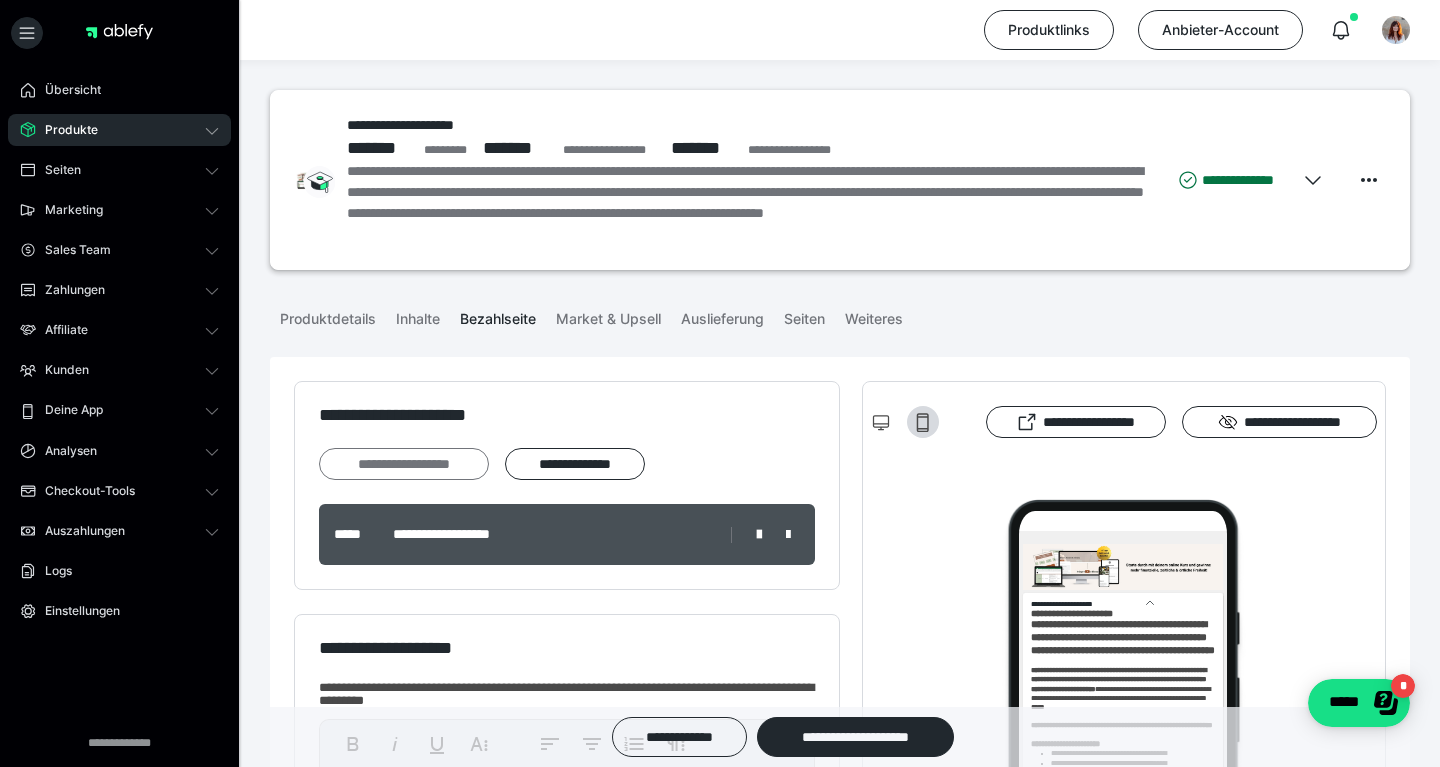 click on "**********" at bounding box center (404, 464) 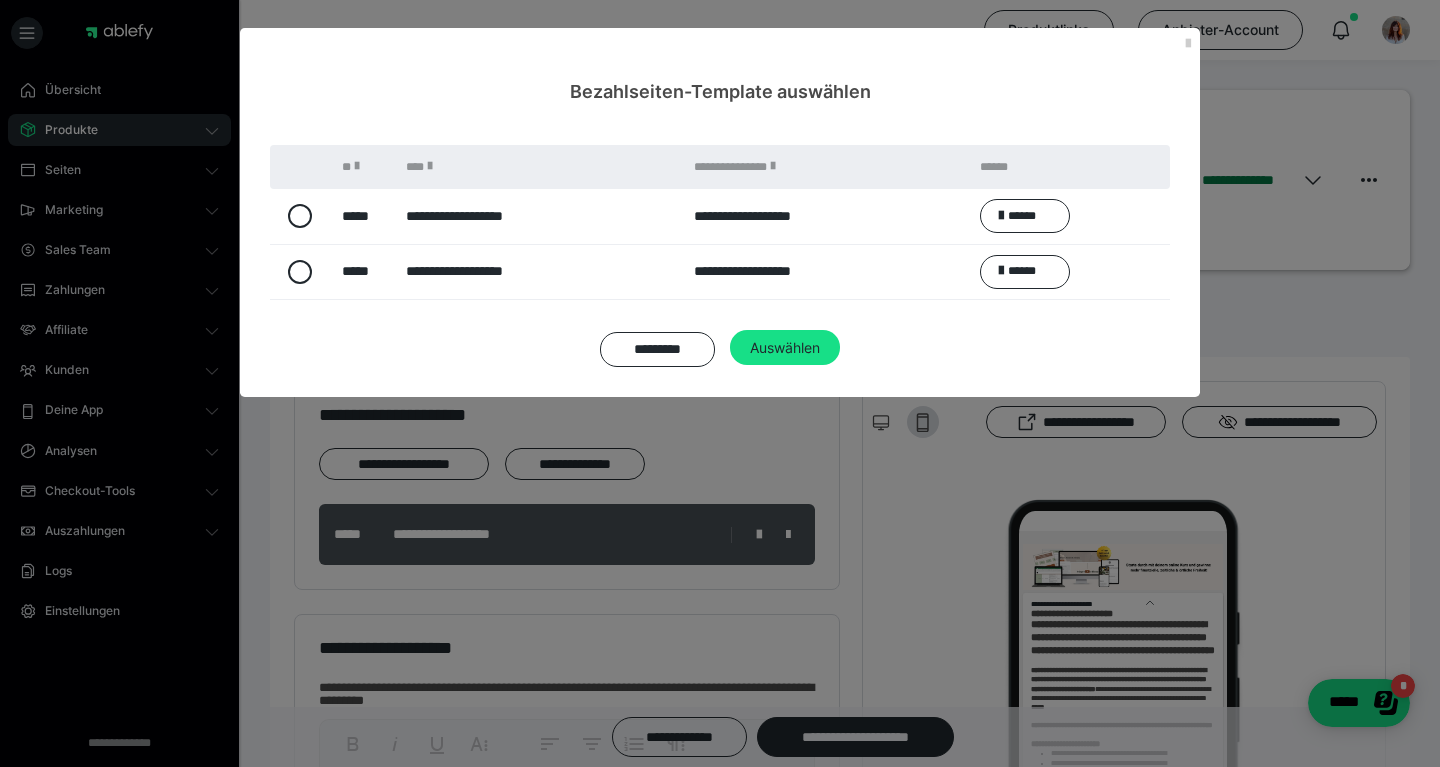 click on "**********" at bounding box center (539, 216) 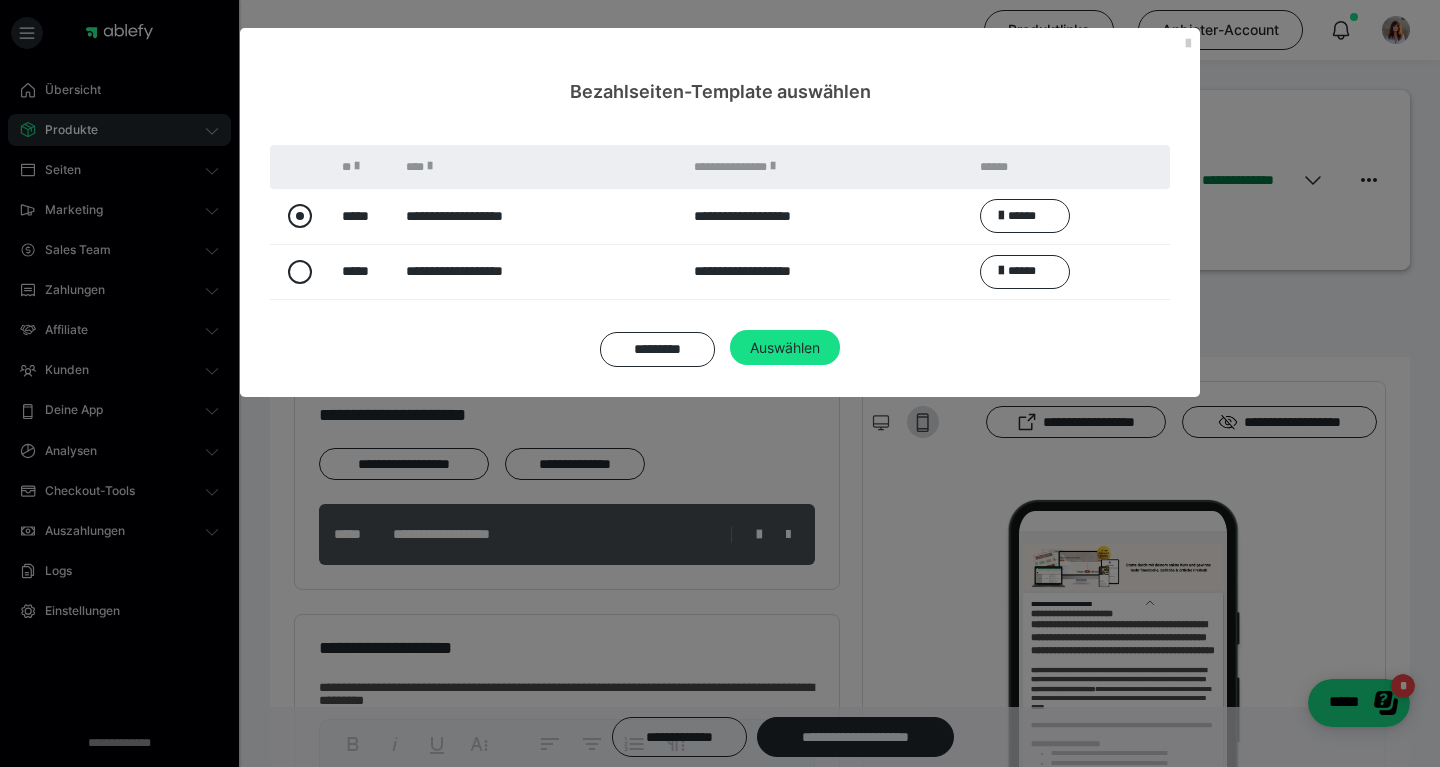 click at bounding box center (300, 216) 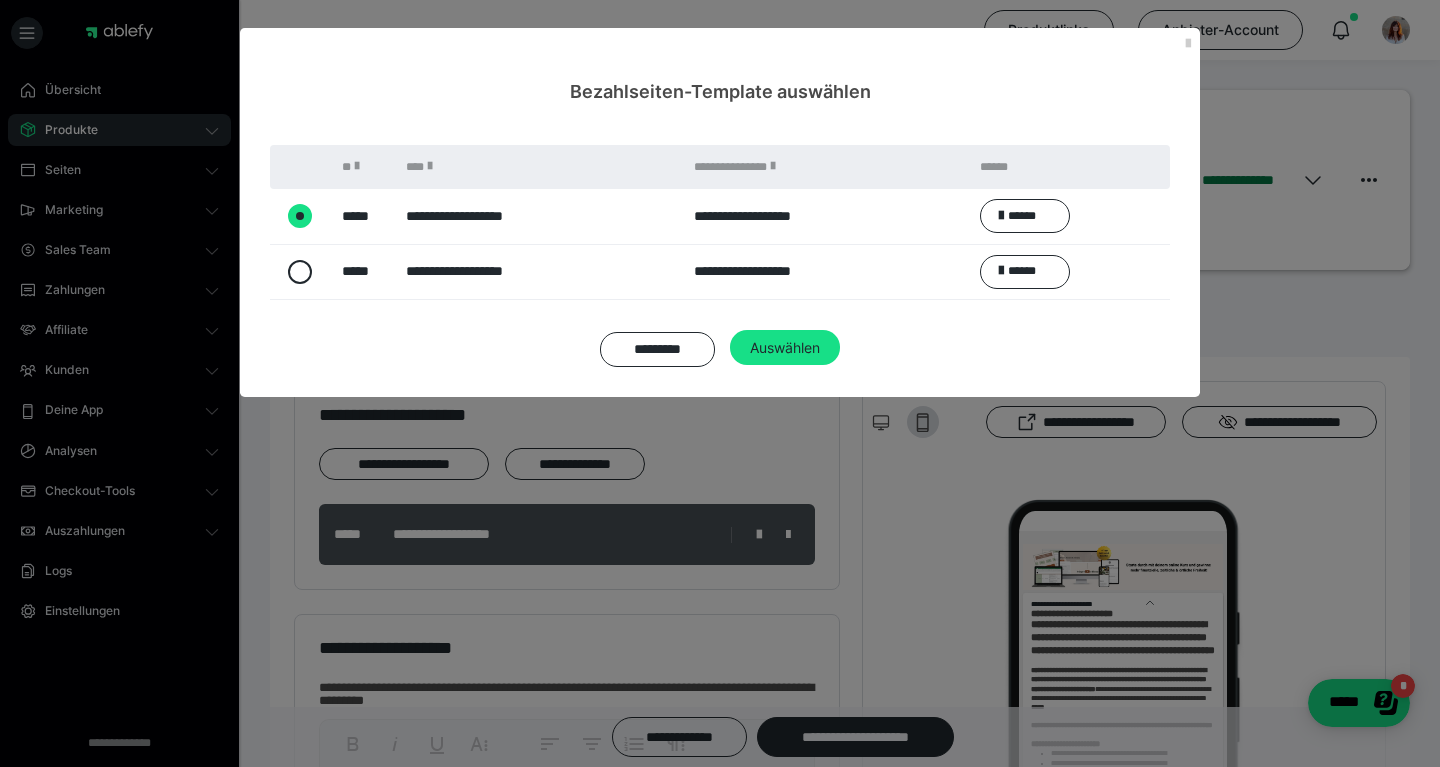 radio on "****" 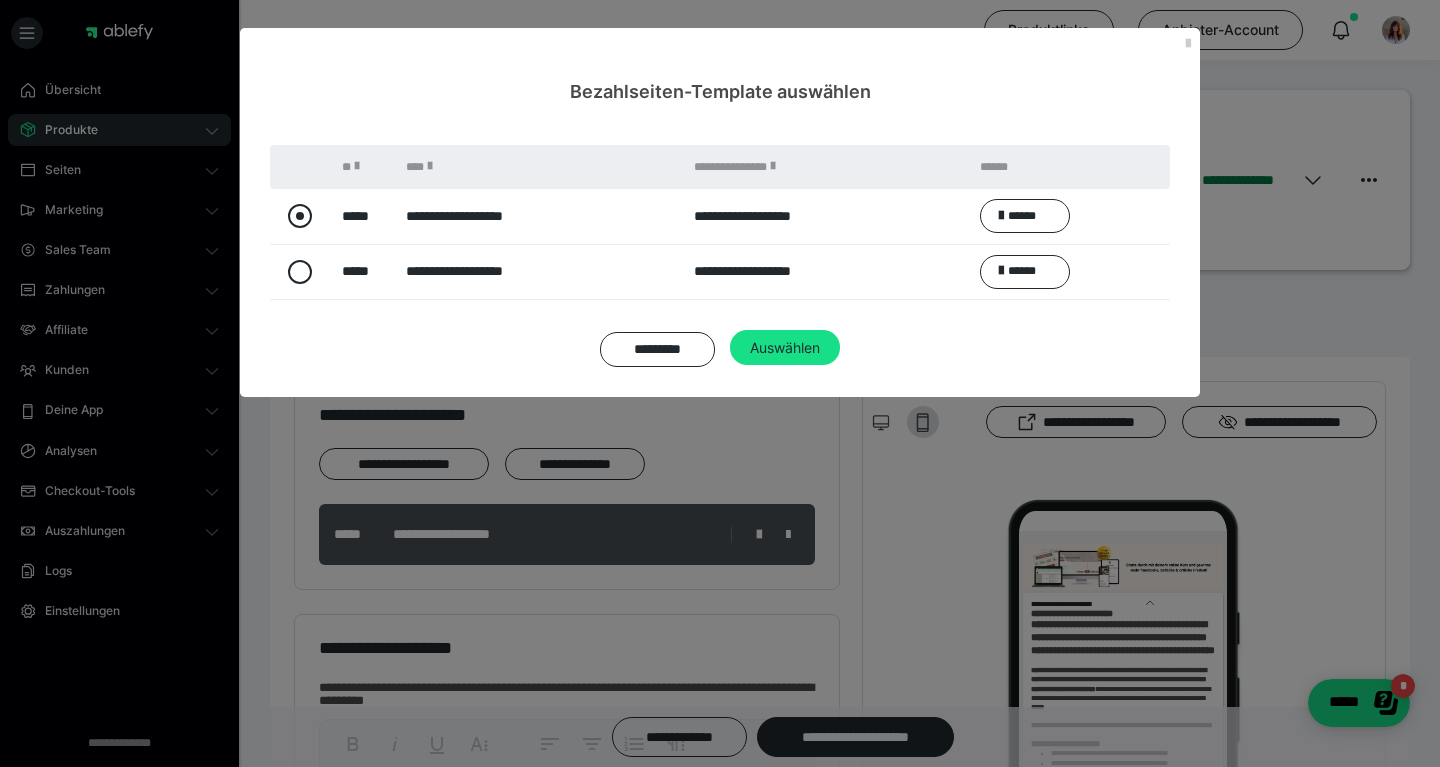 radio on "*****" 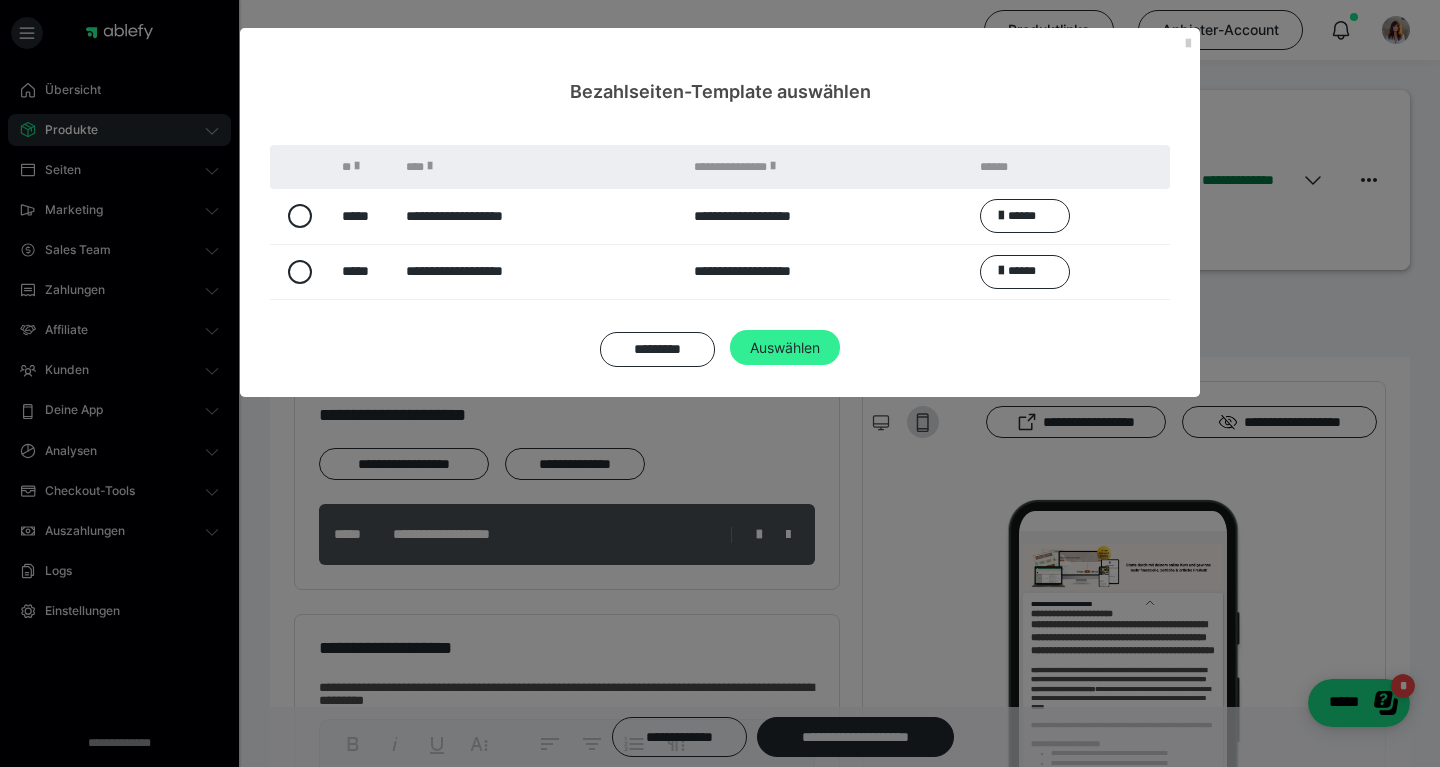 click on "Auswählen" at bounding box center (785, 348) 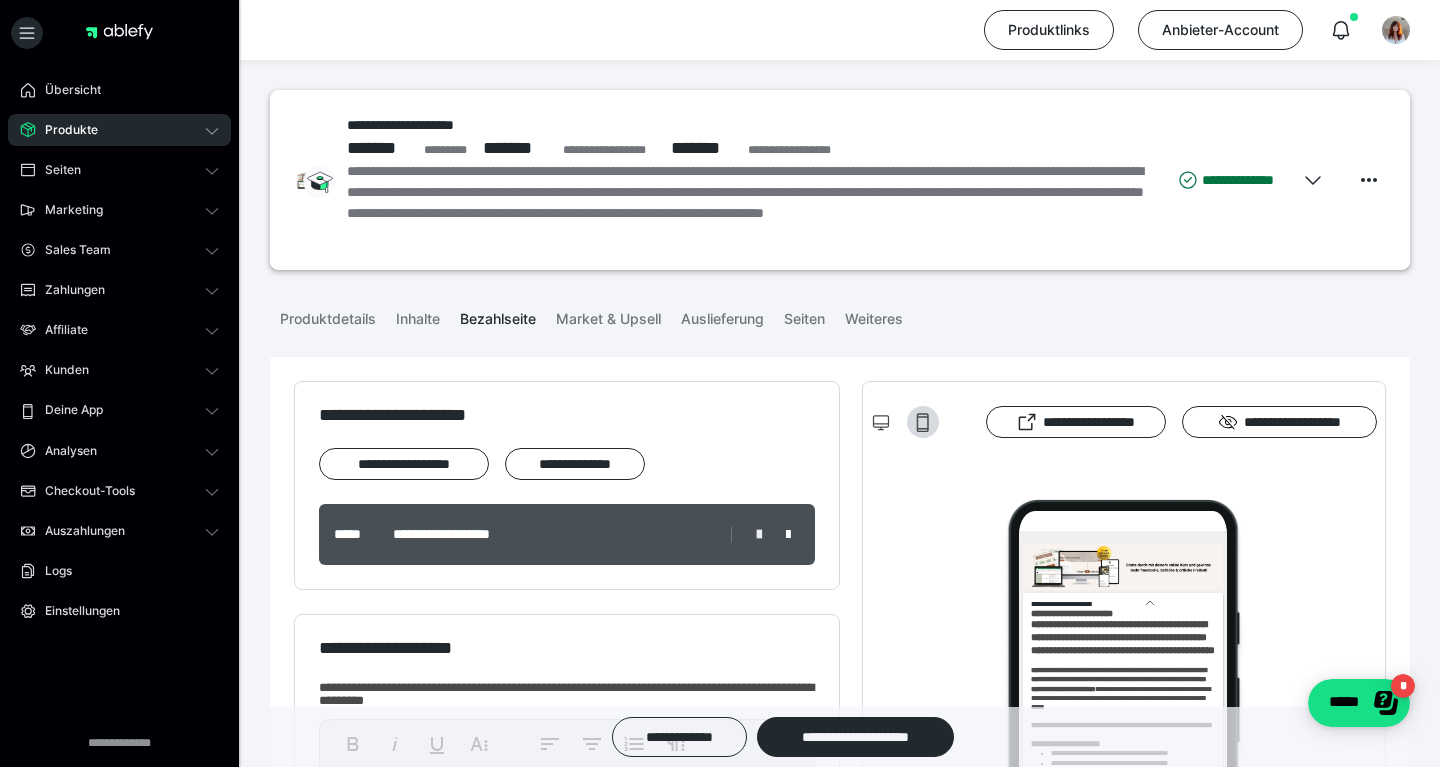 click at bounding box center [759, 535] 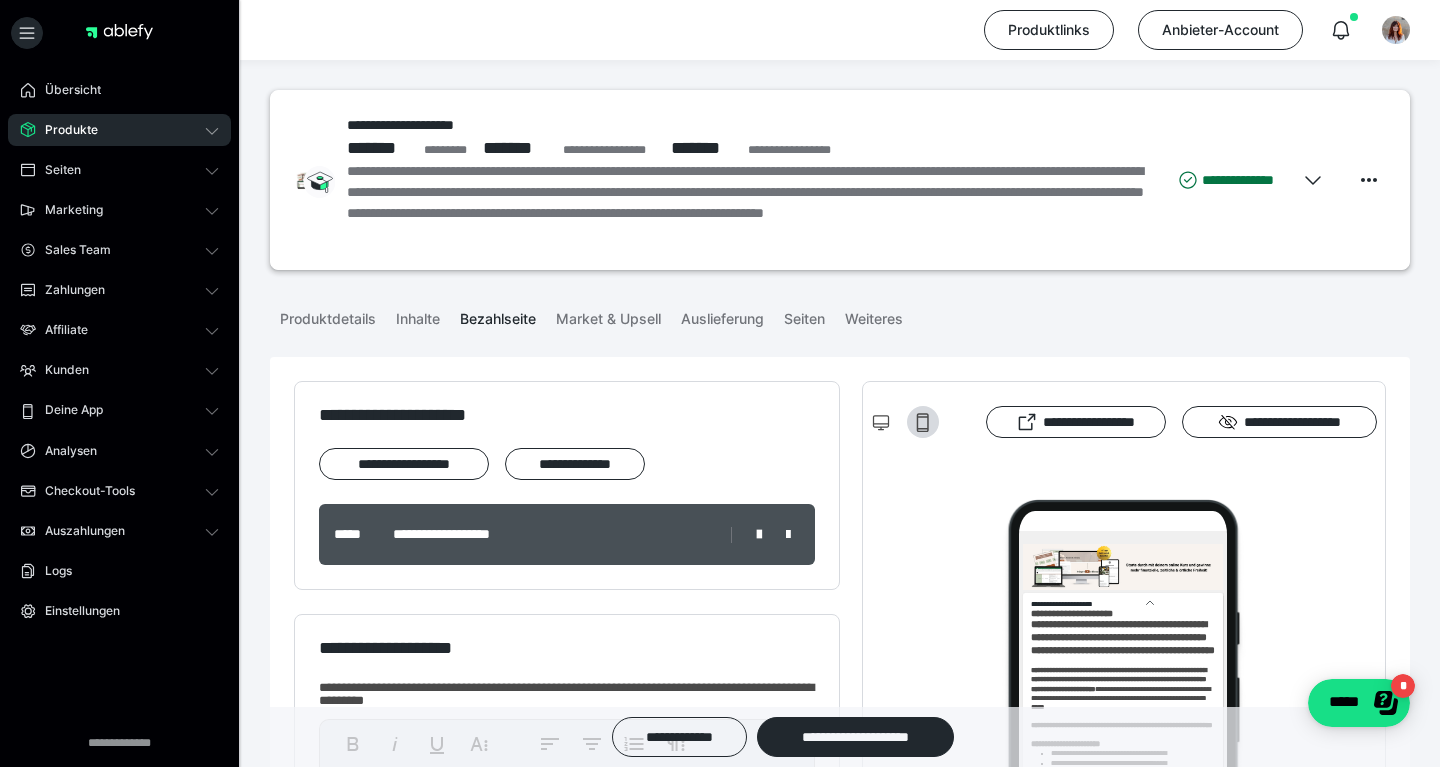 type on "**********" 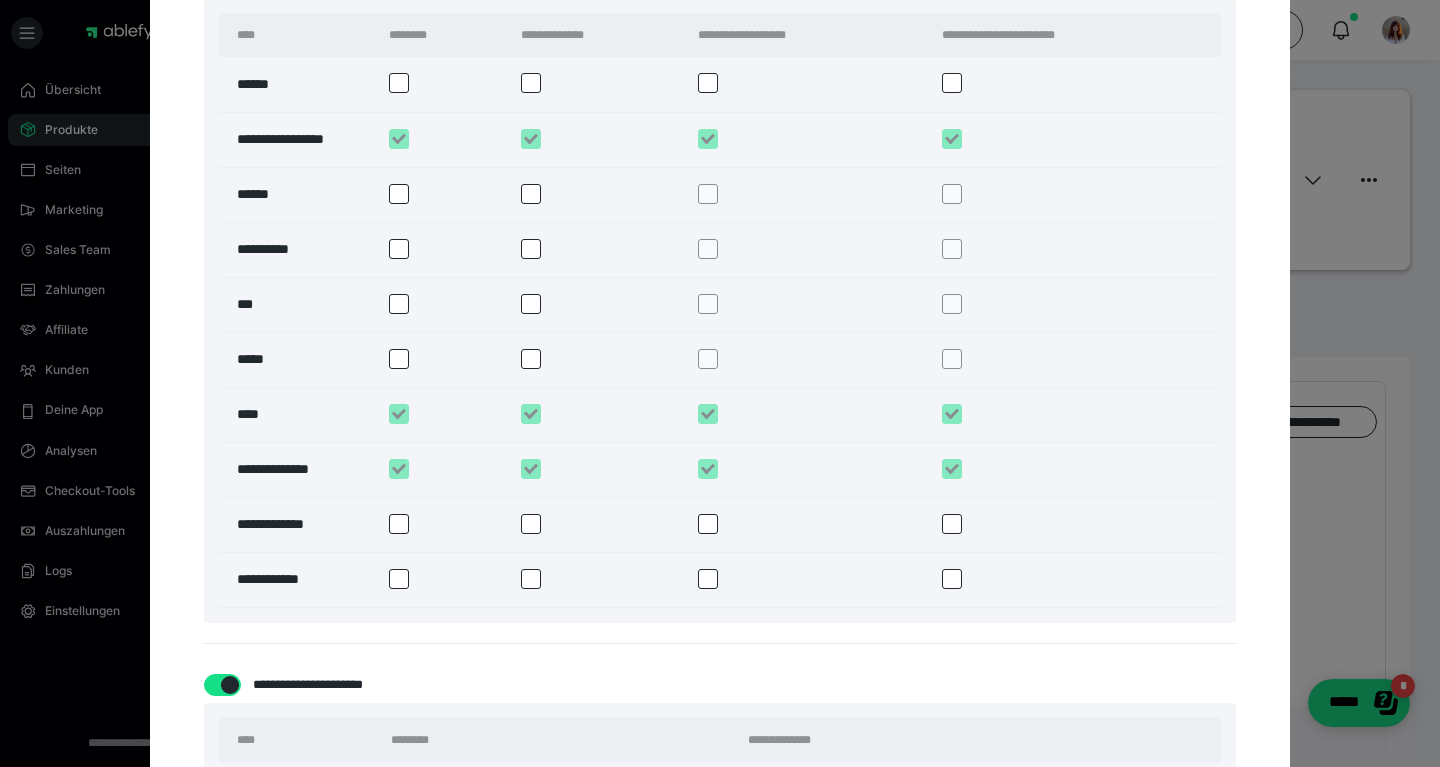 scroll, scrollTop: 1404, scrollLeft: 0, axis: vertical 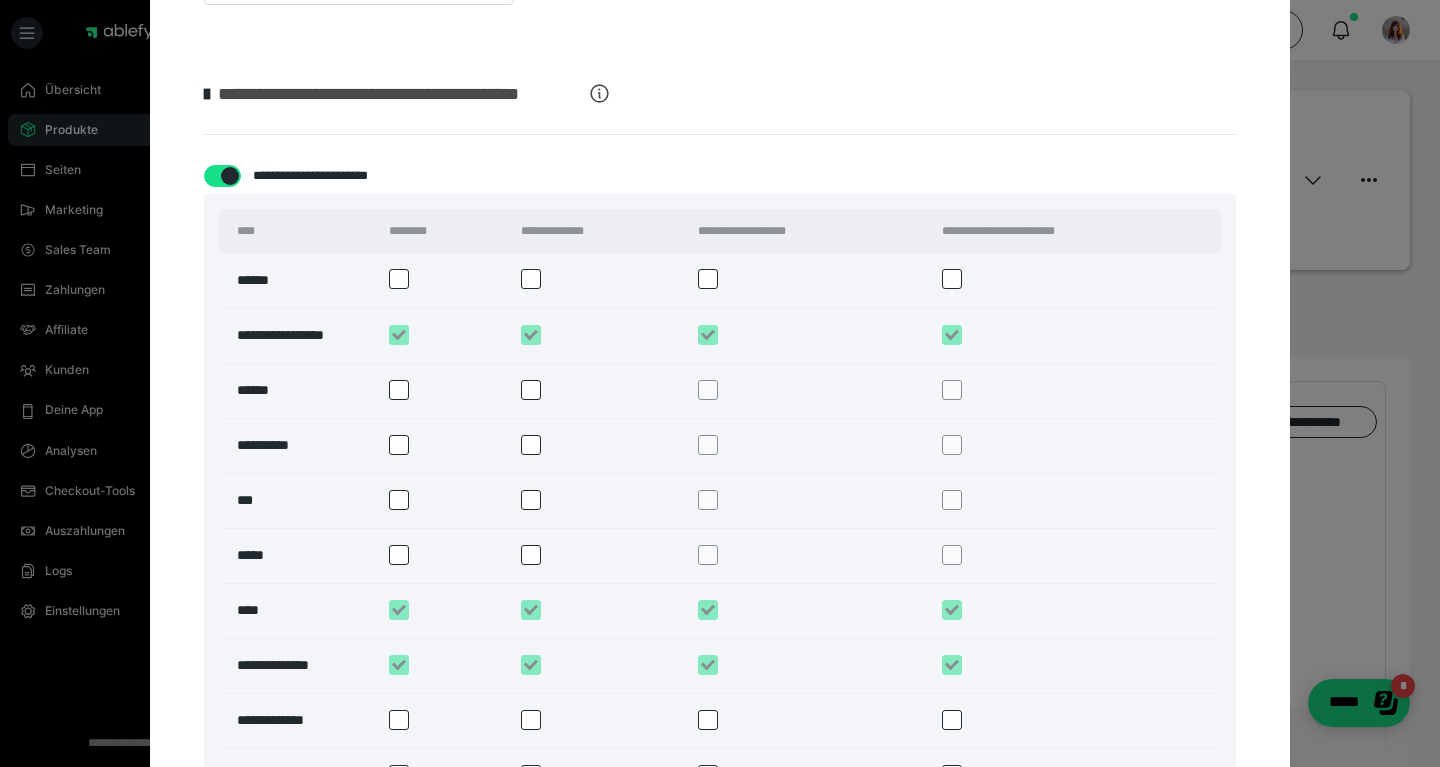 click at bounding box center [809, 390] 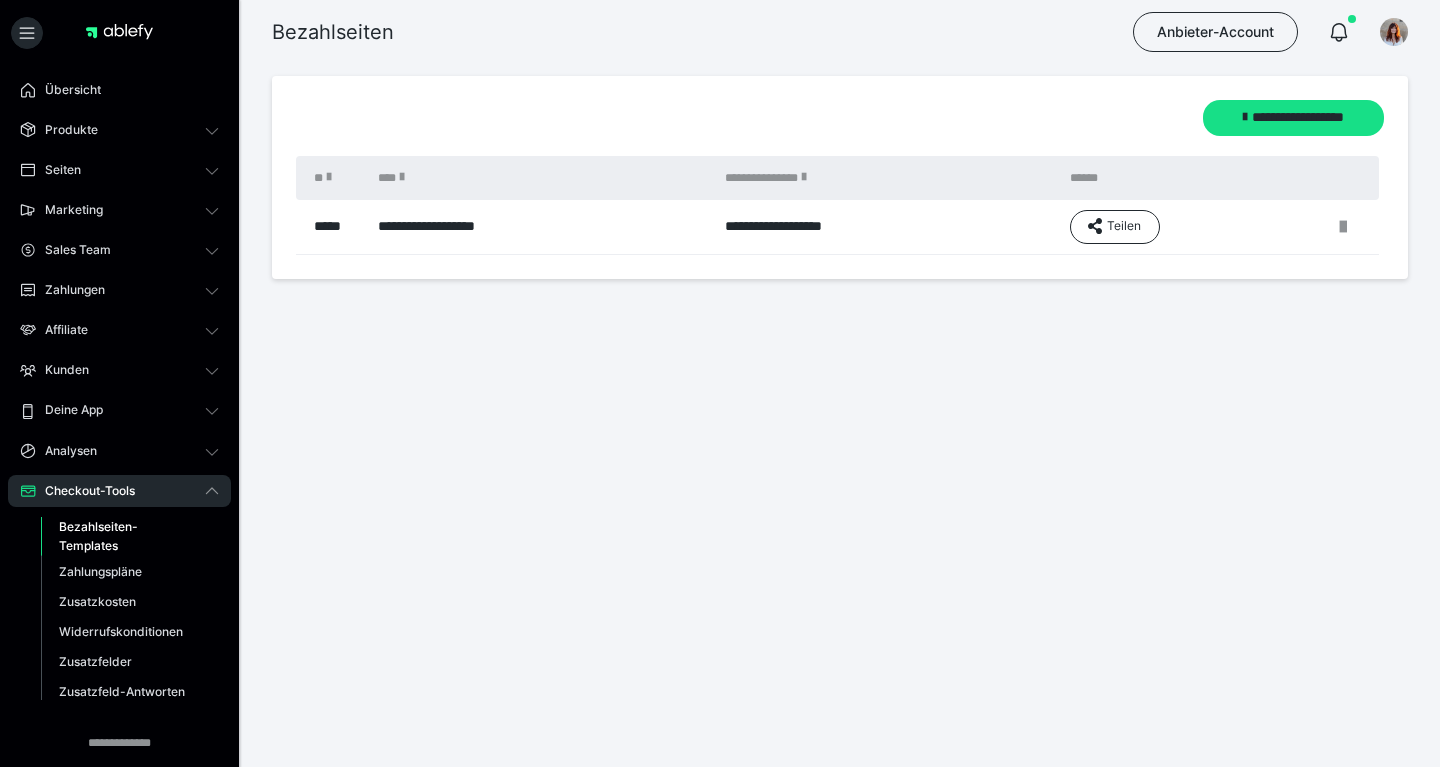 scroll, scrollTop: 0, scrollLeft: 0, axis: both 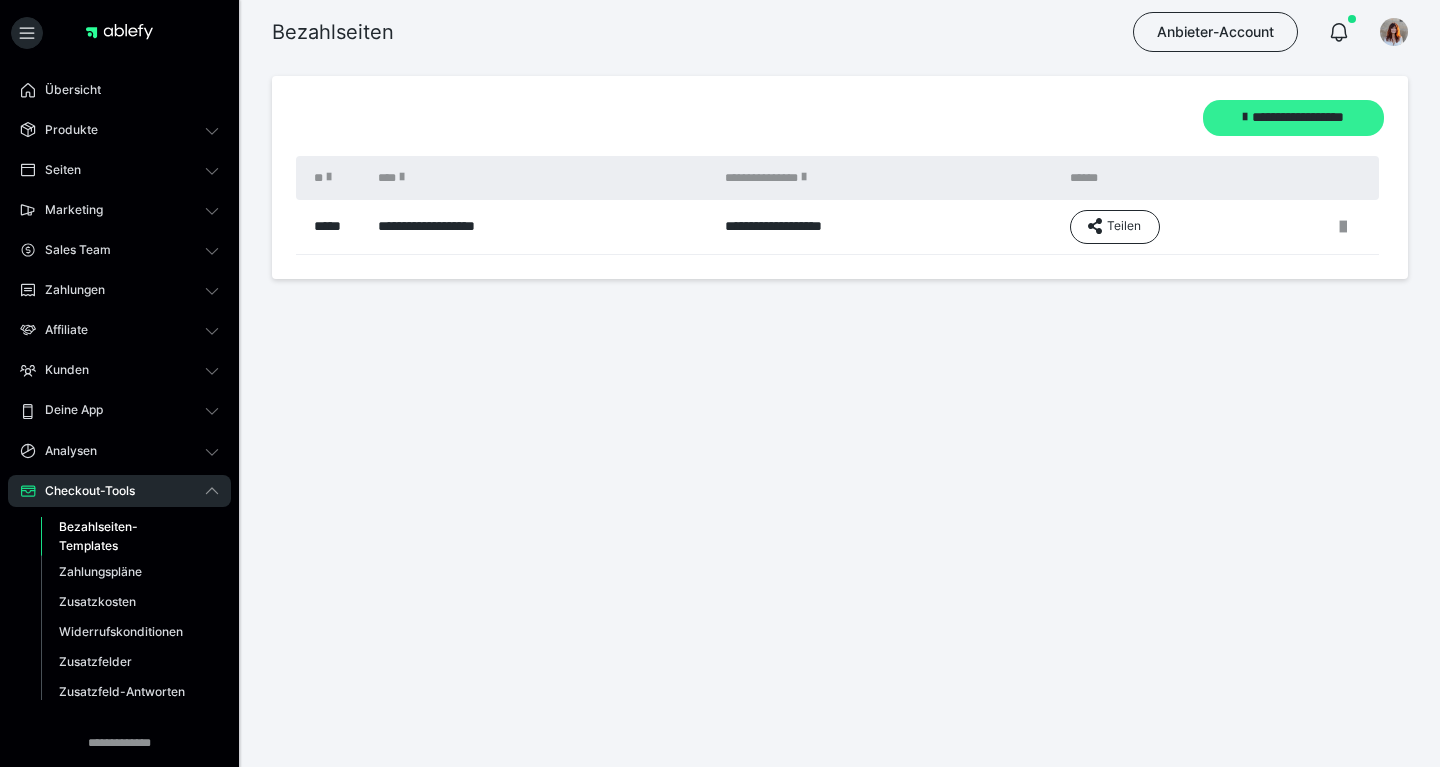 click on "**********" at bounding box center (1293, 118) 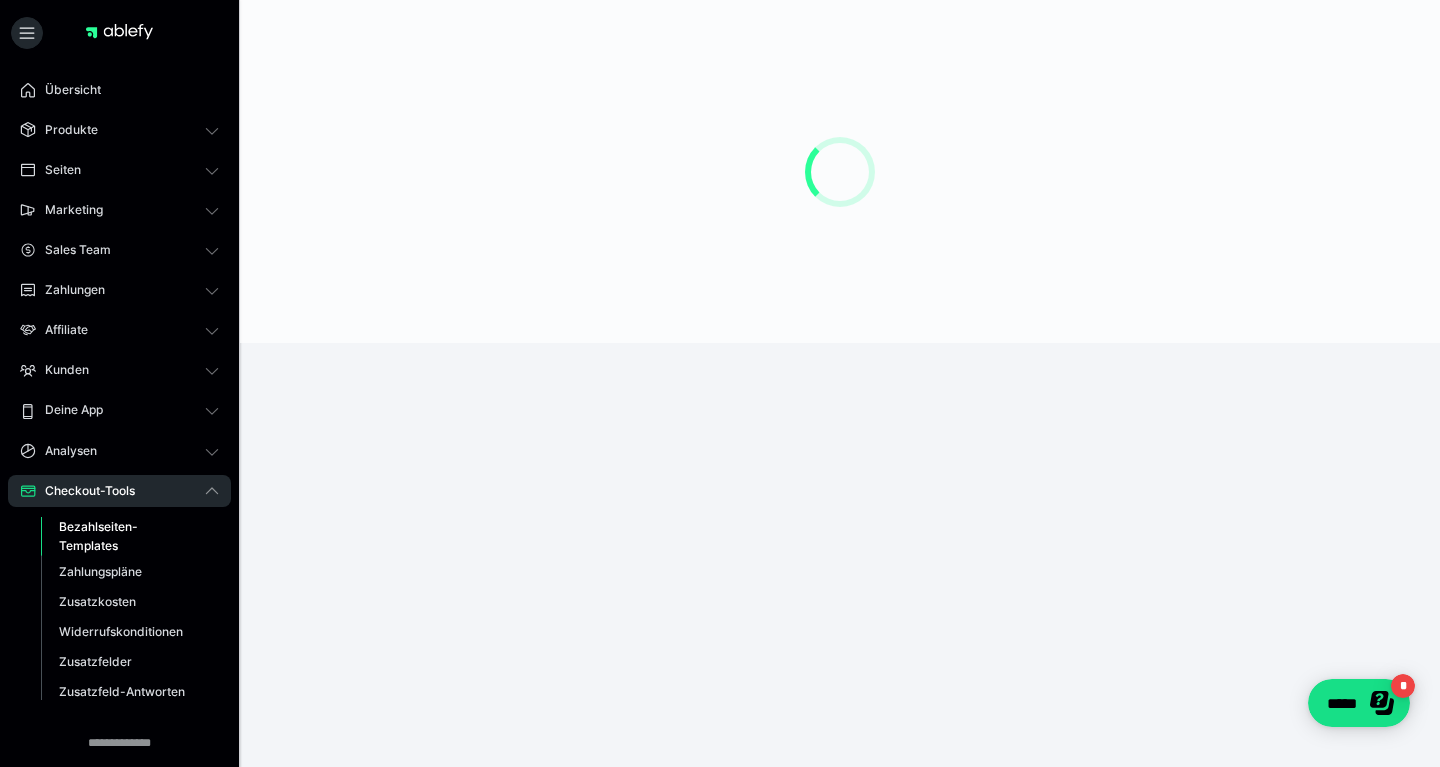 scroll, scrollTop: 0, scrollLeft: 0, axis: both 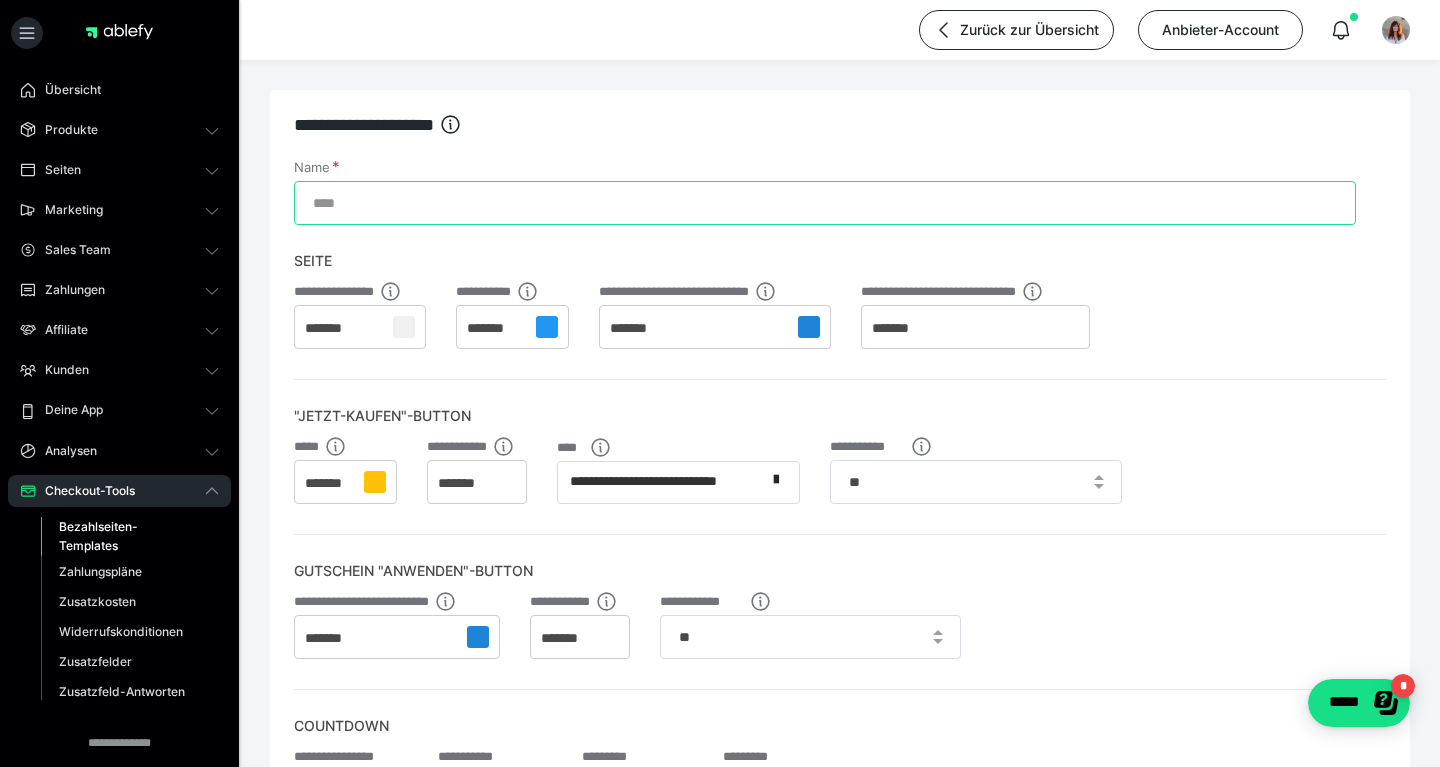 click on "Name" at bounding box center (825, 203) 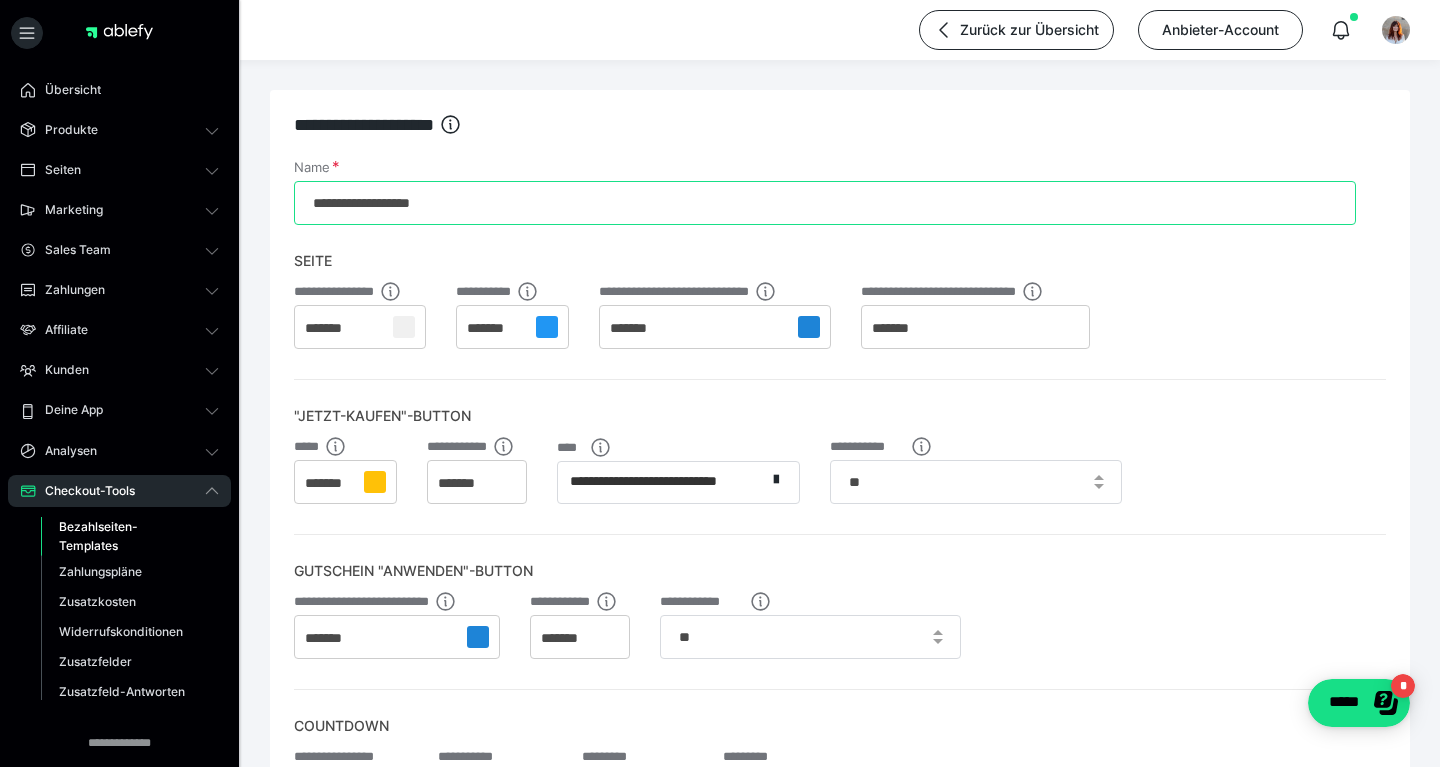 type on "**********" 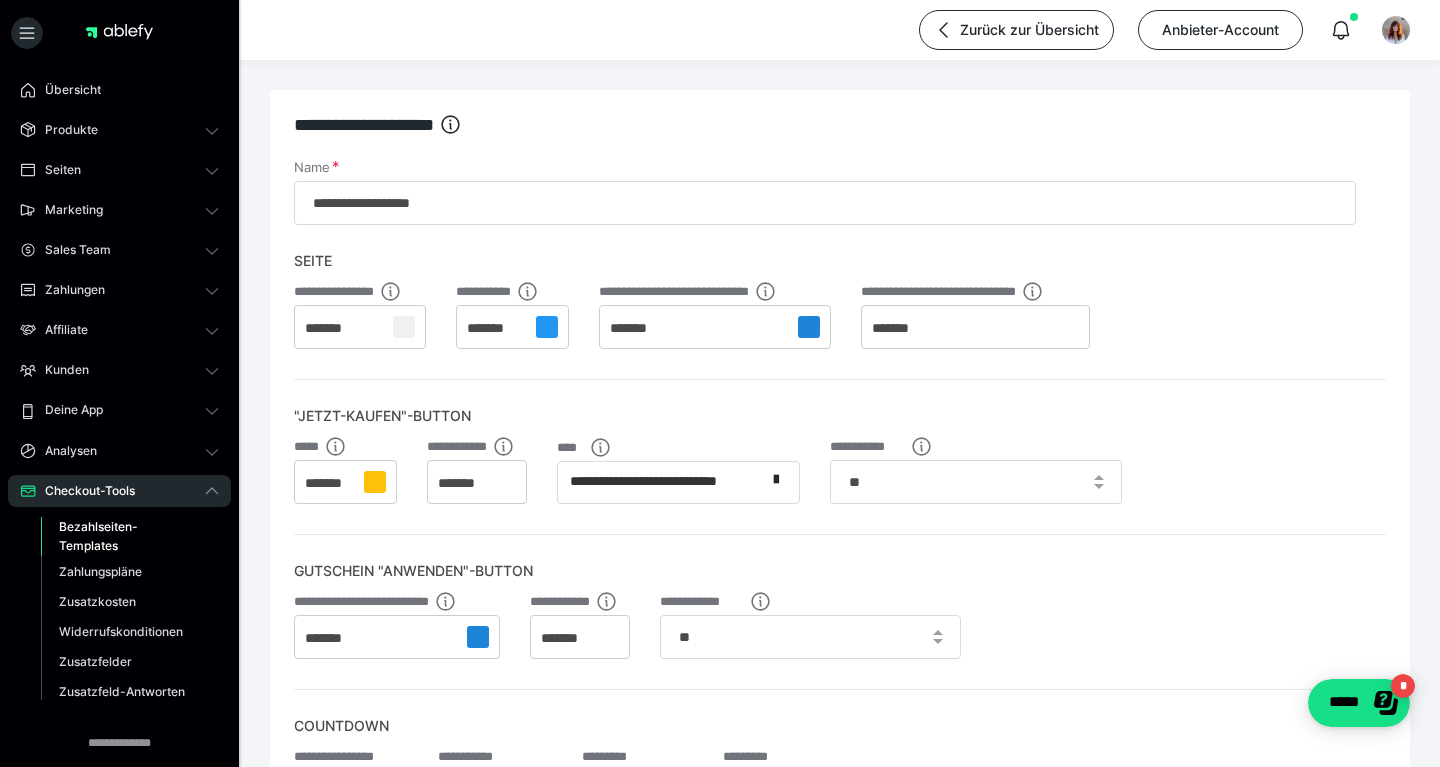click on "*******" at bounding box center (496, 329) 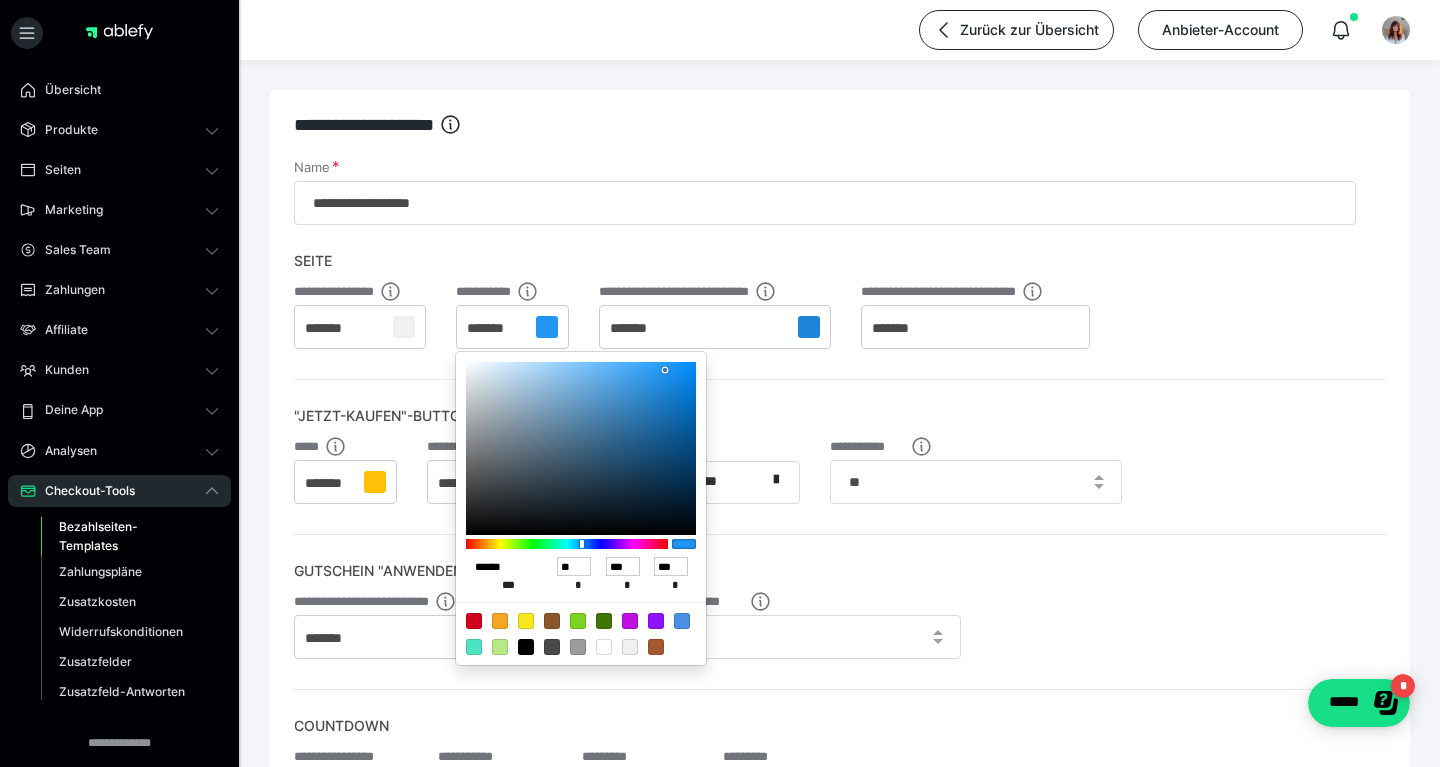 drag, startPoint x: 531, startPoint y: 566, endPoint x: 429, endPoint y: 567, distance: 102.0049 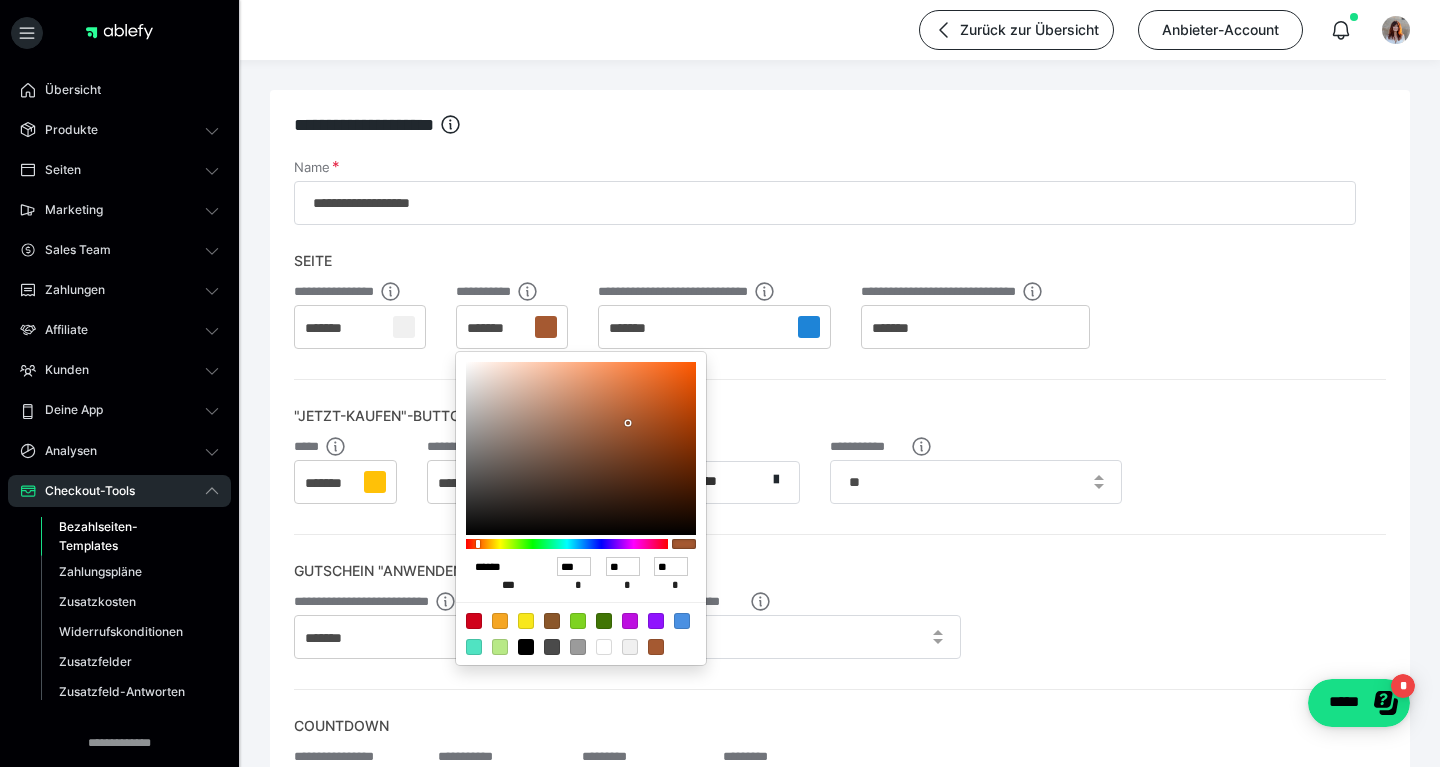 type on "******" 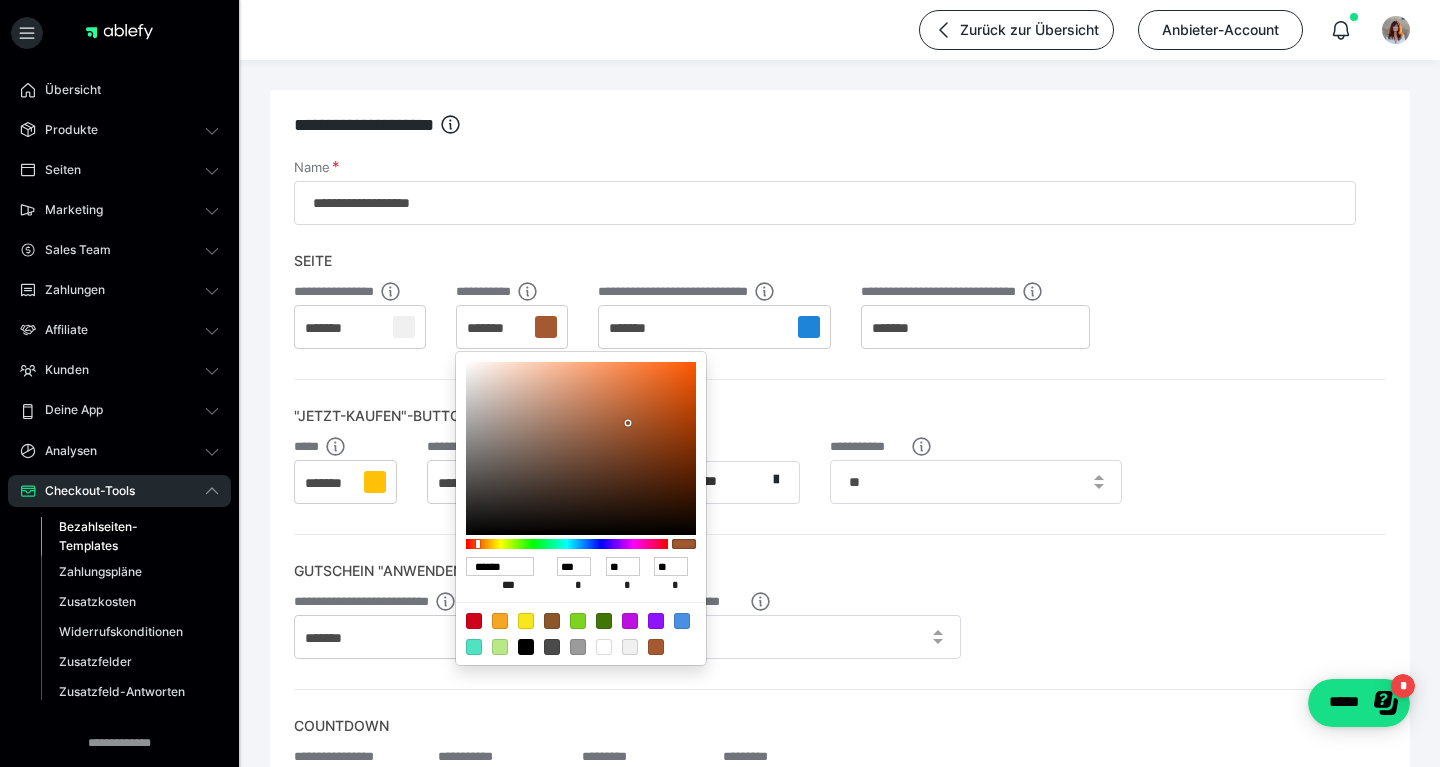 click at bounding box center (720, 383) 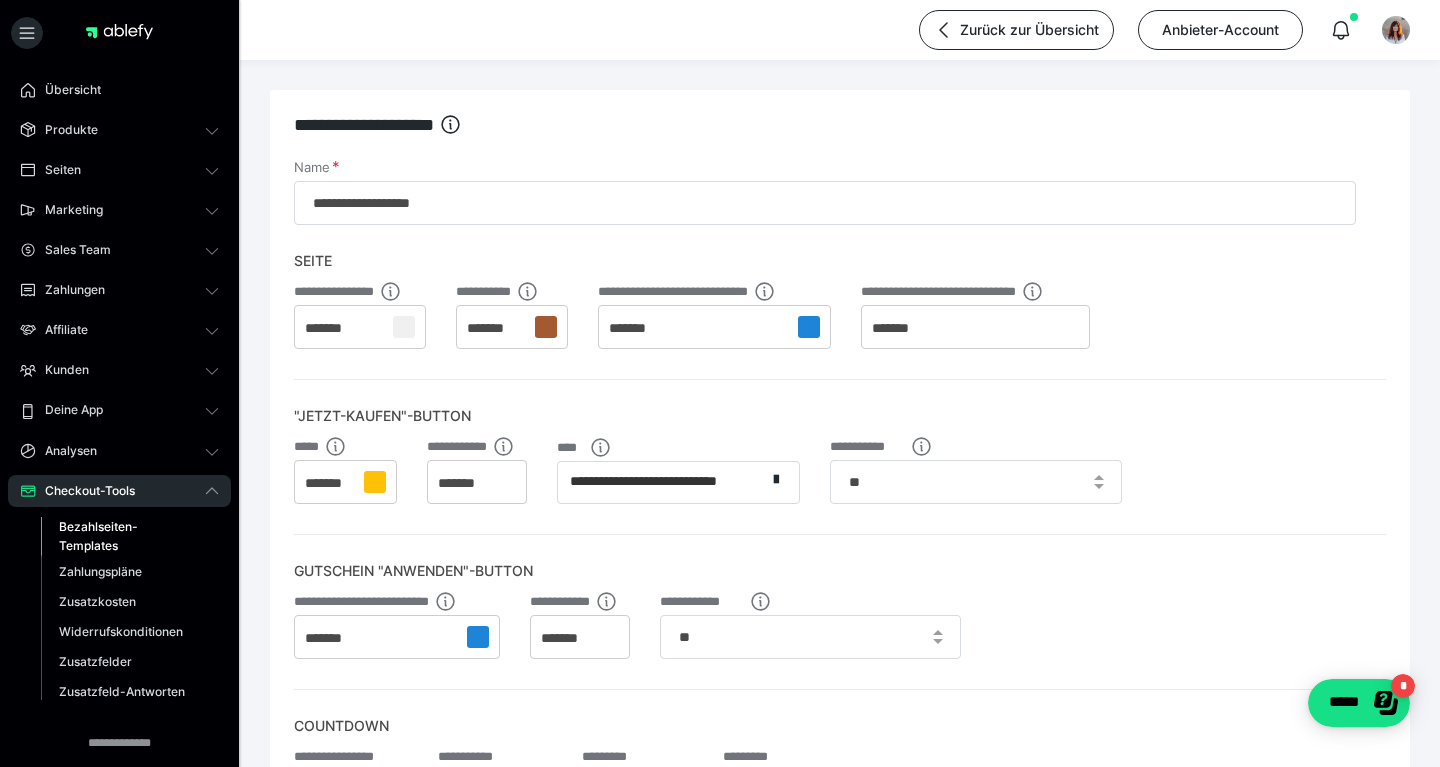click on "*******" at bounding box center [345, 482] 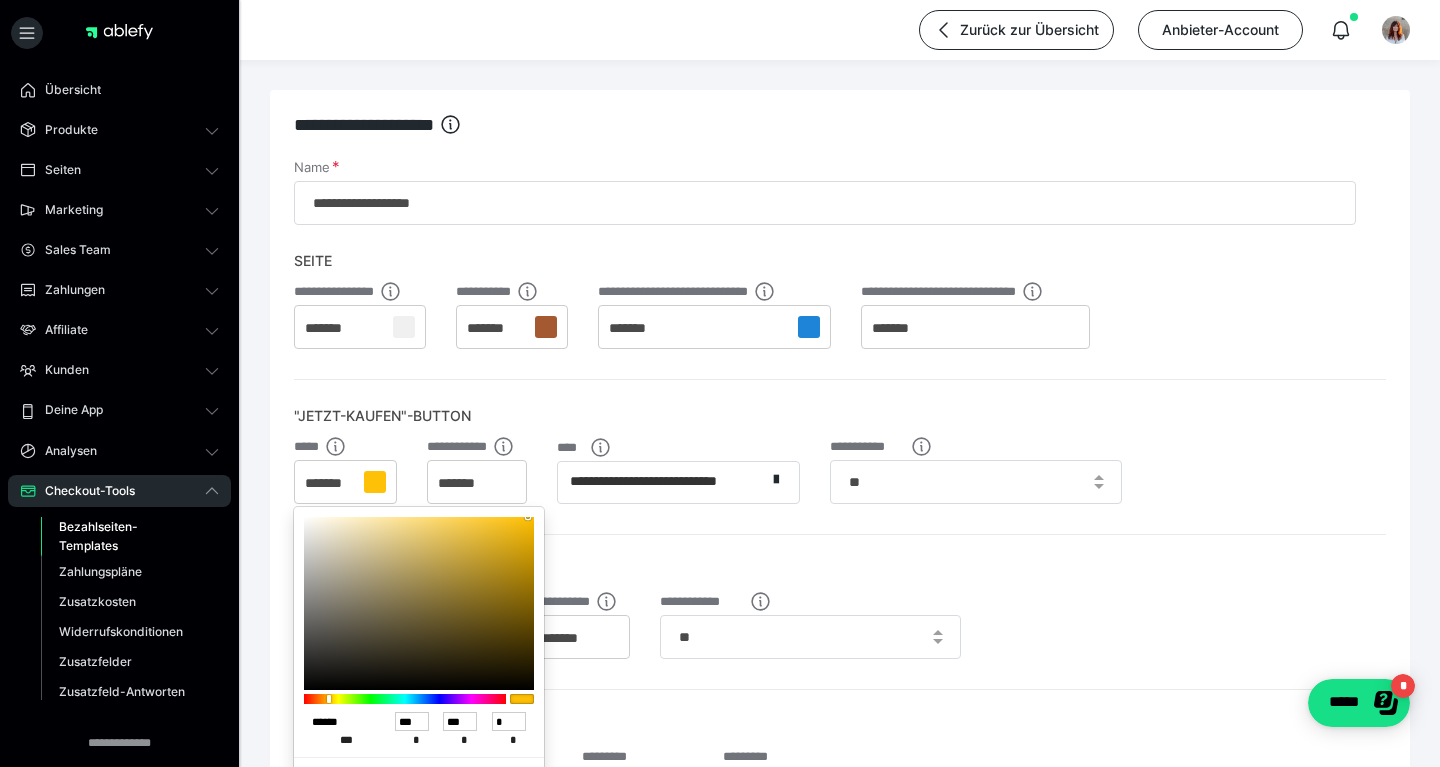 drag, startPoint x: 356, startPoint y: 720, endPoint x: 246, endPoint y: 727, distance: 110.2225 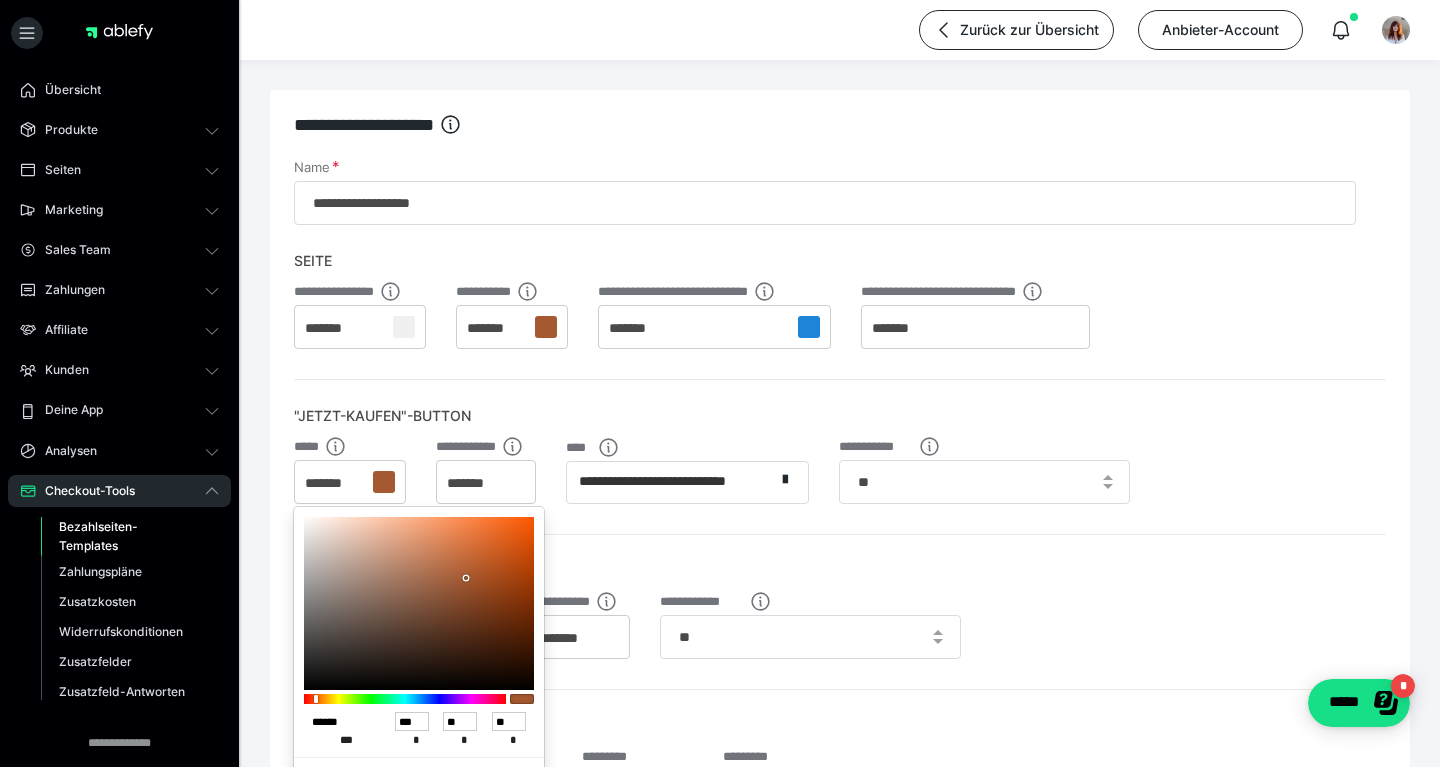 type on "******" 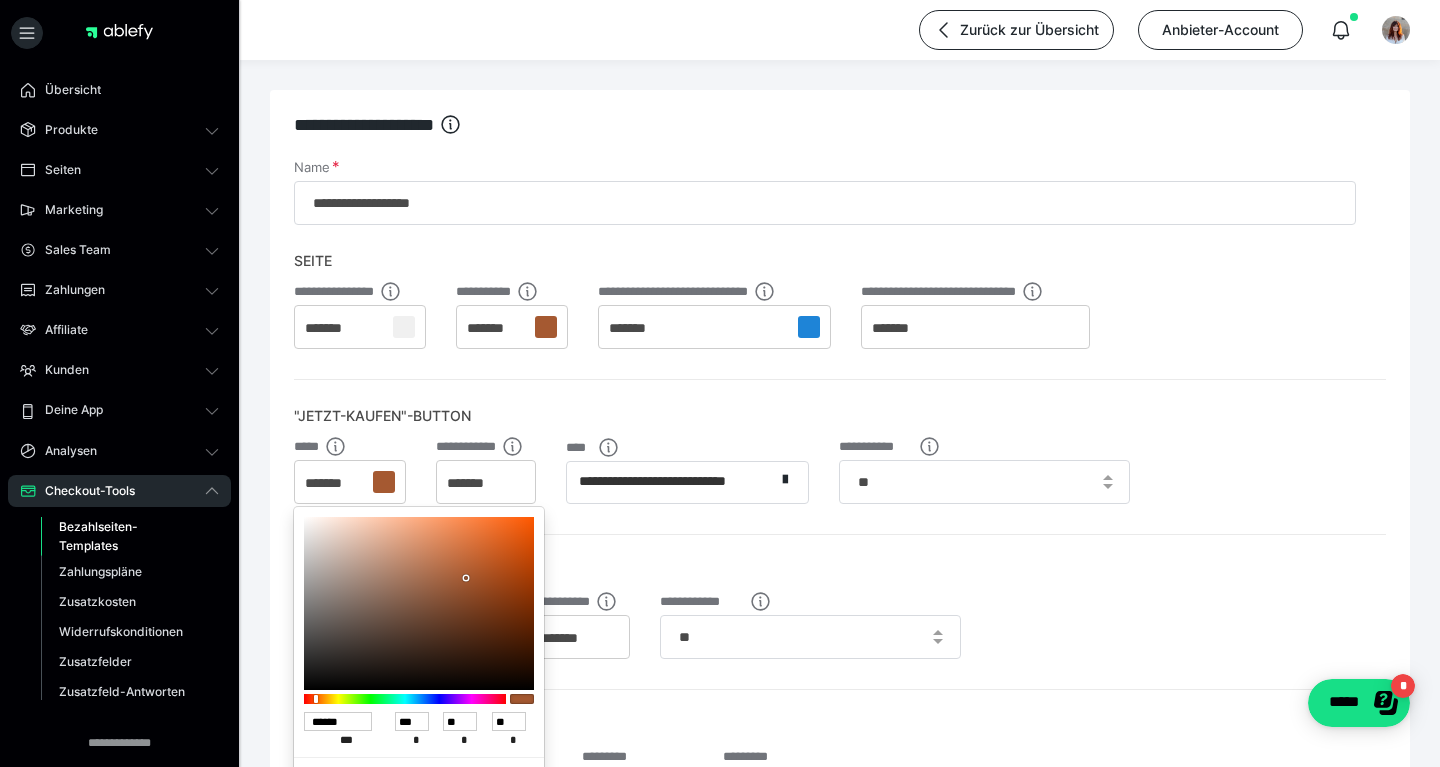 click at bounding box center (720, 383) 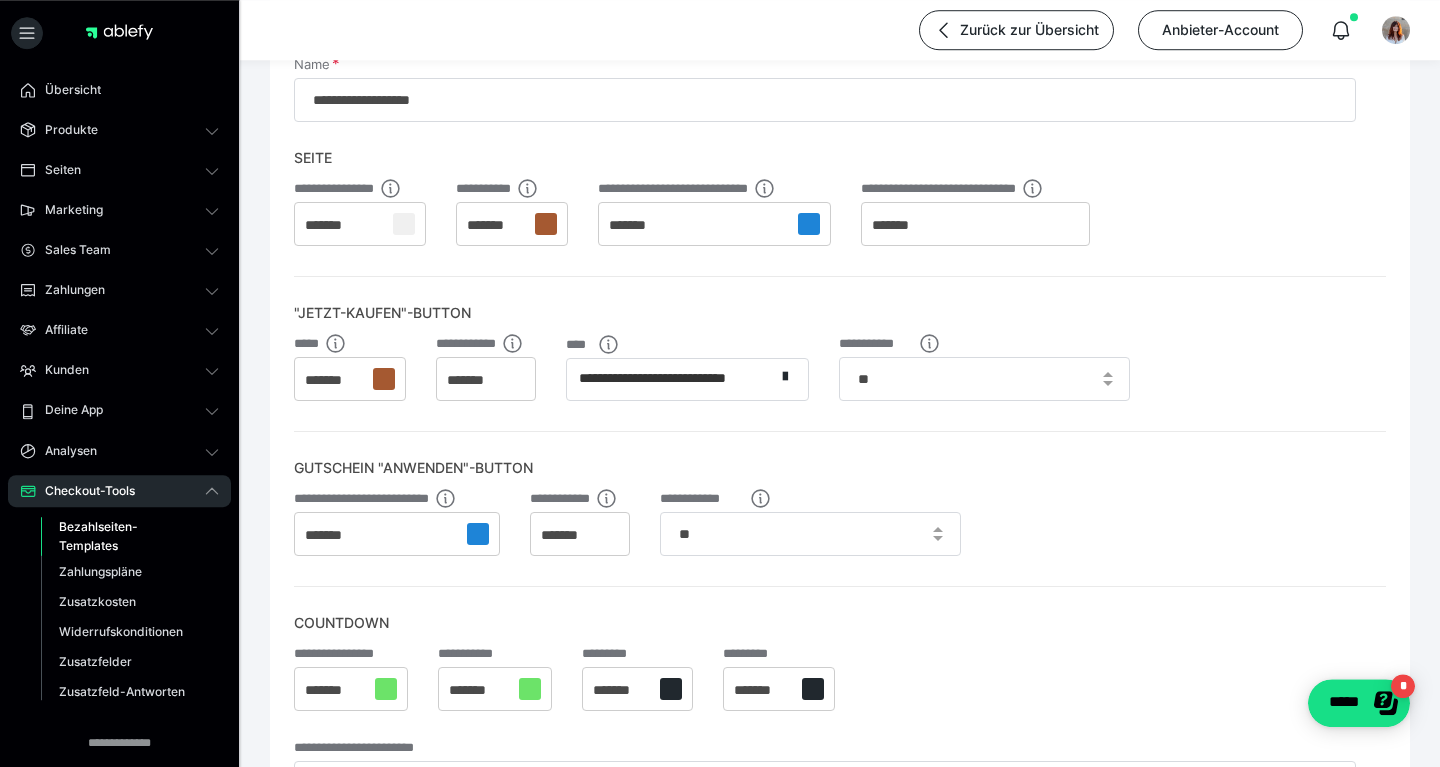 scroll, scrollTop: 108, scrollLeft: 0, axis: vertical 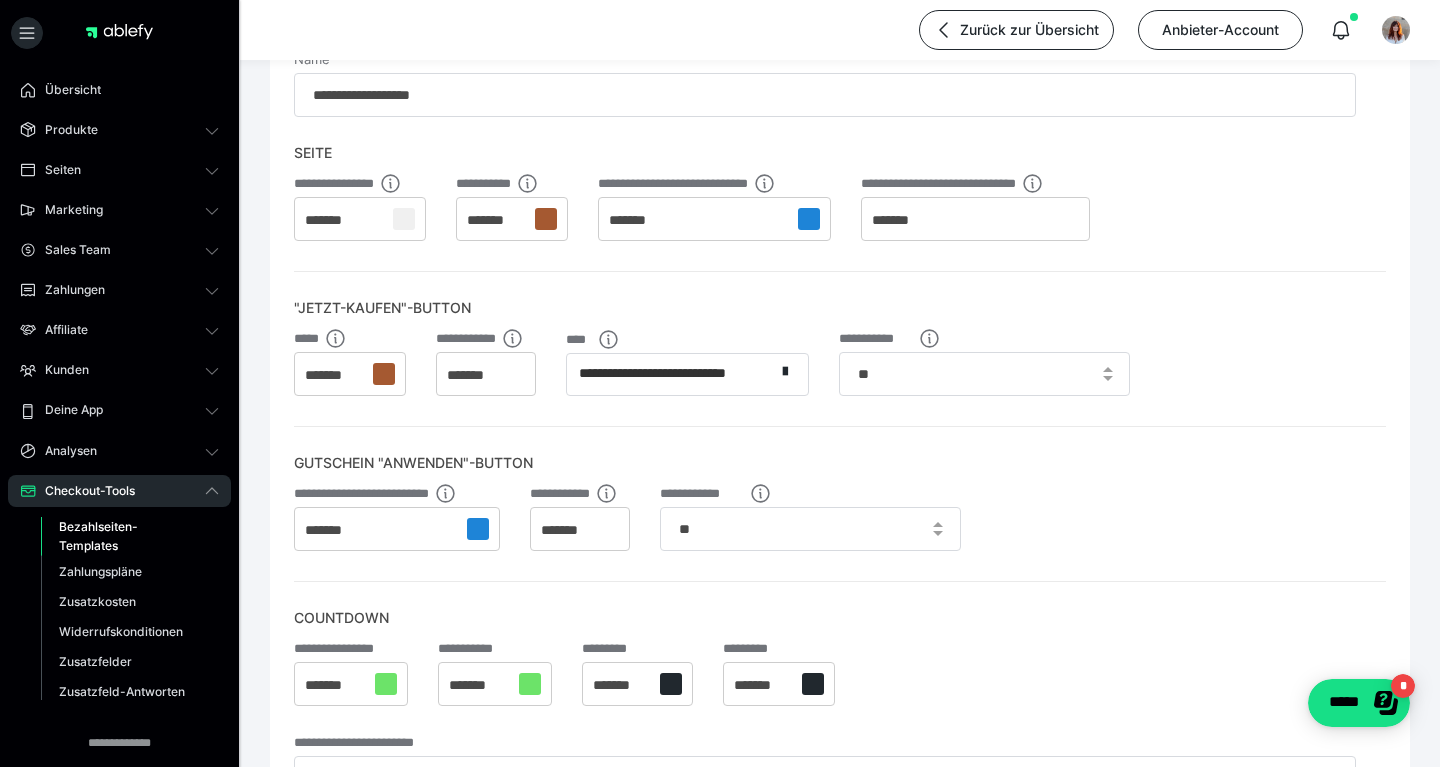 click on "**********" at bounding box center [676, 374] 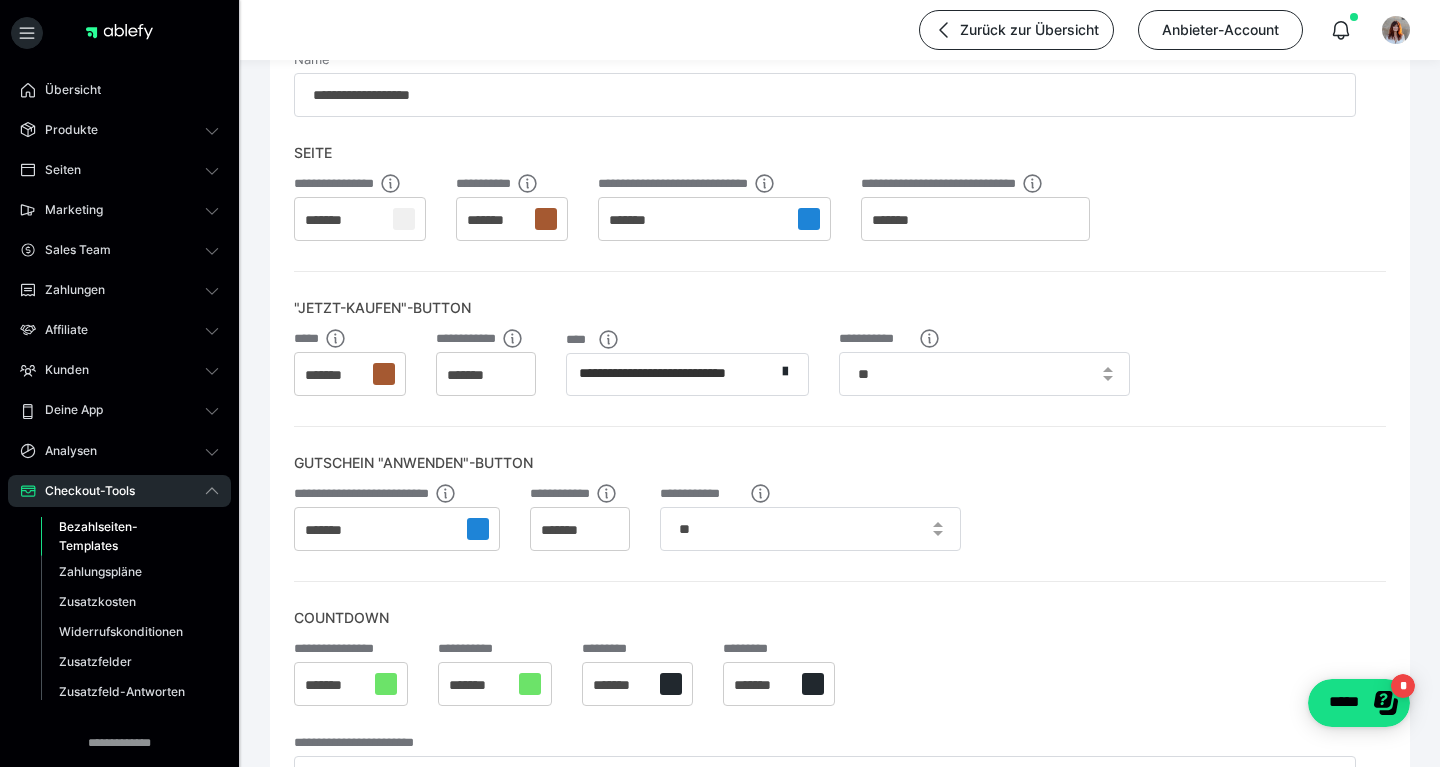 click on "**********" at bounding box center (840, 505) 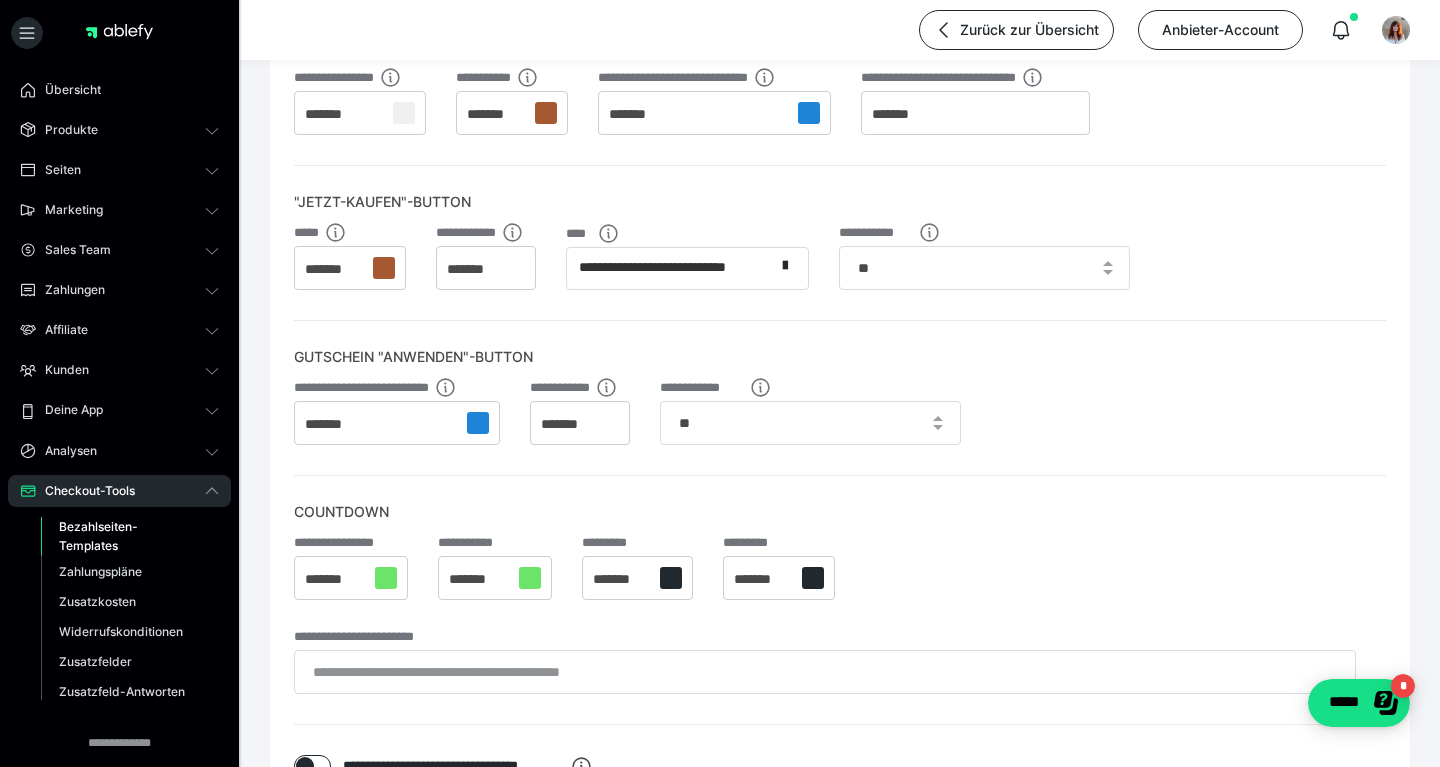 scroll, scrollTop: 216, scrollLeft: 0, axis: vertical 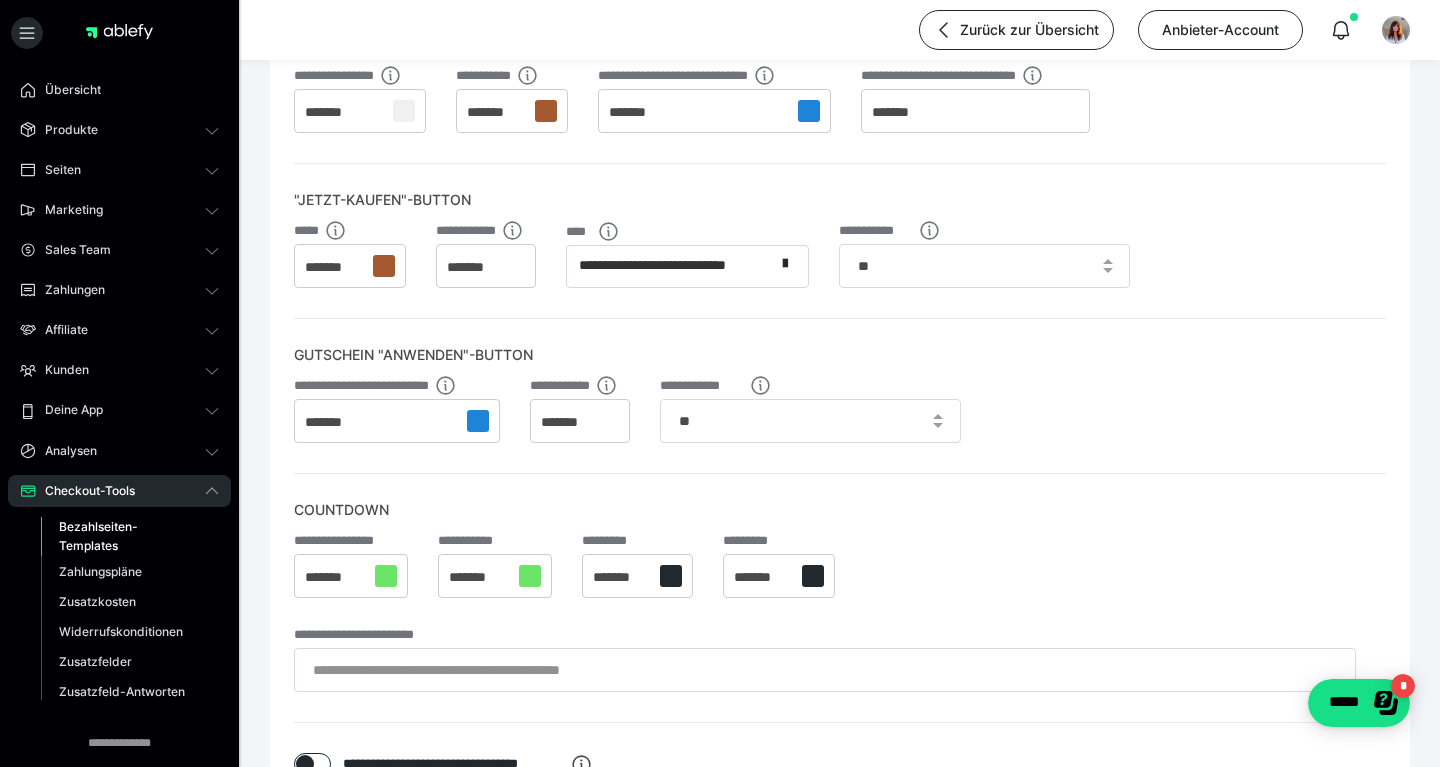 click on "*******" at bounding box center [397, 421] 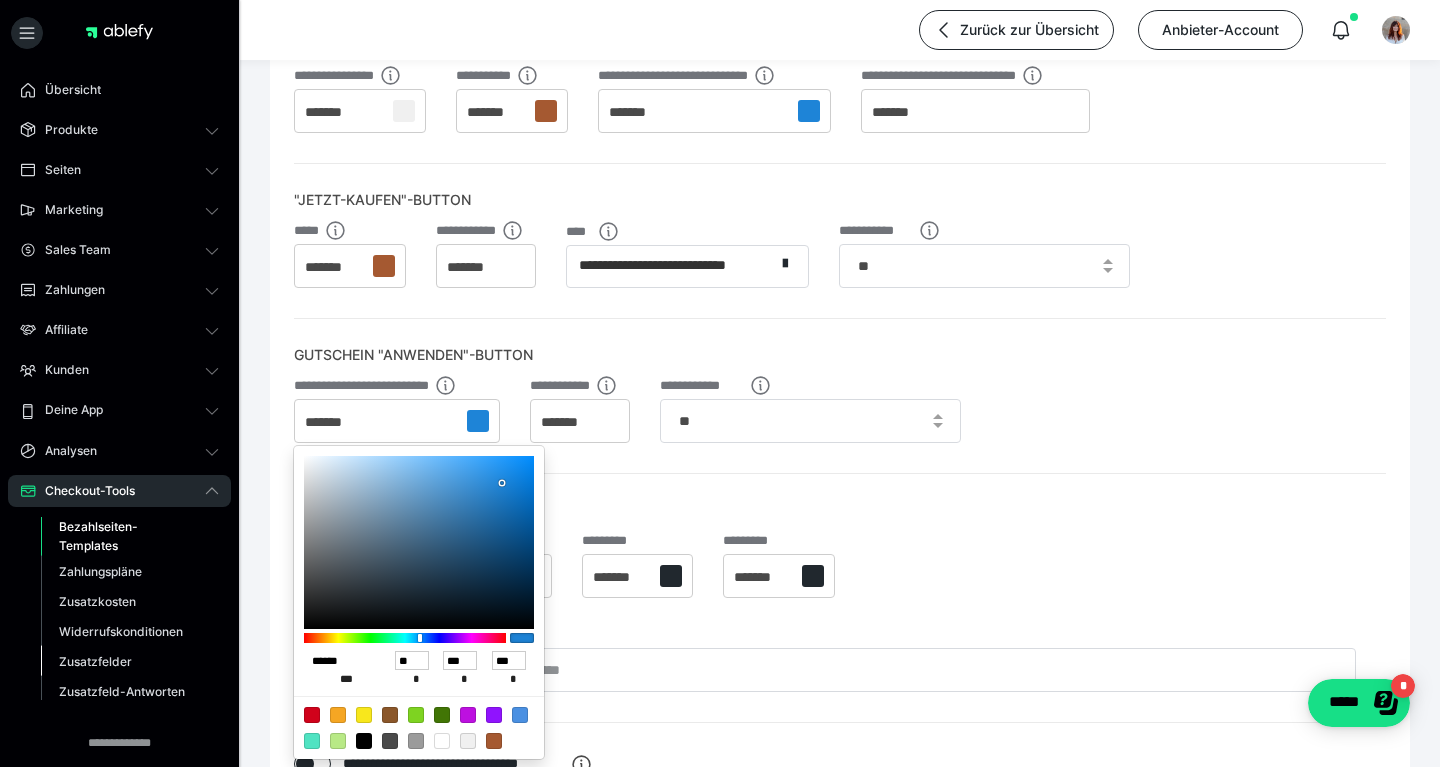 drag, startPoint x: 365, startPoint y: 660, endPoint x: 216, endPoint y: 660, distance: 149 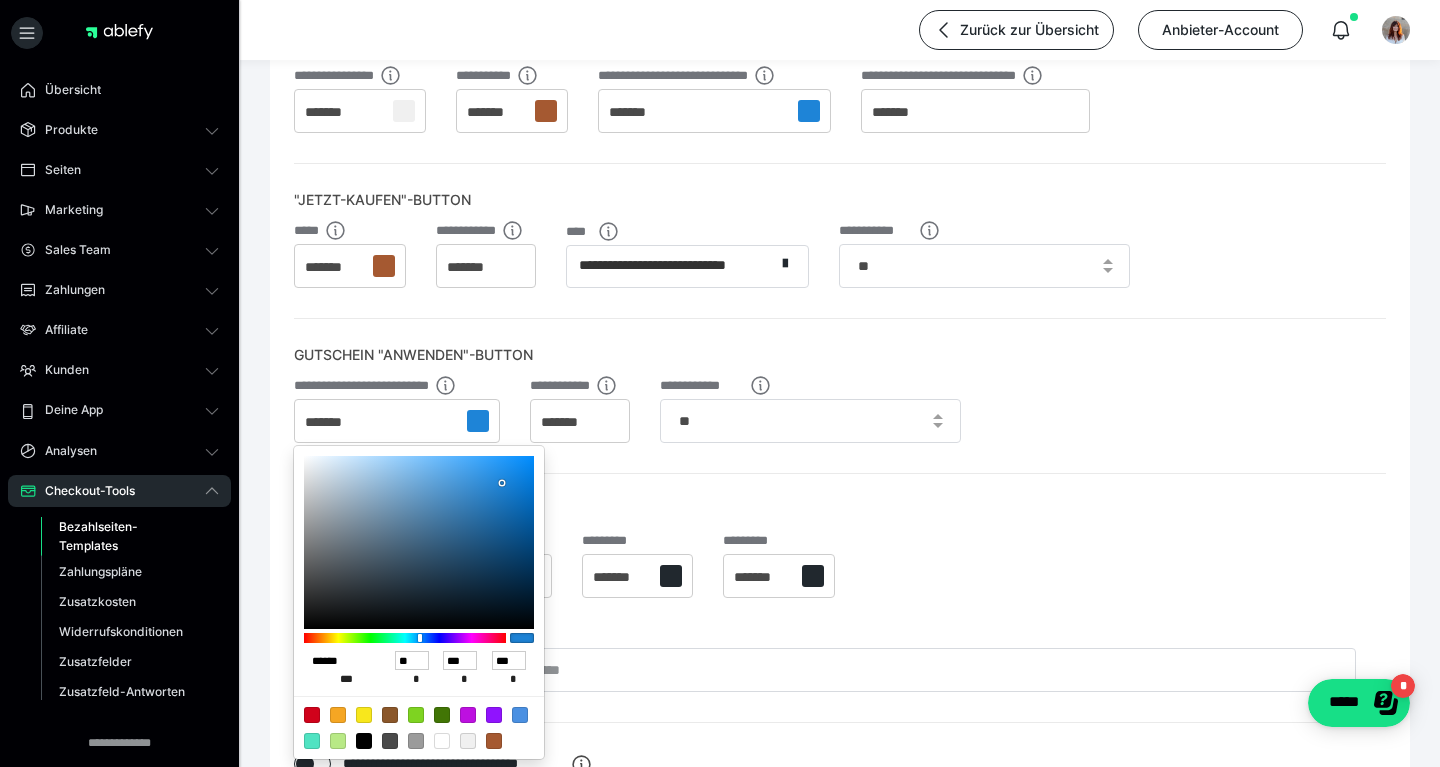 type on "******" 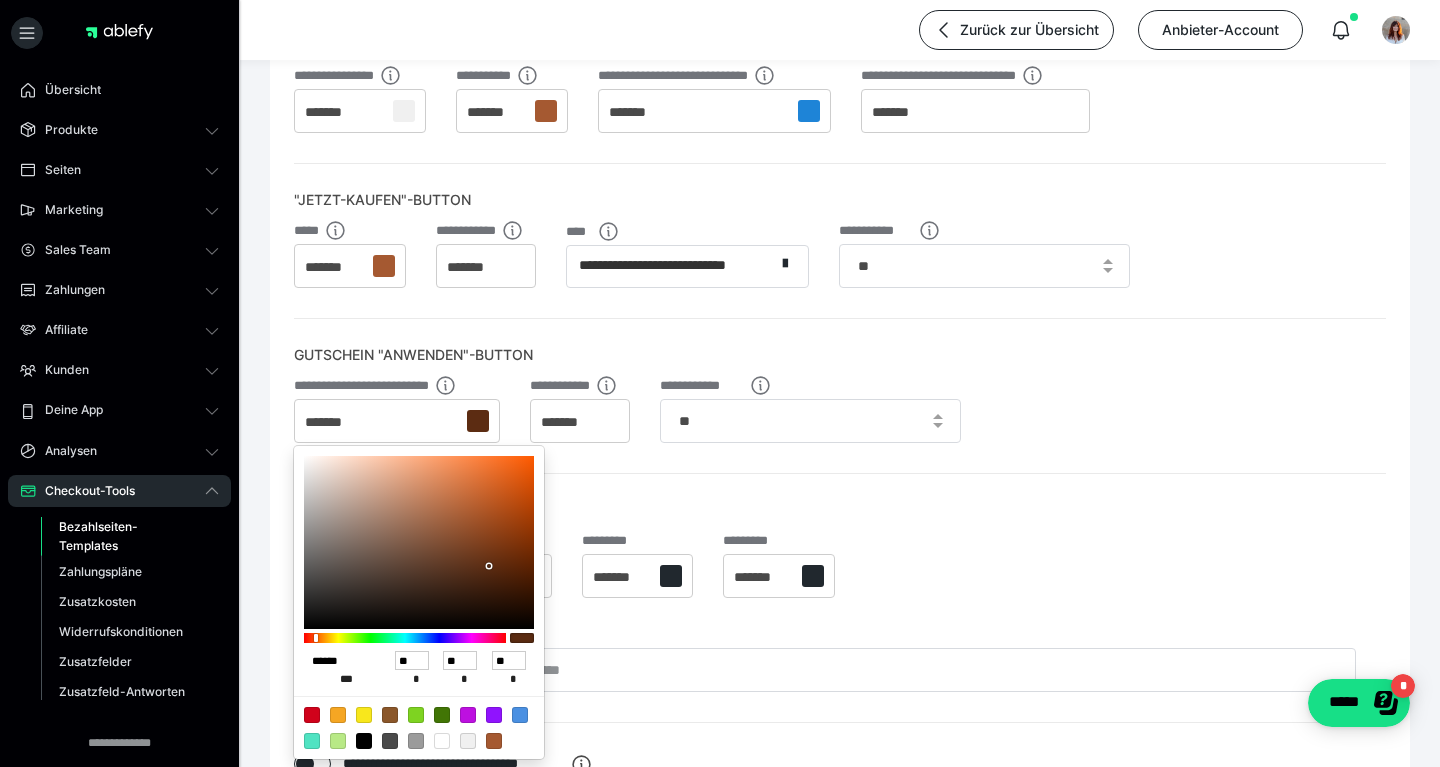 type on "******" 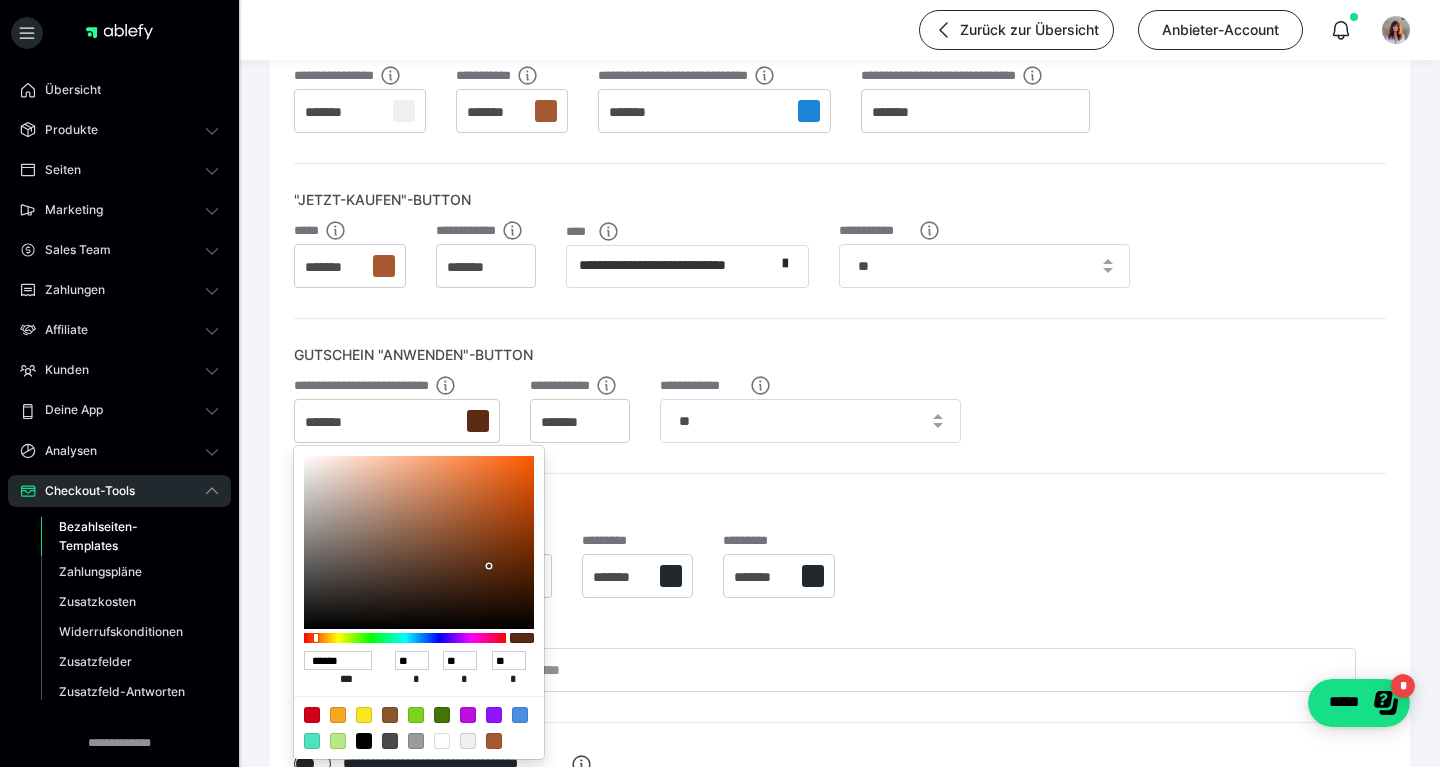 click at bounding box center [720, 383] 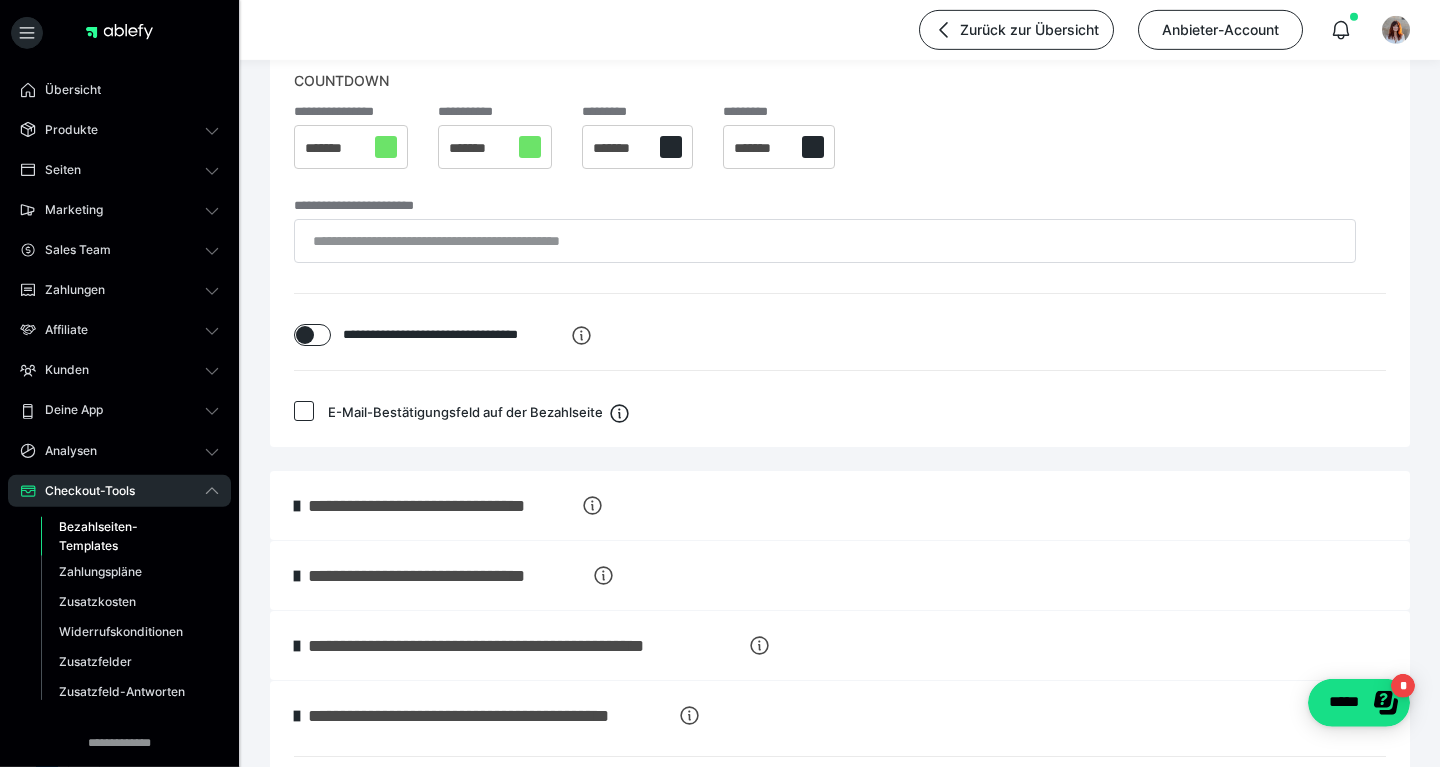 scroll, scrollTop: 648, scrollLeft: 0, axis: vertical 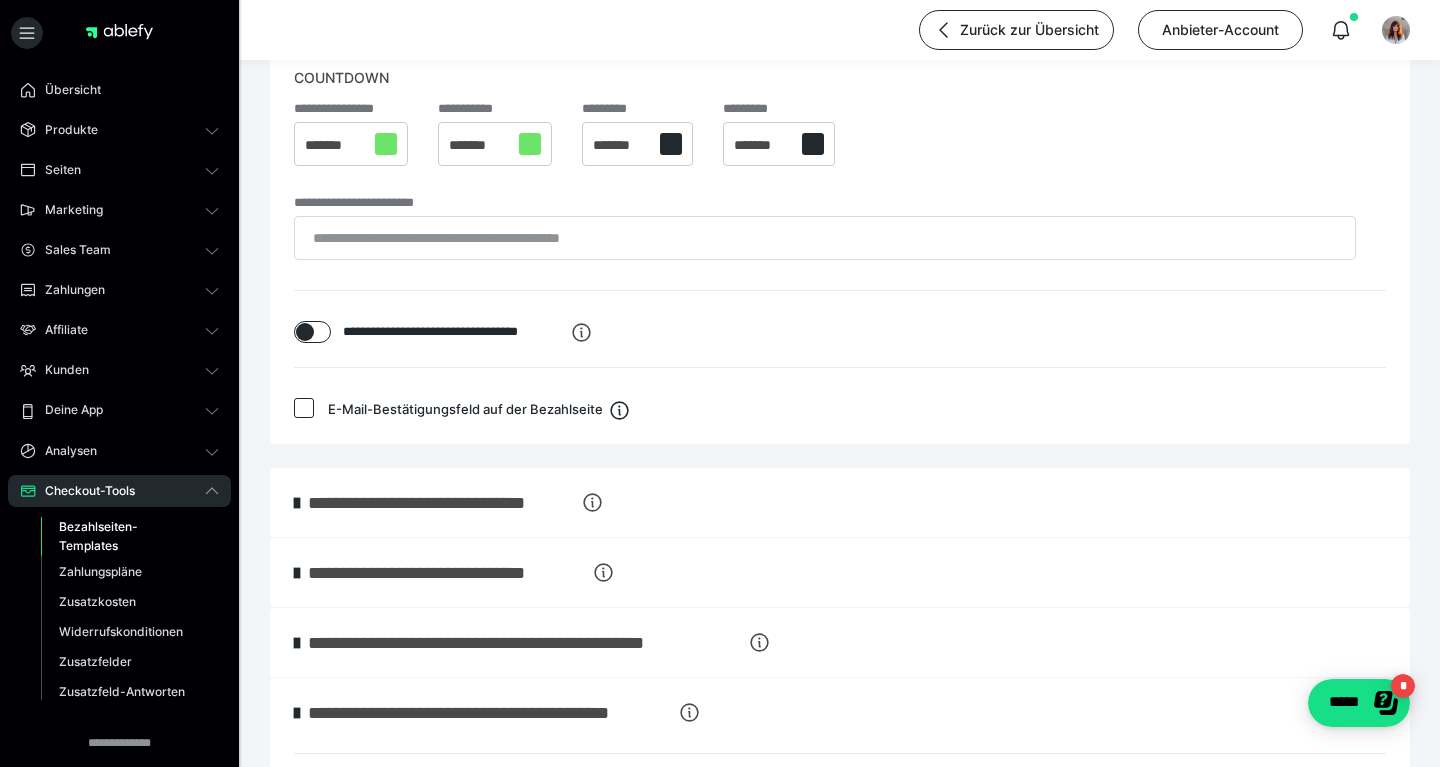 click at bounding box center (304, 408) 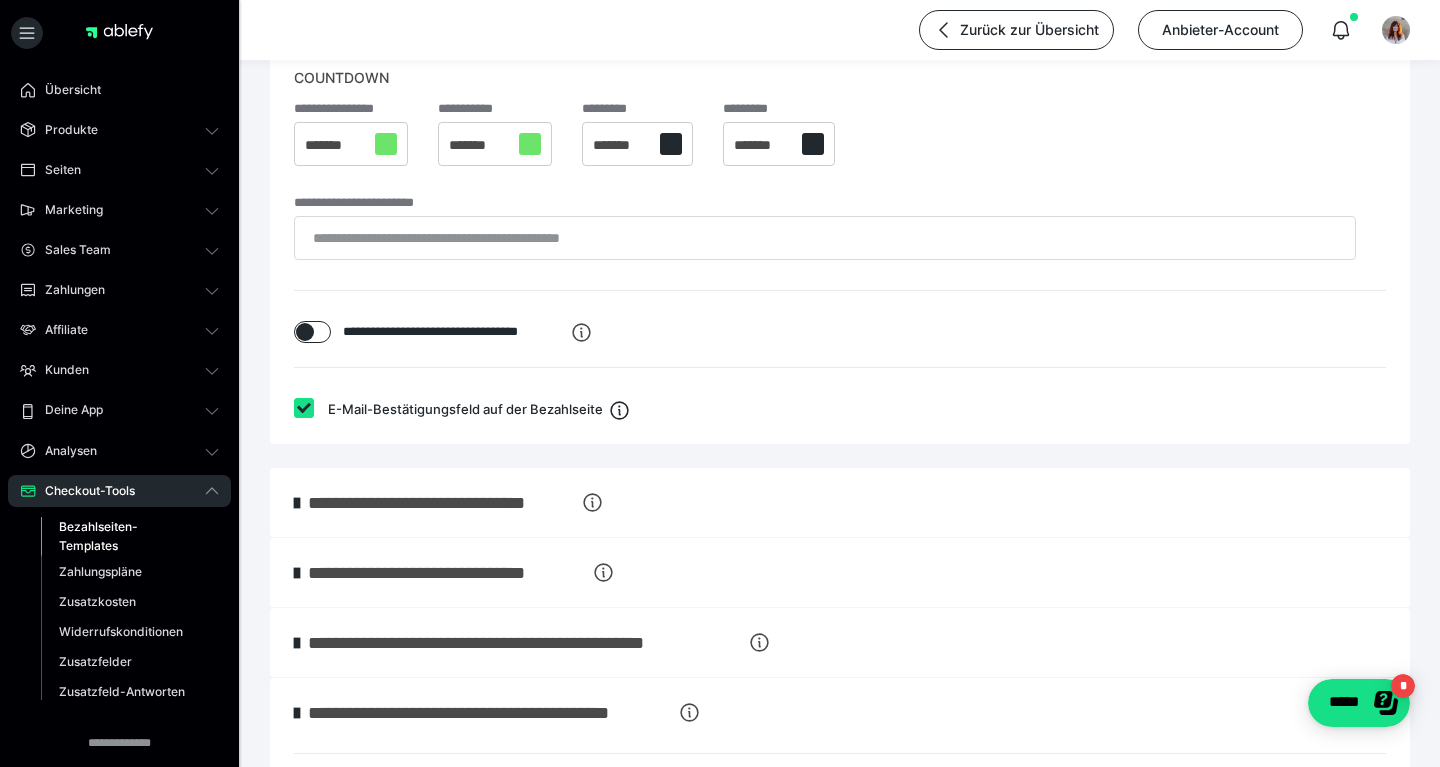 checkbox on "true" 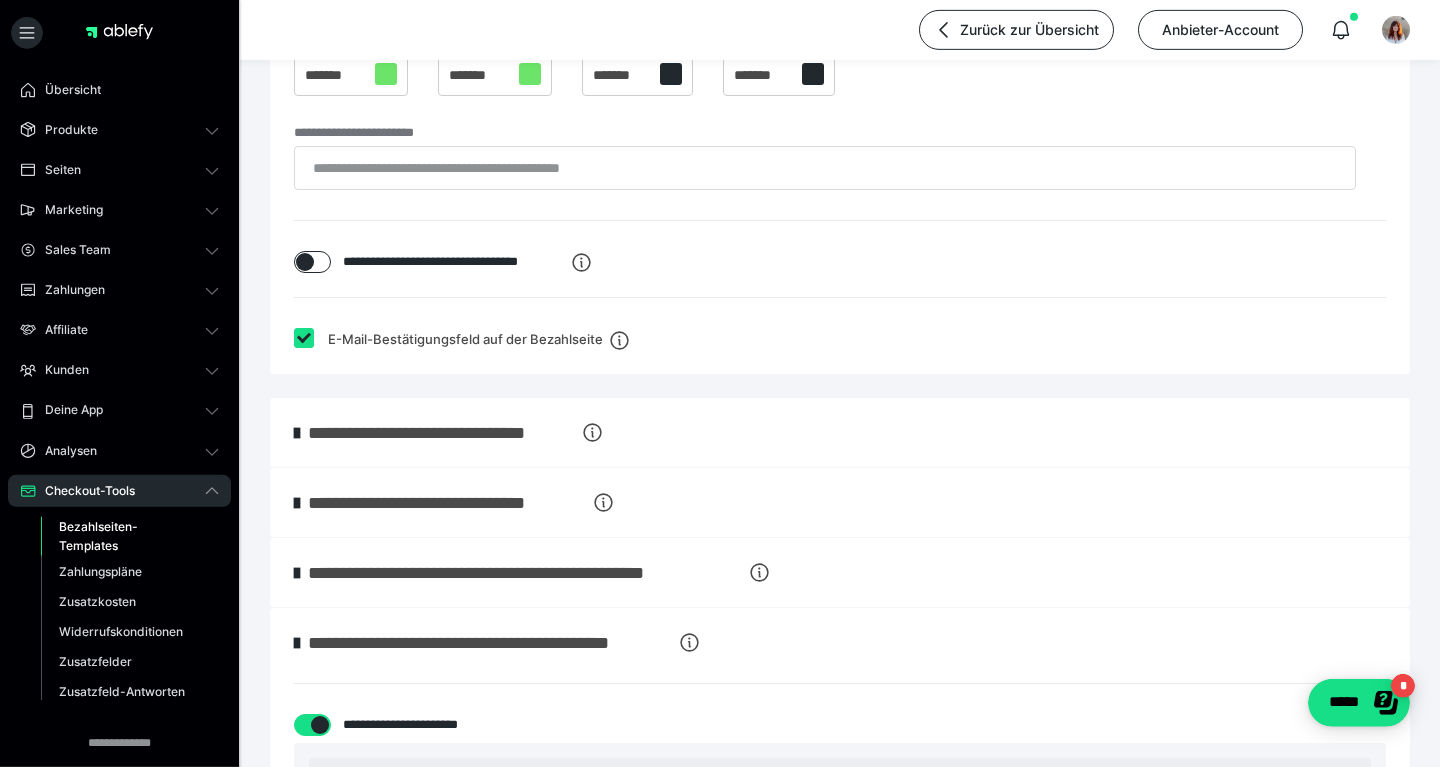 scroll, scrollTop: 864, scrollLeft: 0, axis: vertical 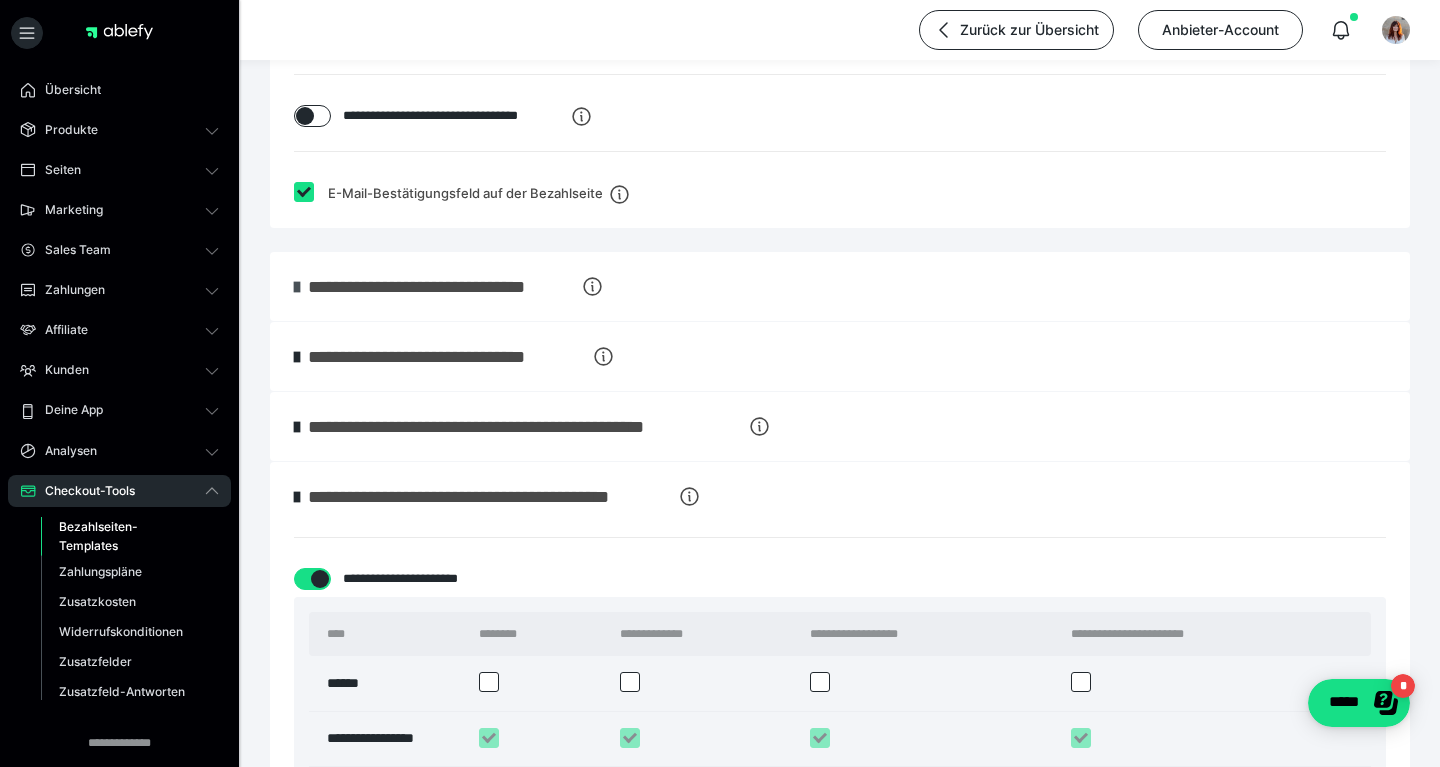 click at bounding box center (297, 287) 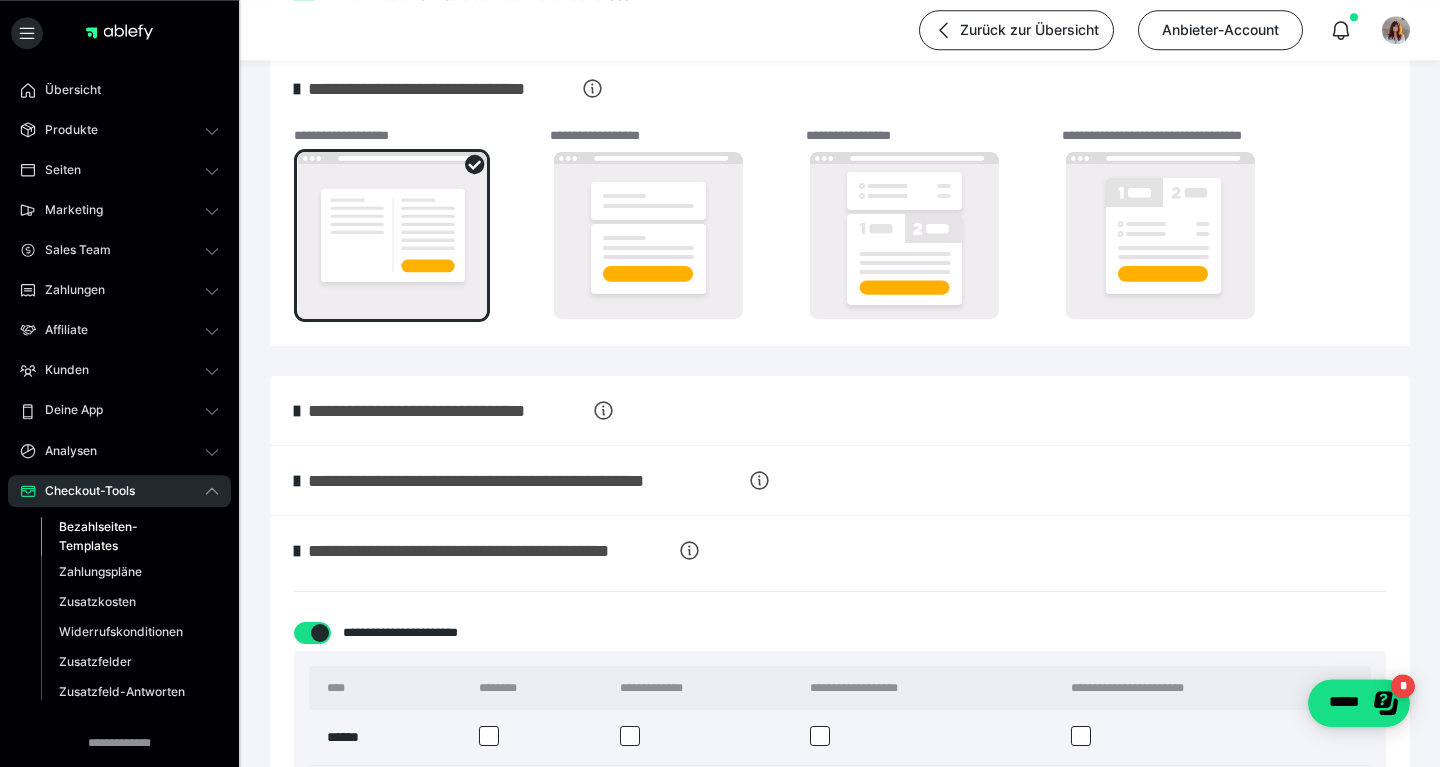 scroll, scrollTop: 1080, scrollLeft: 0, axis: vertical 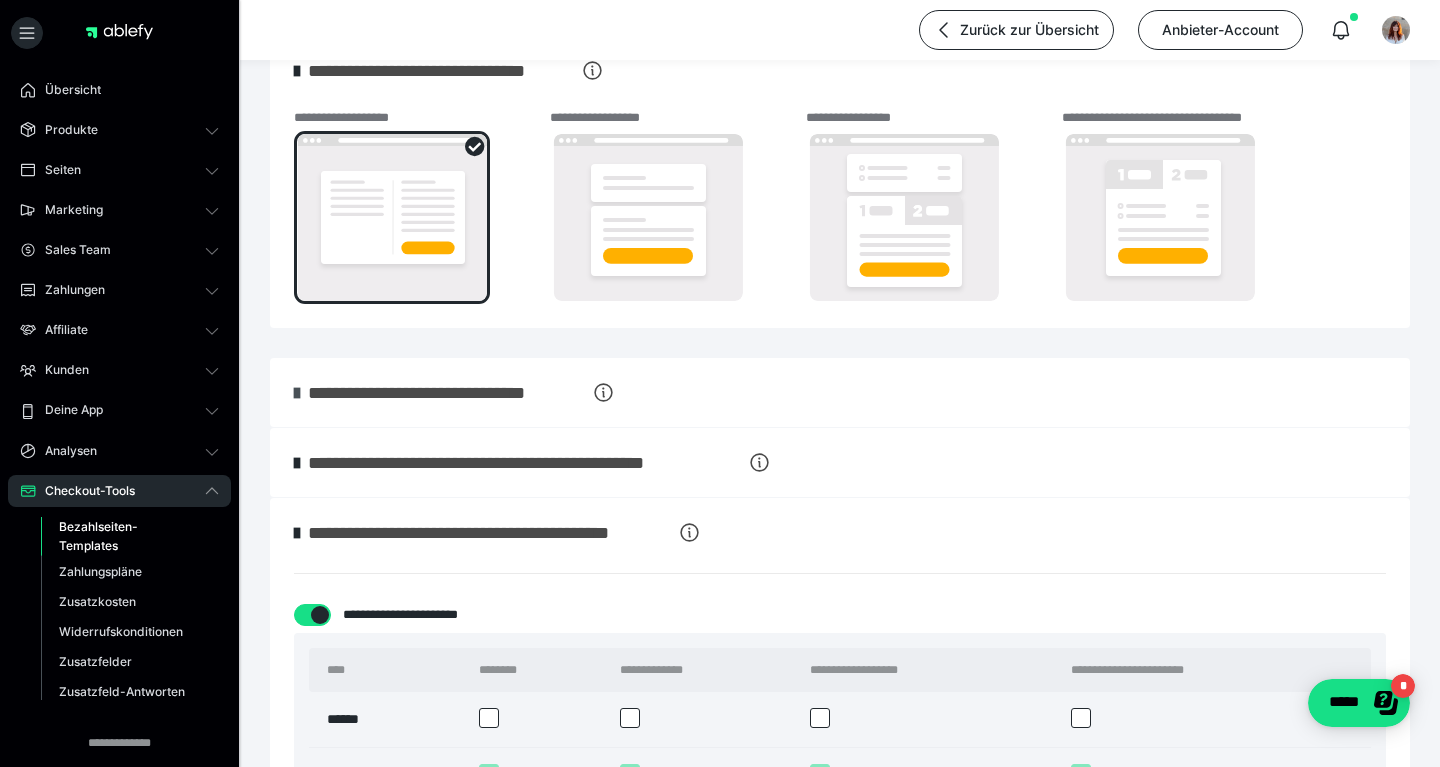 click at bounding box center [297, 393] 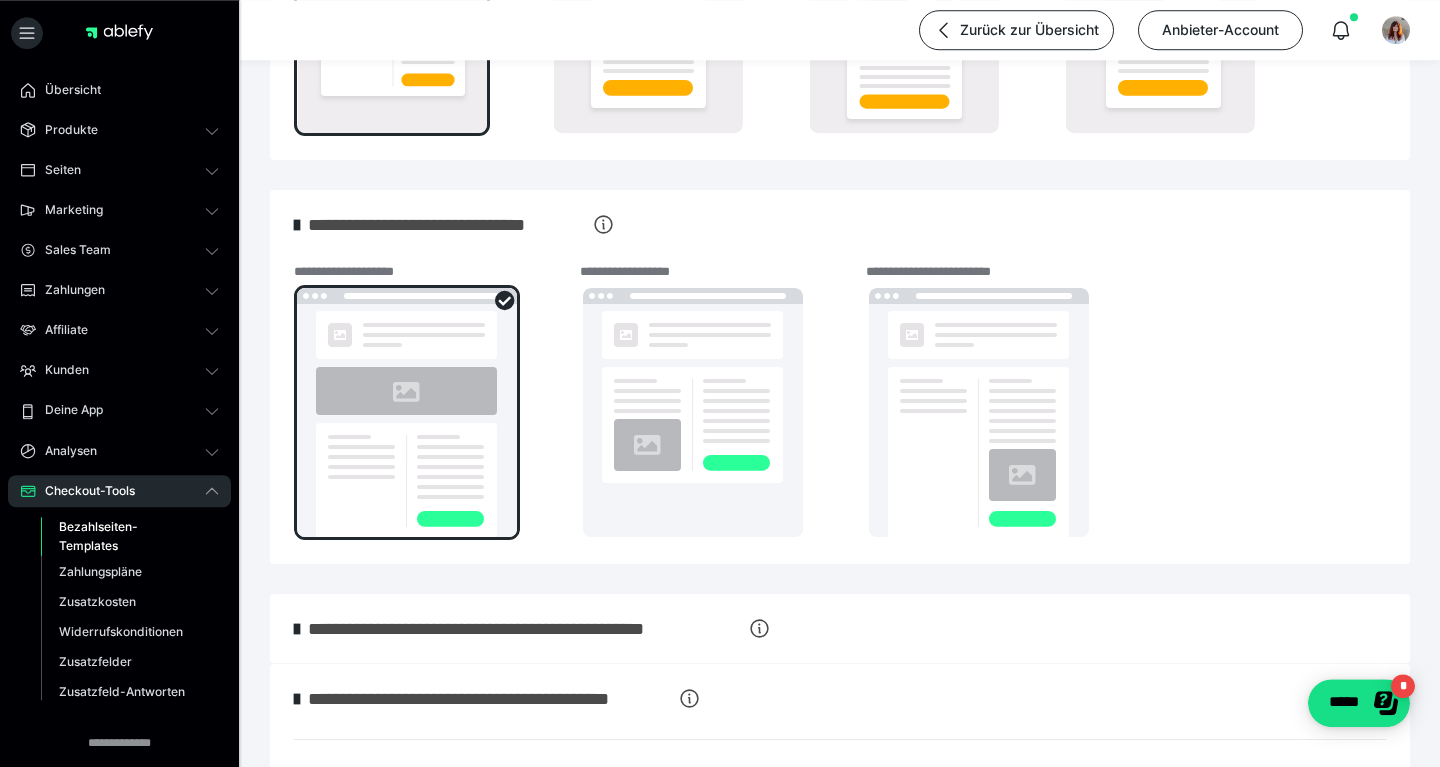 scroll, scrollTop: 1296, scrollLeft: 0, axis: vertical 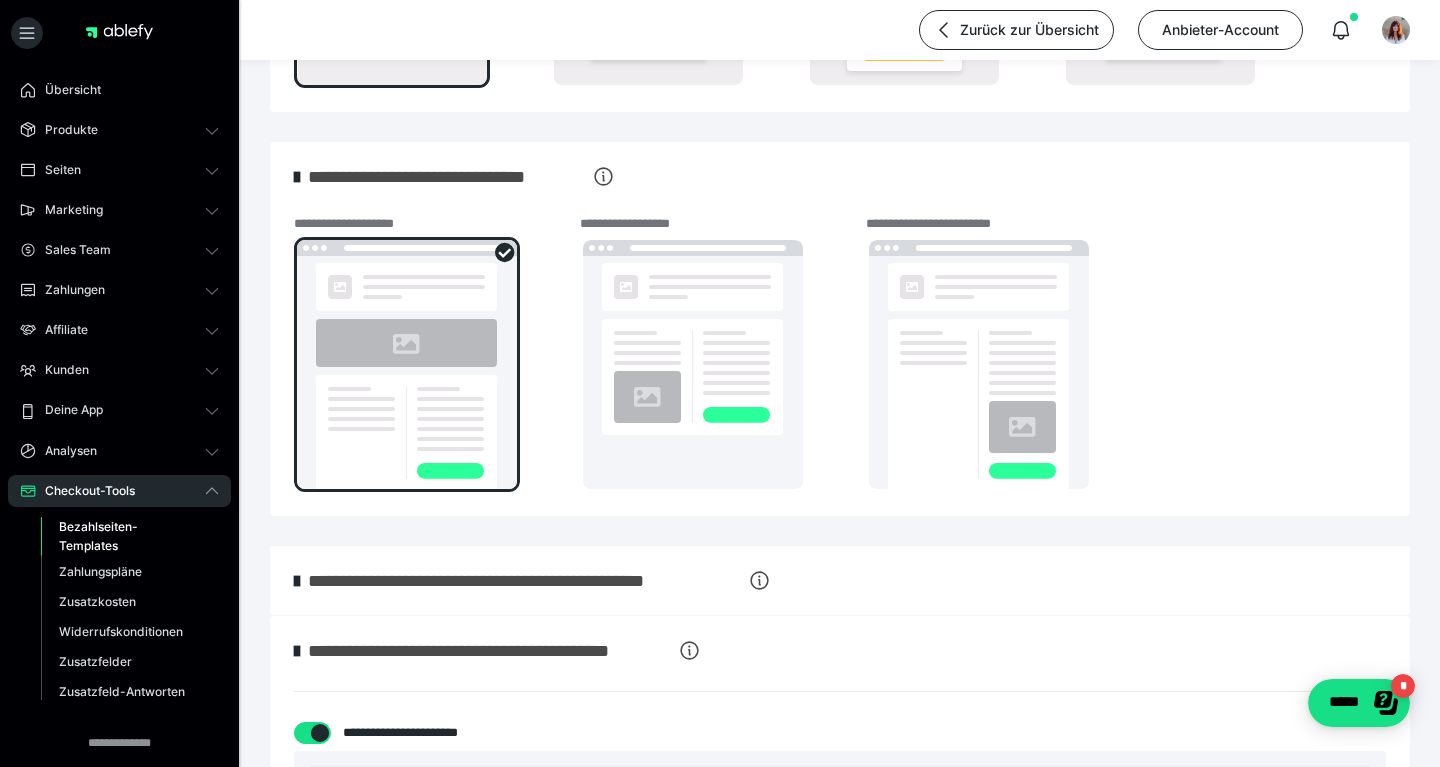 click 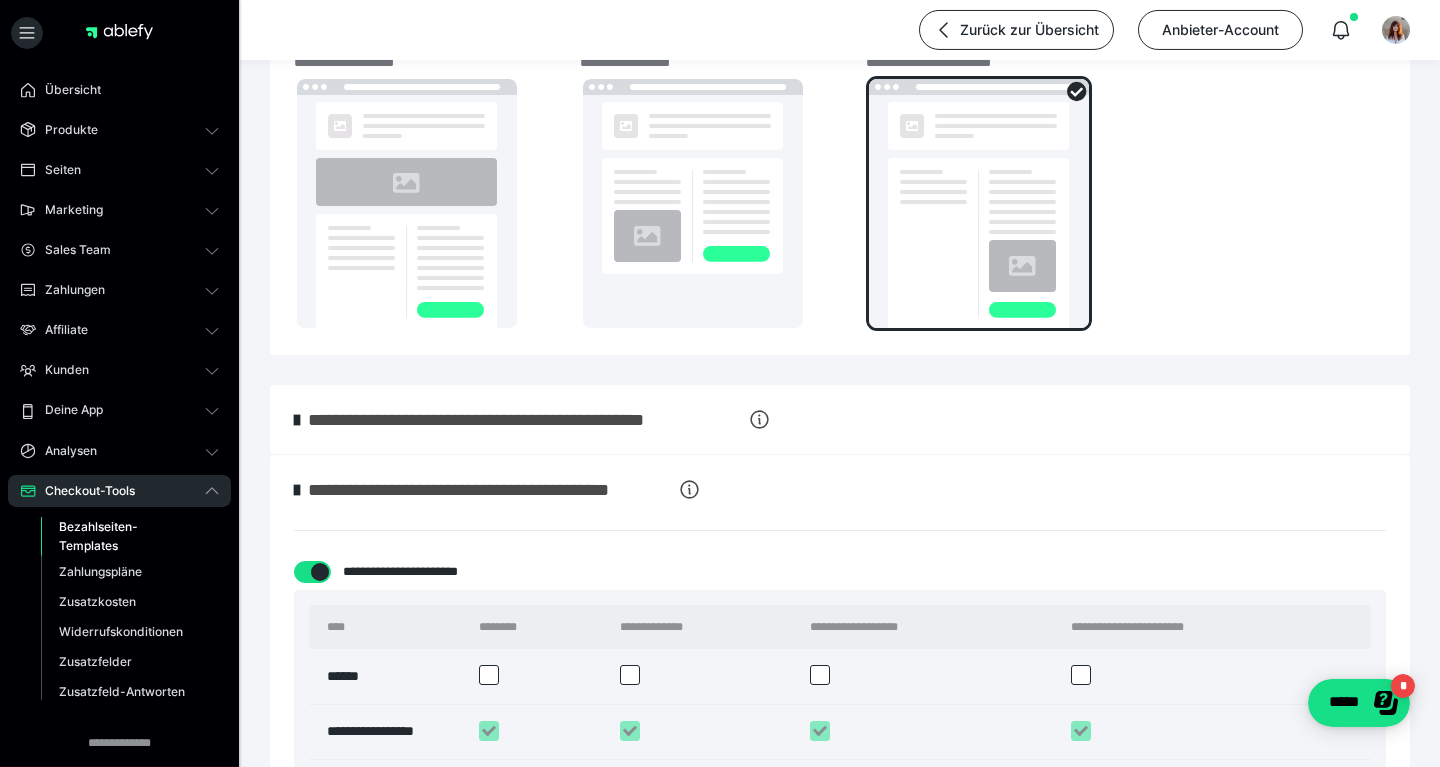 scroll, scrollTop: 1512, scrollLeft: 0, axis: vertical 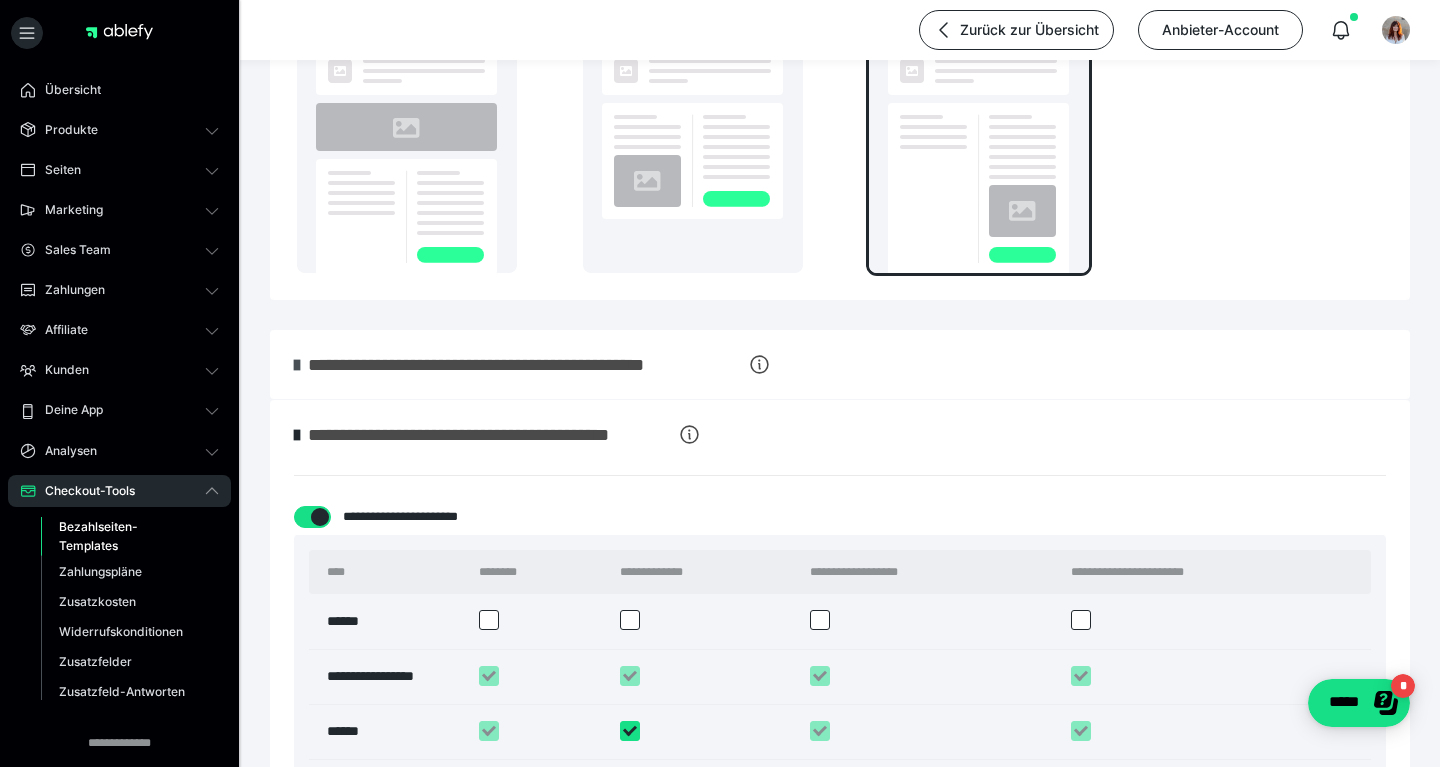 click at bounding box center (297, 365) 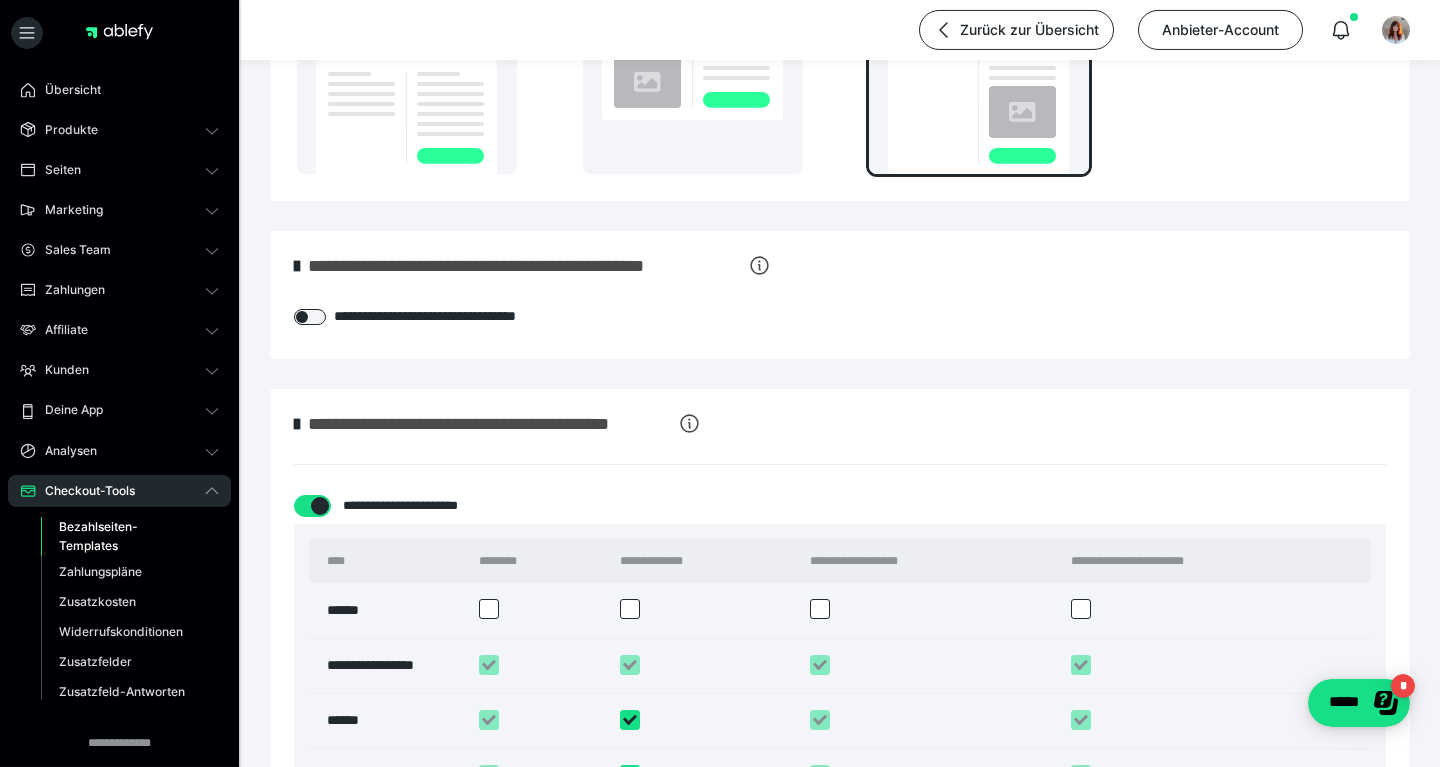 scroll, scrollTop: 1620, scrollLeft: 0, axis: vertical 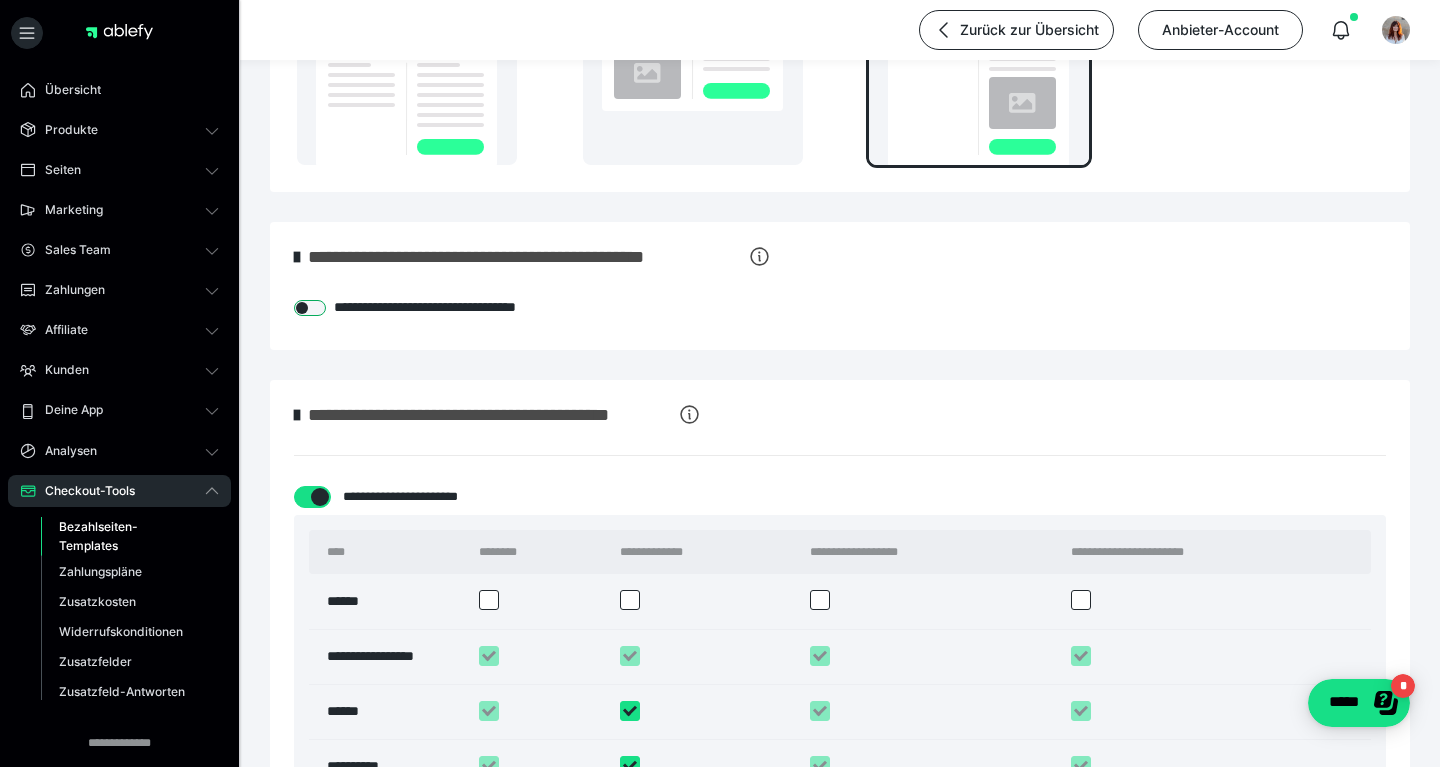 click at bounding box center (310, 308) 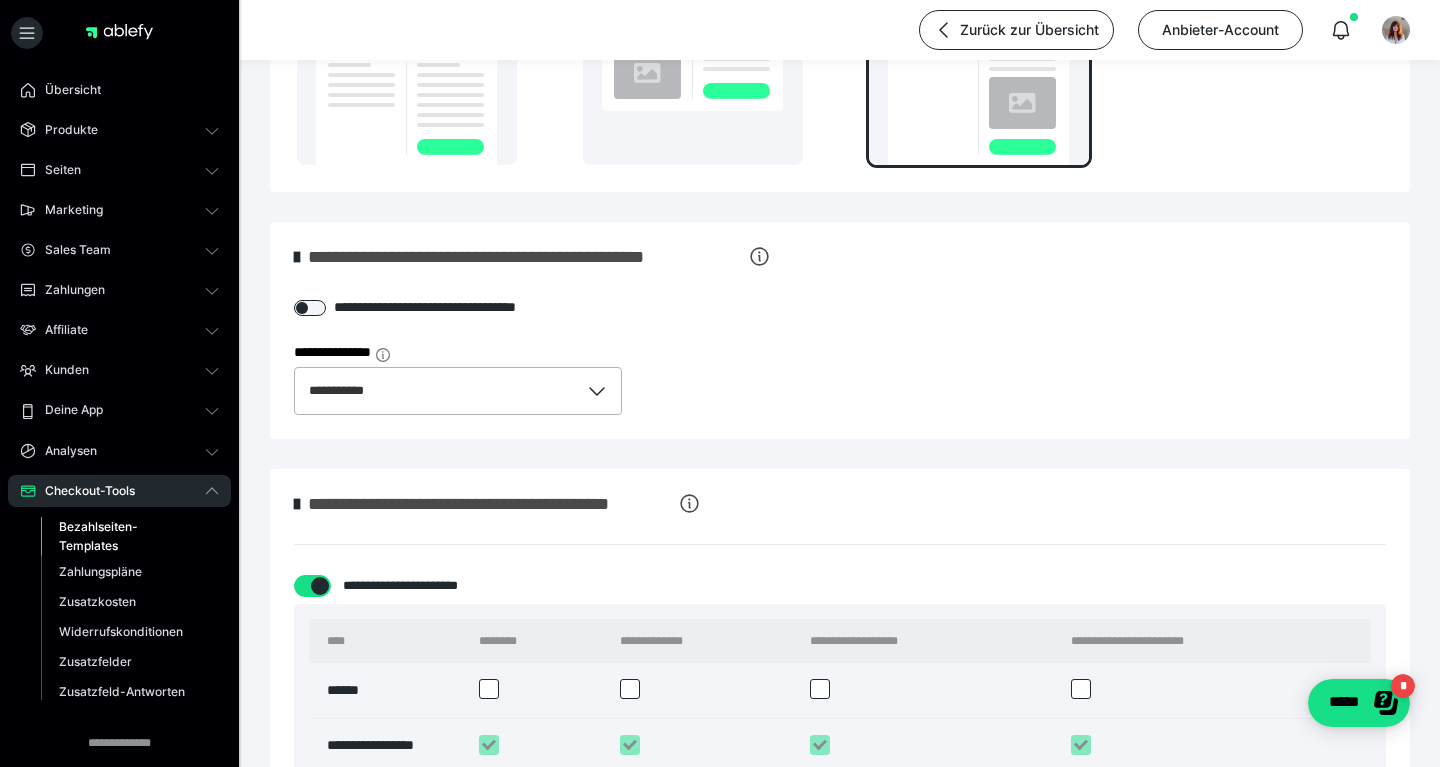 click on "**********" at bounding box center [347, 391] 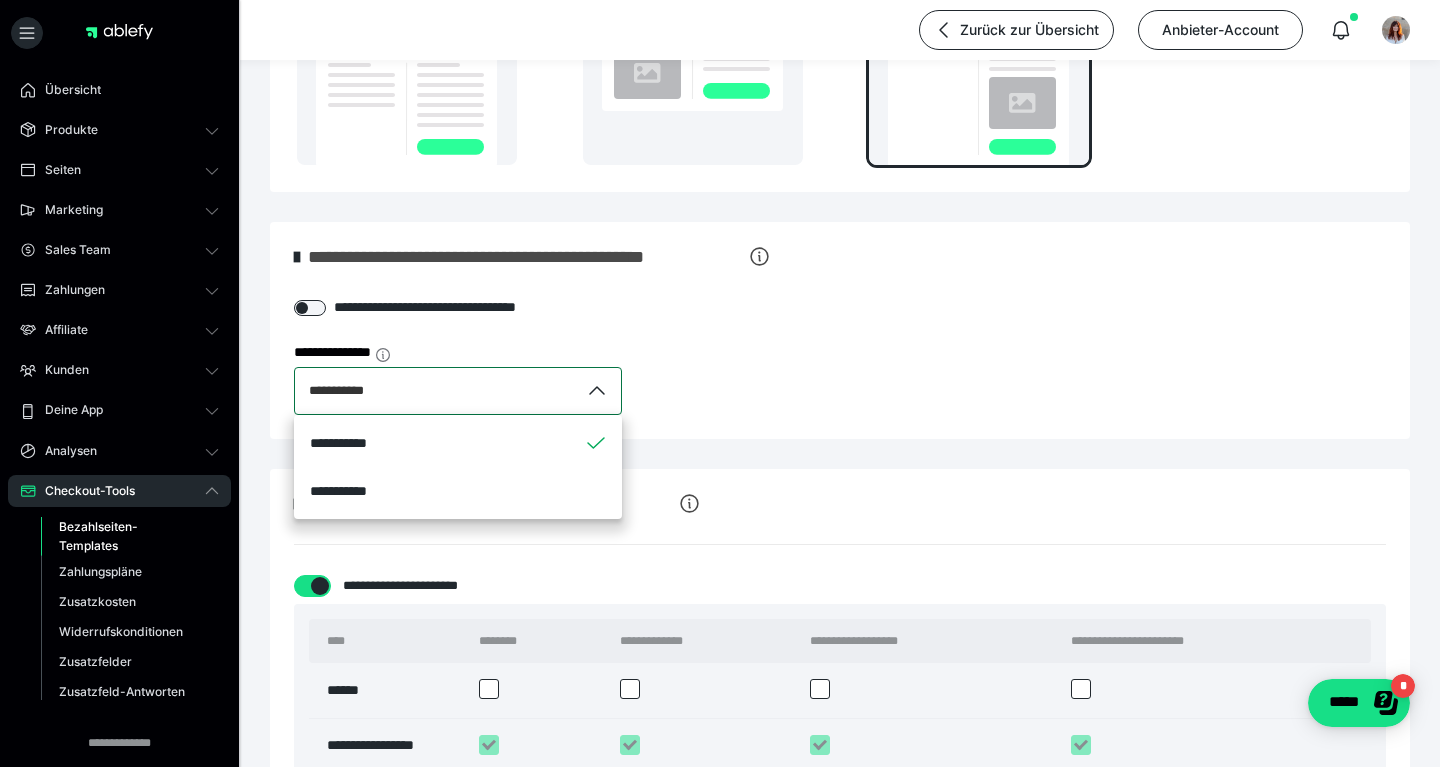 click on "**********" at bounding box center (347, 391) 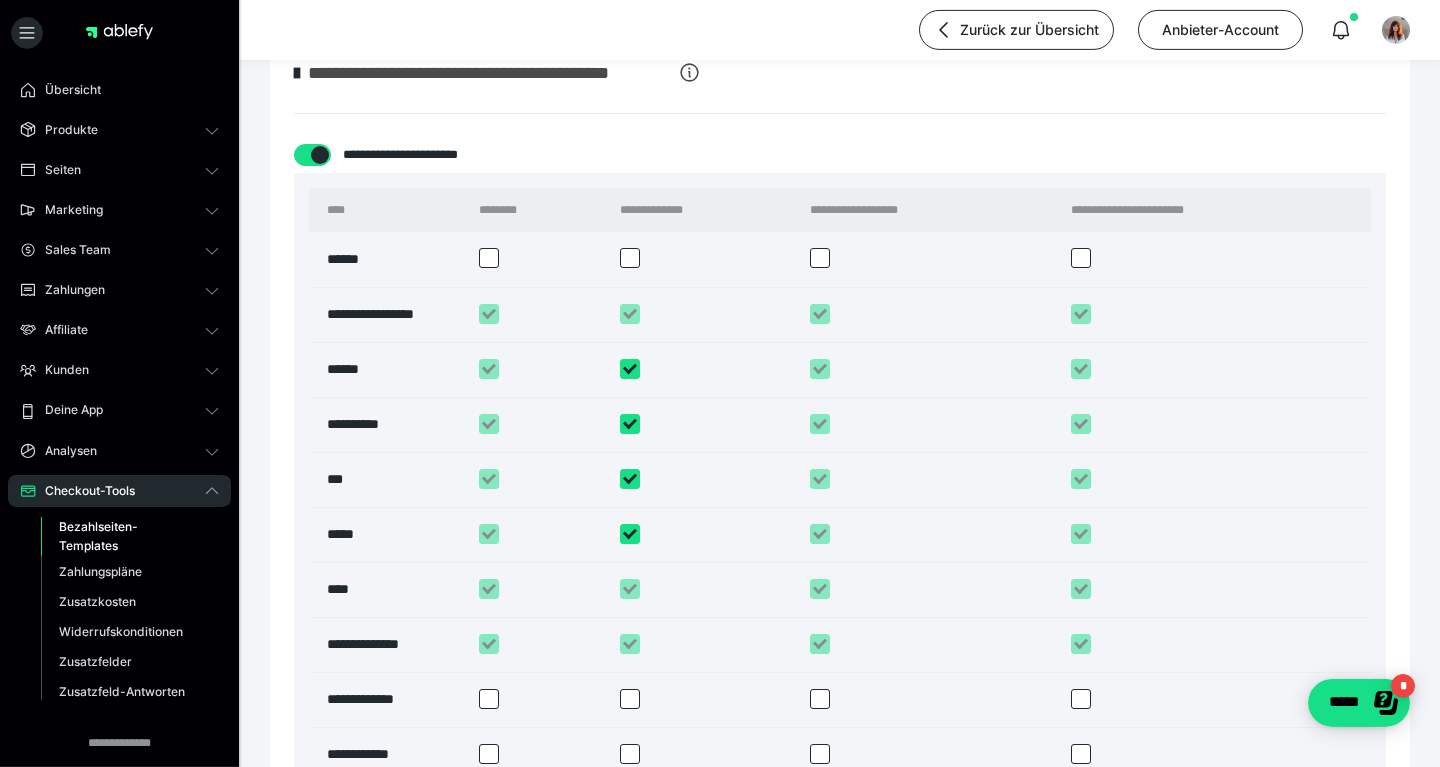scroll, scrollTop: 2052, scrollLeft: 0, axis: vertical 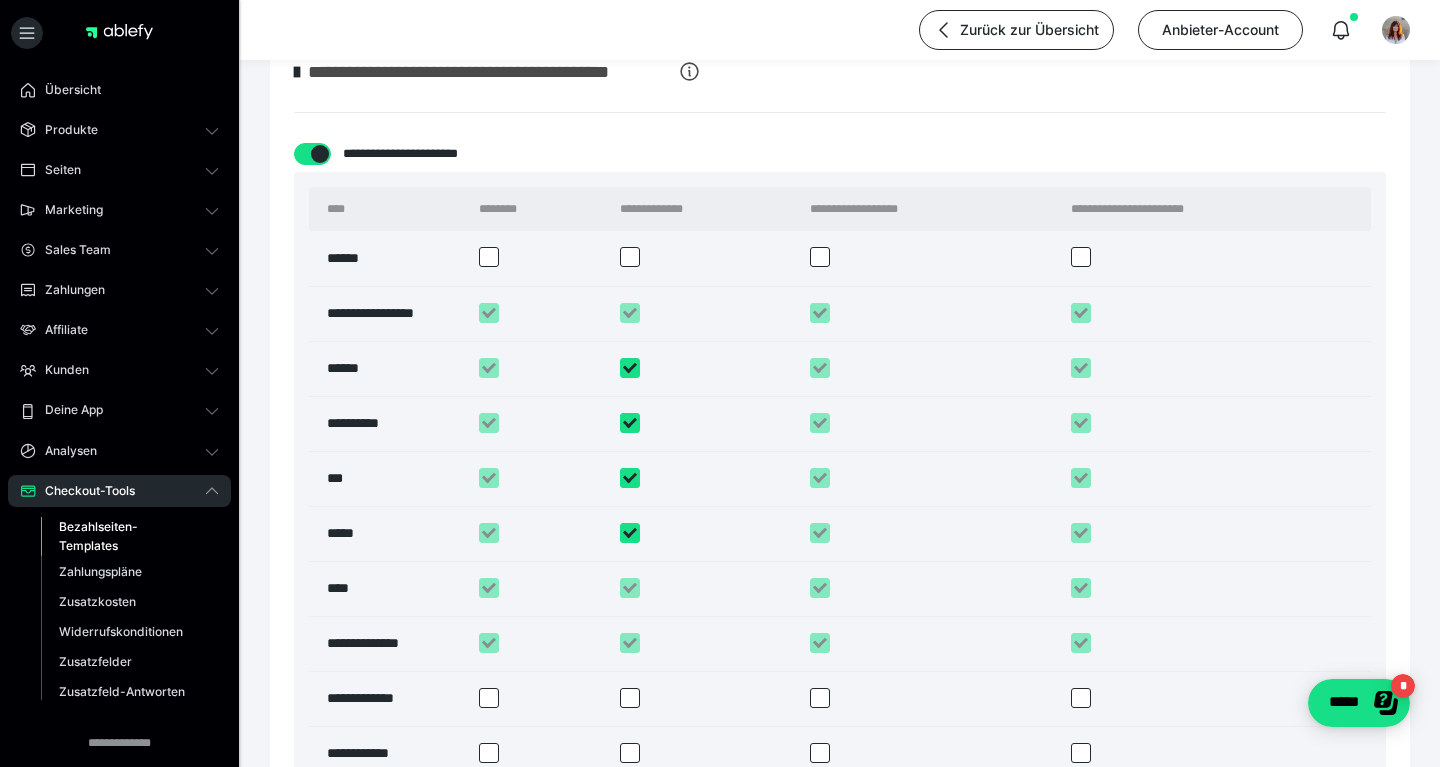 drag, startPoint x: 493, startPoint y: 377, endPoint x: 503, endPoint y: 374, distance: 10.440307 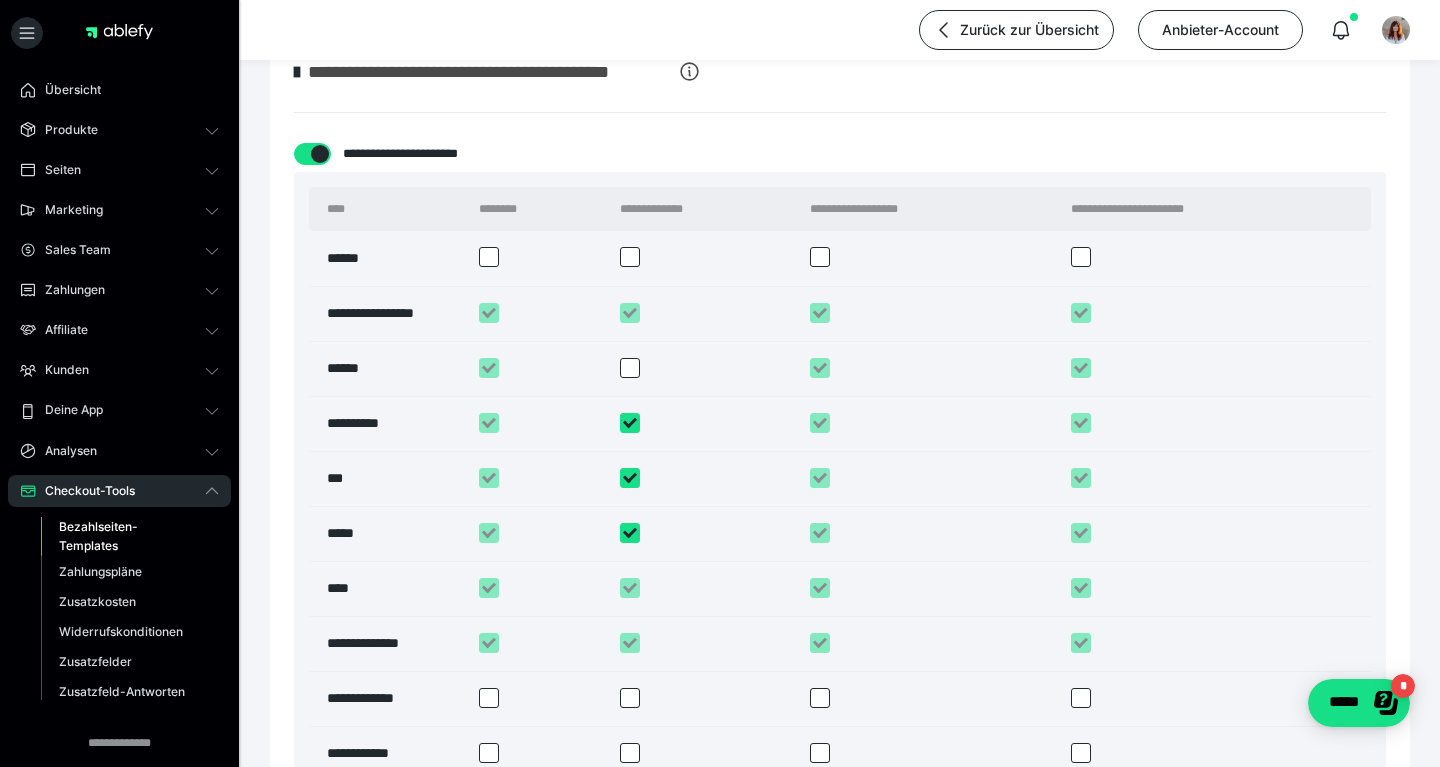 checkbox on "*****" 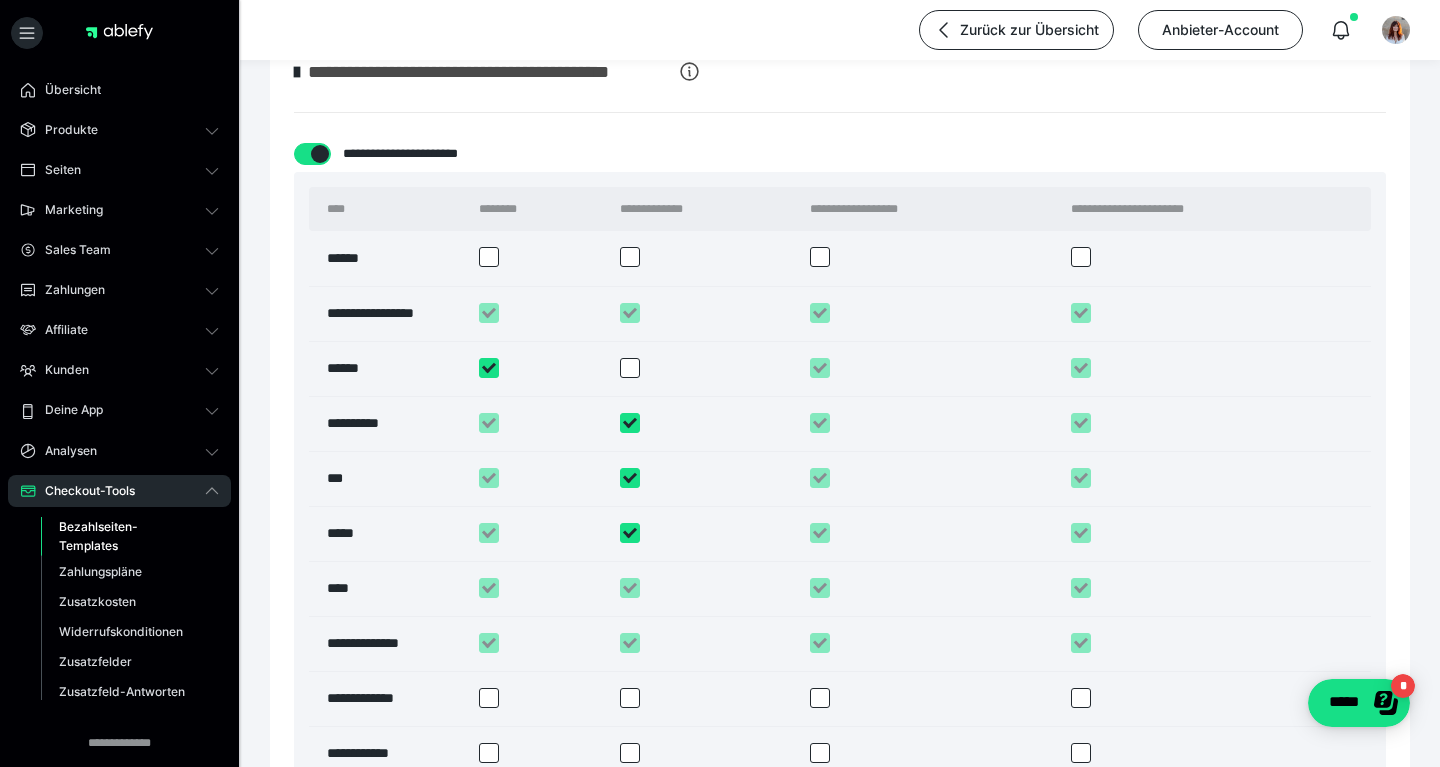 click at bounding box center [630, 423] 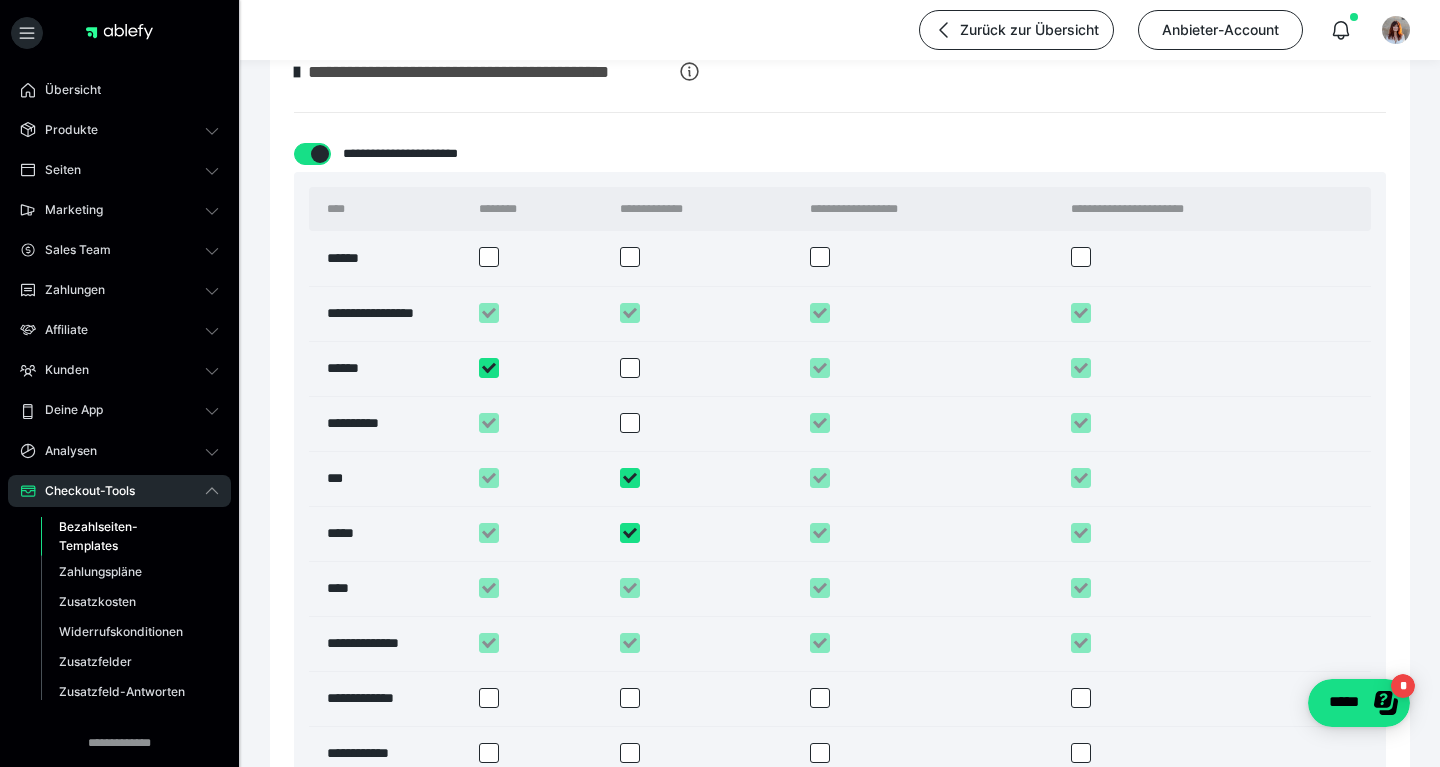 checkbox on "*****" 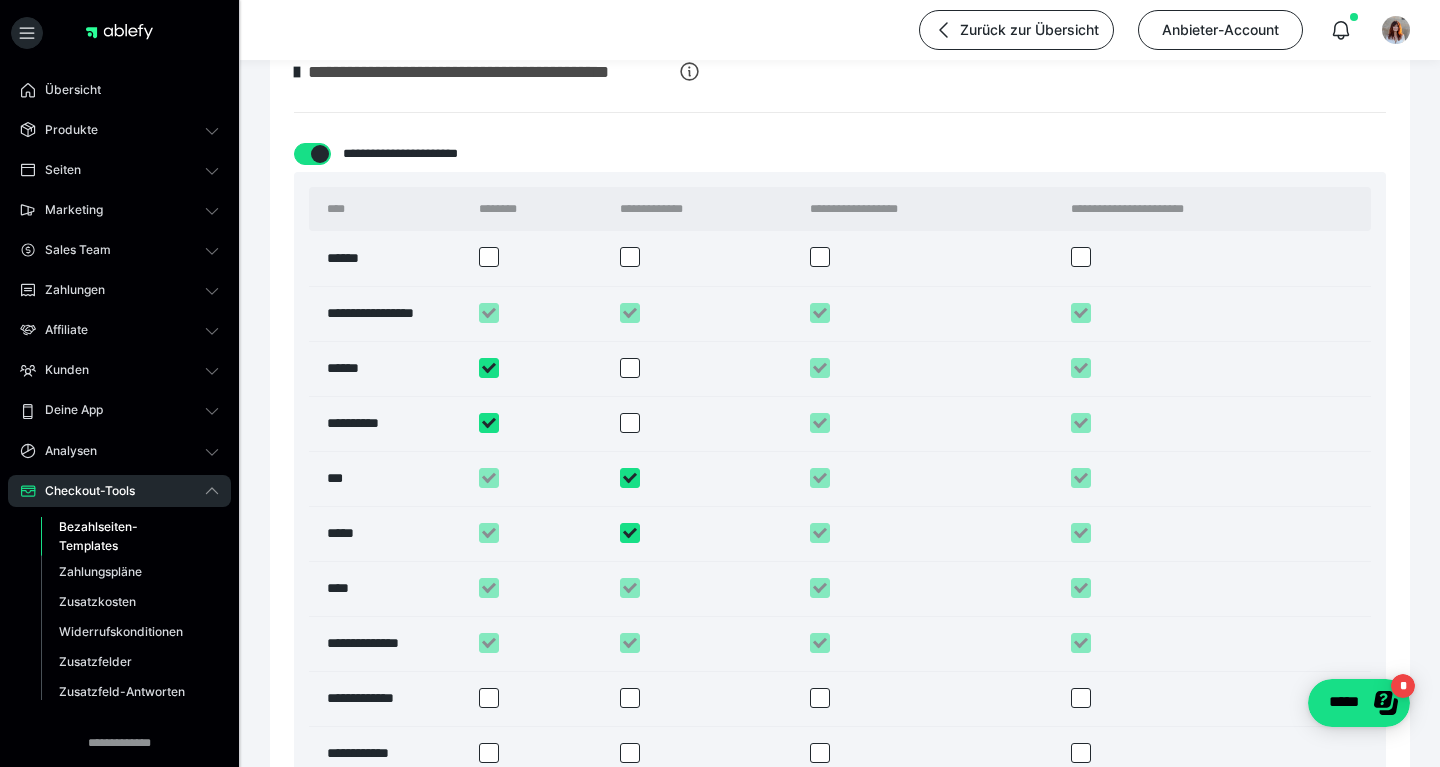 click at bounding box center (630, 478) 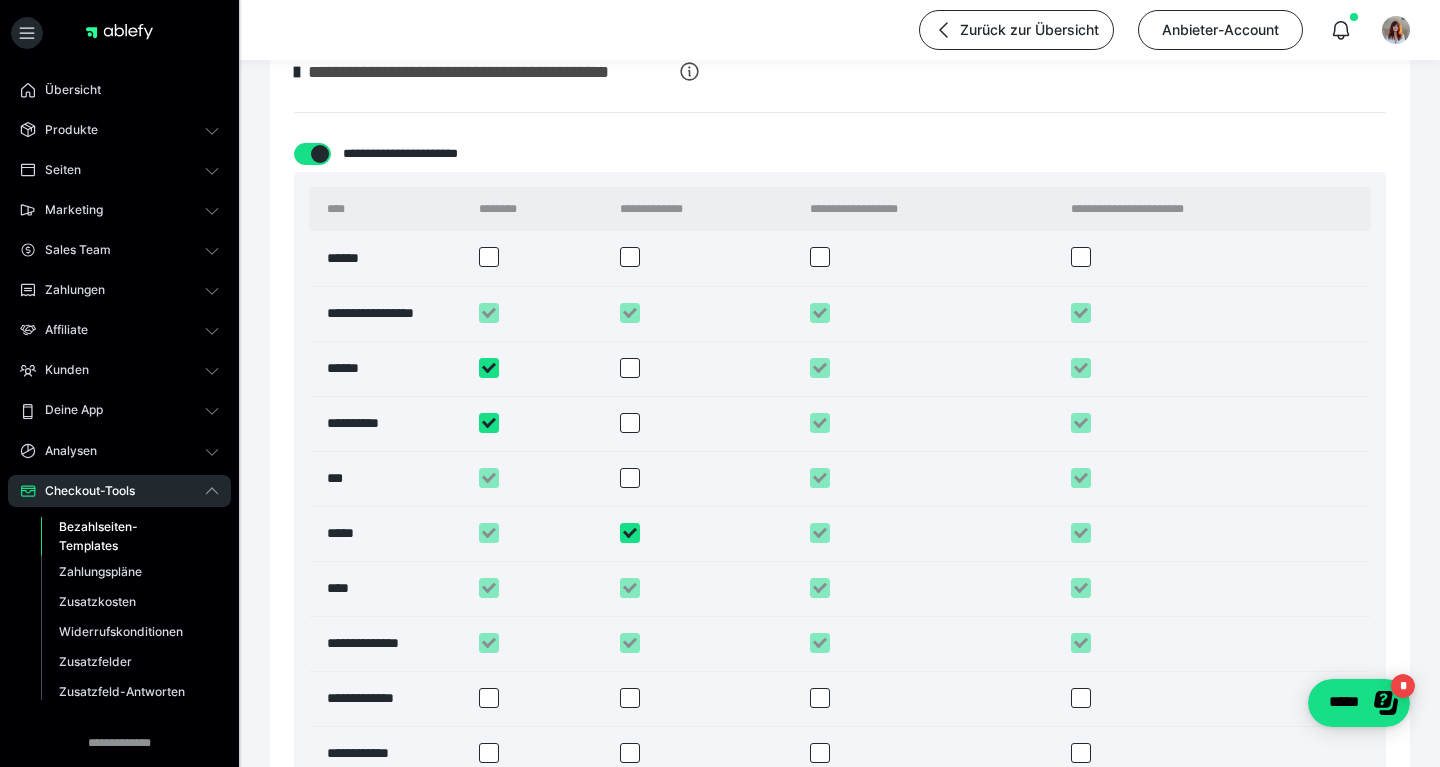 checkbox on "*****" 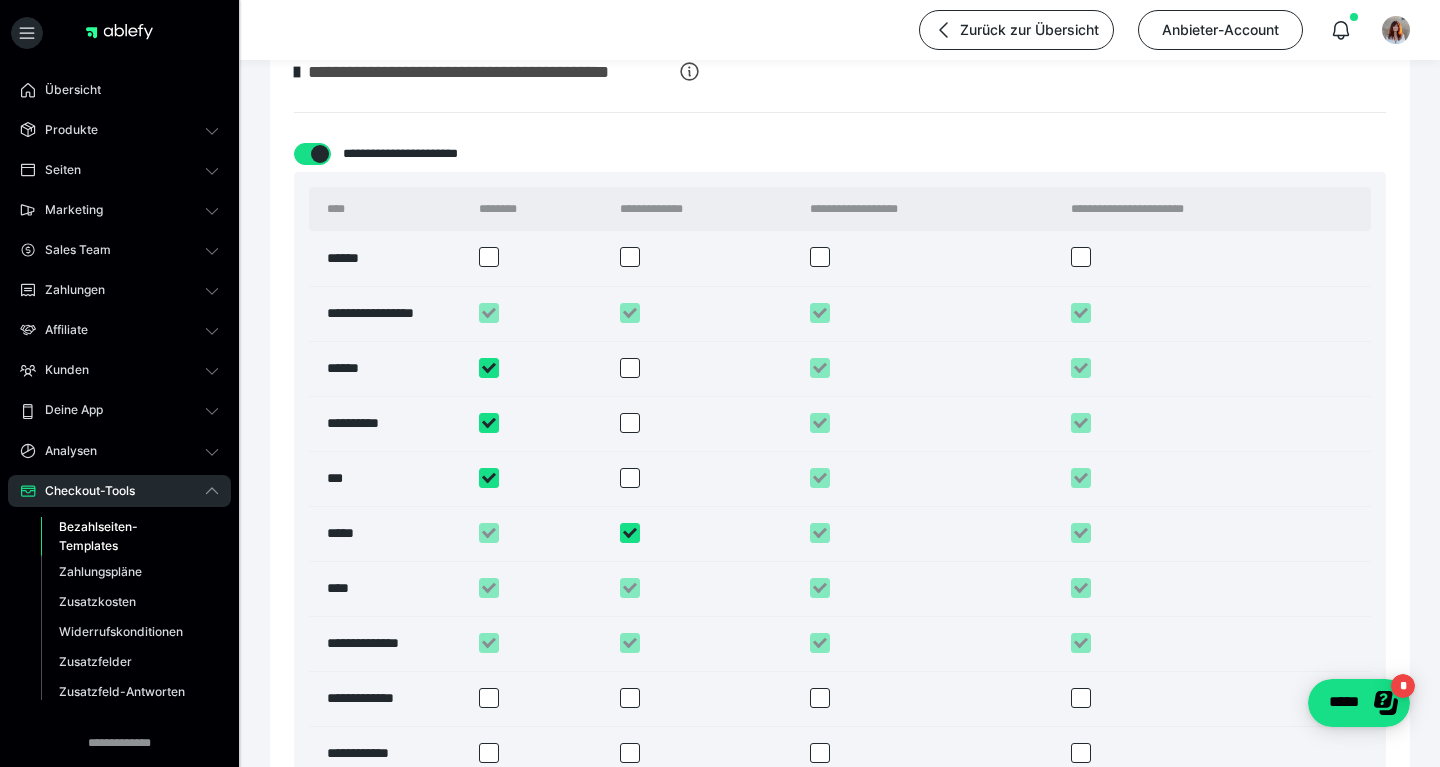 click at bounding box center (630, 533) 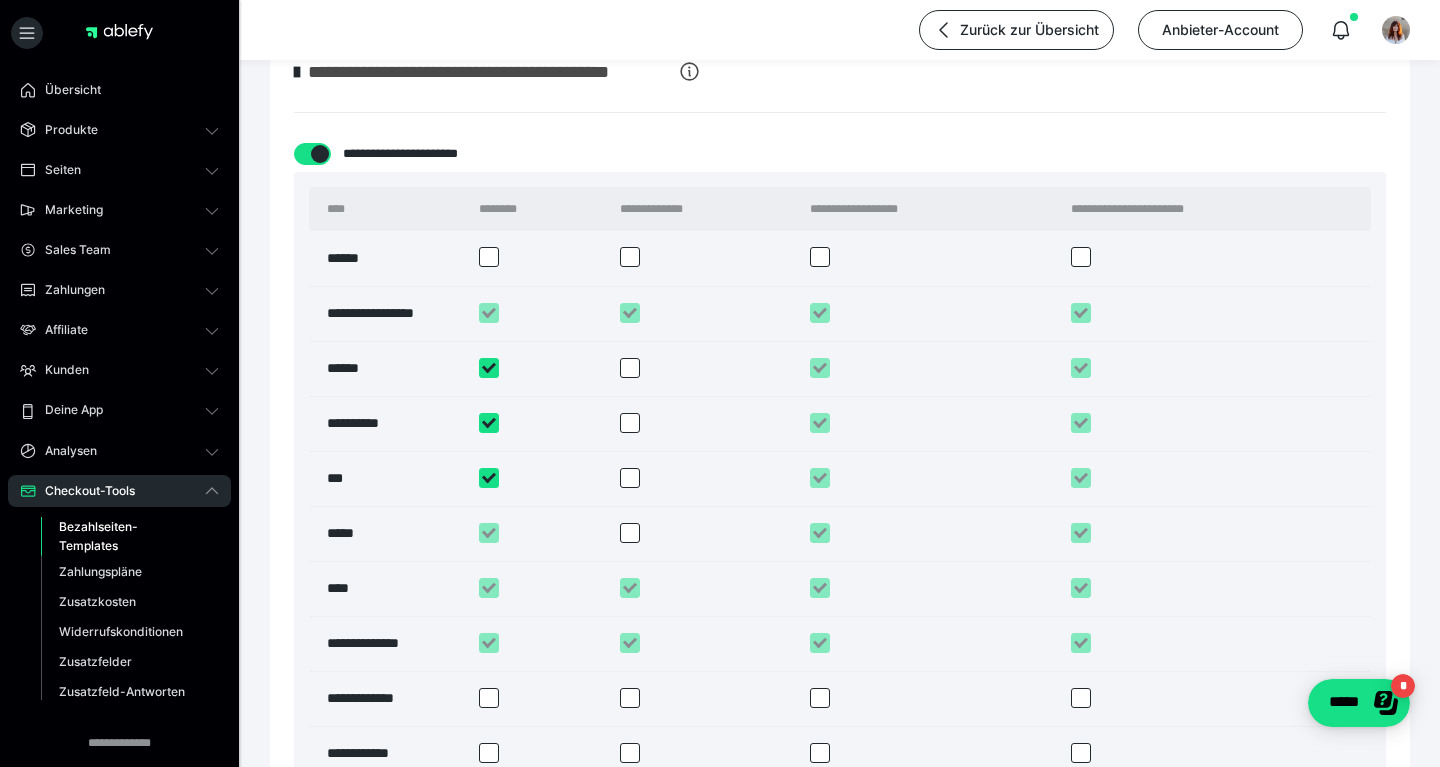 checkbox on "*****" 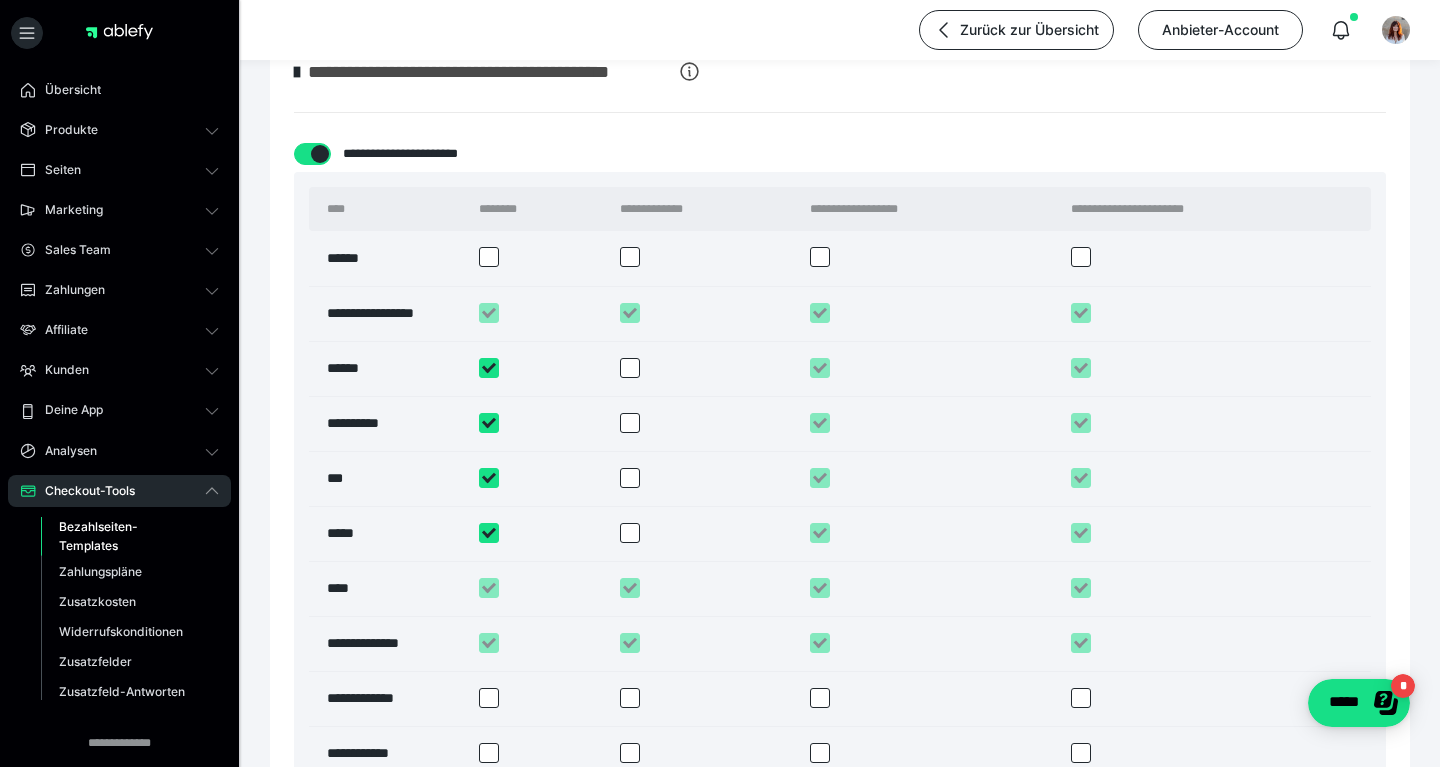 click at bounding box center [705, 588] 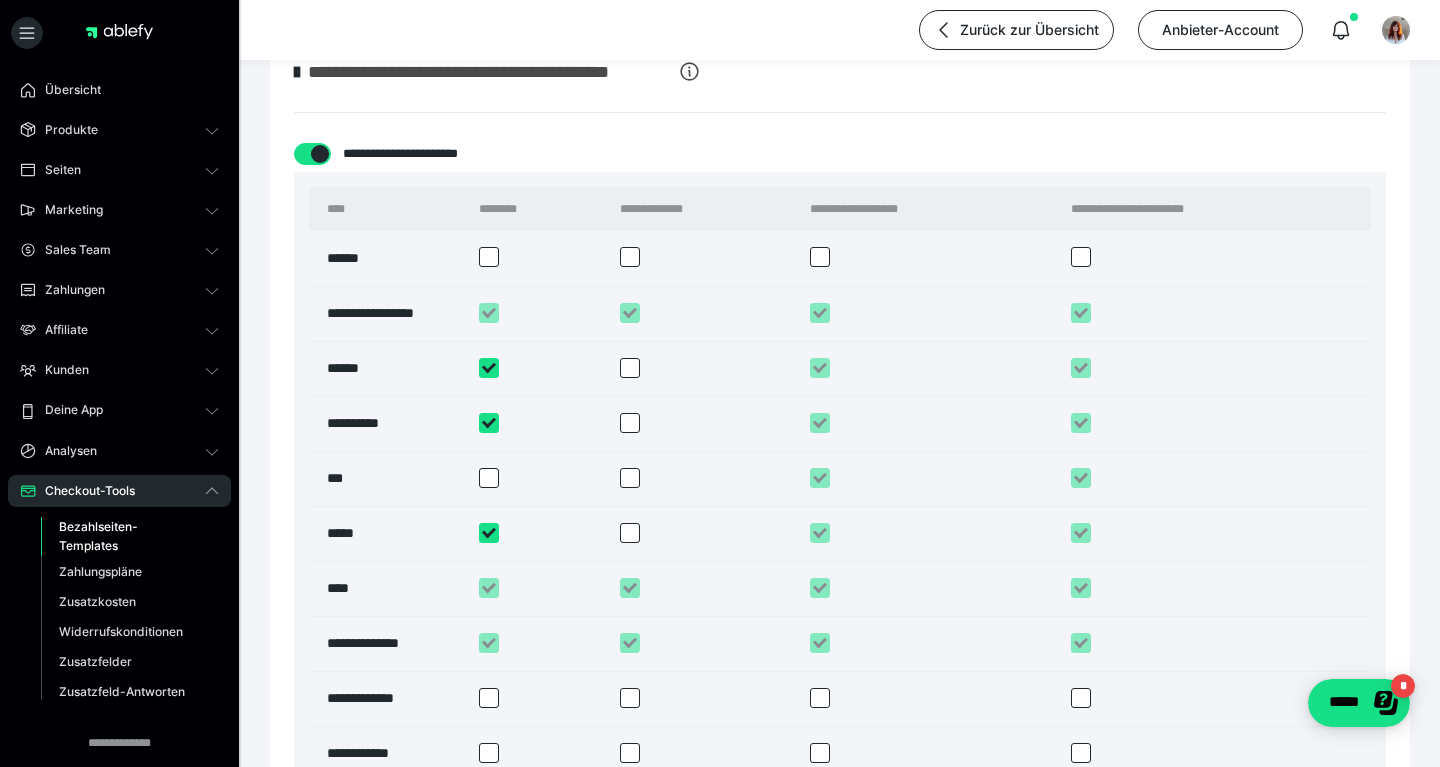 checkbox on "*****" 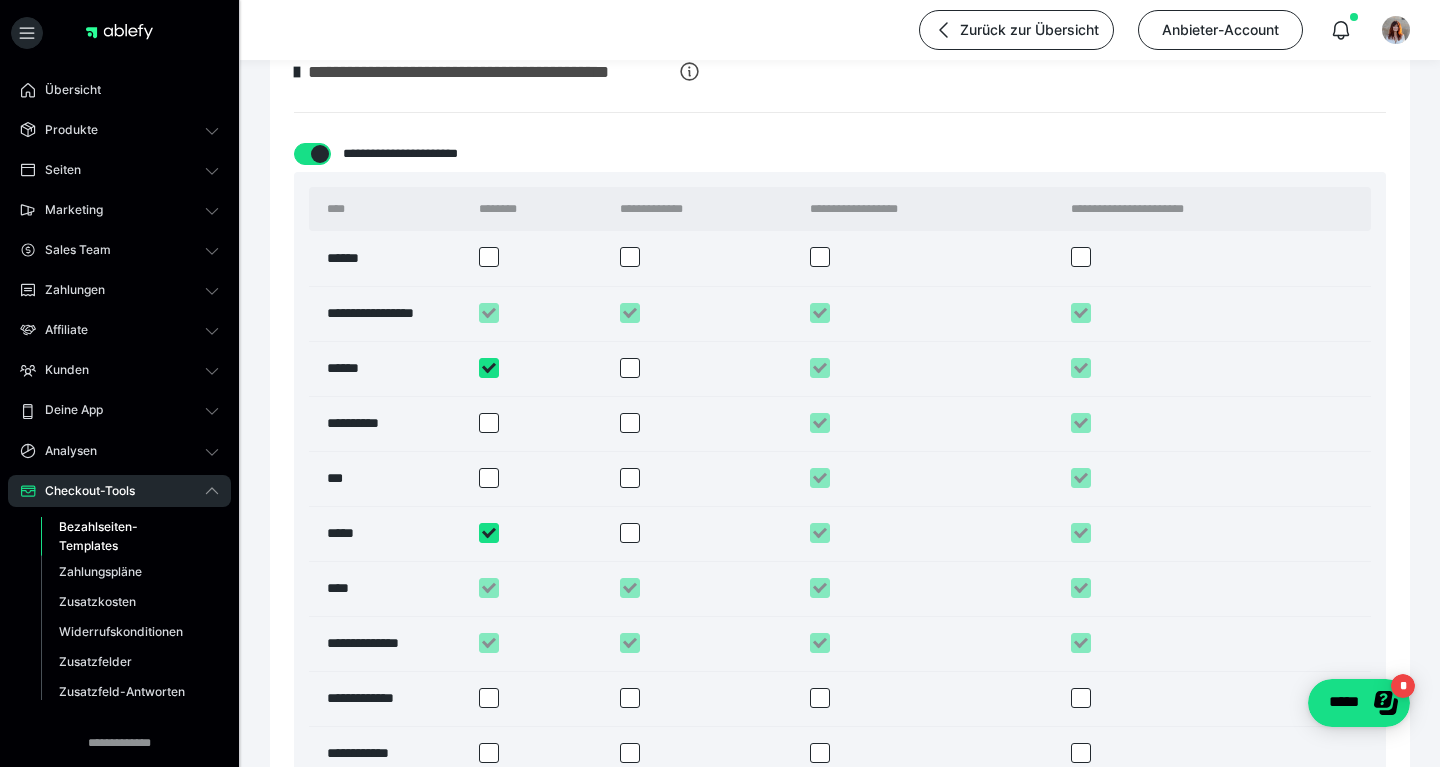 checkbox on "*****" 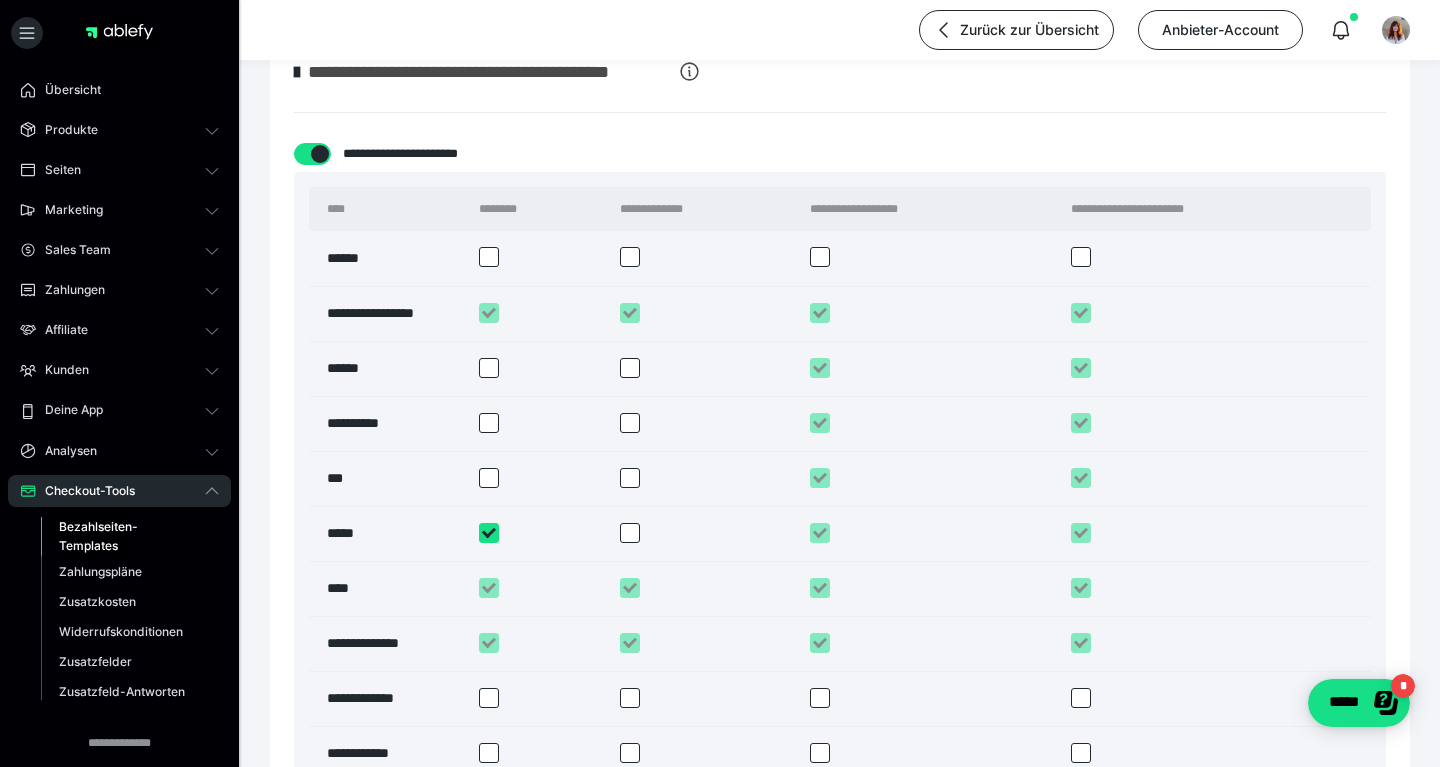 checkbox on "*****" 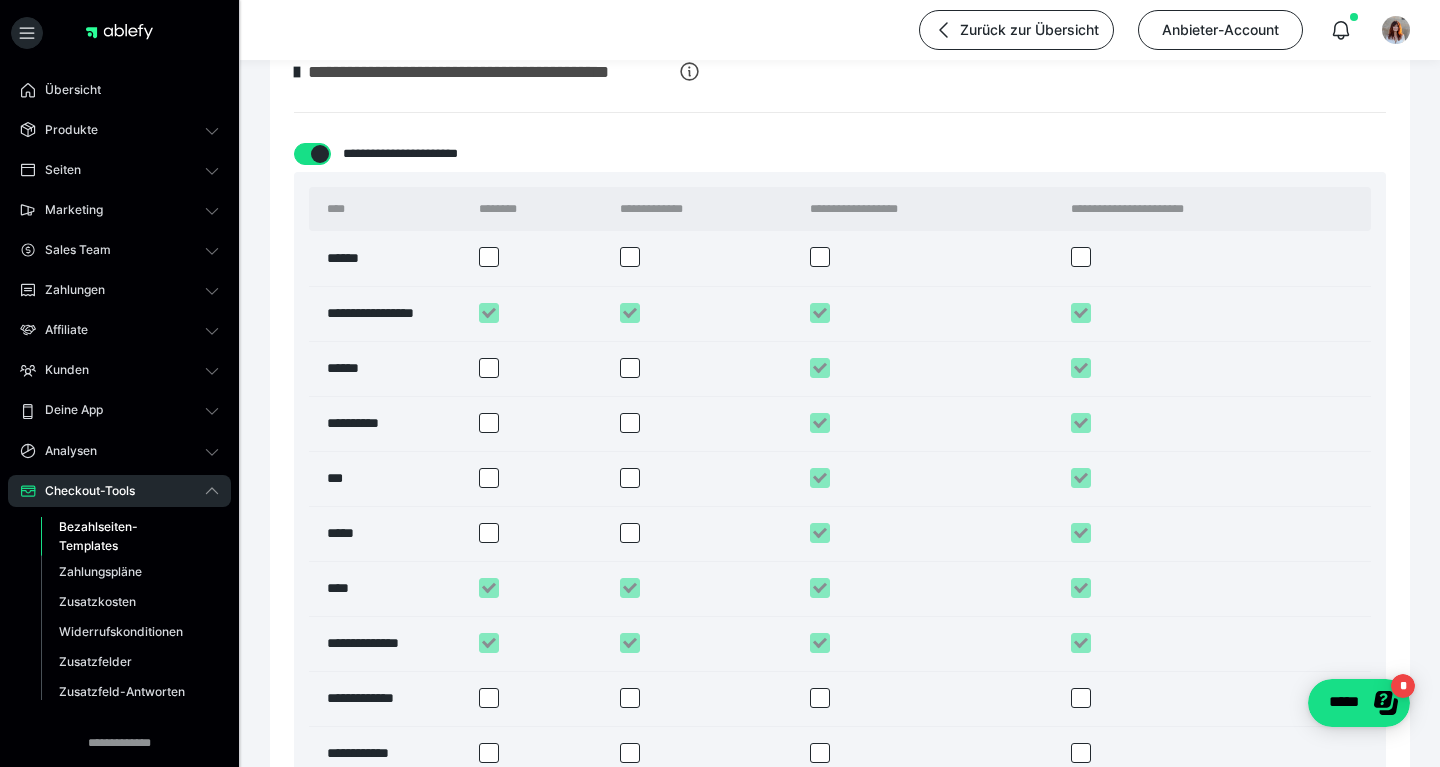checkbox on "*****" 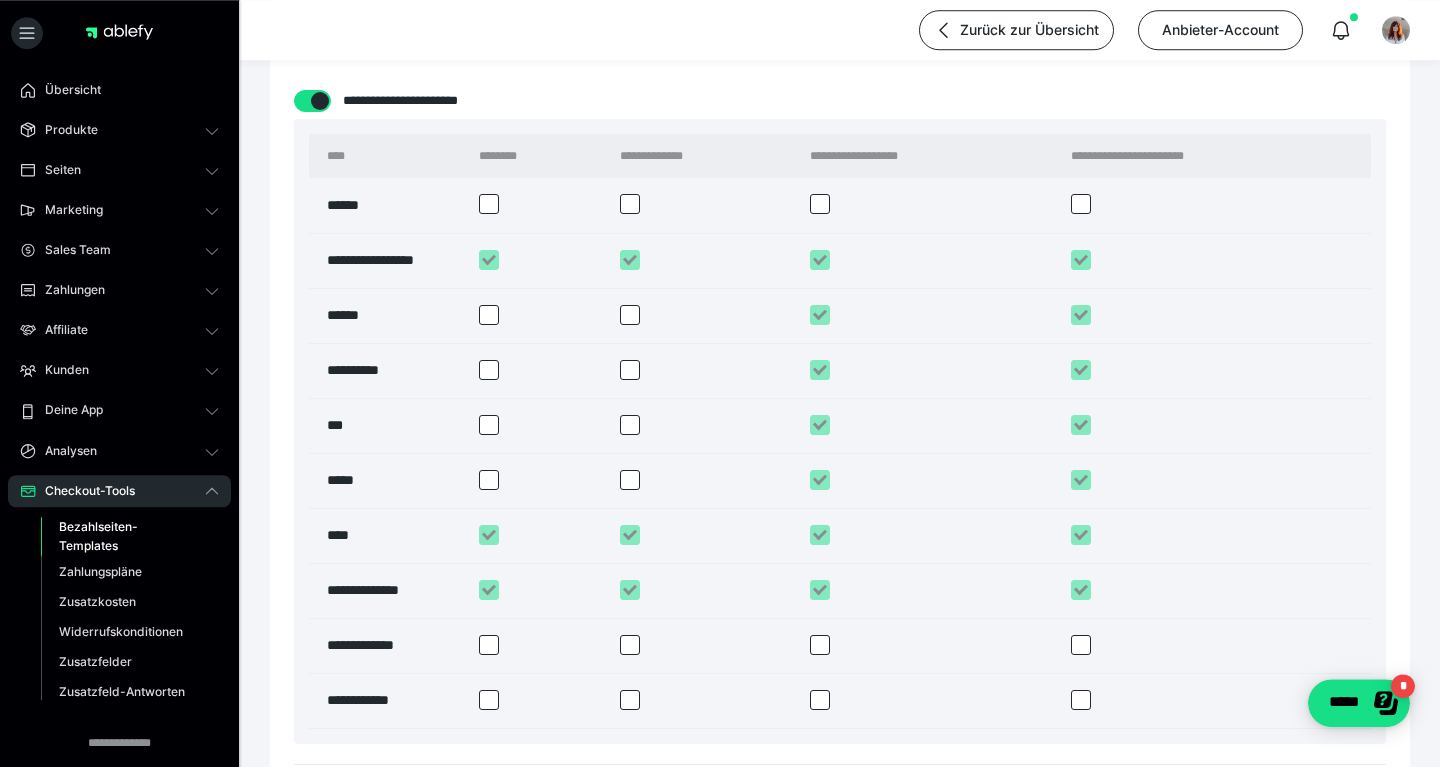 scroll, scrollTop: 2160, scrollLeft: 0, axis: vertical 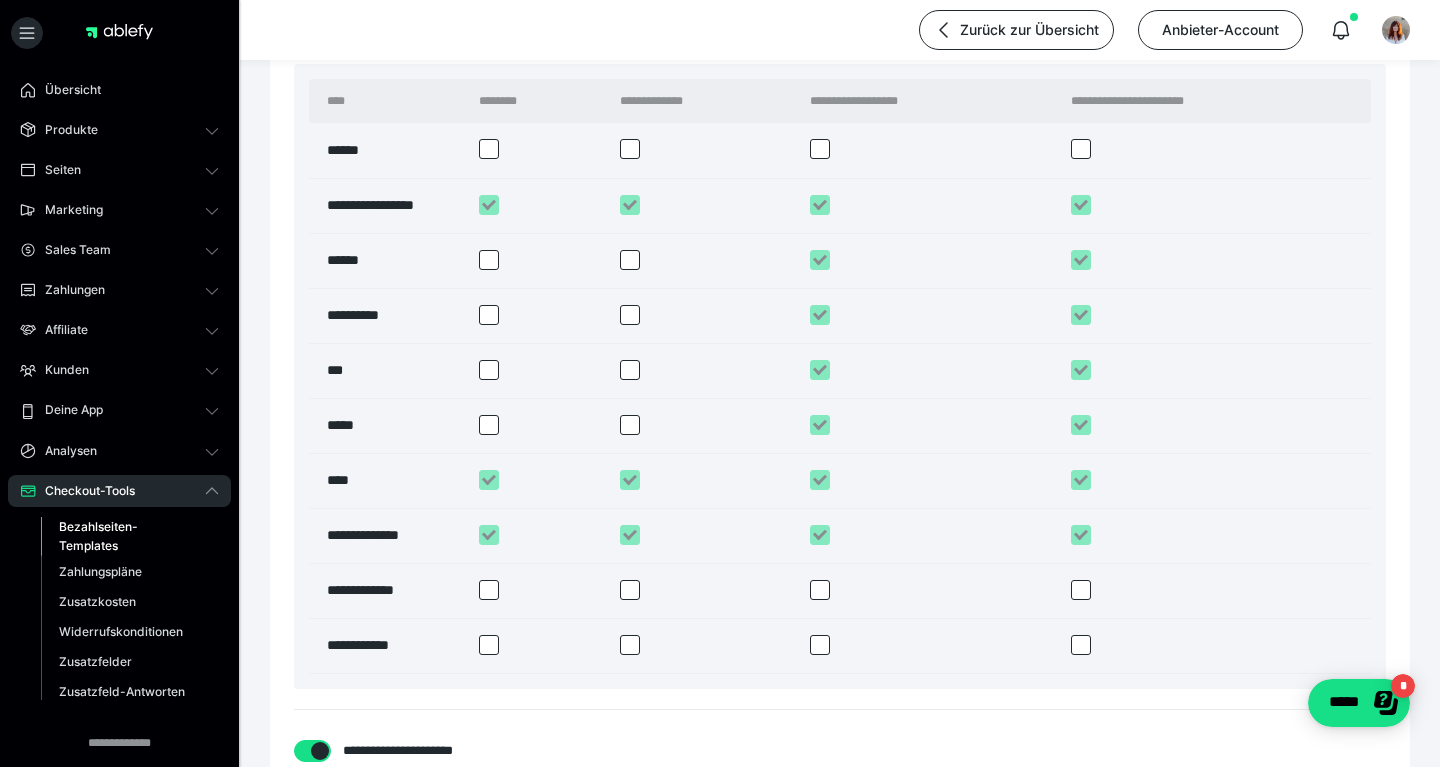 click at bounding box center [489, 260] 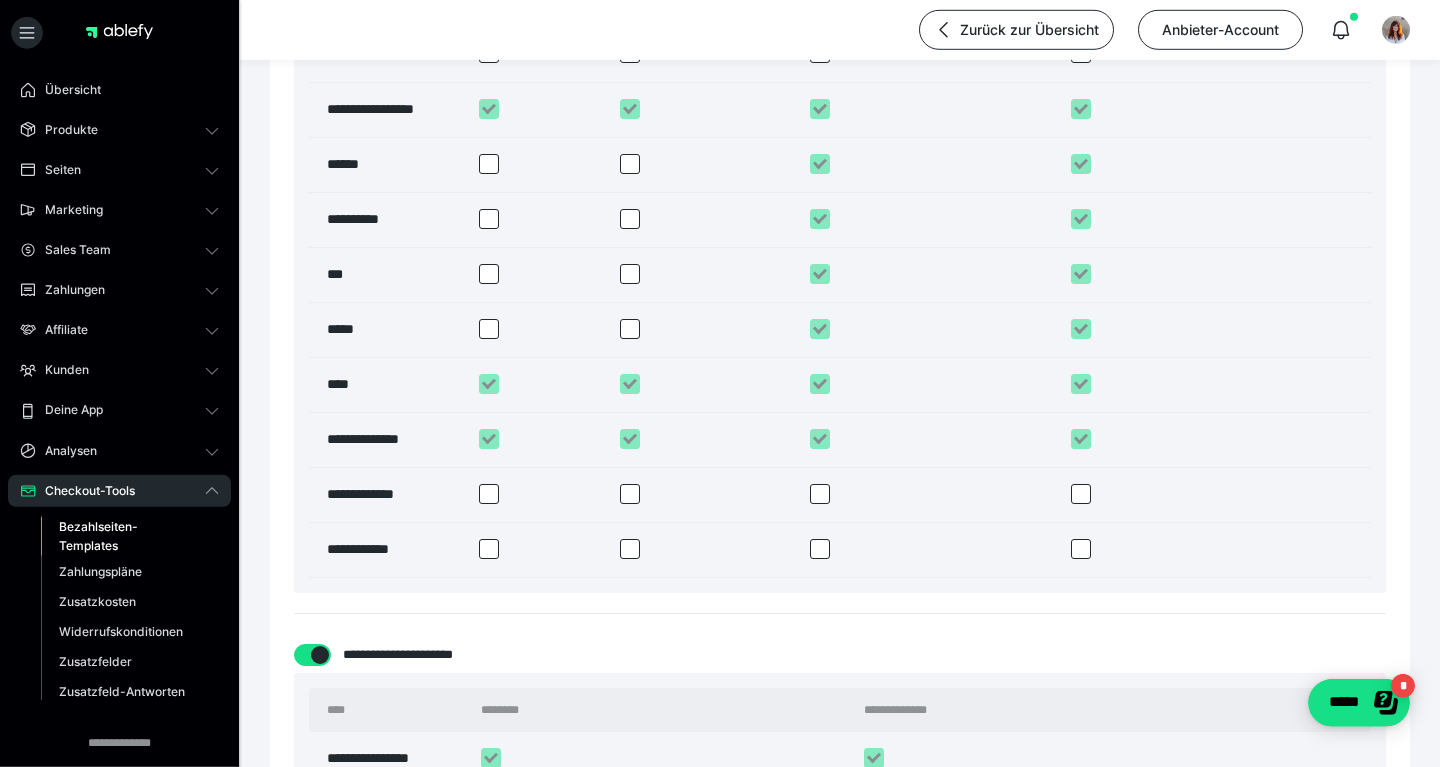 scroll, scrollTop: 2268, scrollLeft: 0, axis: vertical 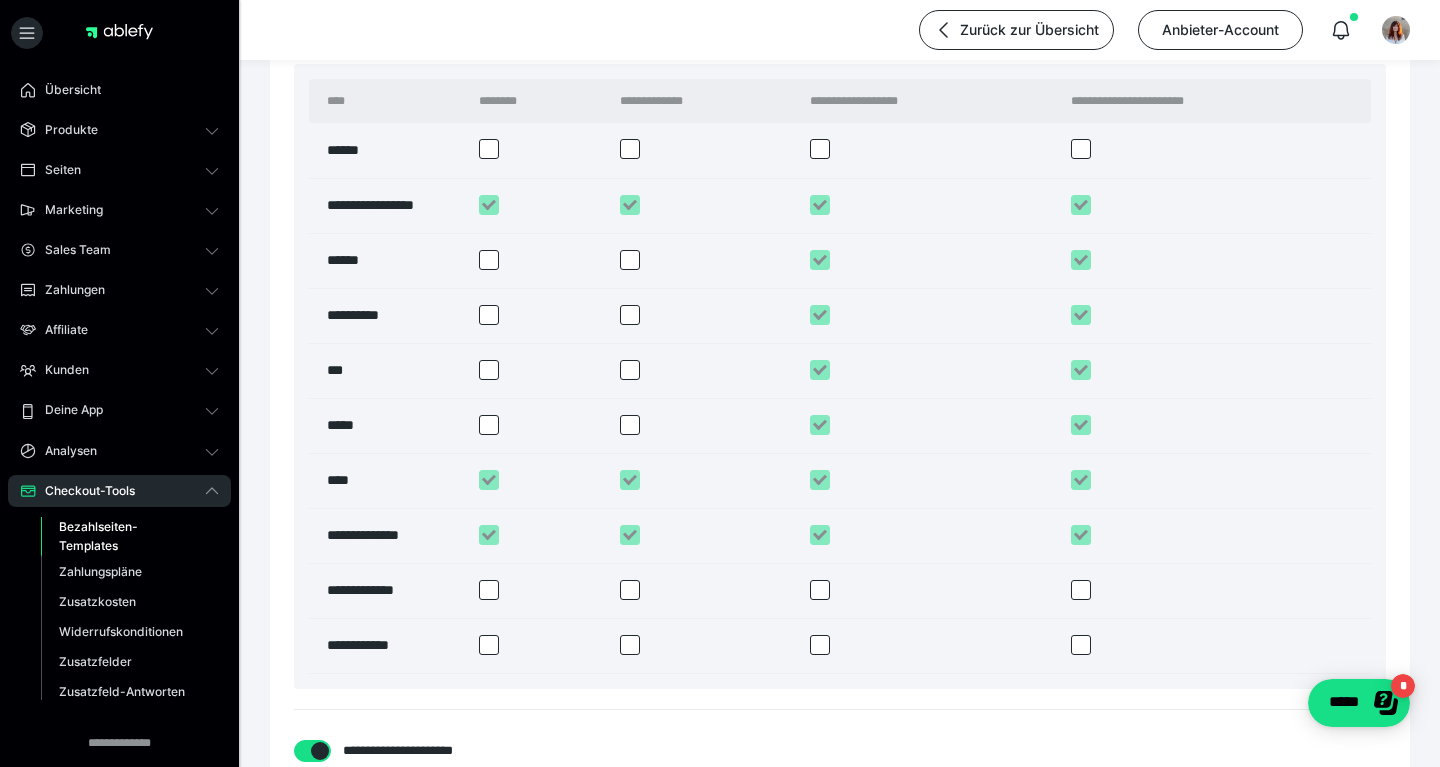click at bounding box center [489, 260] 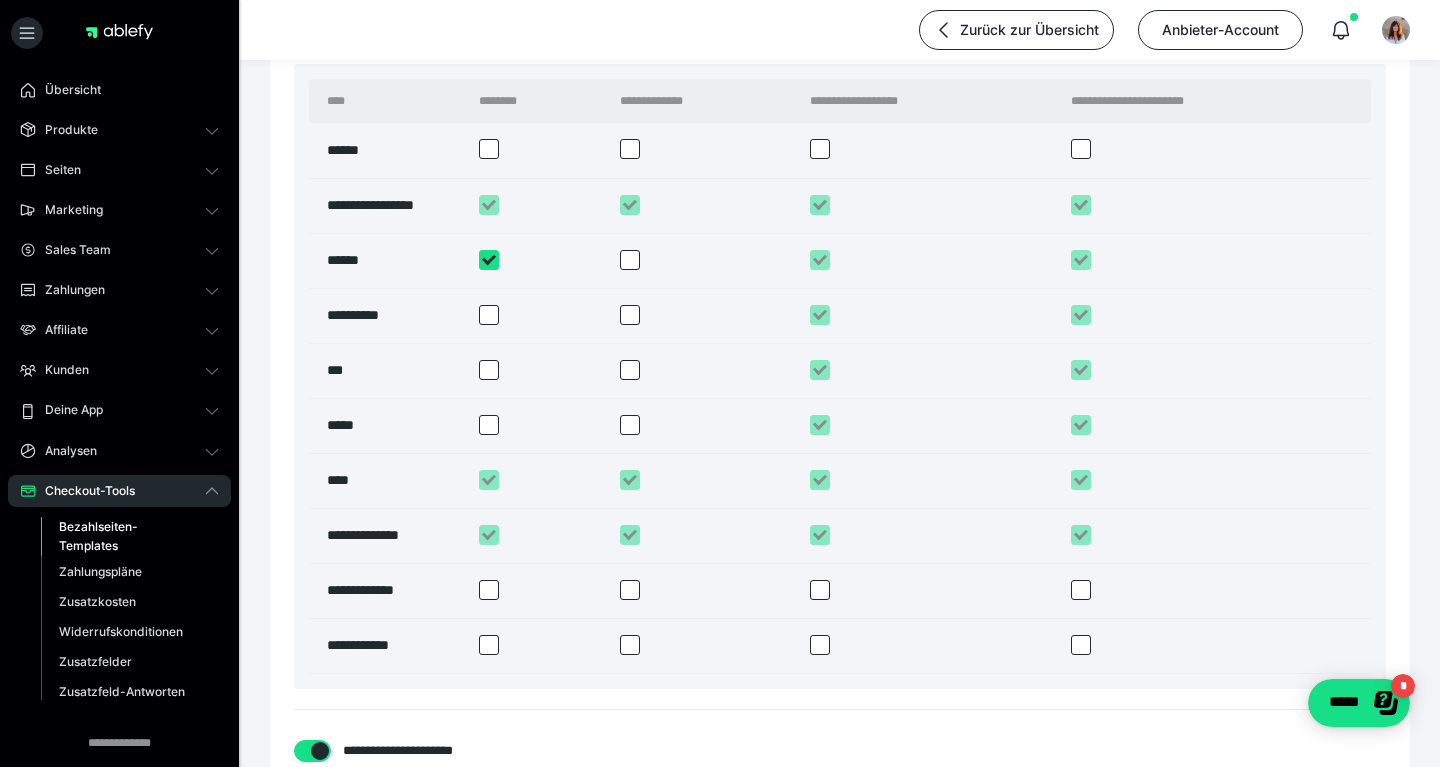 checkbox on "****" 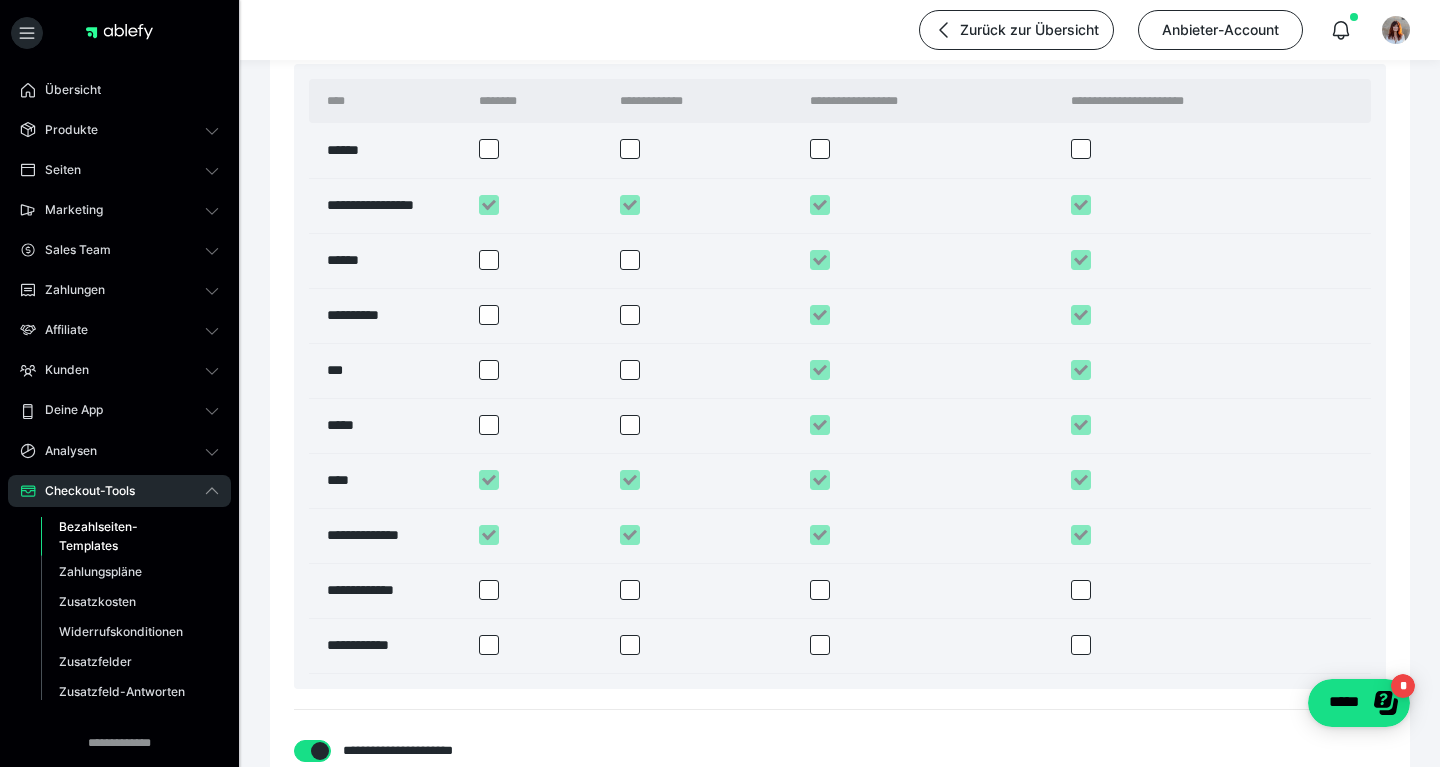 click at bounding box center (630, 260) 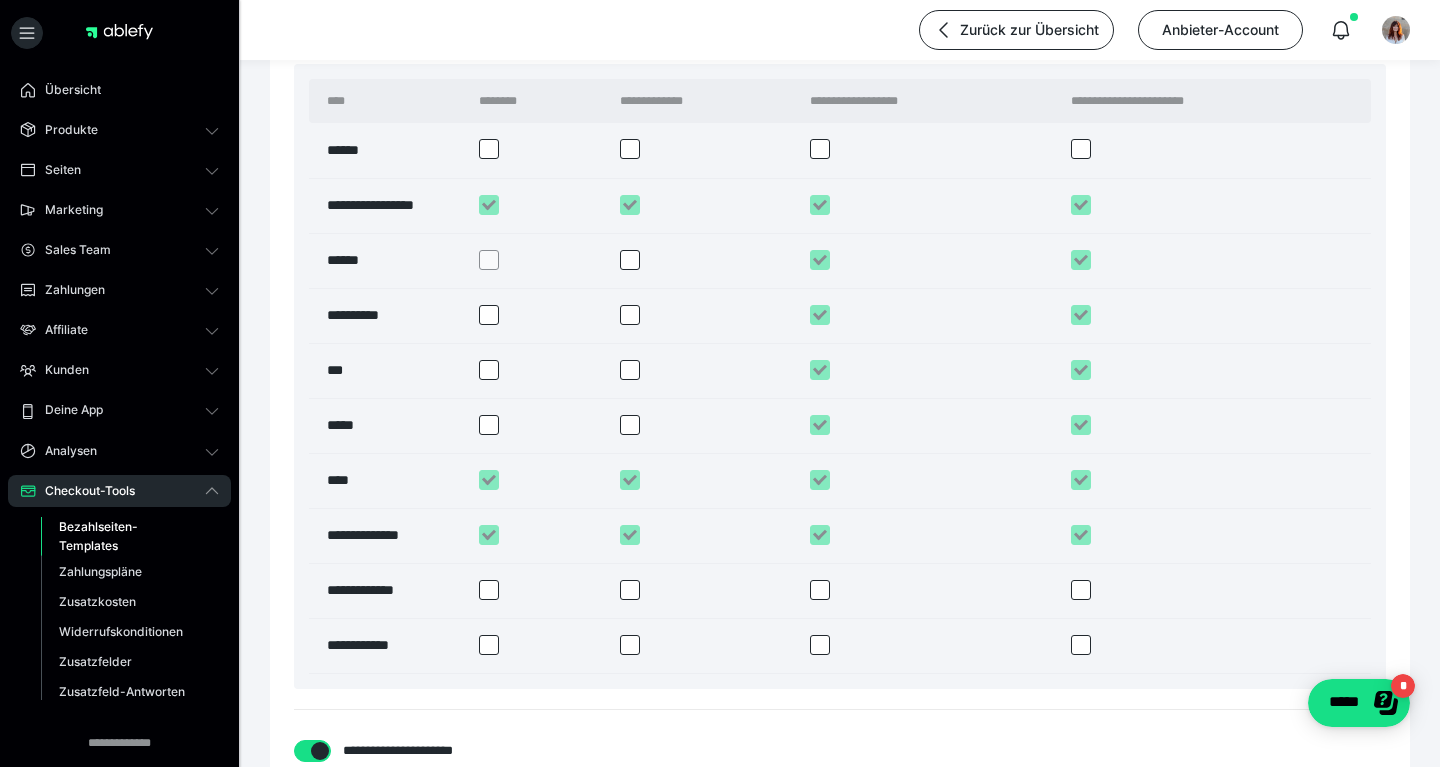 click at bounding box center (630, 260) 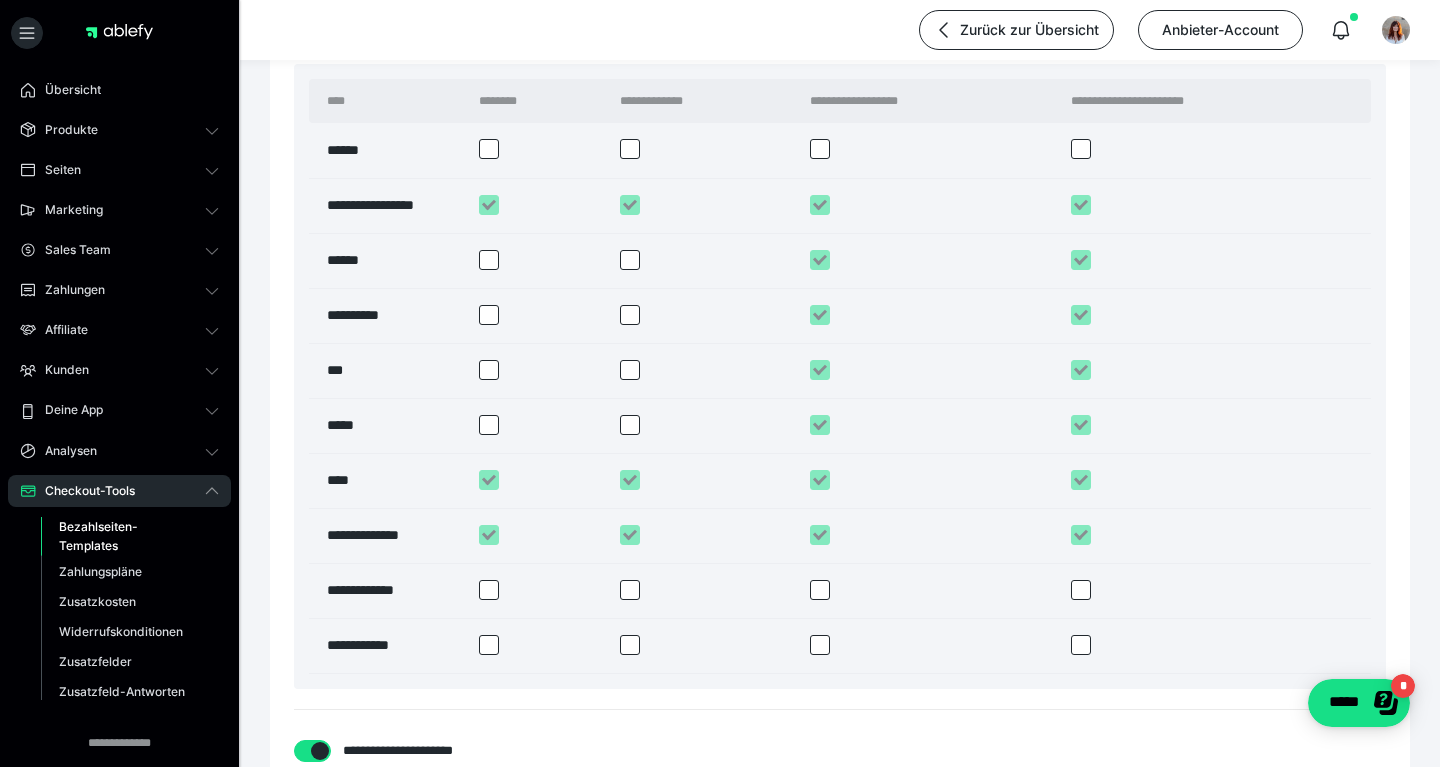 click at bounding box center (489, 260) 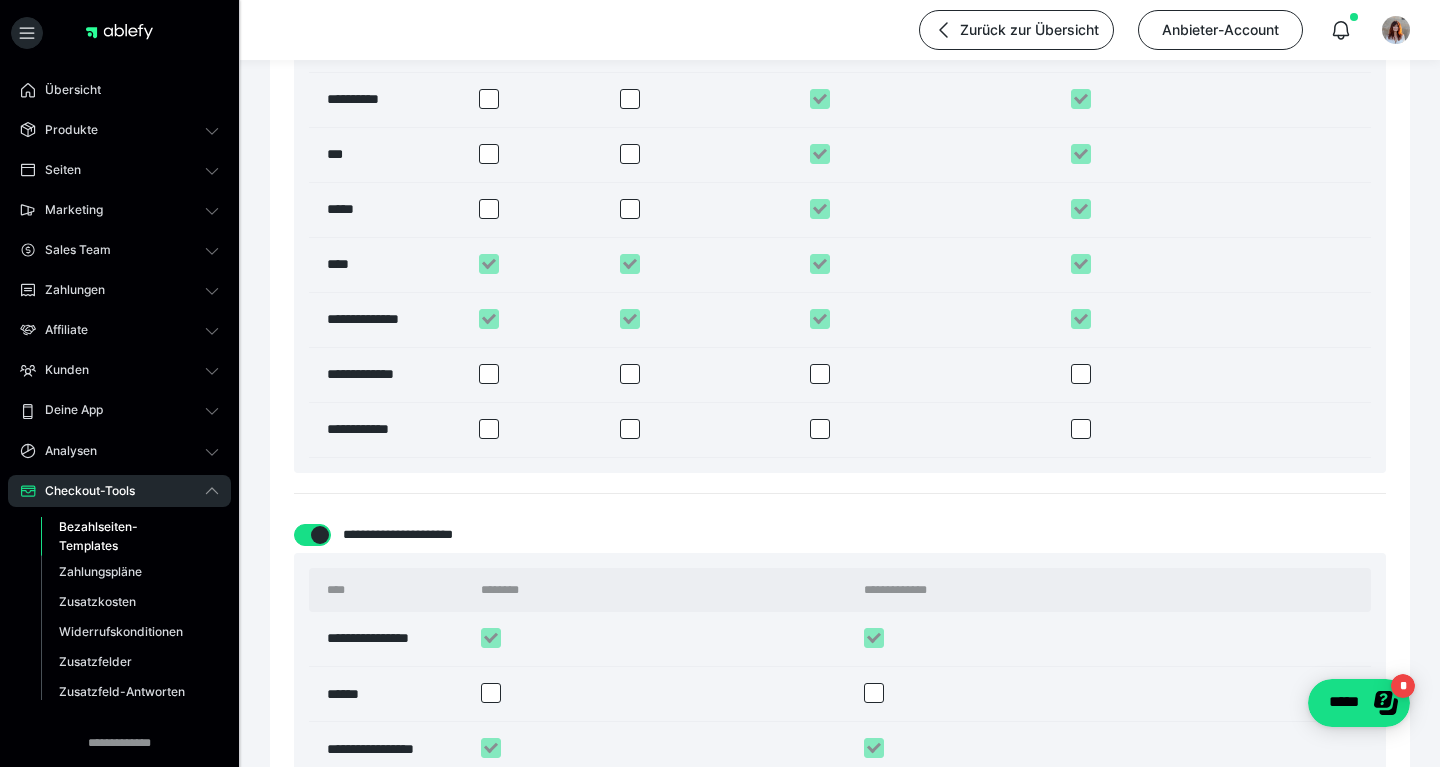 scroll, scrollTop: 2052, scrollLeft: 0, axis: vertical 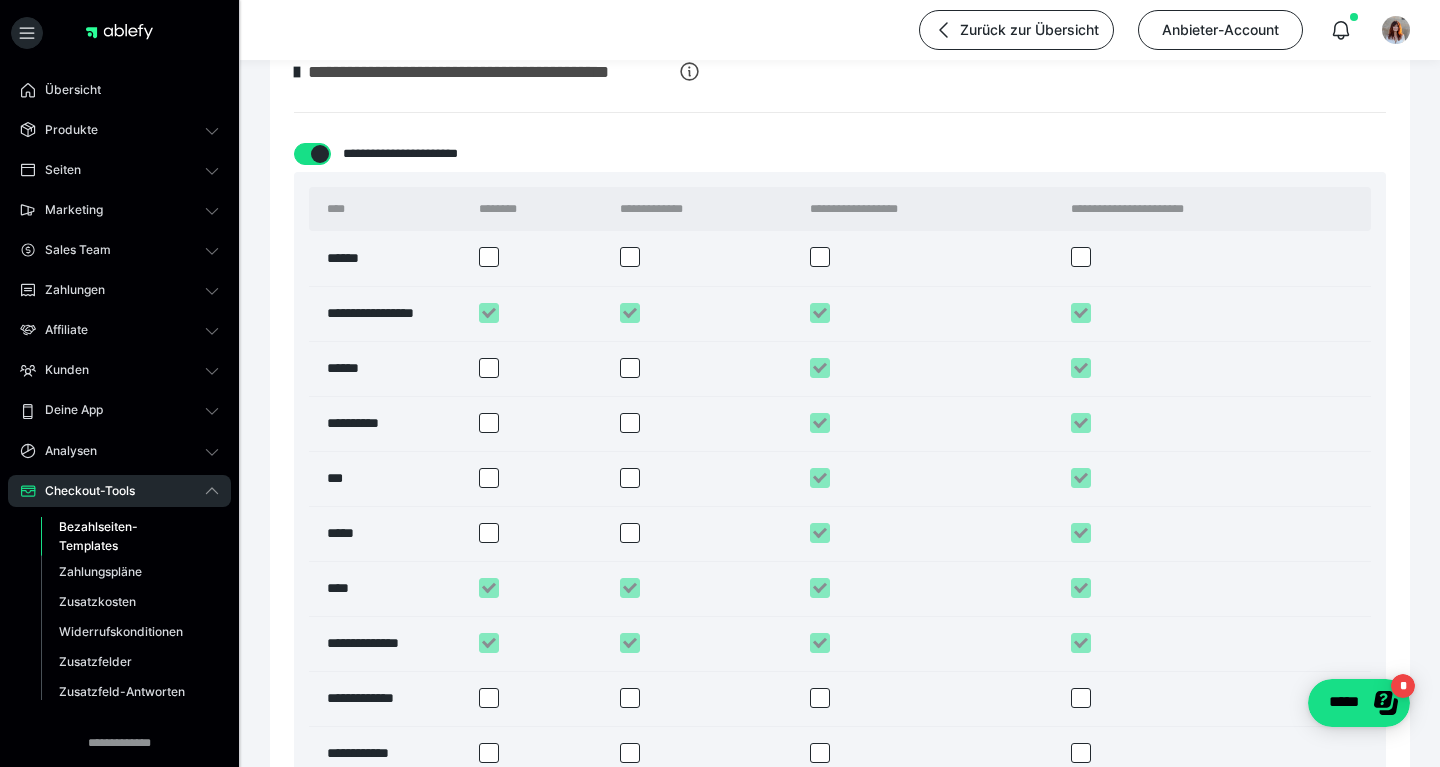 click at bounding box center (312, 154) 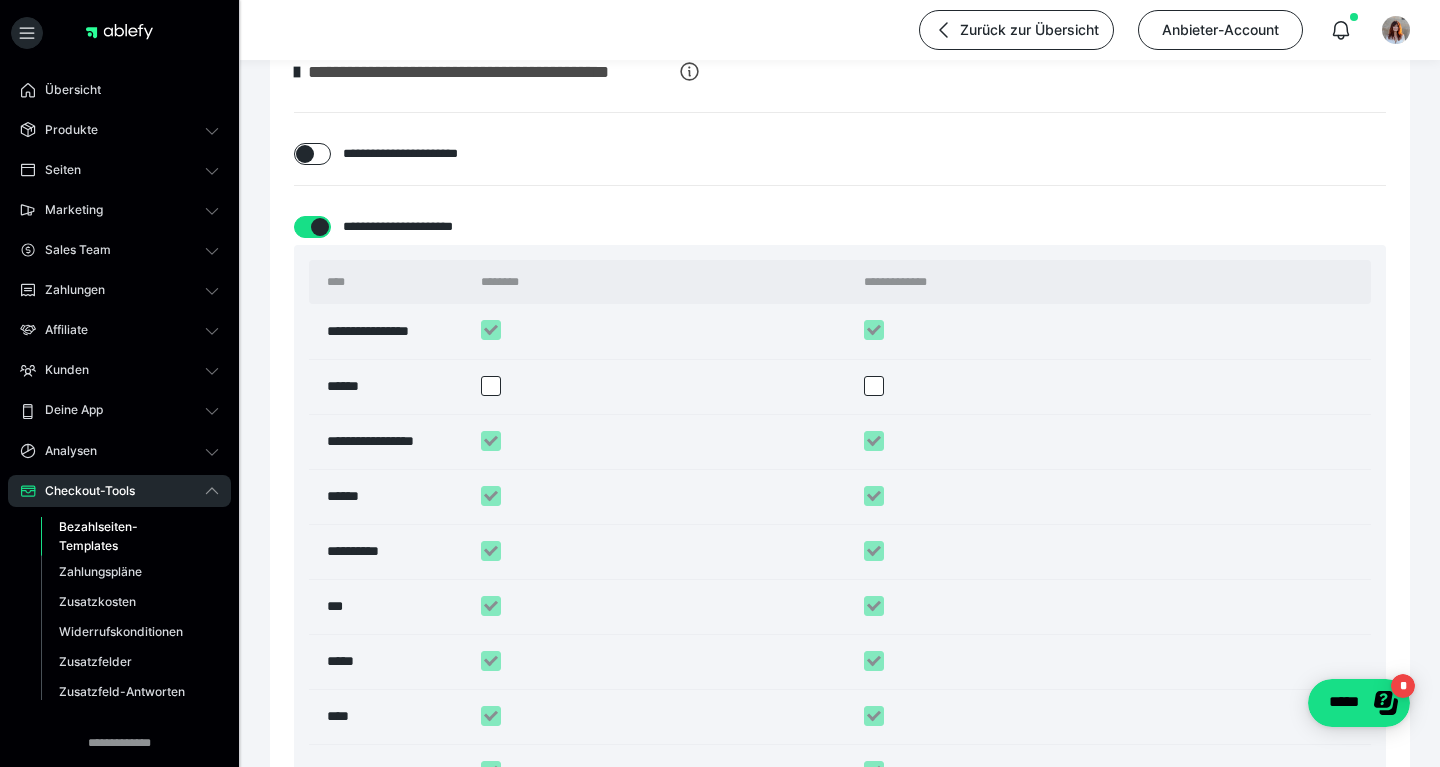 click at bounding box center [305, 154] 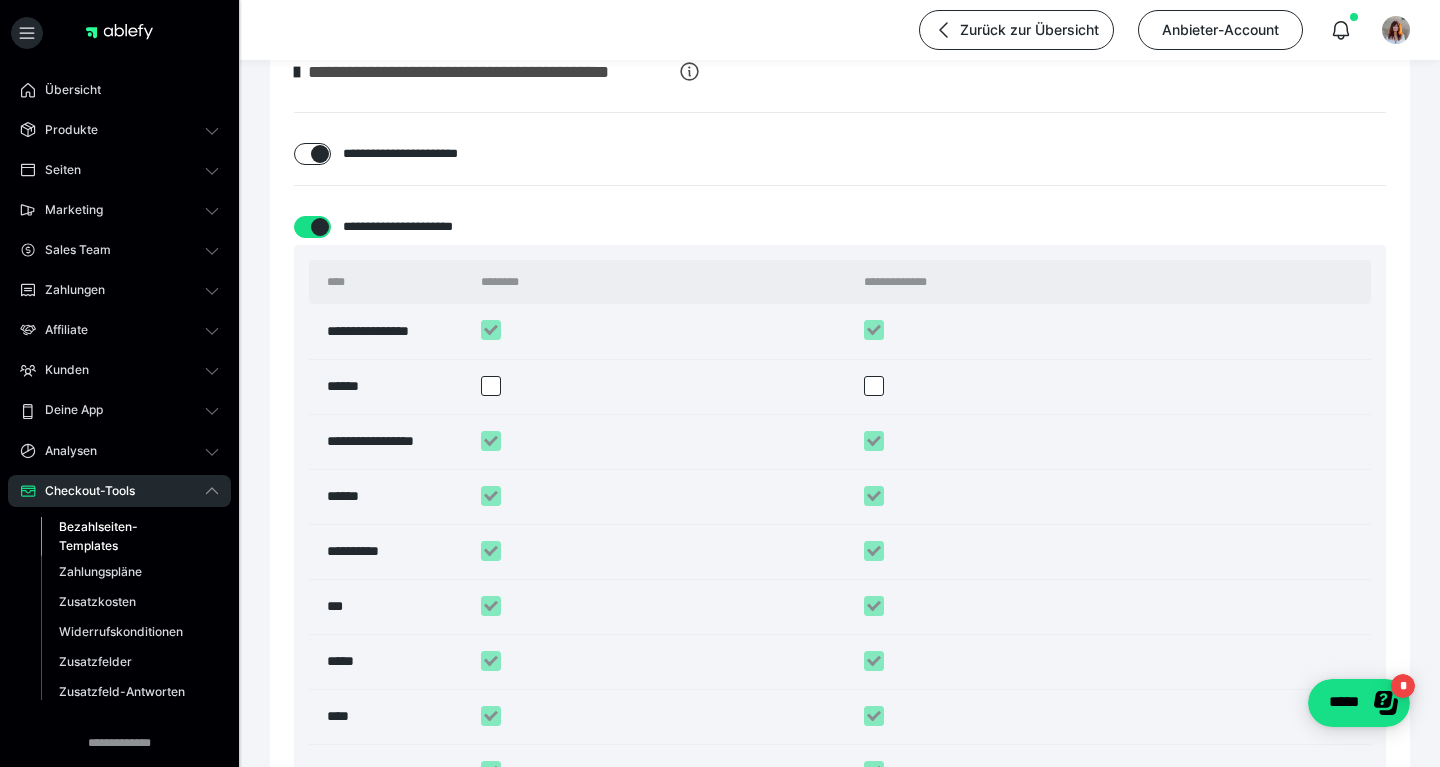 checkbox on "****" 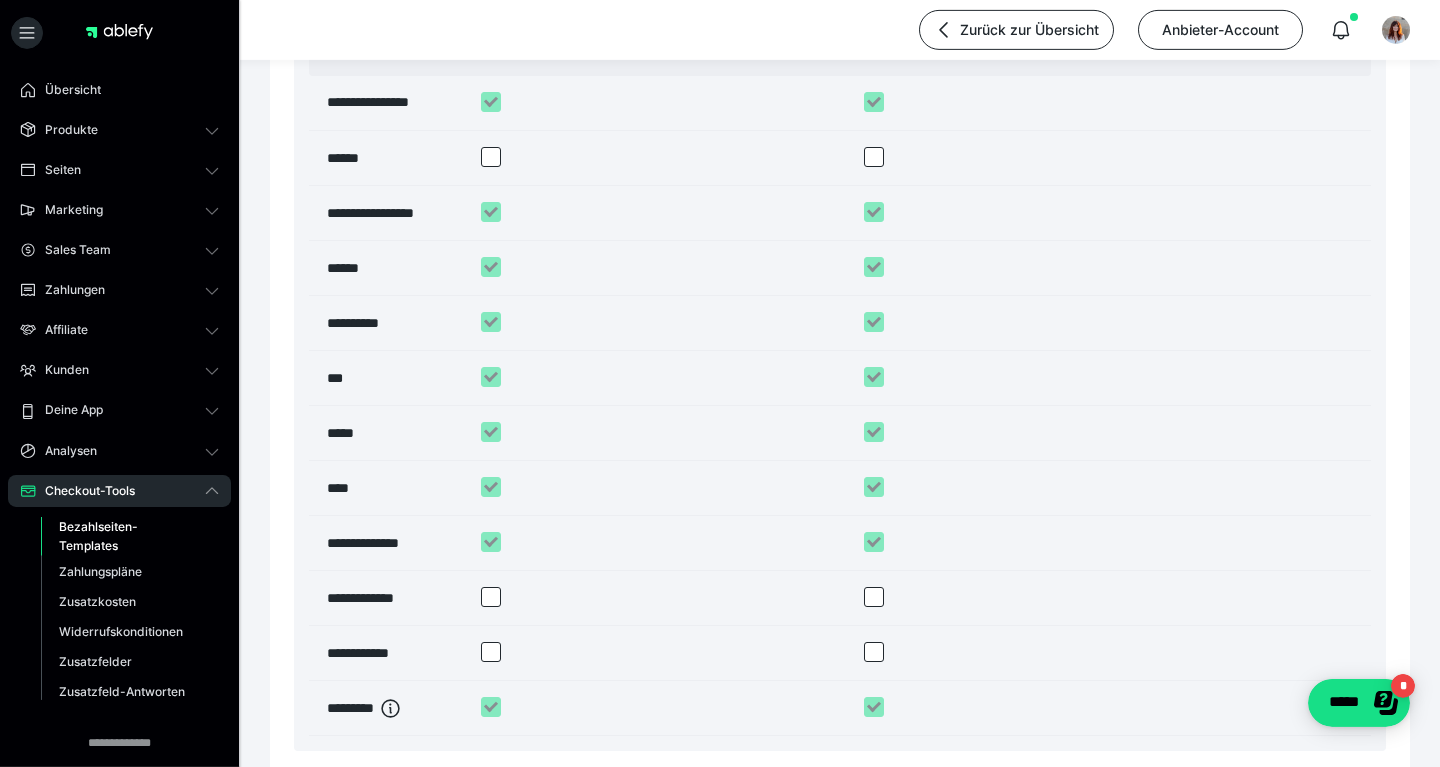 scroll, scrollTop: 2916, scrollLeft: 0, axis: vertical 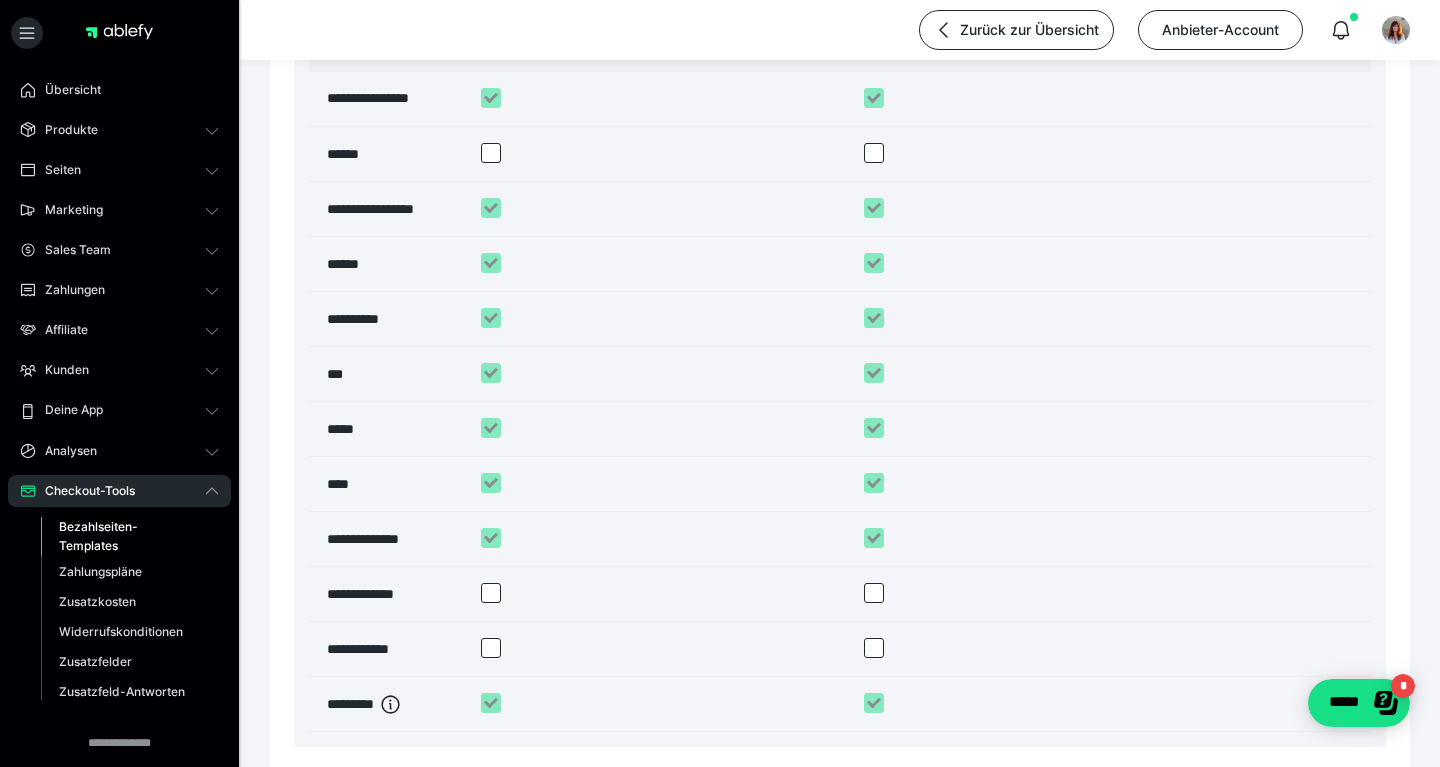 click at bounding box center [662, 264] 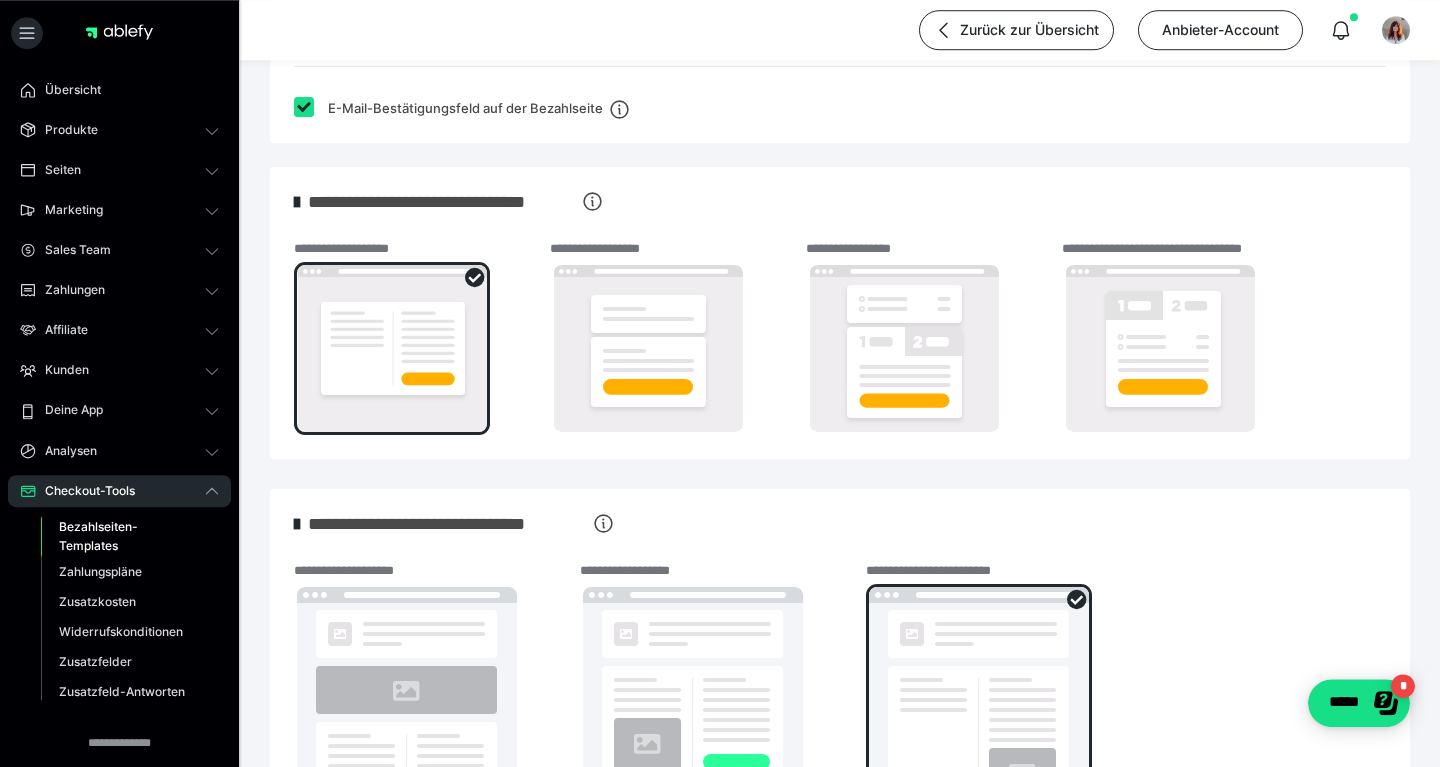scroll, scrollTop: 972, scrollLeft: 0, axis: vertical 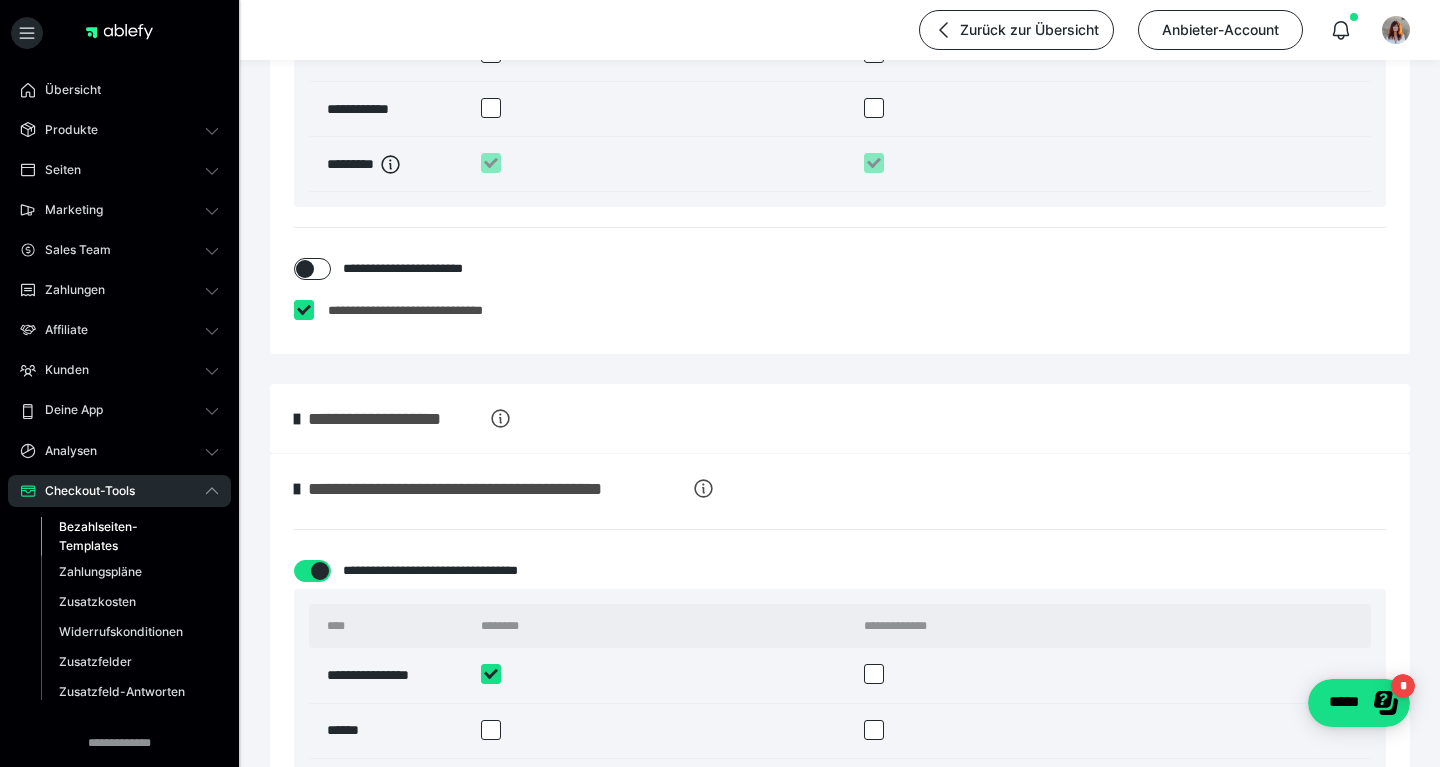 click at bounding box center (304, 310) 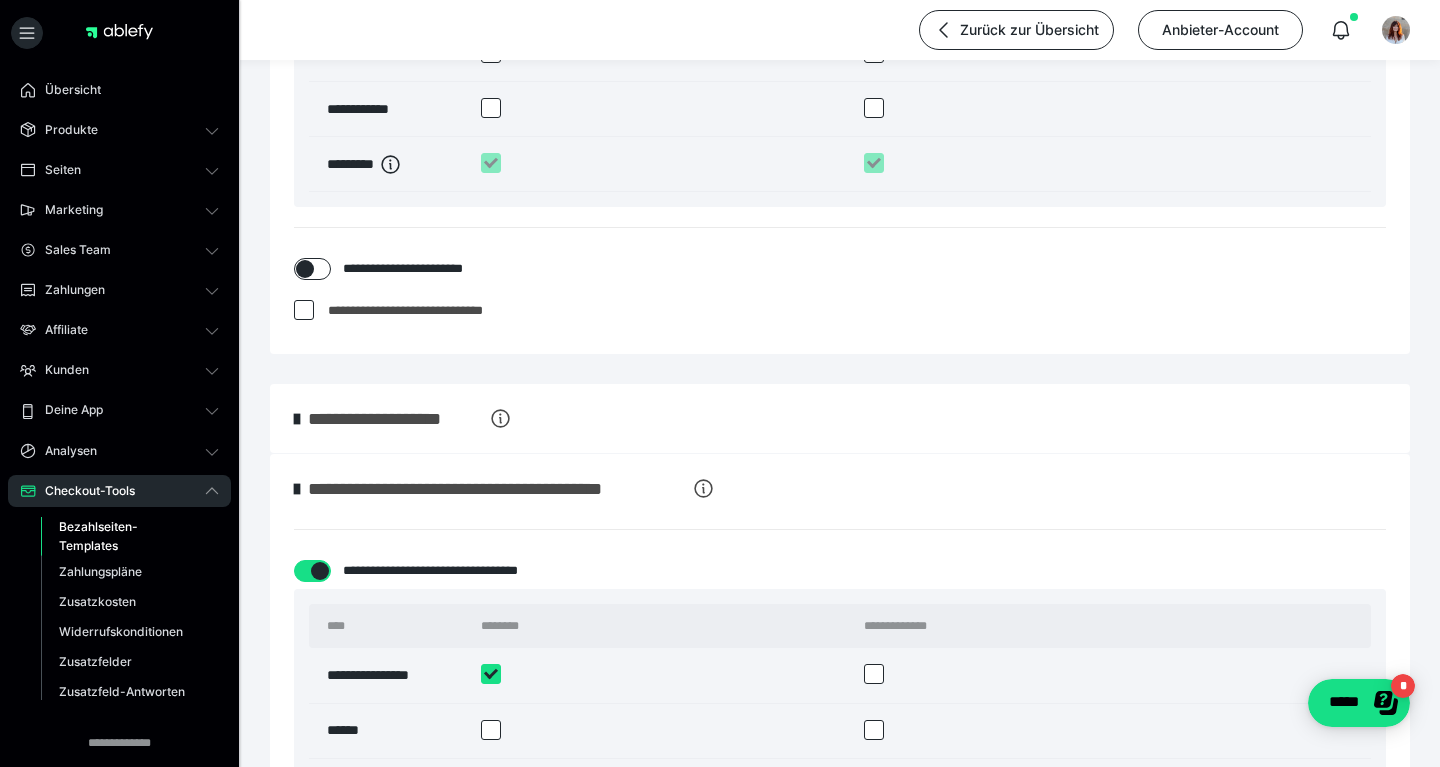 checkbox on "*****" 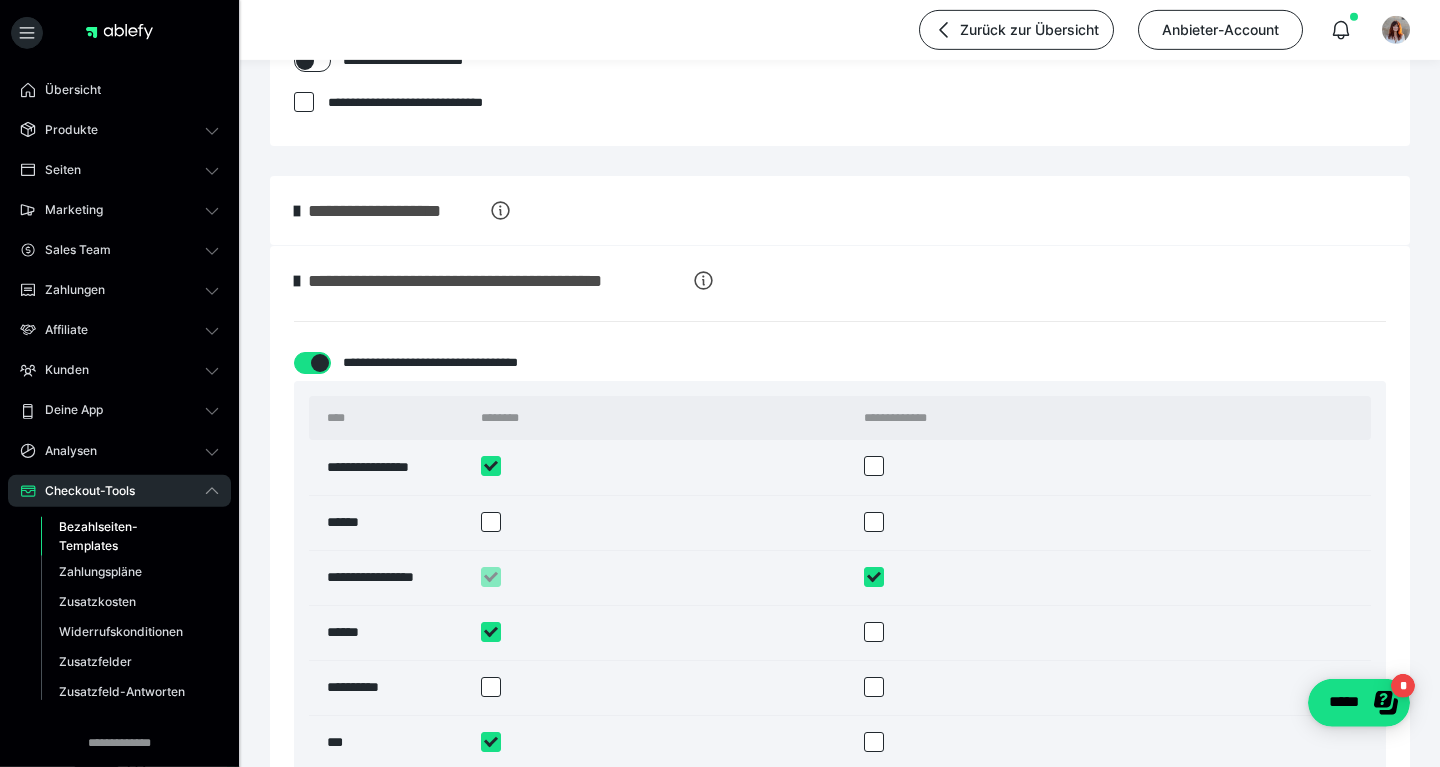 scroll, scrollTop: 3672, scrollLeft: 0, axis: vertical 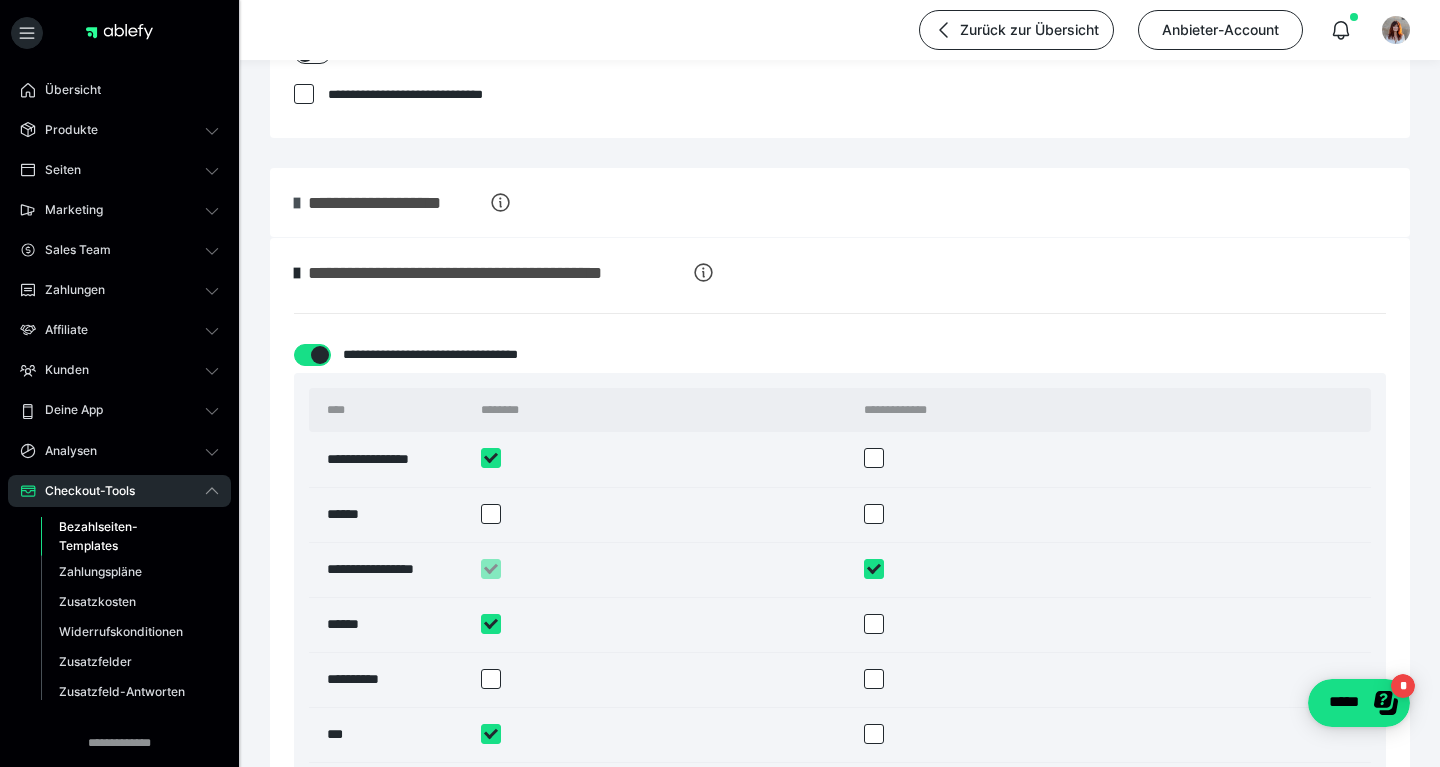 click at bounding box center (297, 203) 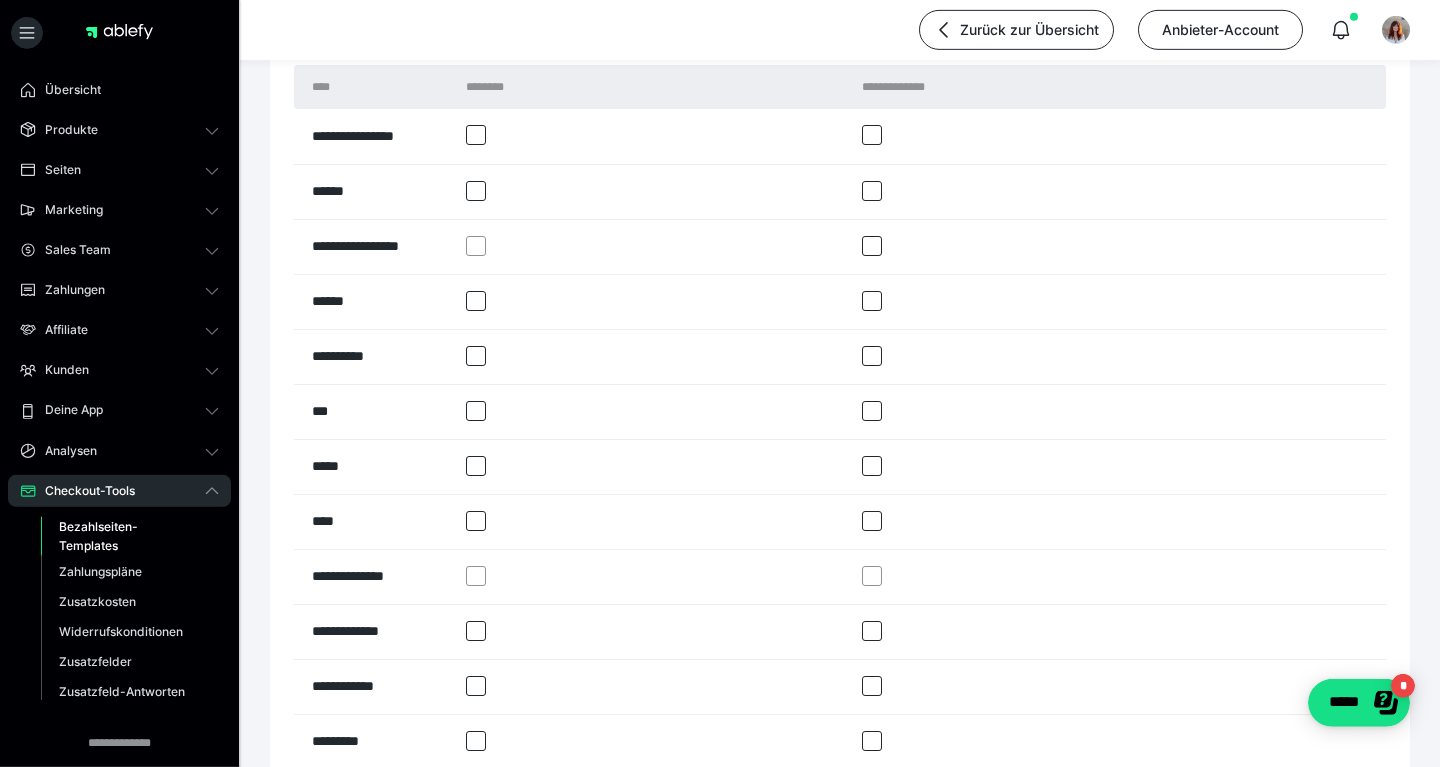 scroll, scrollTop: 3780, scrollLeft: 0, axis: vertical 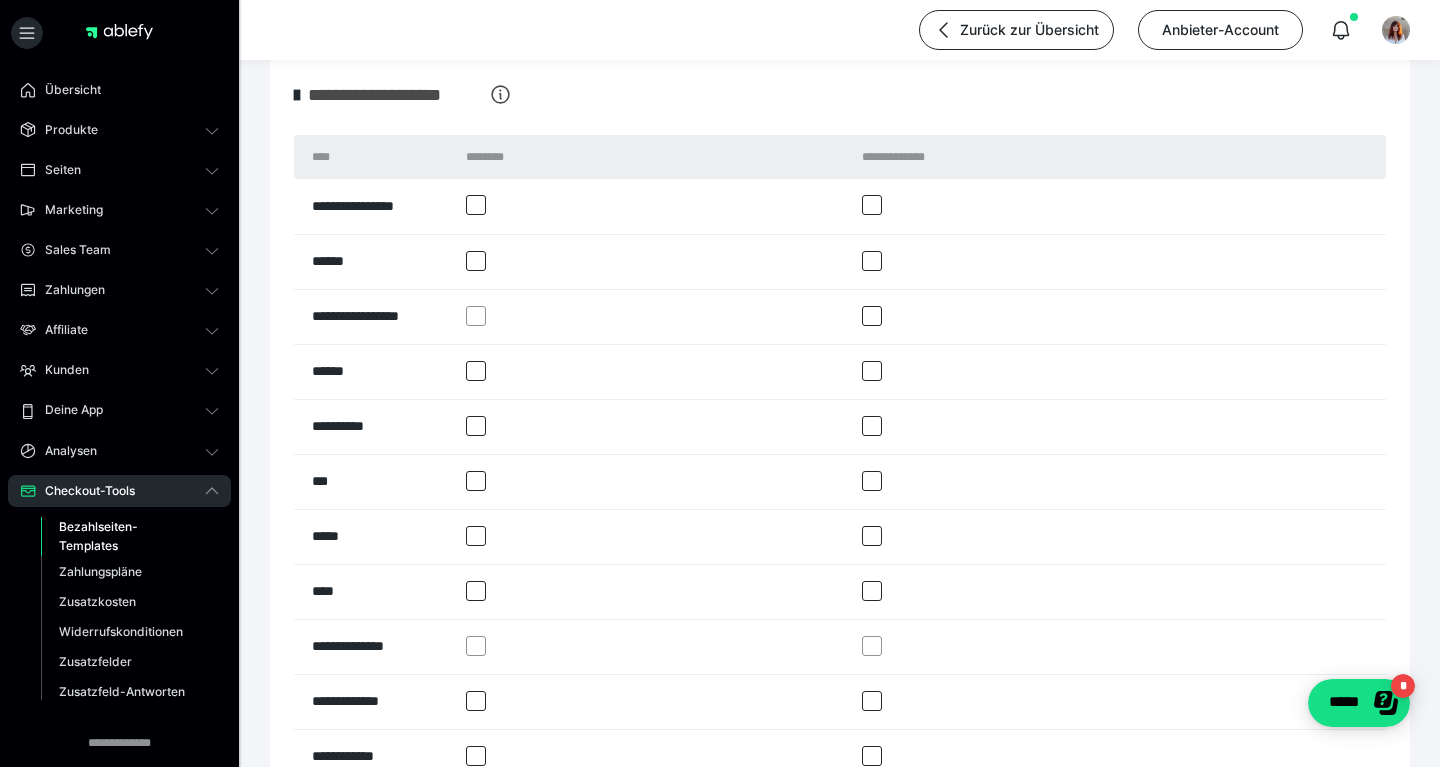 click on "**********" at bounding box center [840, 462] 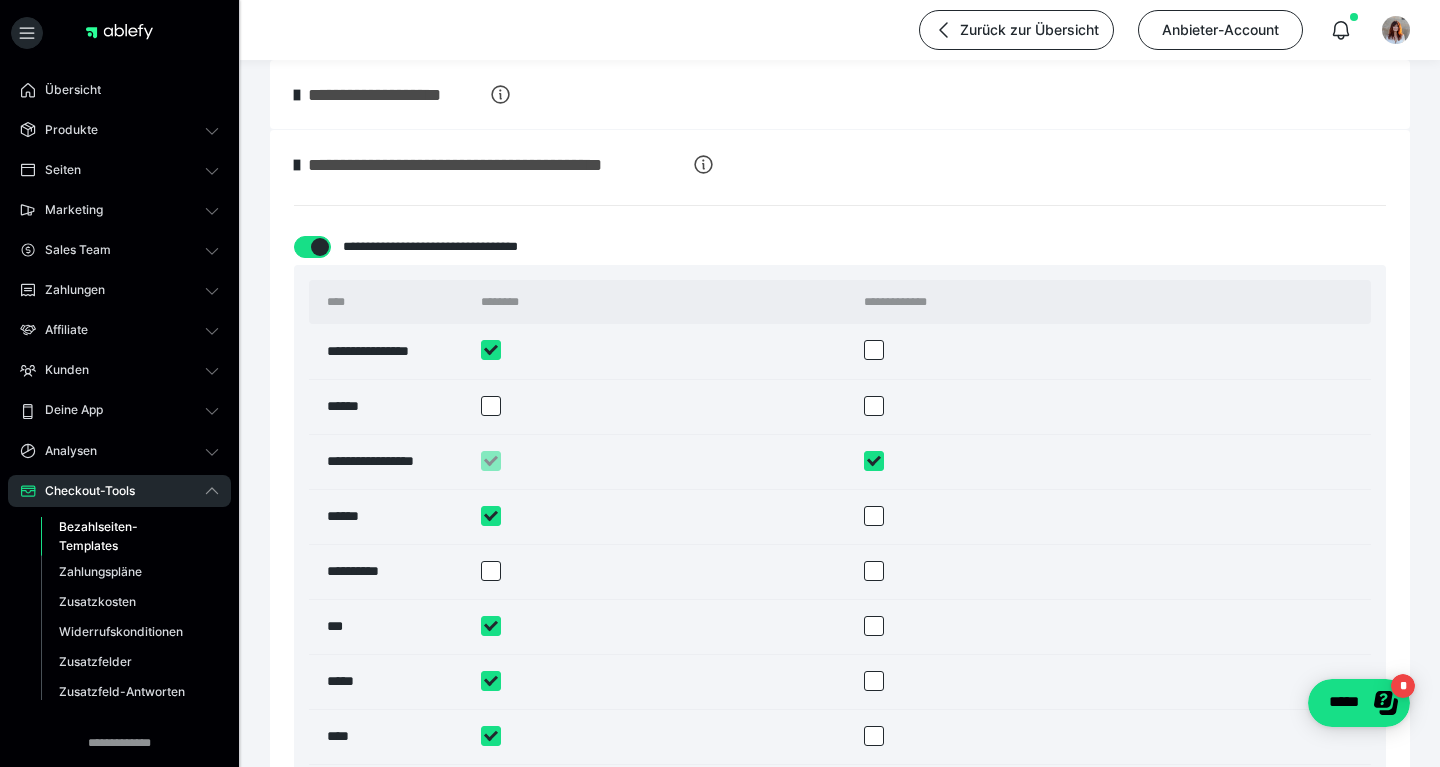 click at bounding box center [297, 165] 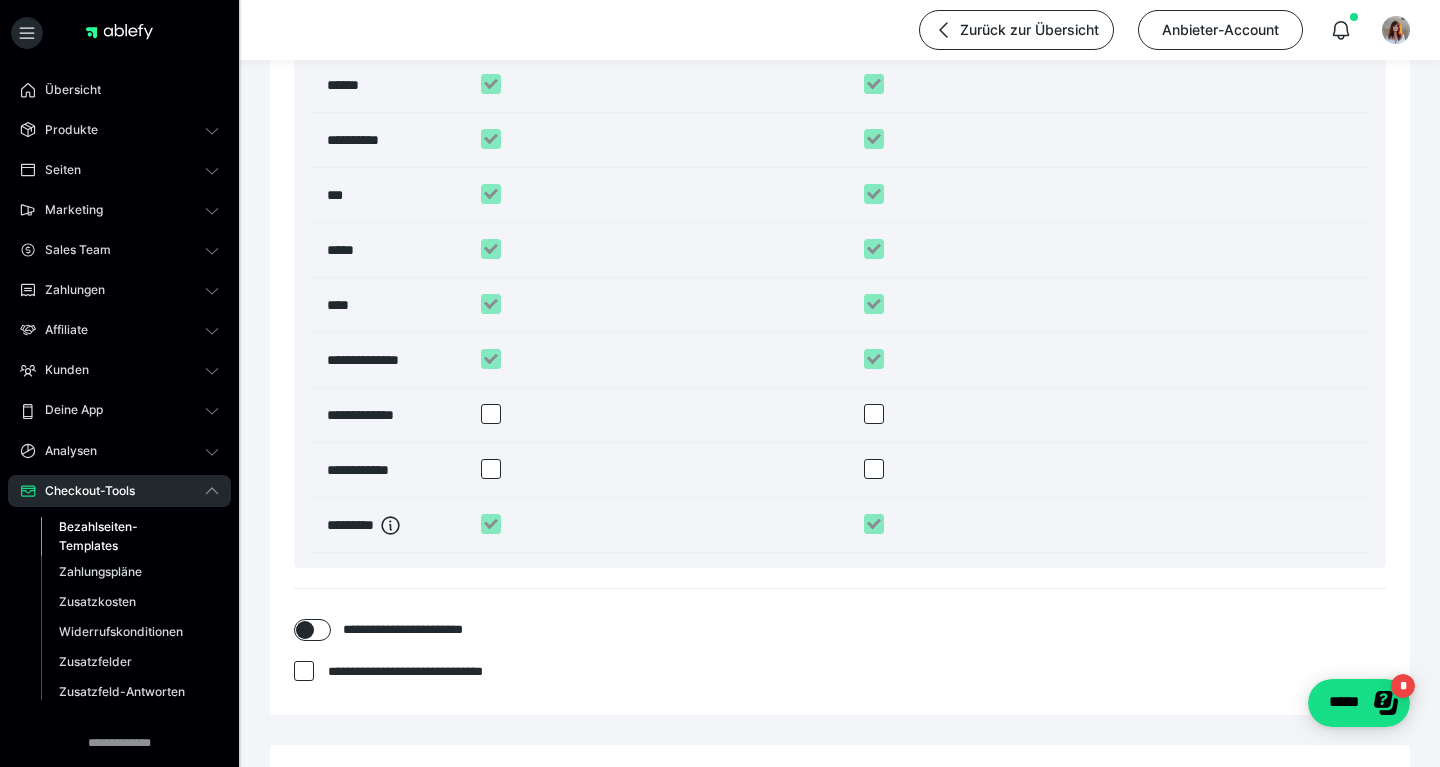 scroll, scrollTop: 3527, scrollLeft: 0, axis: vertical 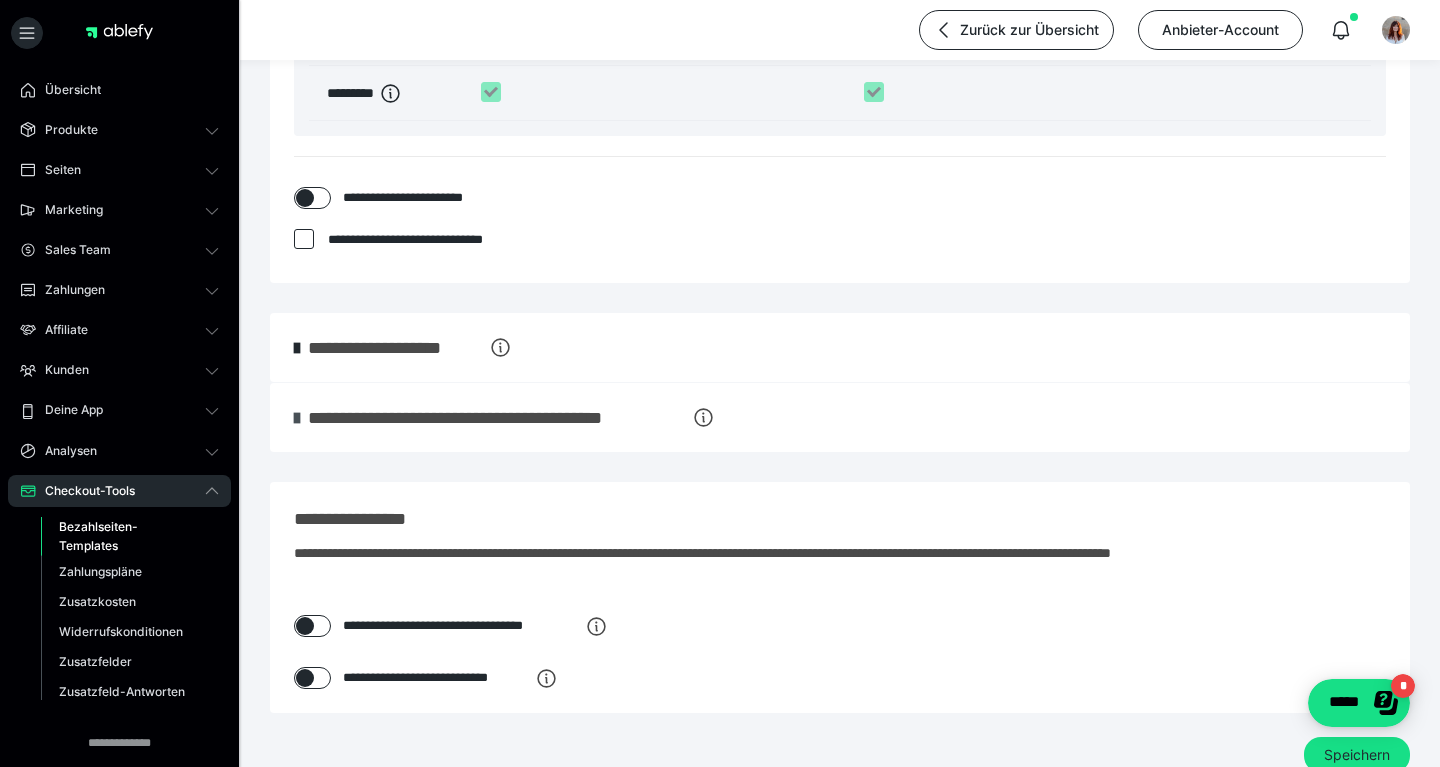 click at bounding box center [297, 418] 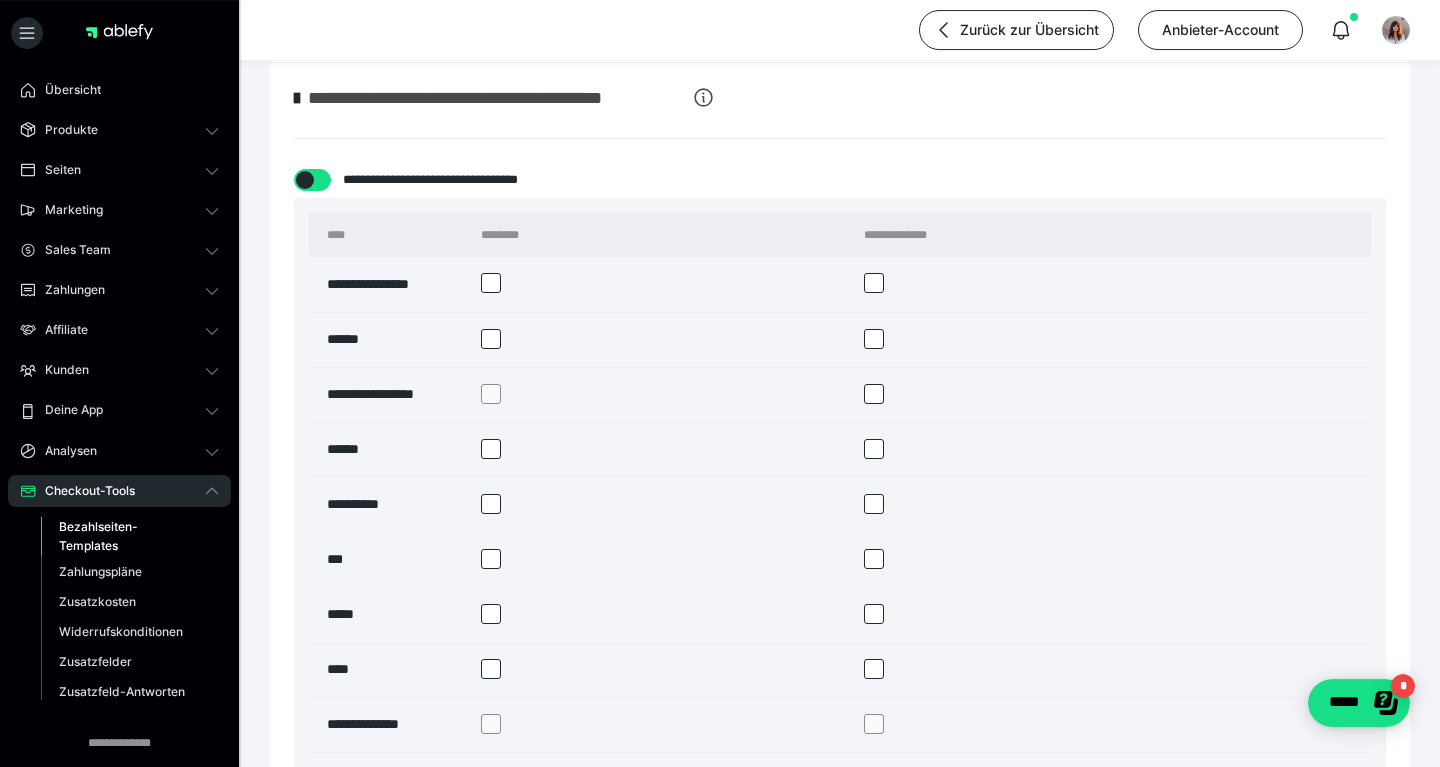 scroll, scrollTop: 3851, scrollLeft: 0, axis: vertical 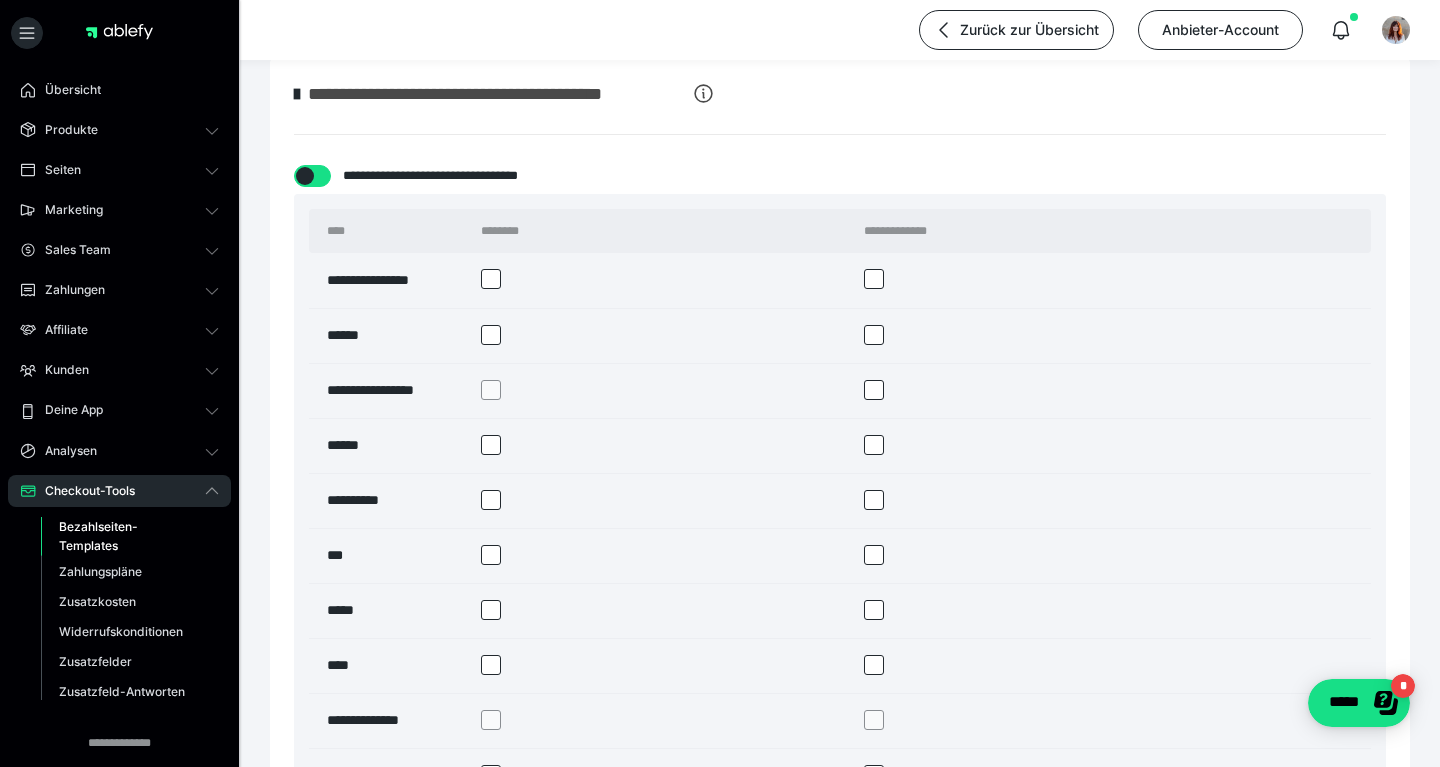 click at bounding box center (491, 279) 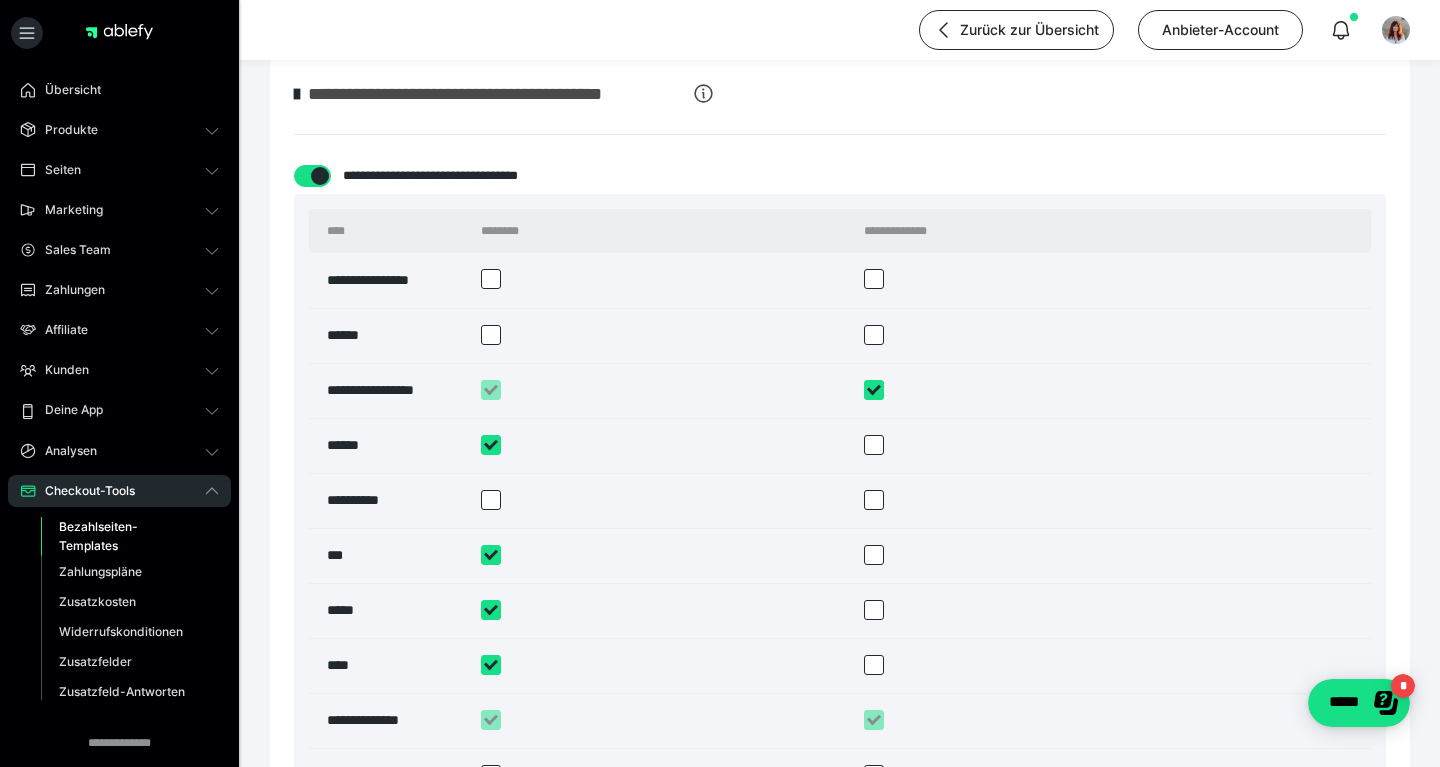 checkbox on "*****" 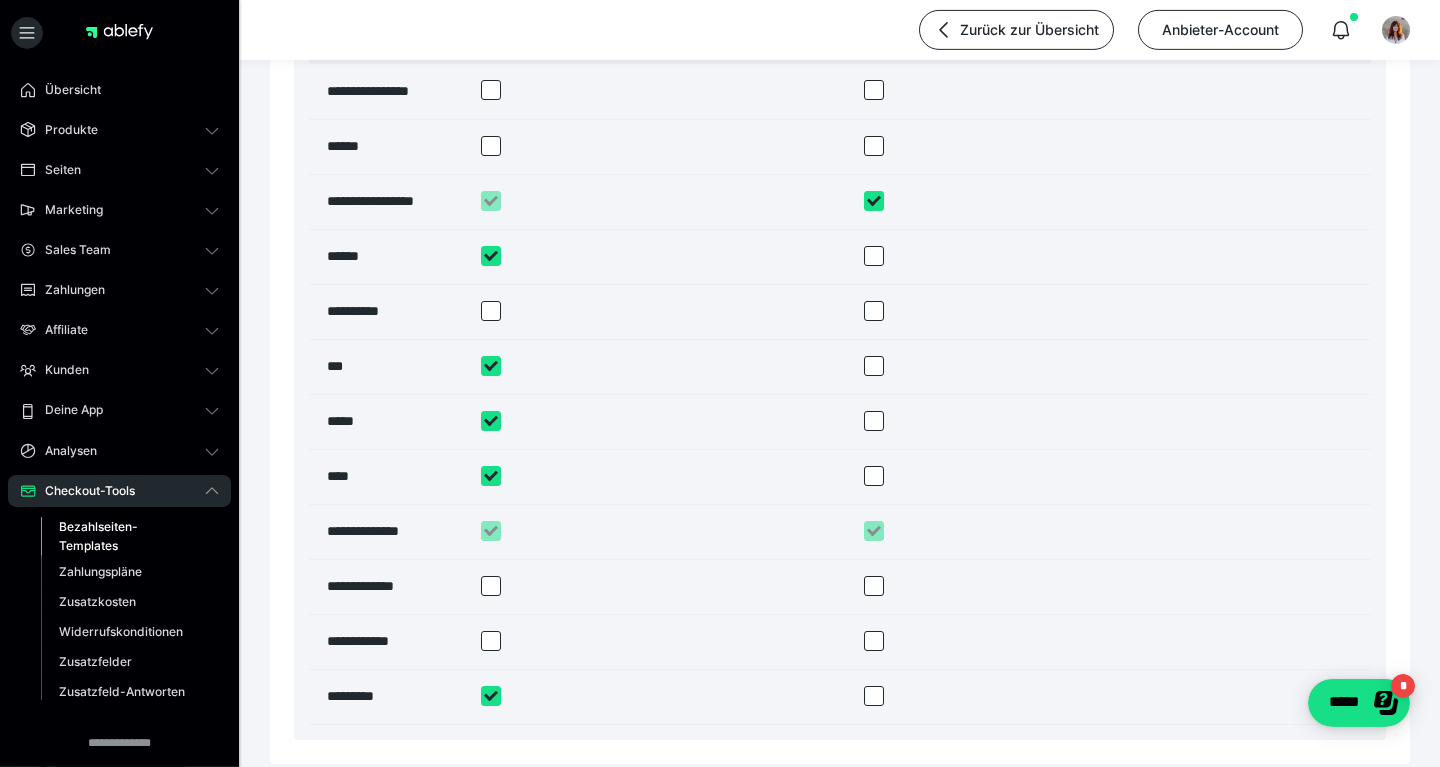 scroll, scrollTop: 4067, scrollLeft: 0, axis: vertical 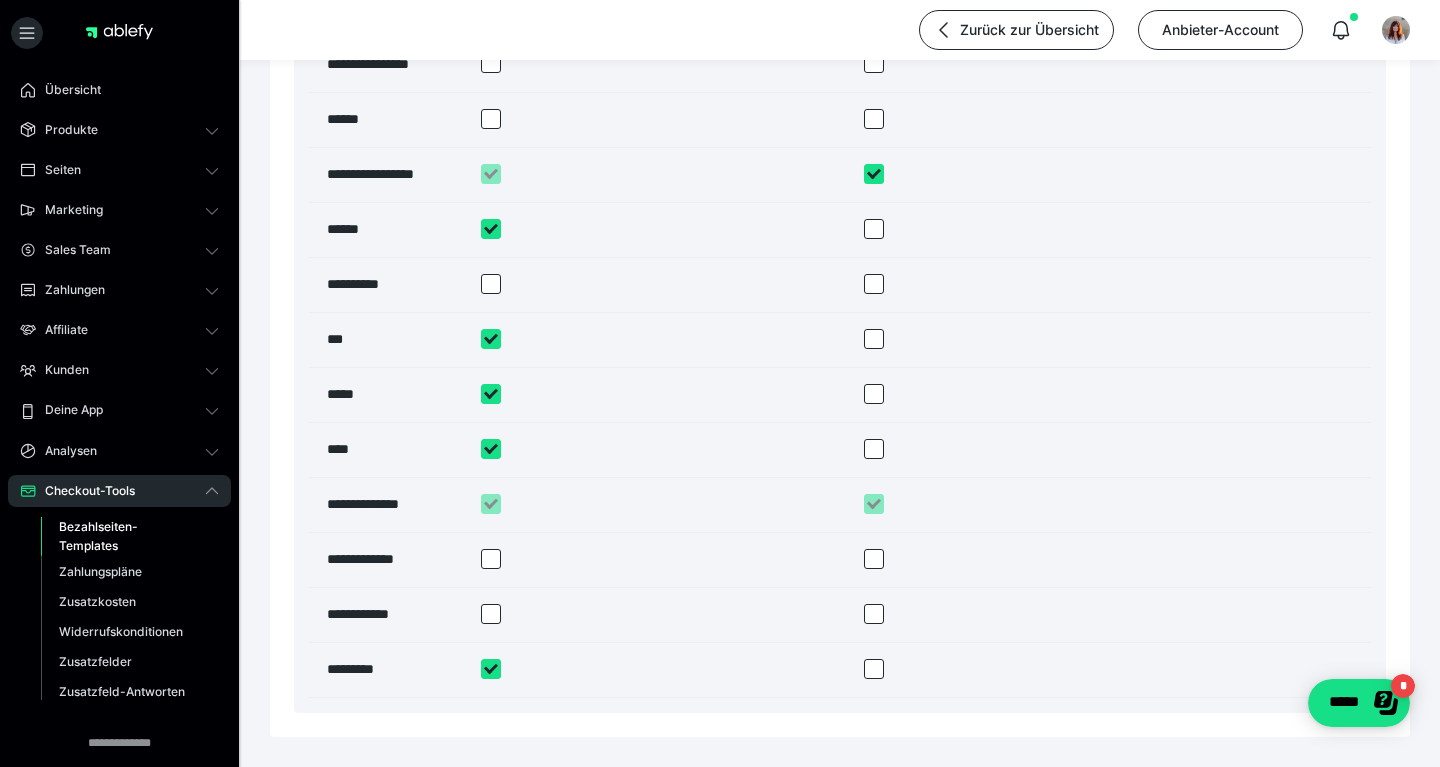 click at bounding box center [491, 229] 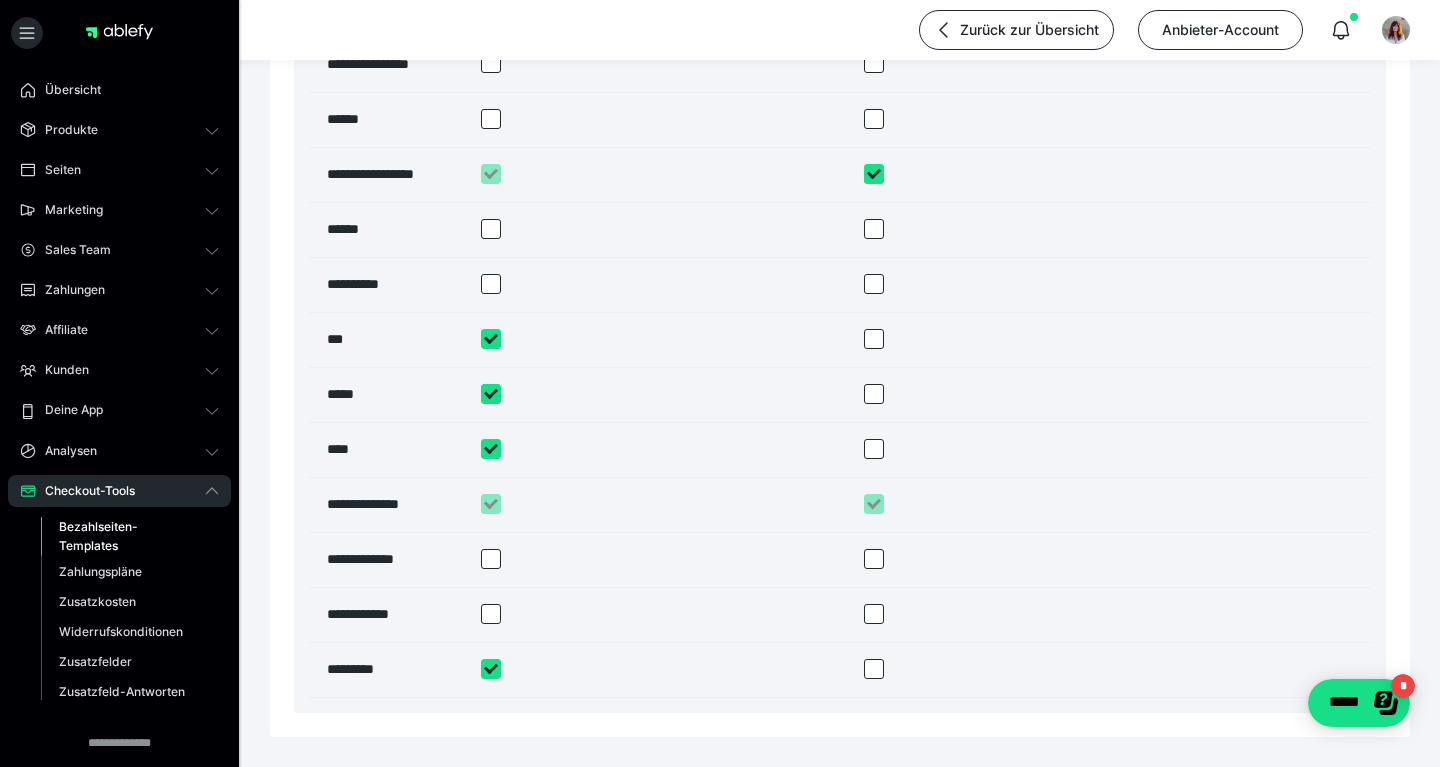 checkbox on "*****" 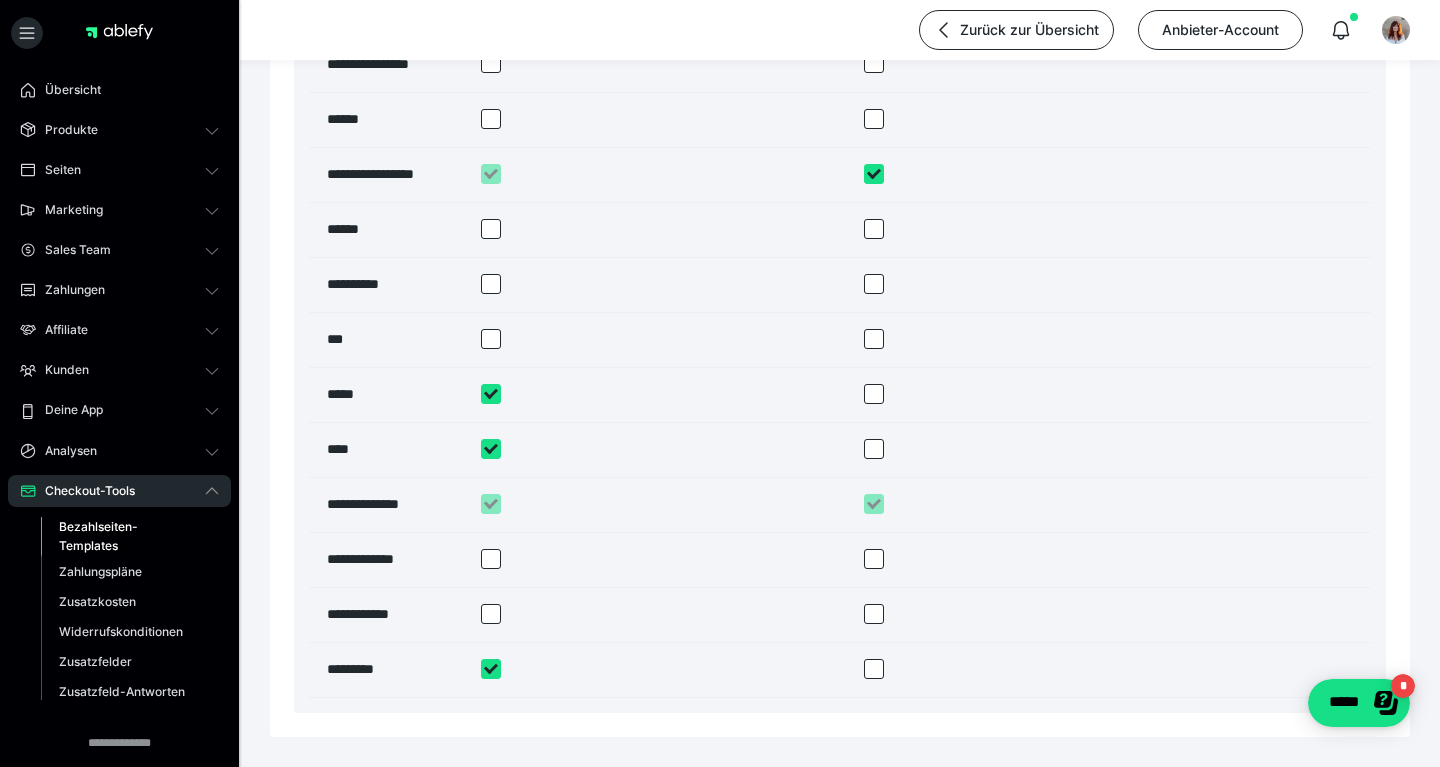 checkbox on "*****" 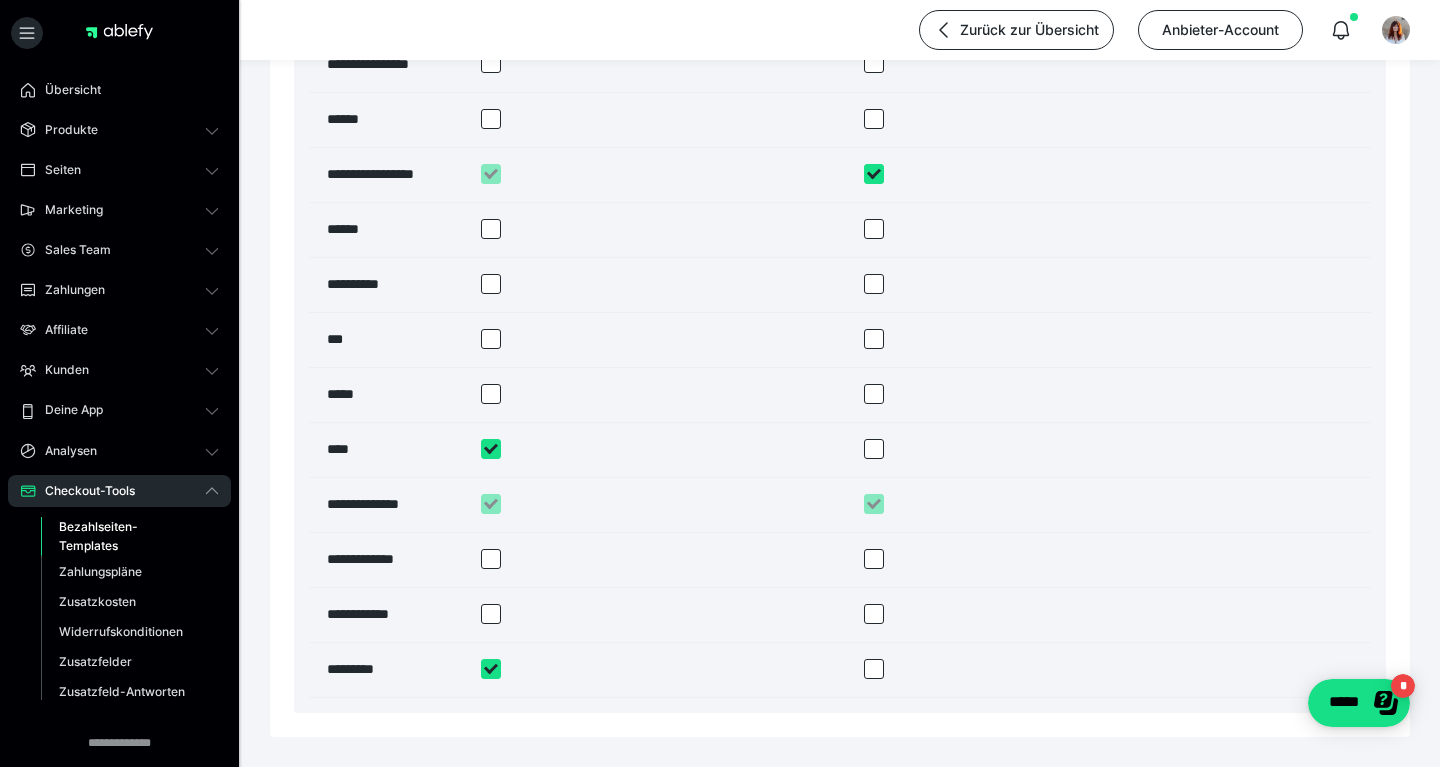 checkbox on "*****" 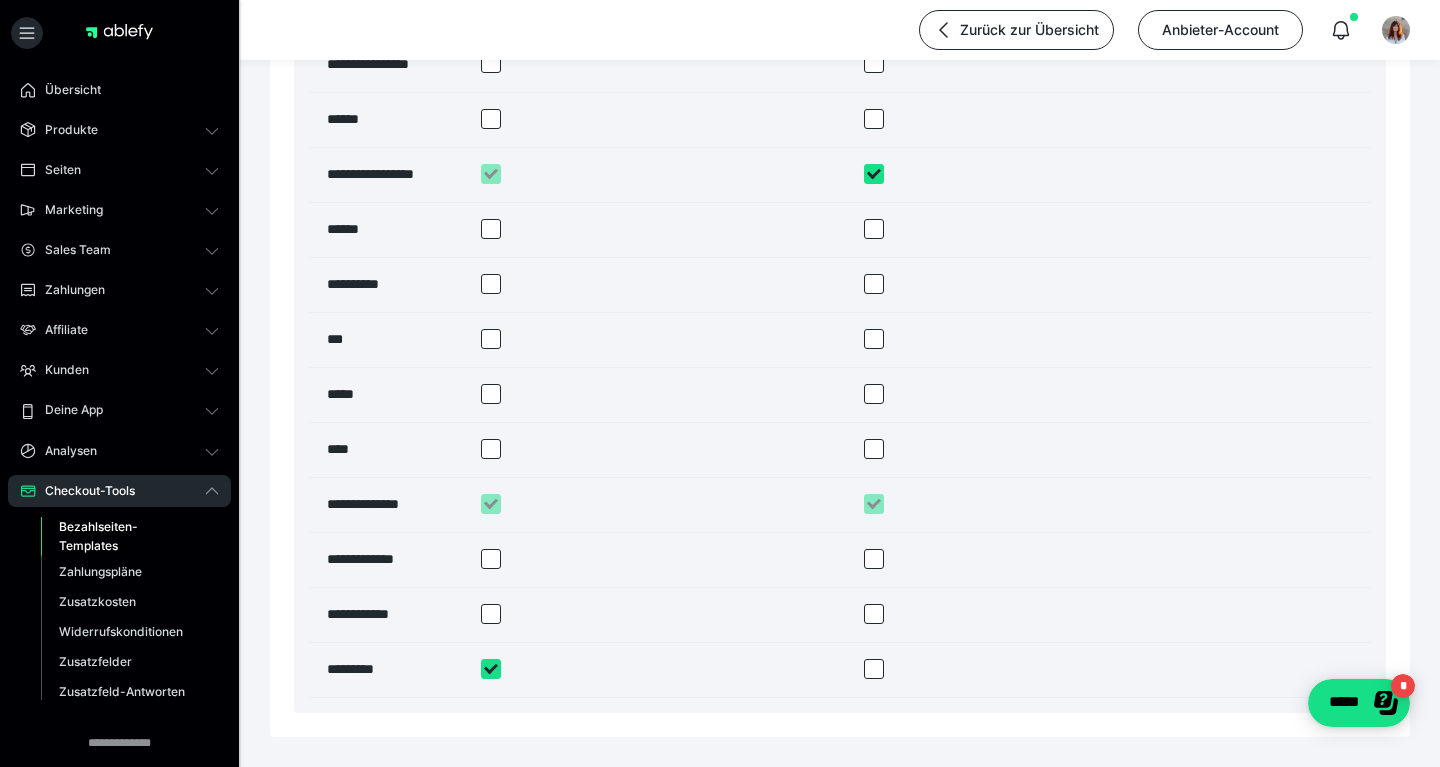 checkbox on "*****" 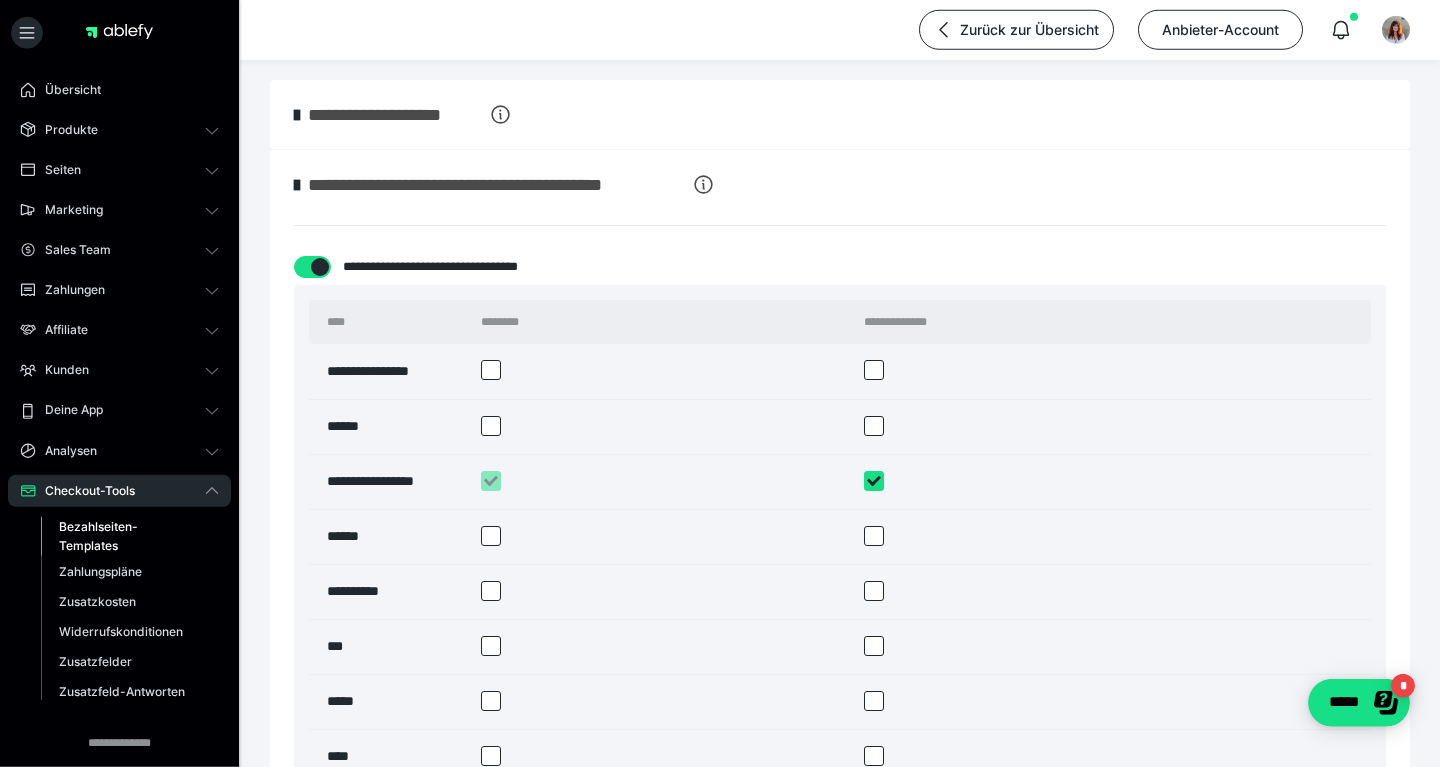 scroll, scrollTop: 3743, scrollLeft: 0, axis: vertical 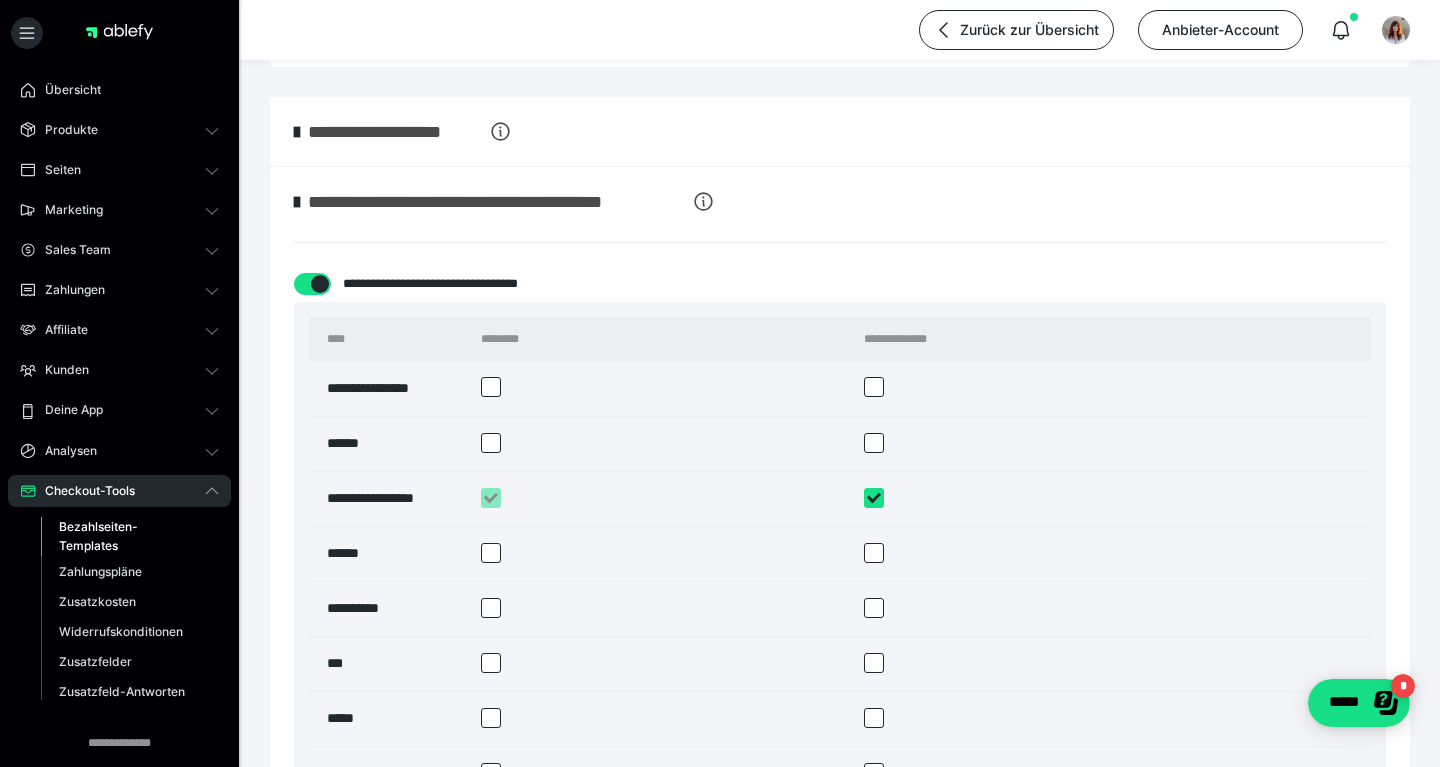 click at bounding box center [874, 498] 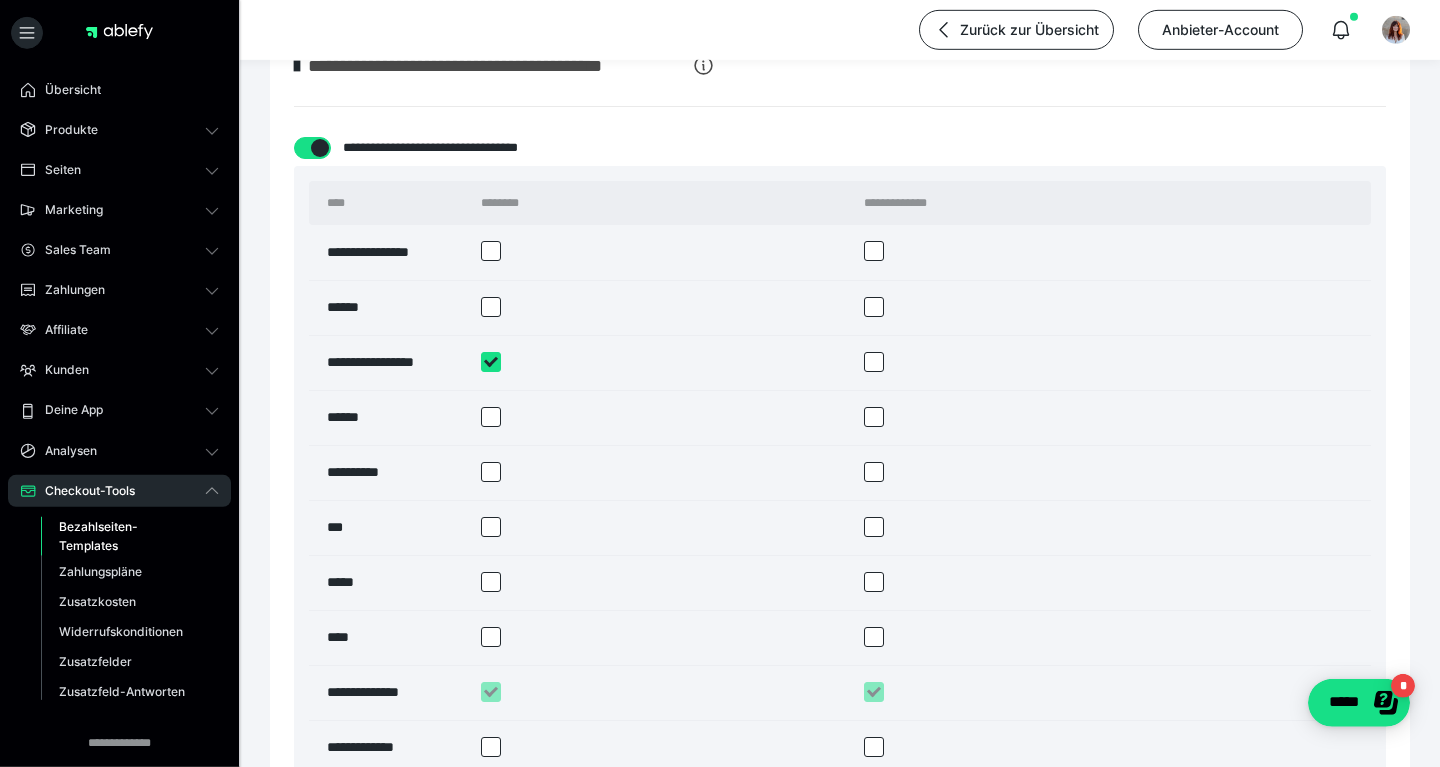 scroll, scrollTop: 3851, scrollLeft: 0, axis: vertical 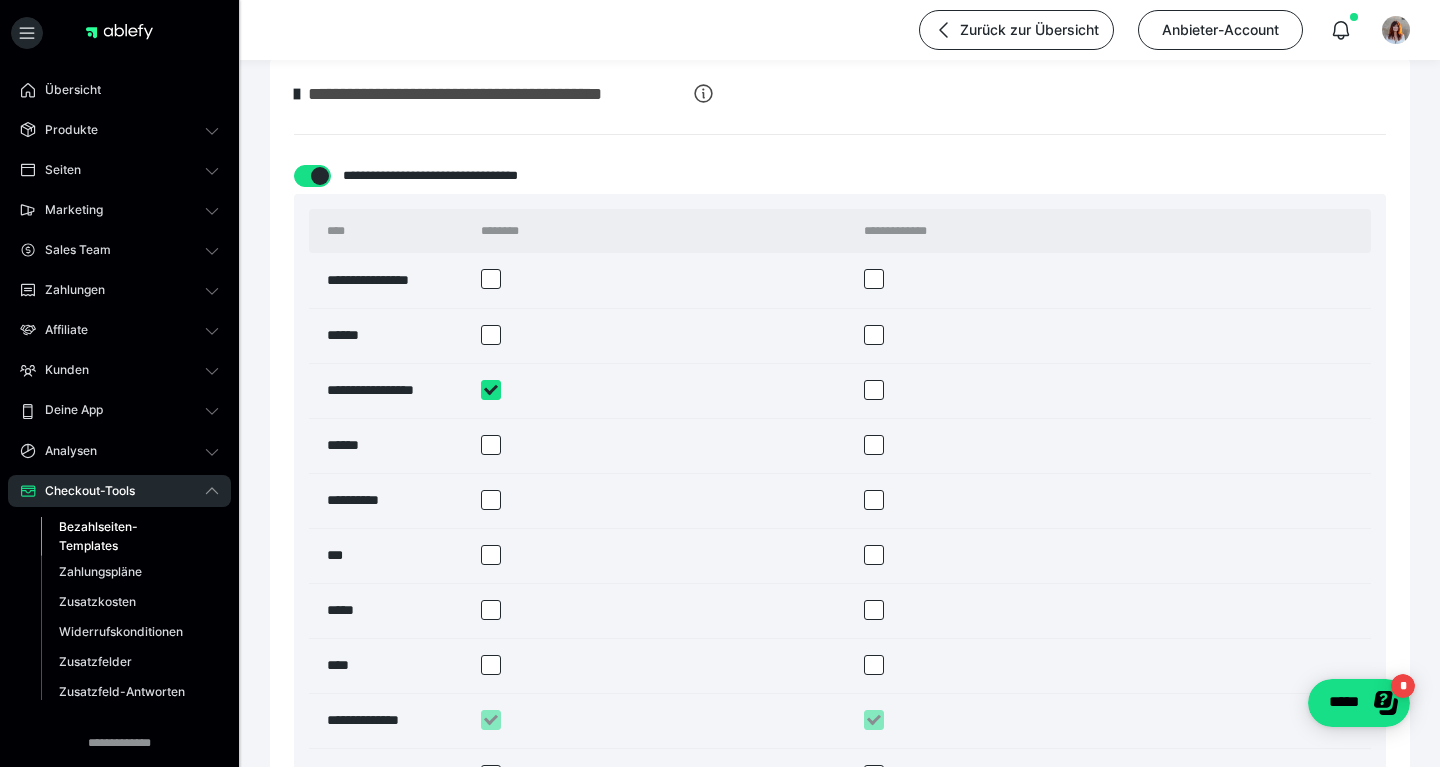 click at bounding box center [874, 390] 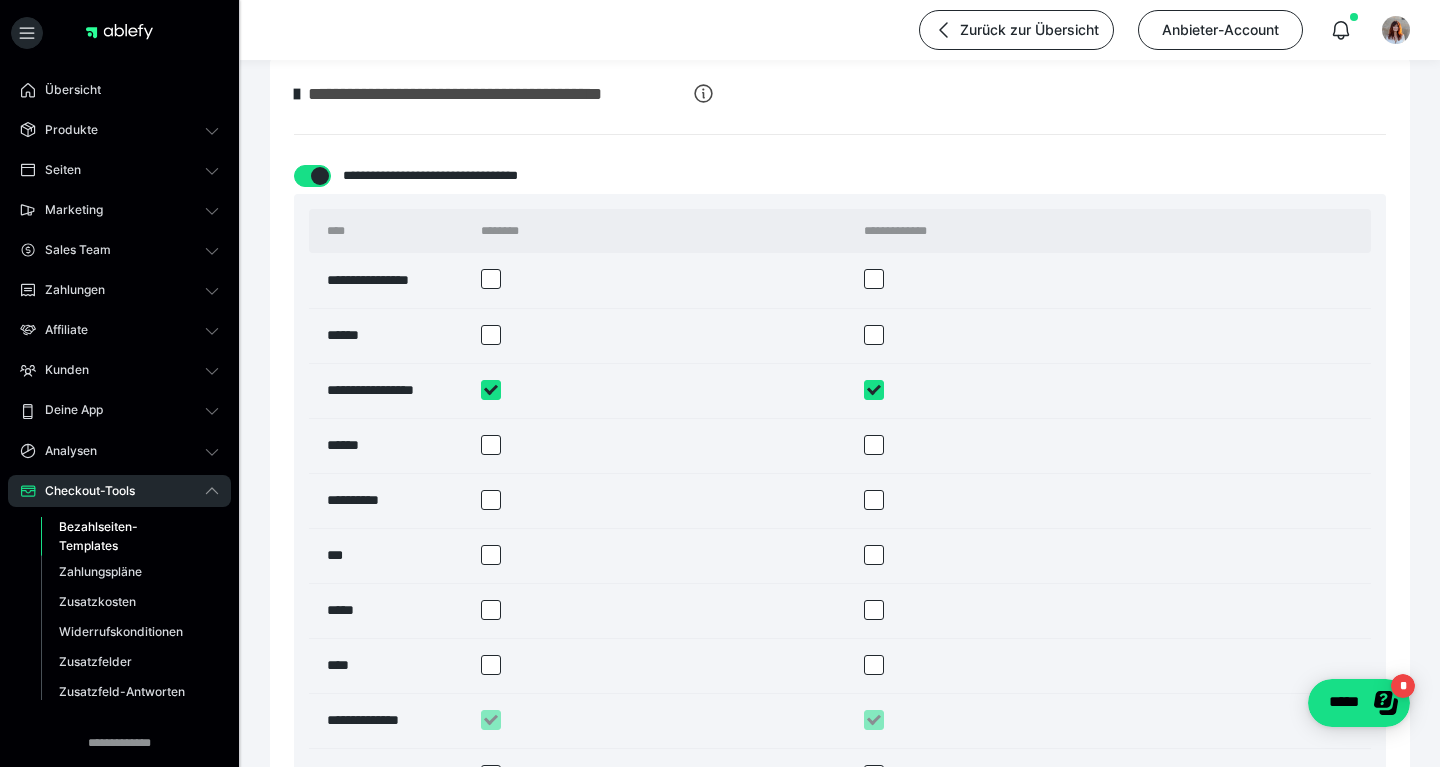 checkbox on "****" 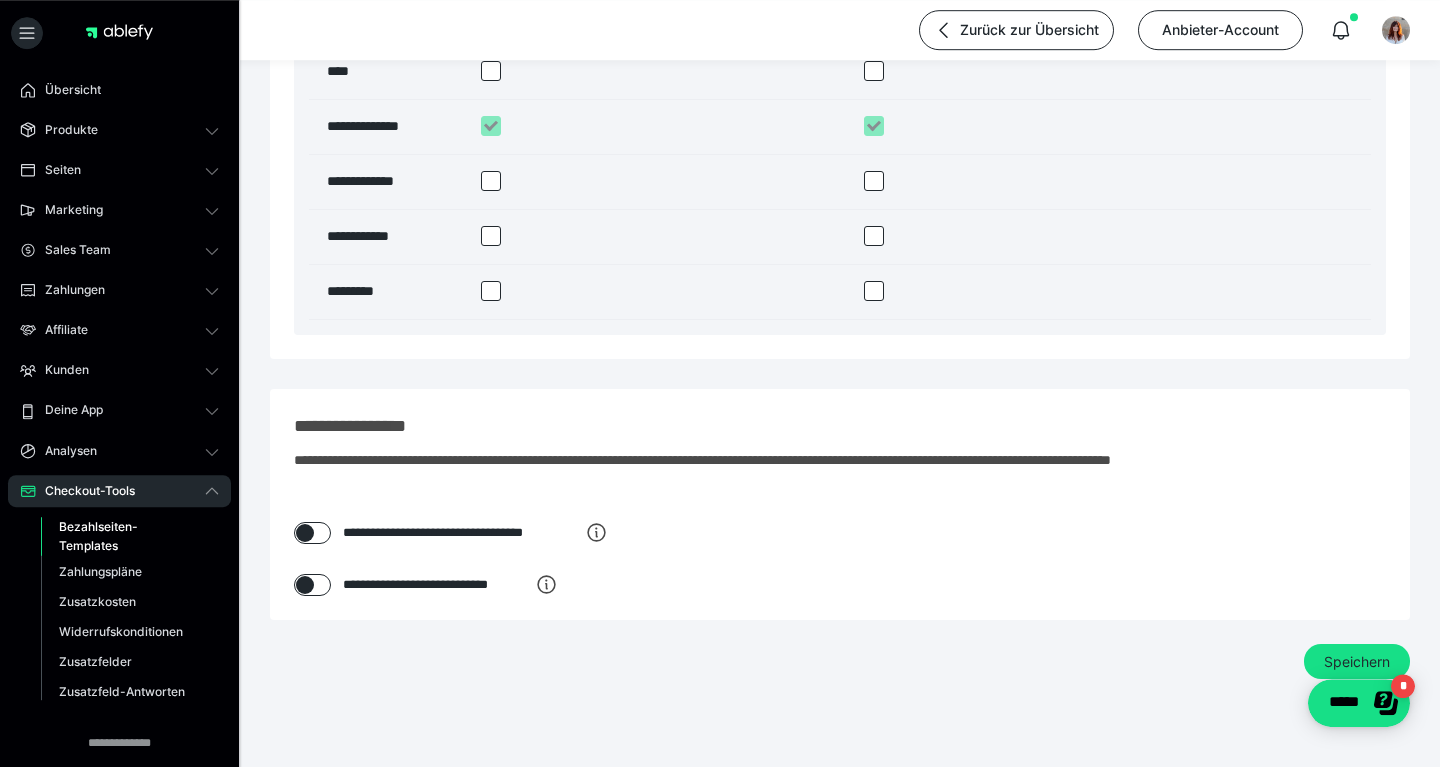 scroll, scrollTop: 4460, scrollLeft: 0, axis: vertical 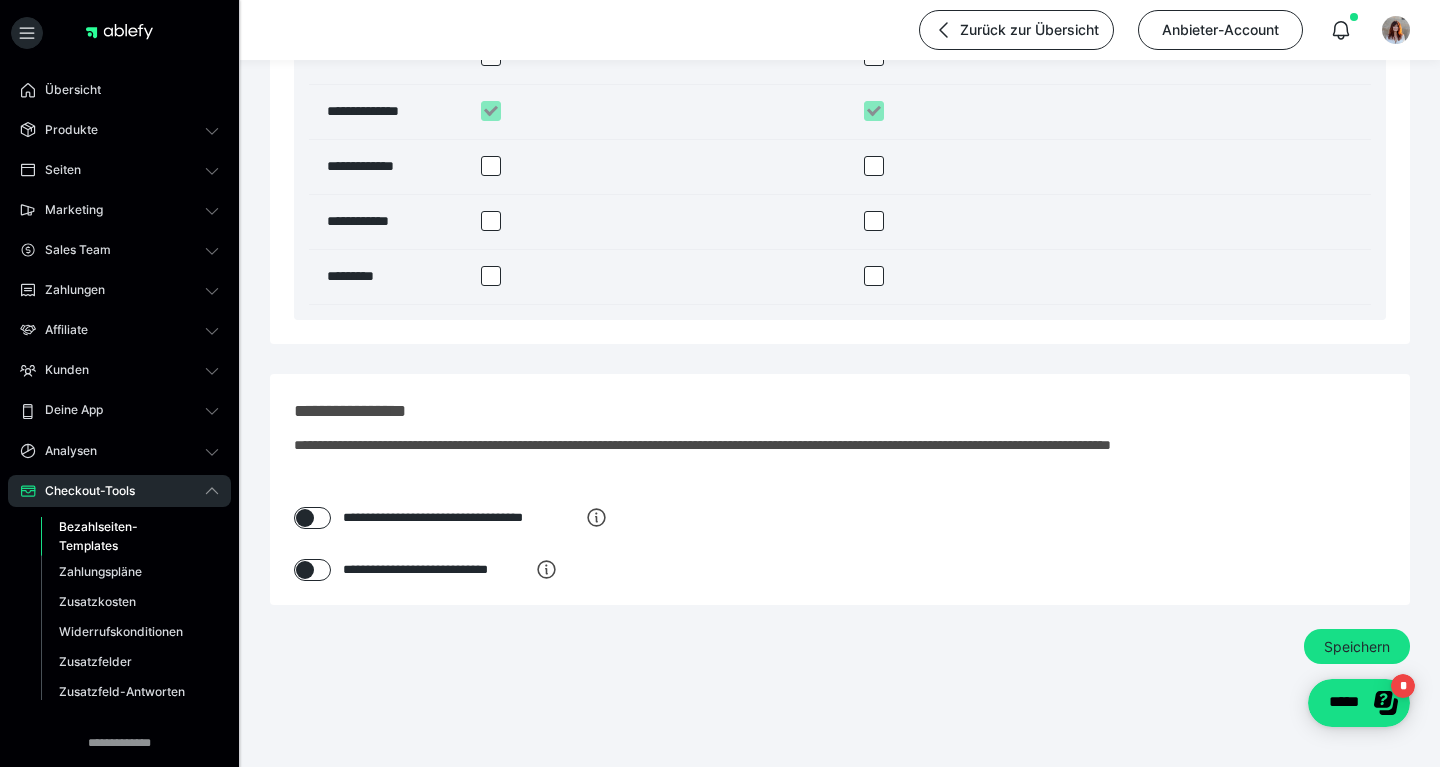 click at bounding box center (305, 518) 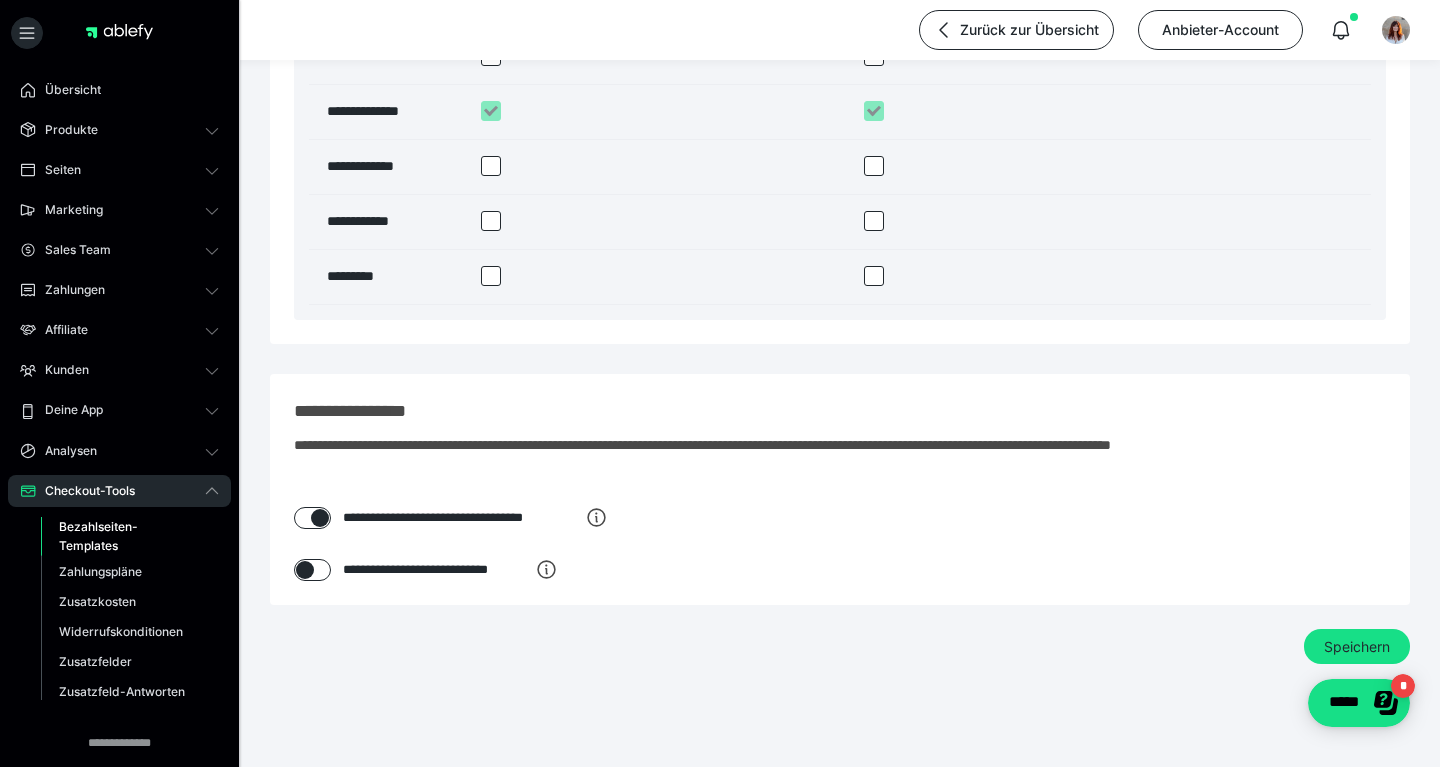 checkbox on "****" 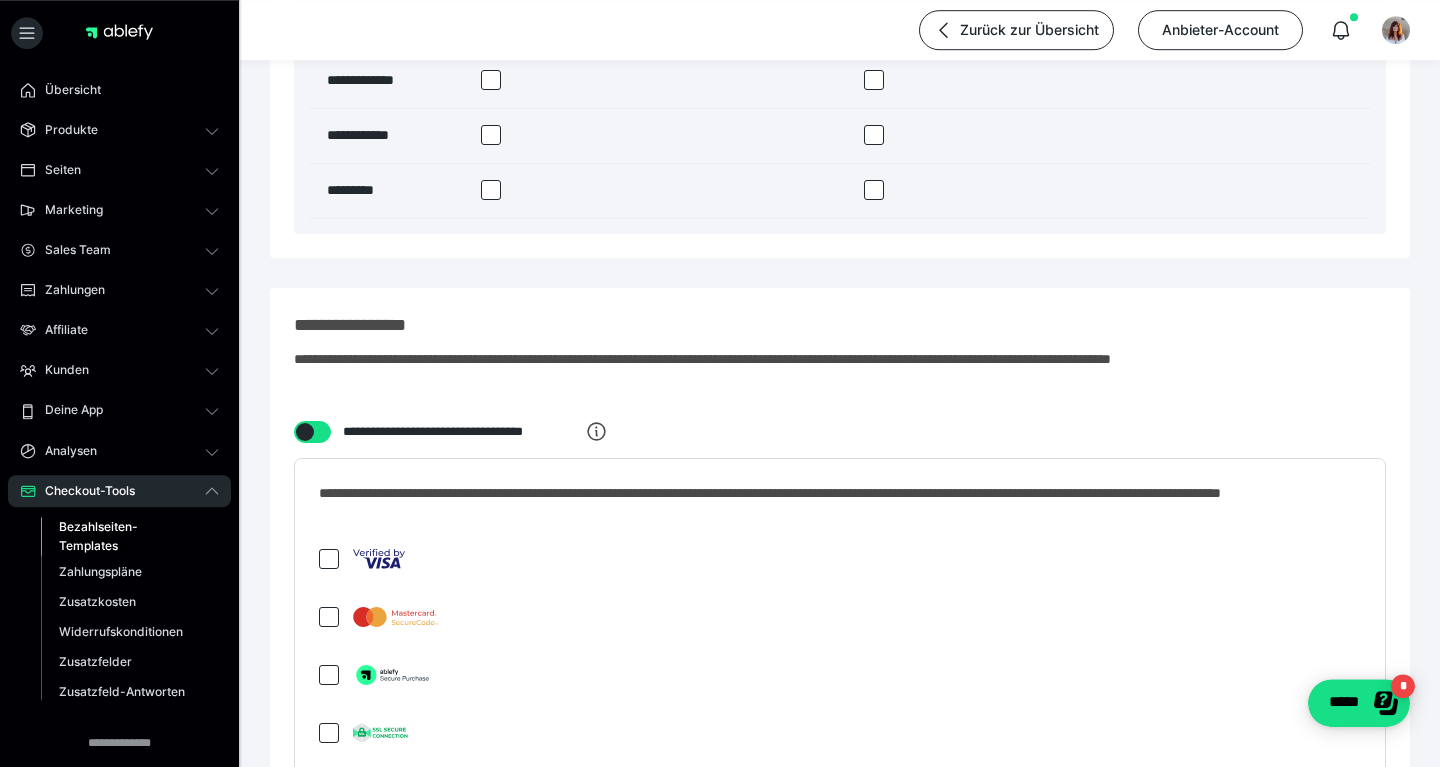 scroll, scrollTop: 4784, scrollLeft: 0, axis: vertical 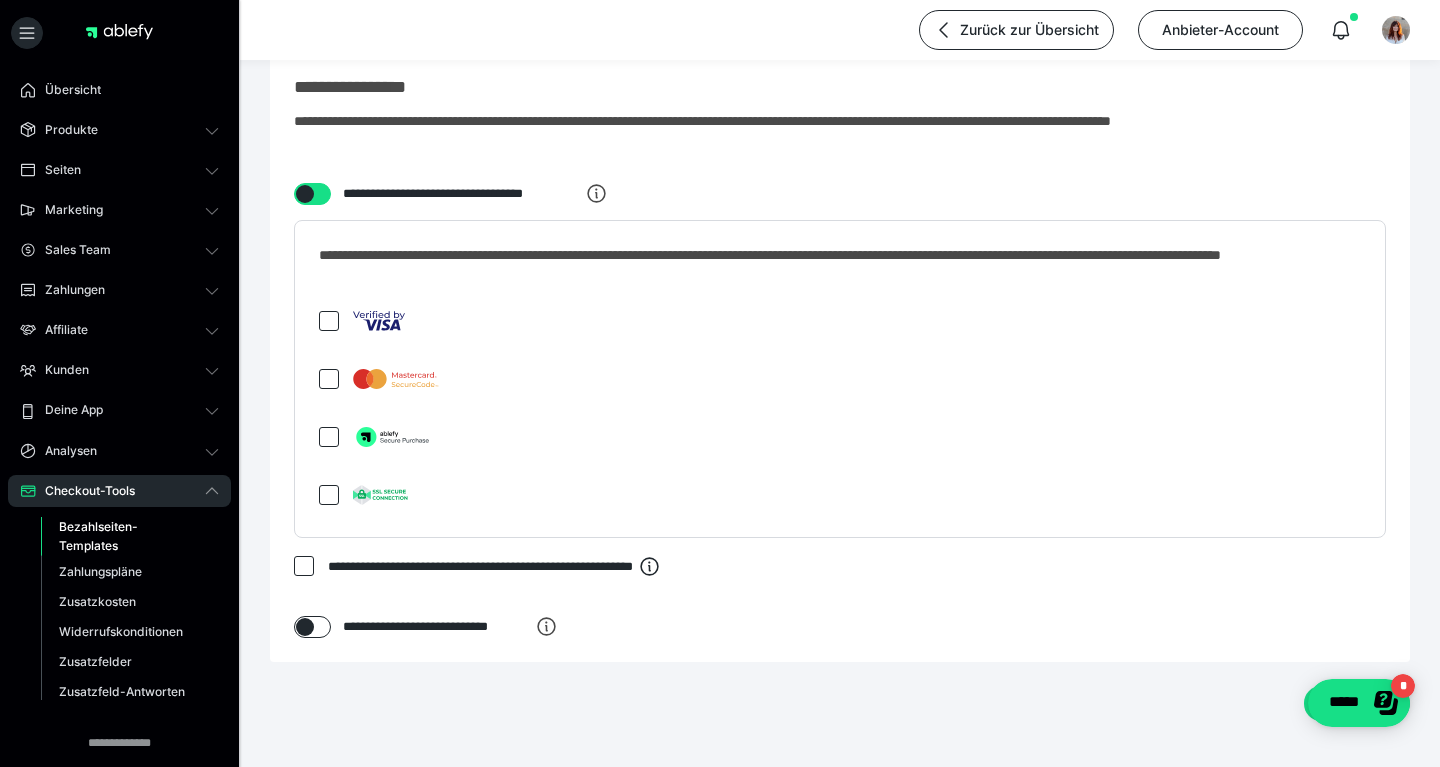 click at bounding box center [329, 437] 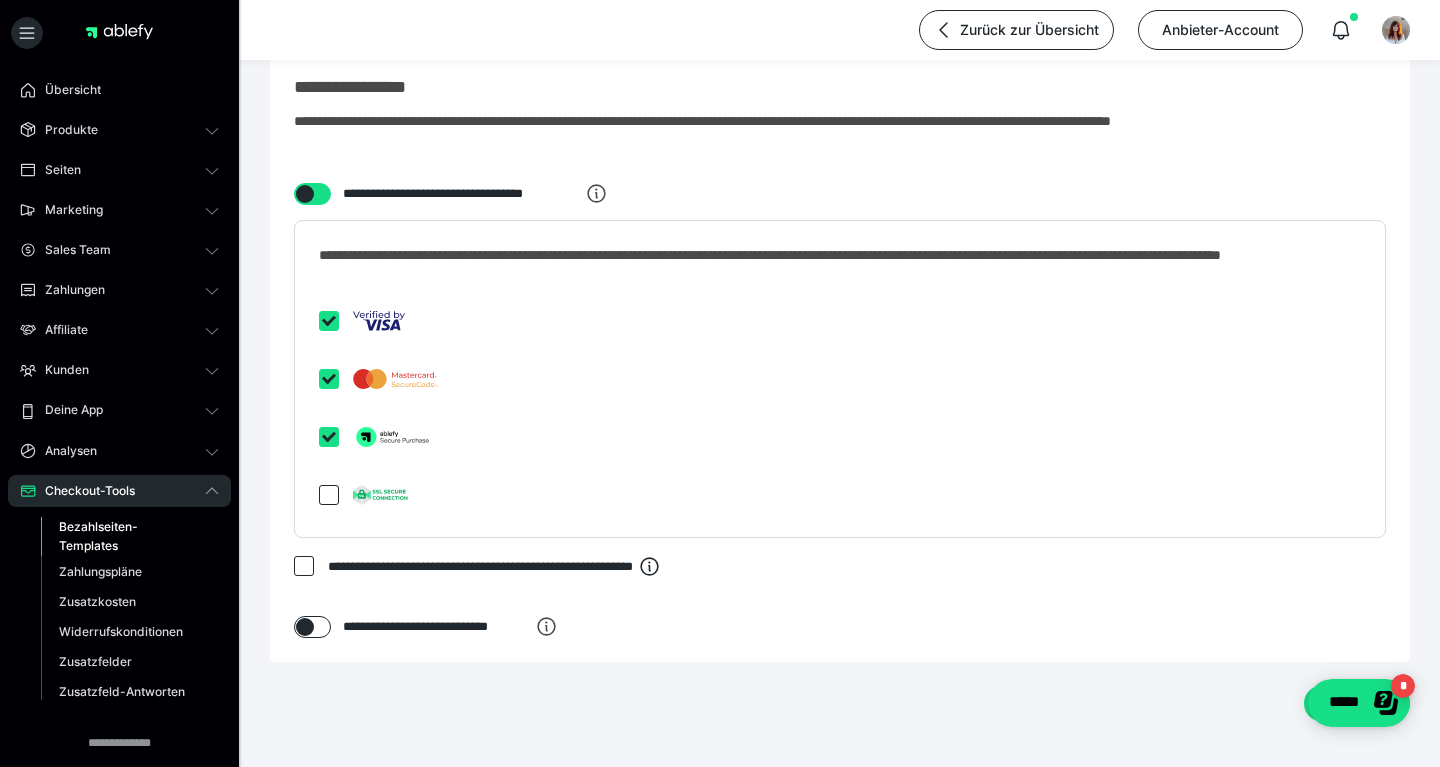 checkbox on "****" 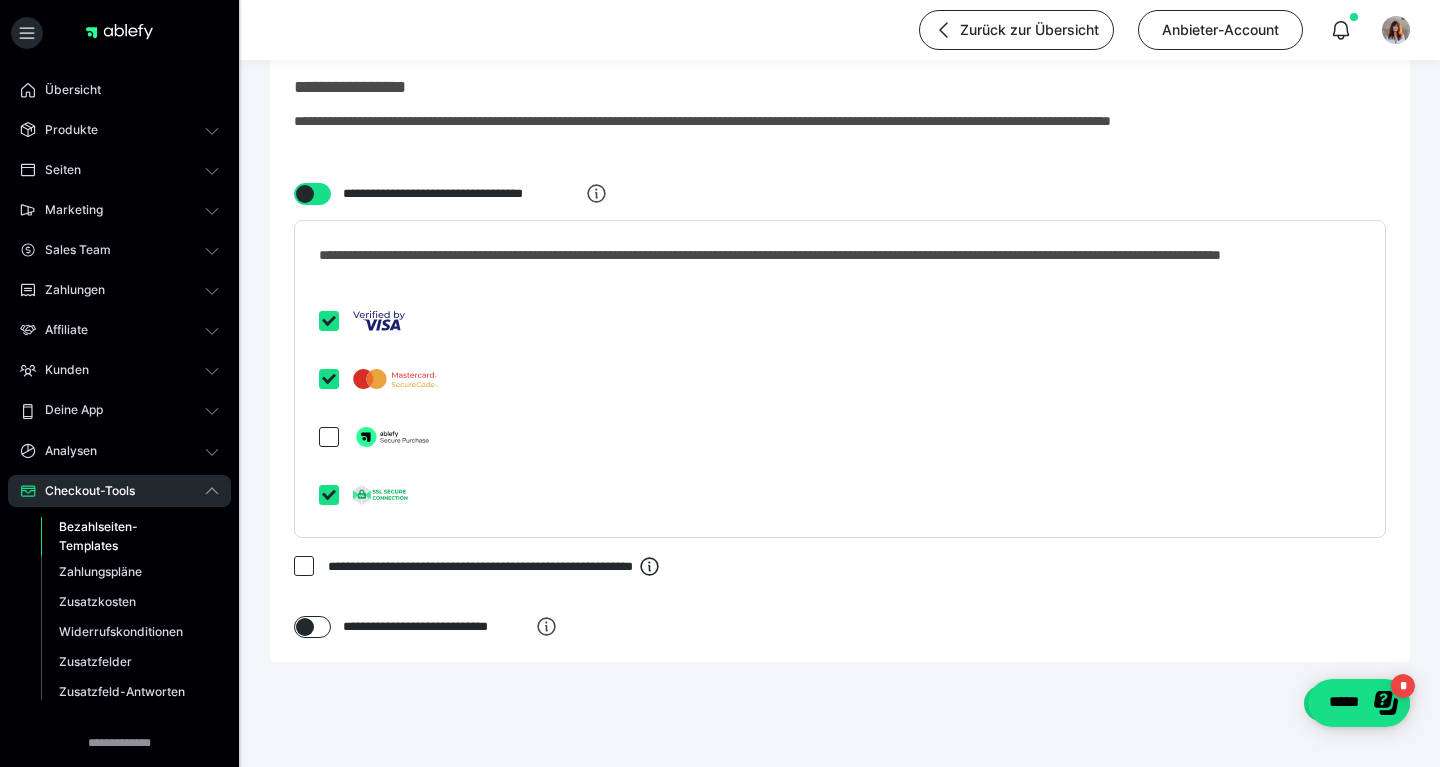 scroll, scrollTop: 4841, scrollLeft: 0, axis: vertical 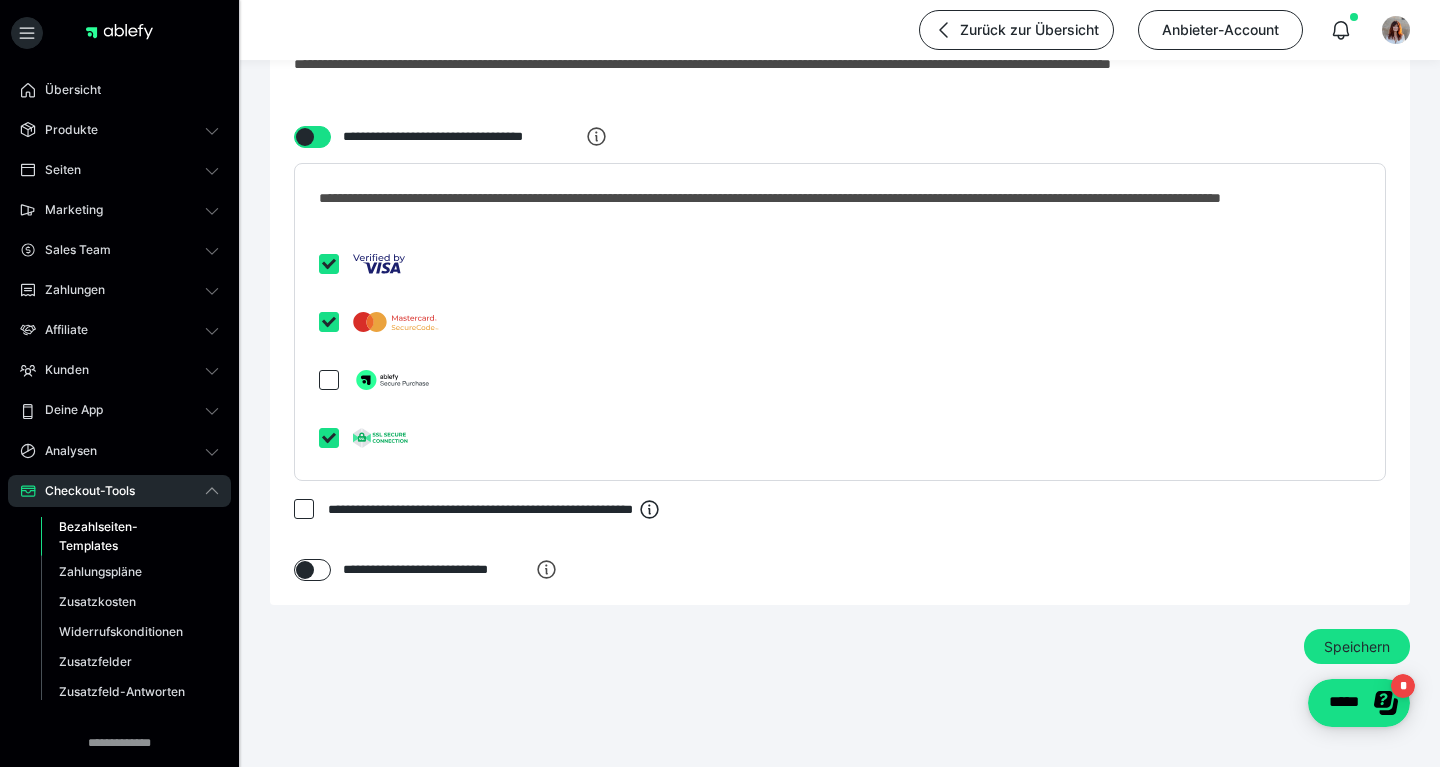 click at bounding box center [304, 509] 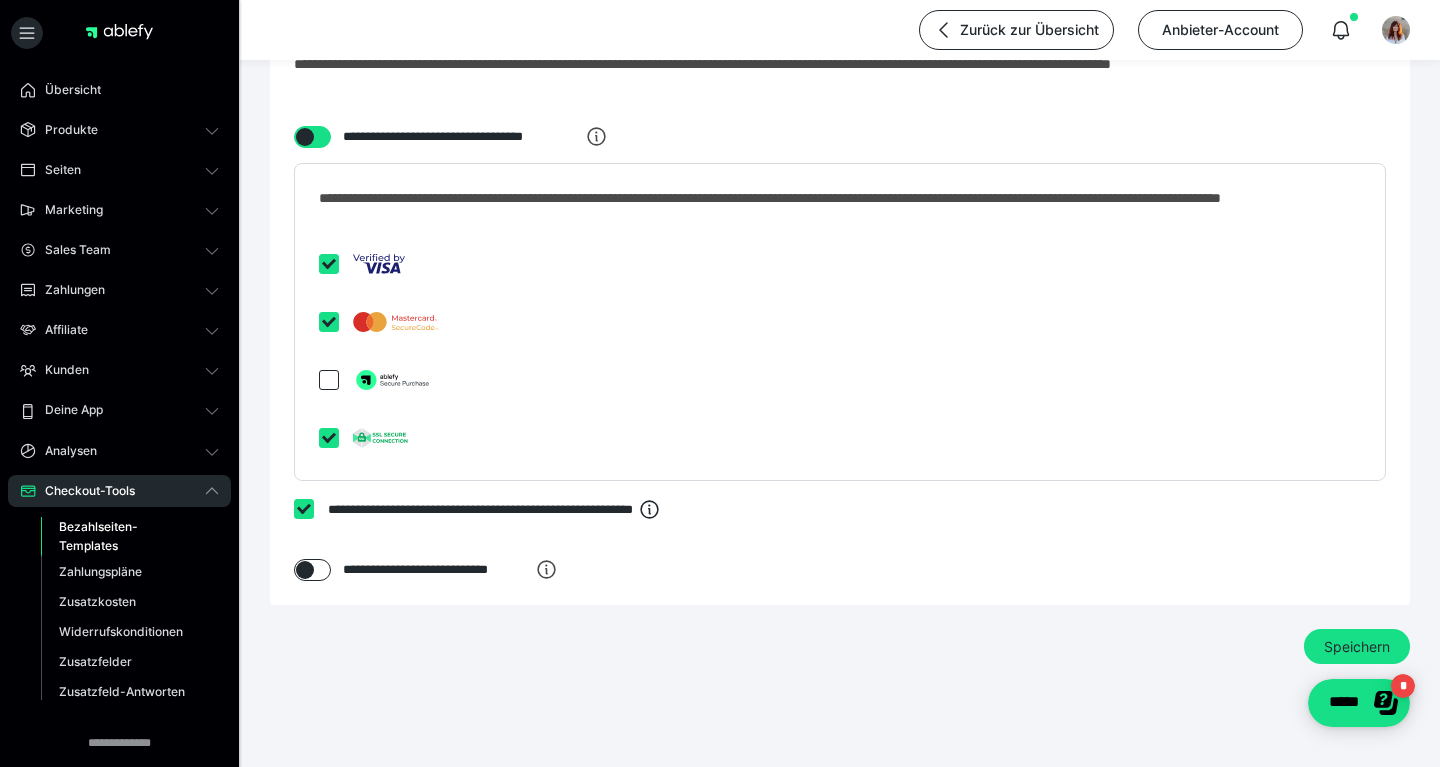 checkbox on "****" 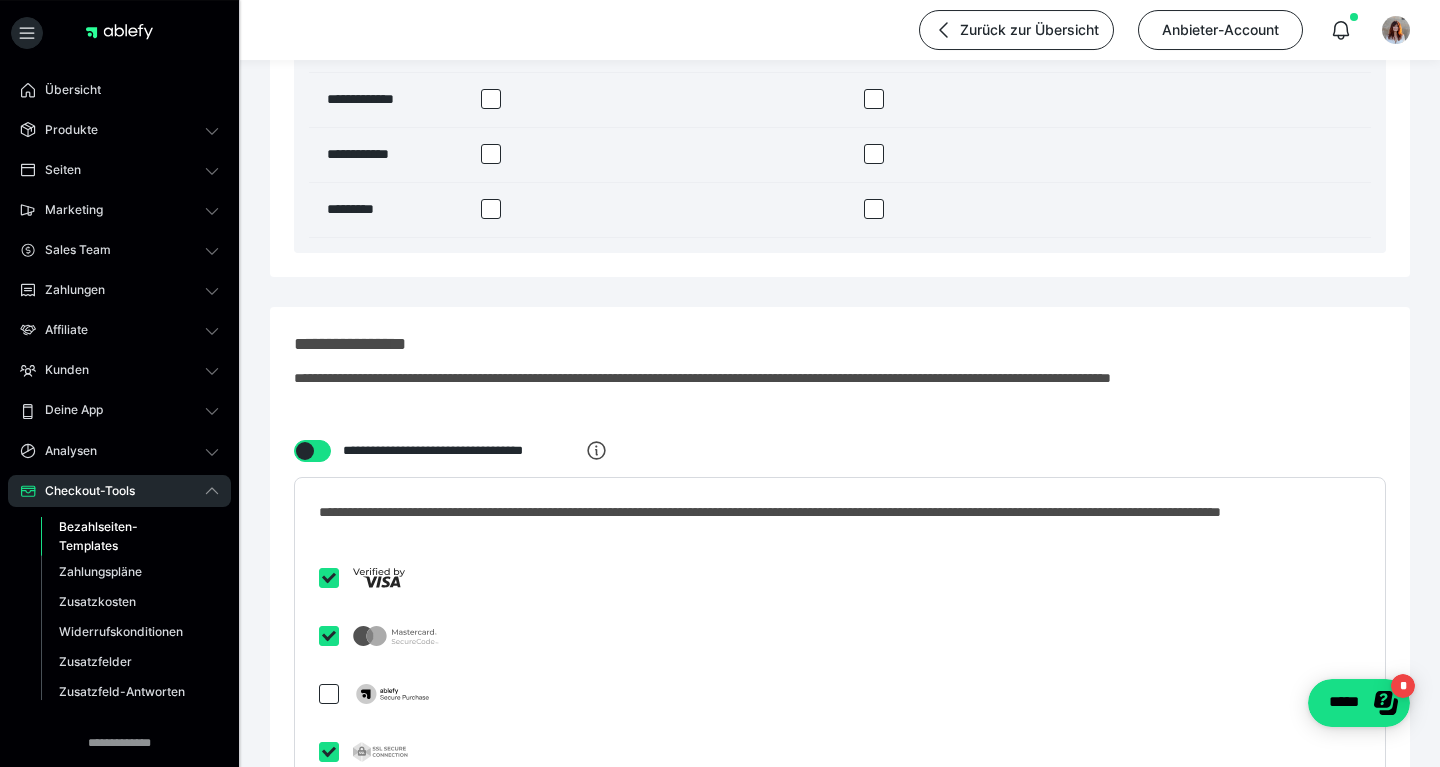 scroll, scrollTop: 4841, scrollLeft: 0, axis: vertical 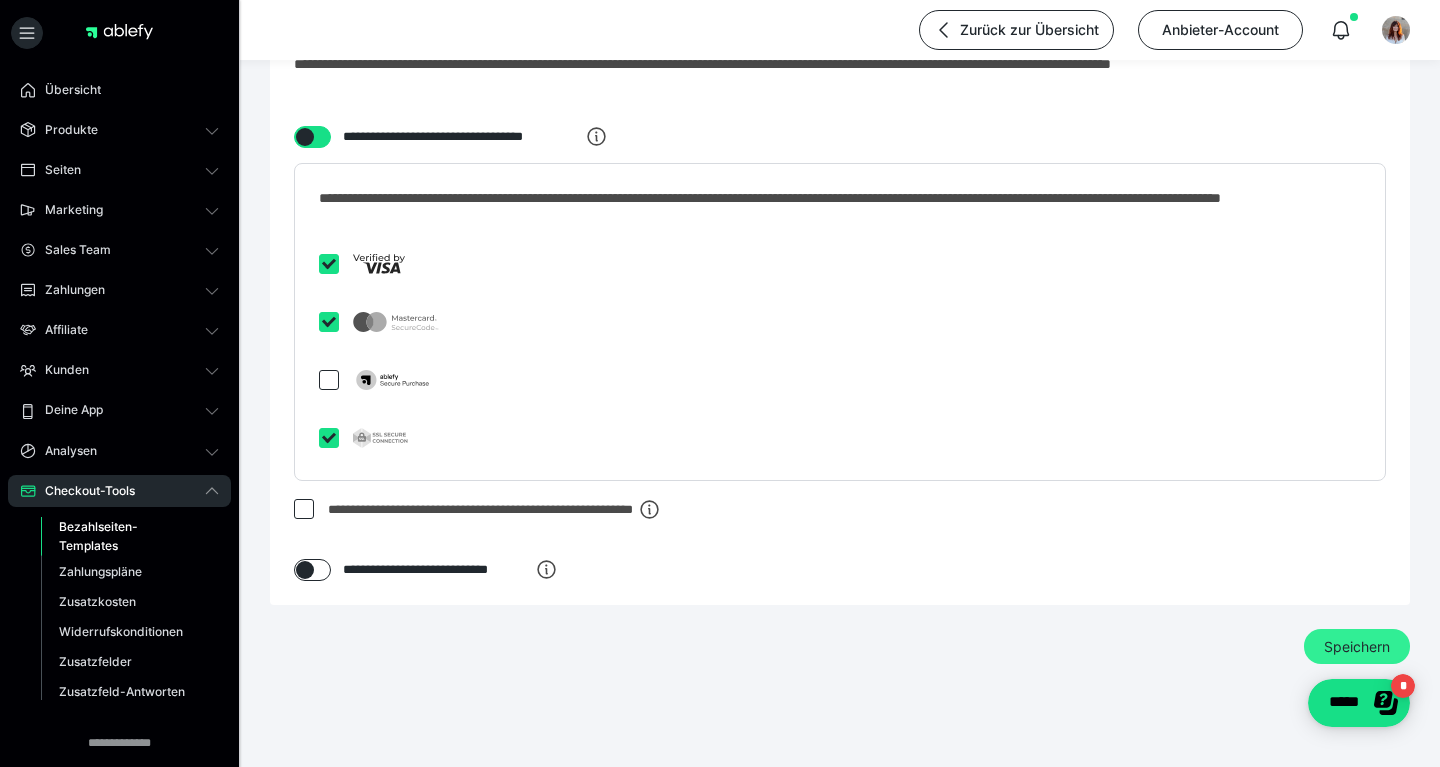 click on "Speichern" at bounding box center [1357, 647] 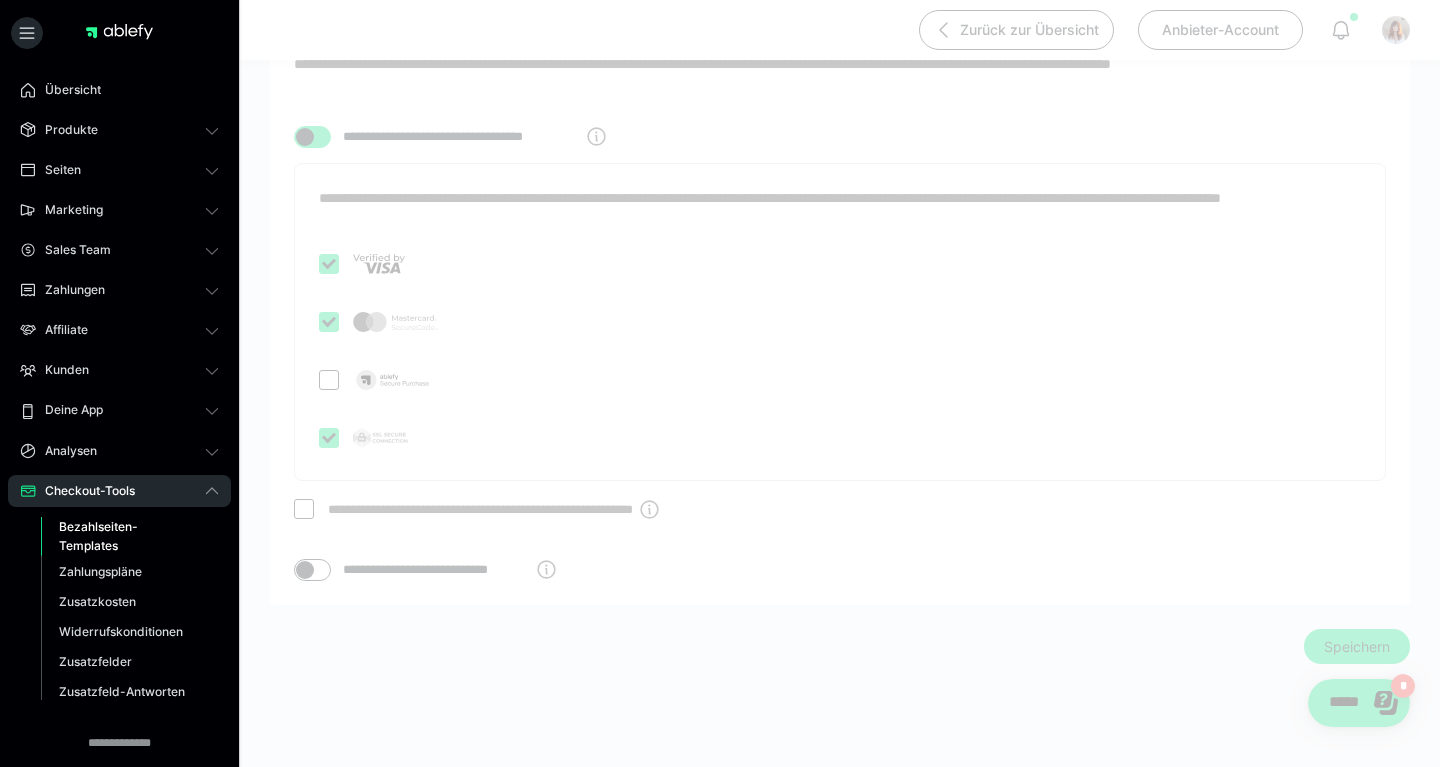 scroll, scrollTop: 0, scrollLeft: 0, axis: both 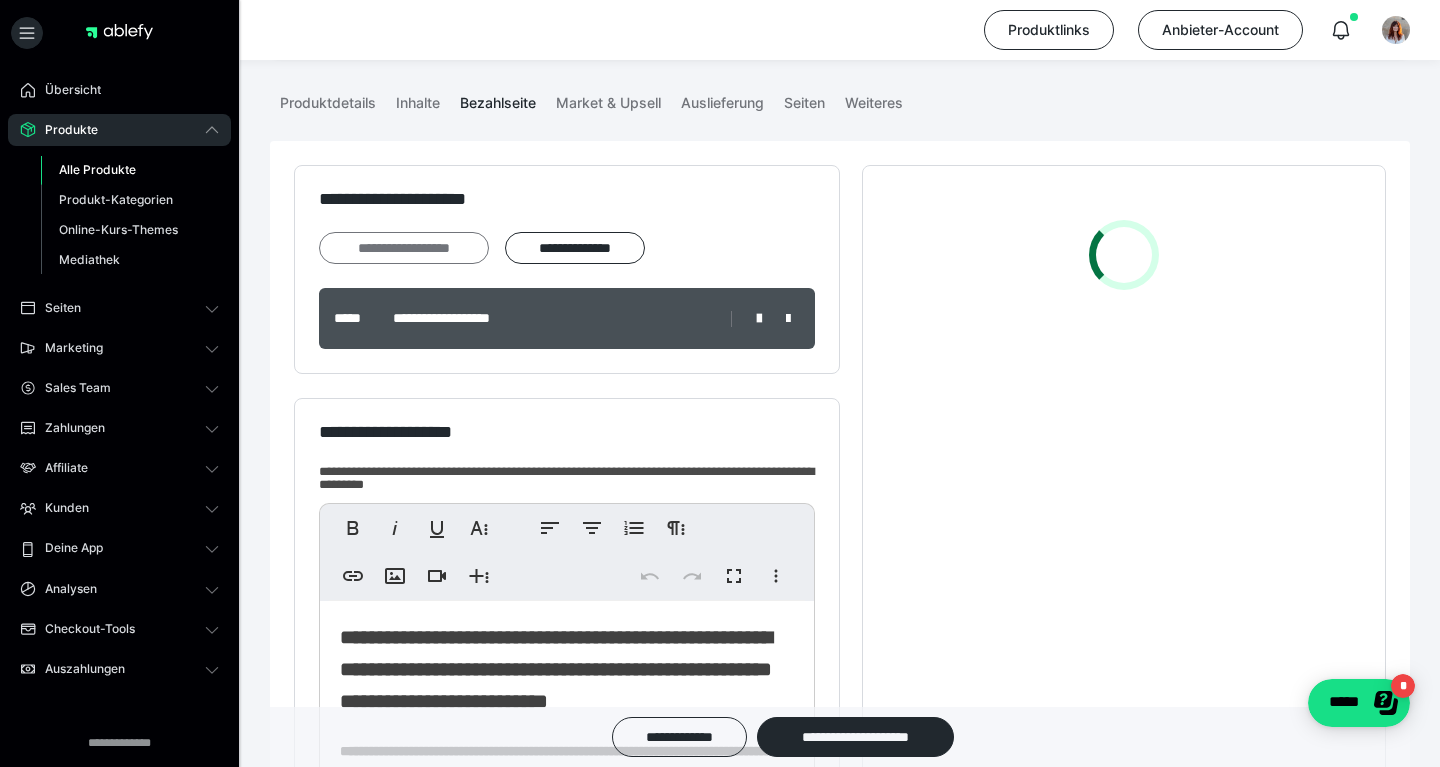 click on "**********" at bounding box center (404, 248) 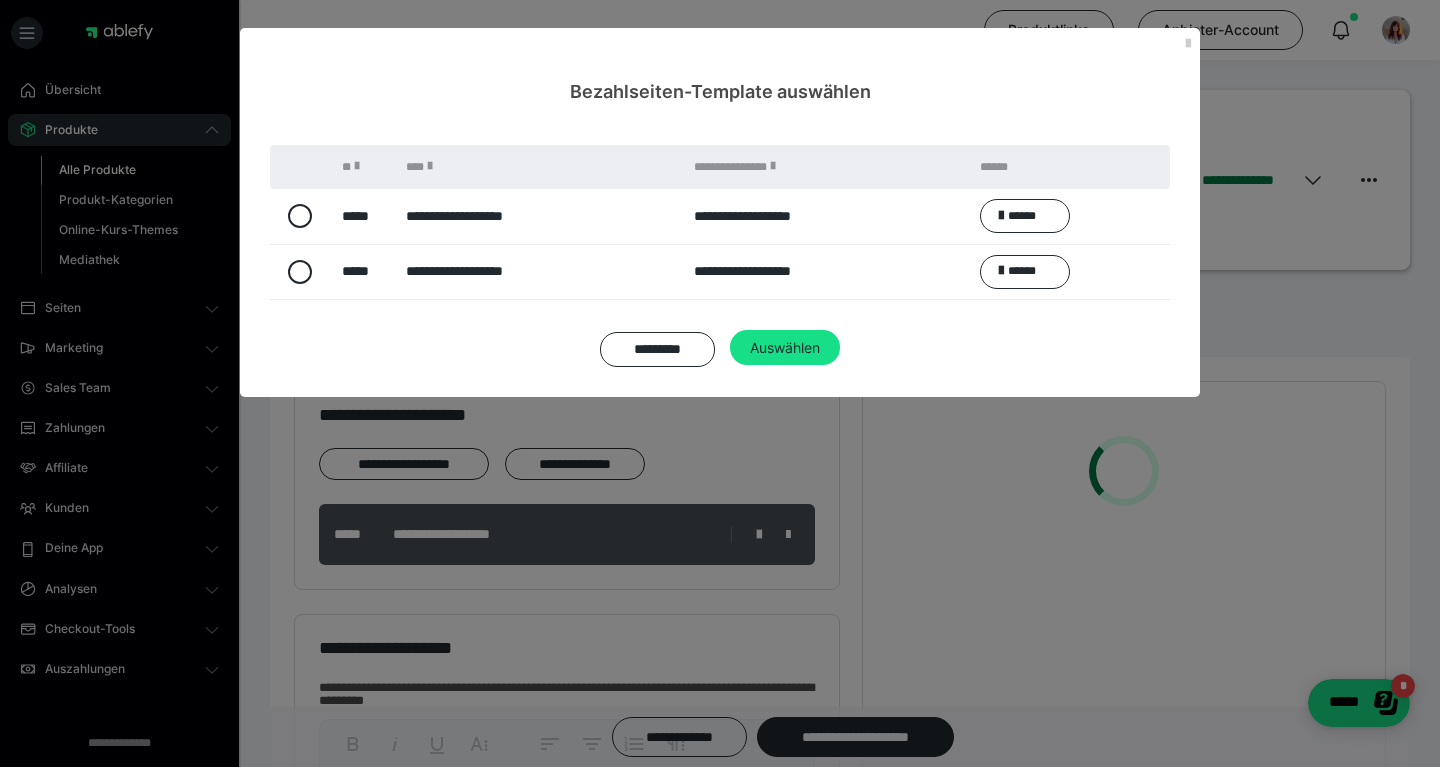 click on "**********" at bounding box center [539, 216] 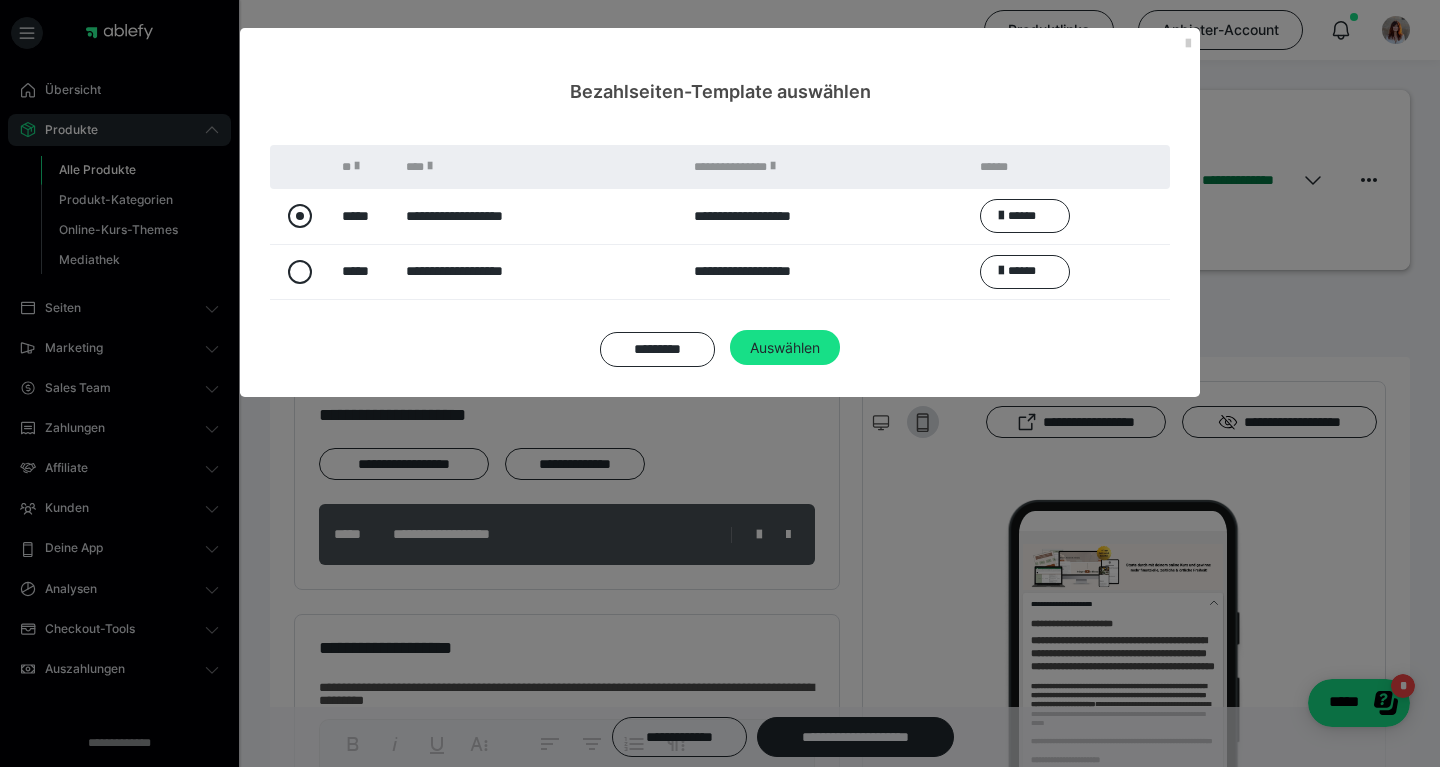 scroll, scrollTop: 0, scrollLeft: 0, axis: both 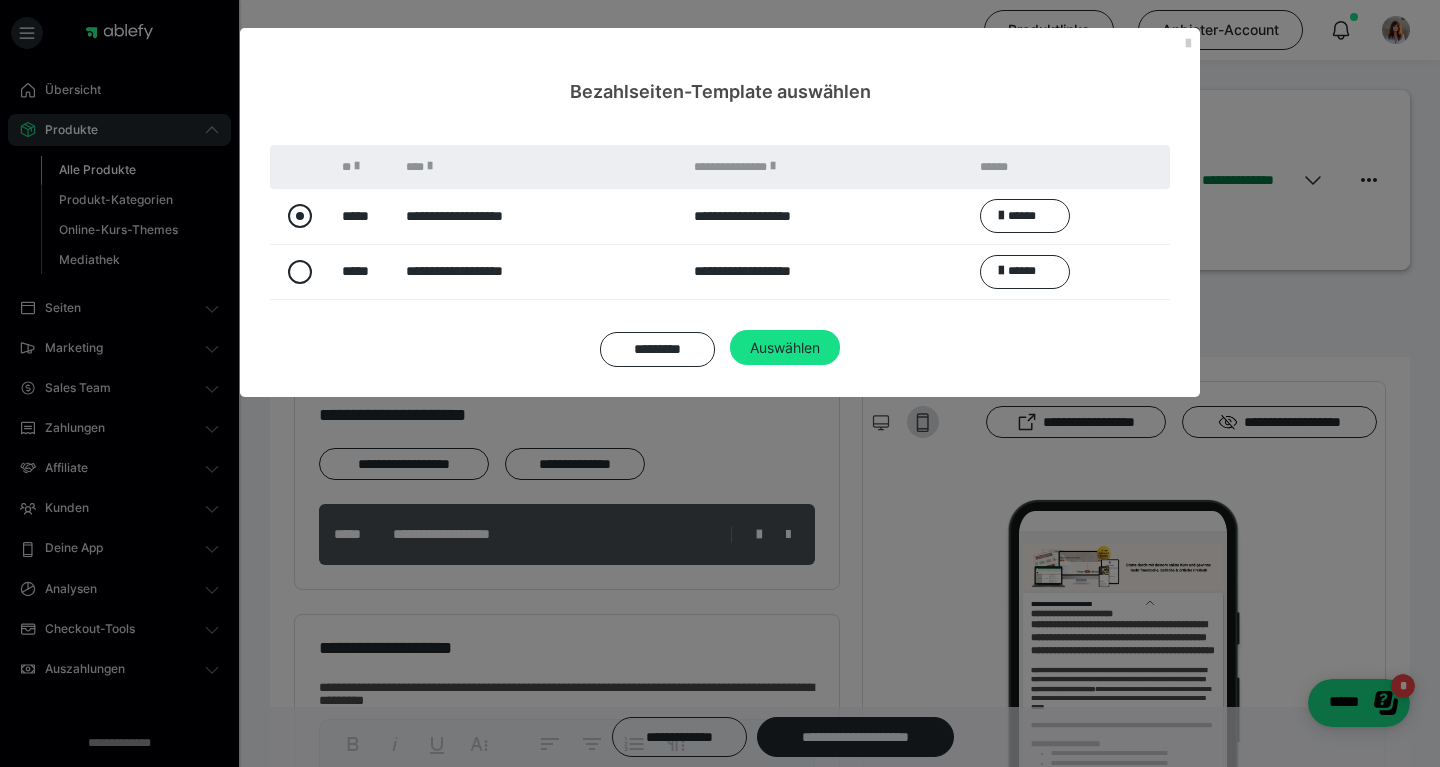 click at bounding box center [300, 216] 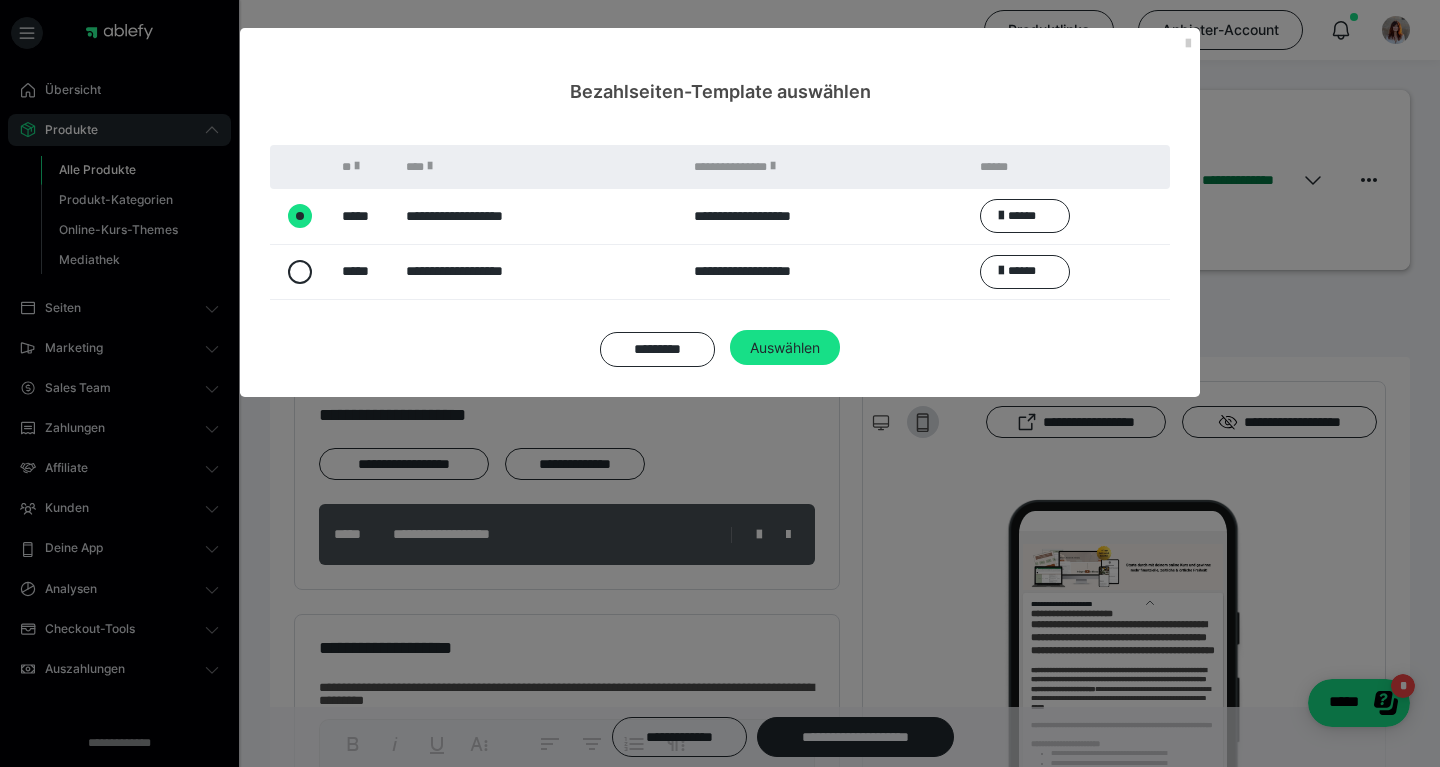 radio on "****" 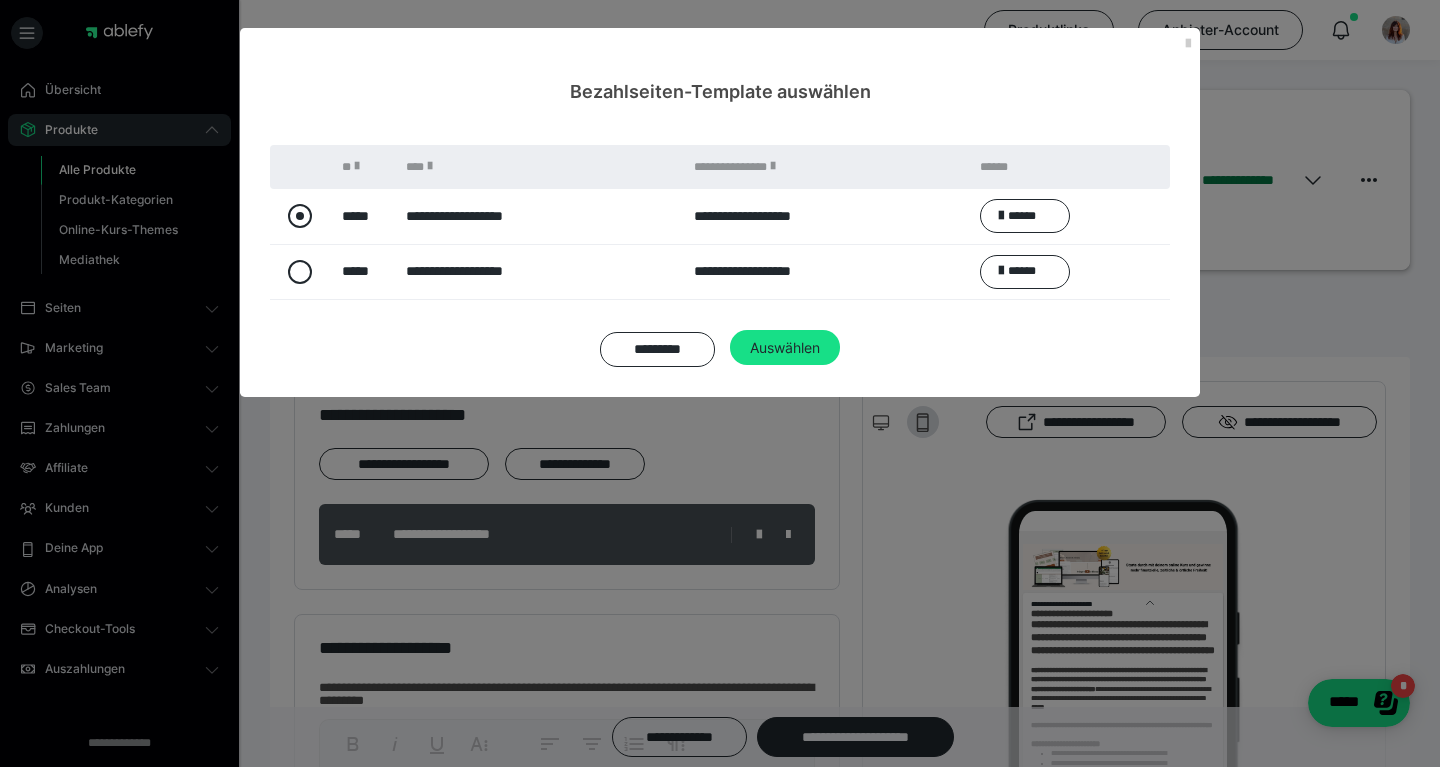 radio on "*****" 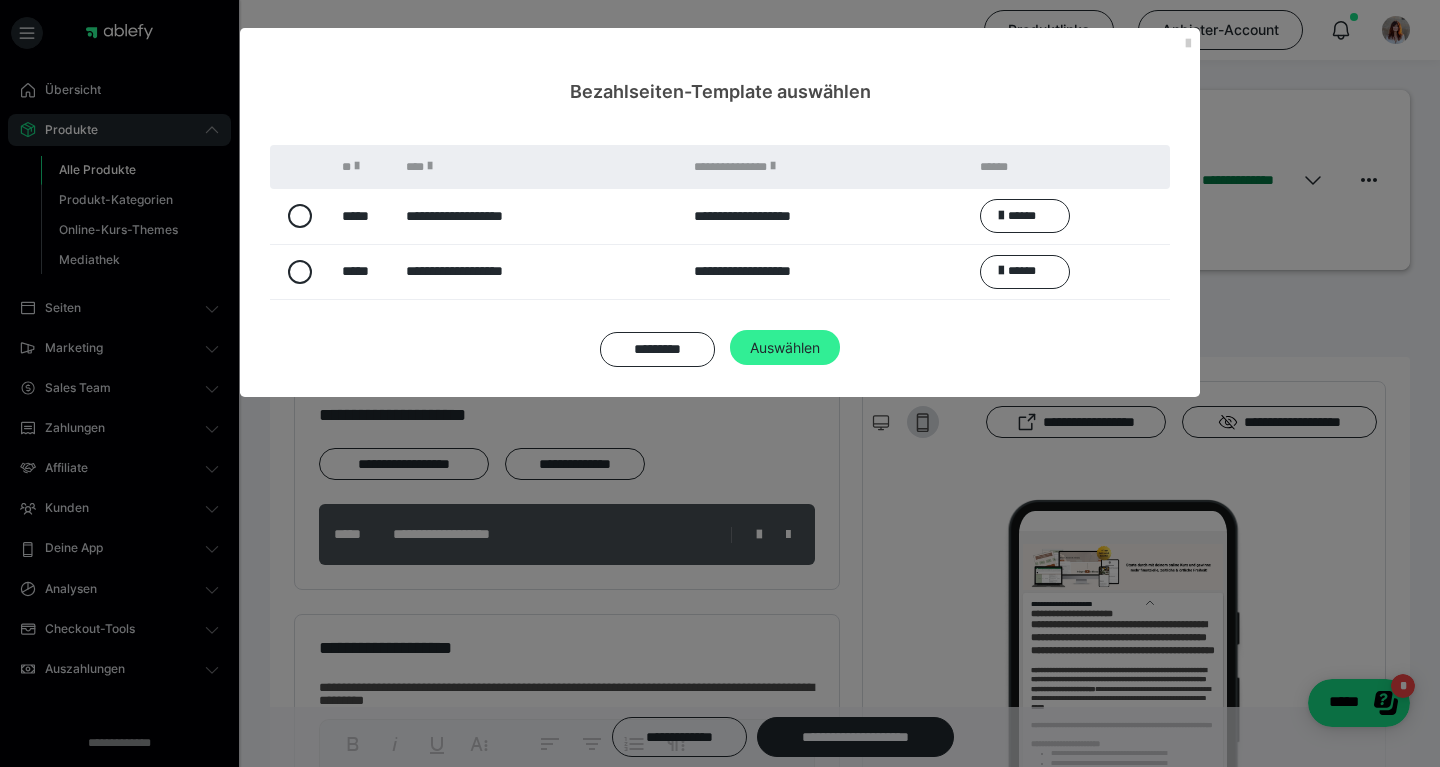 click on "Auswählen" at bounding box center [785, 348] 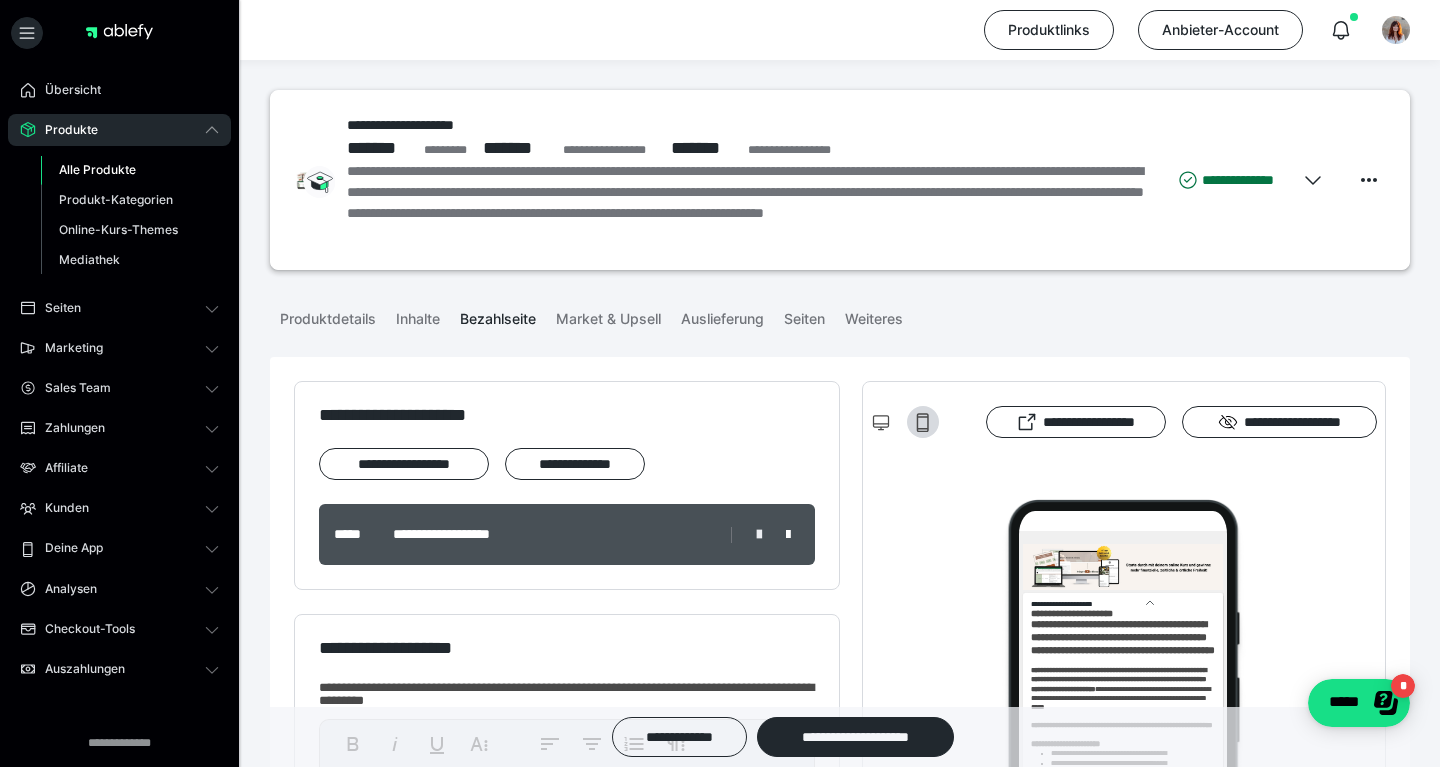 click at bounding box center (759, 535) 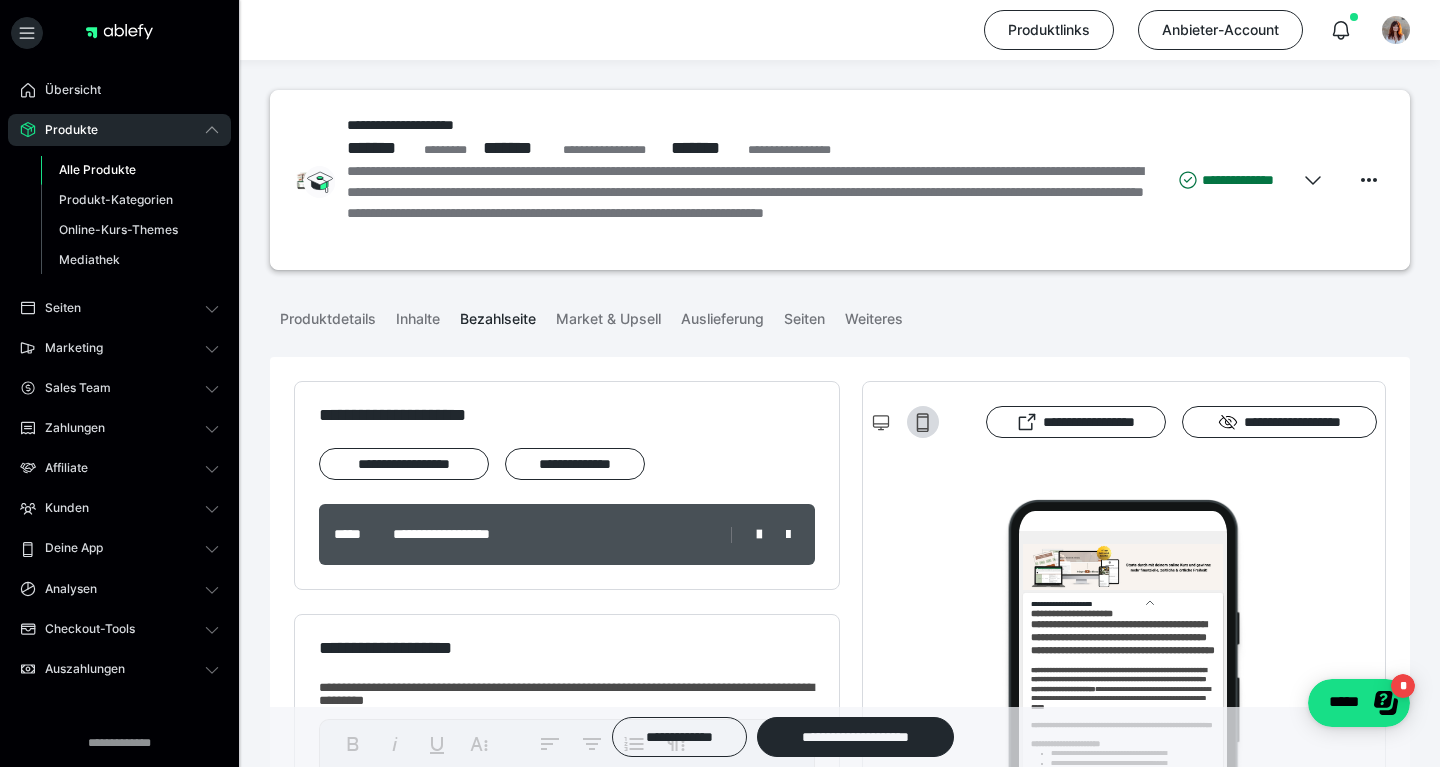 type on "**********" 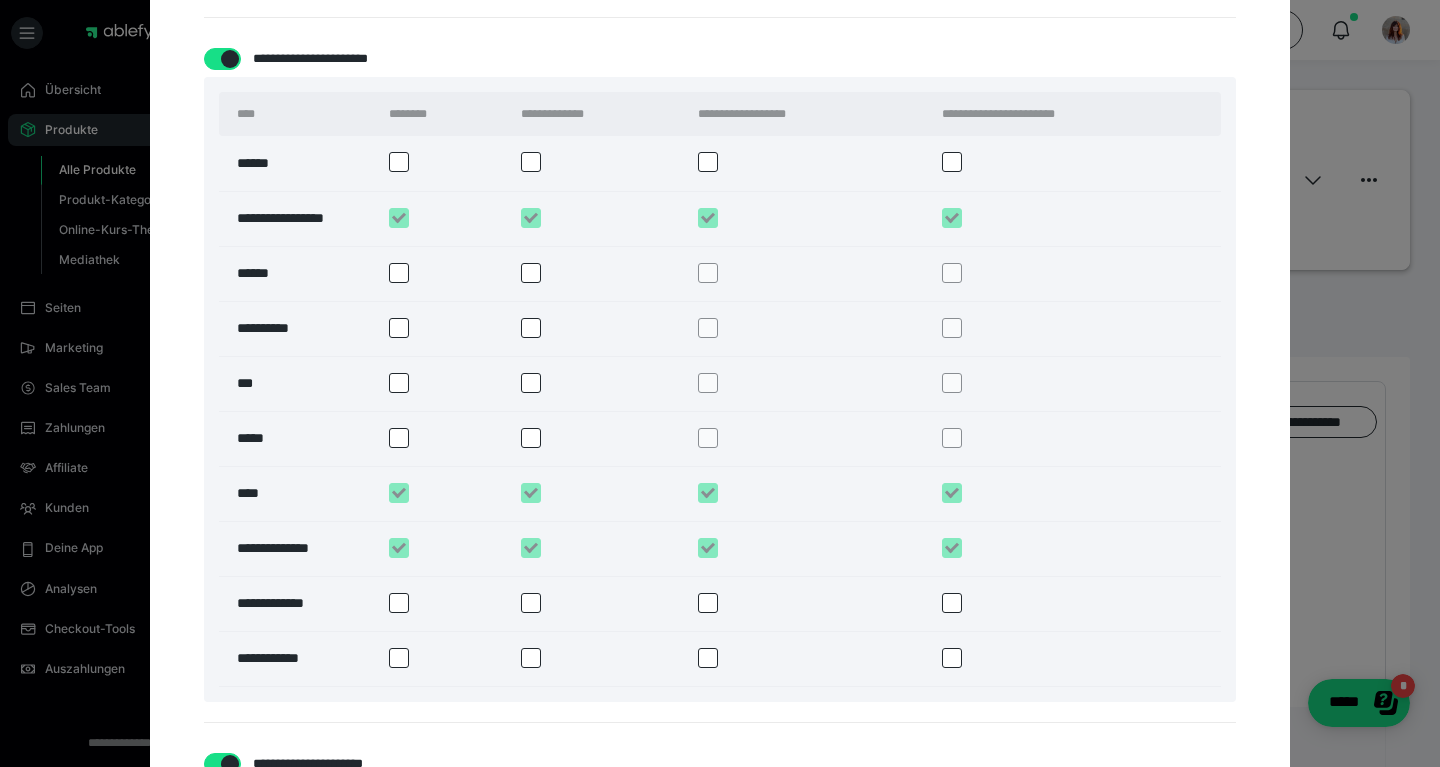 scroll, scrollTop: 1521, scrollLeft: 0, axis: vertical 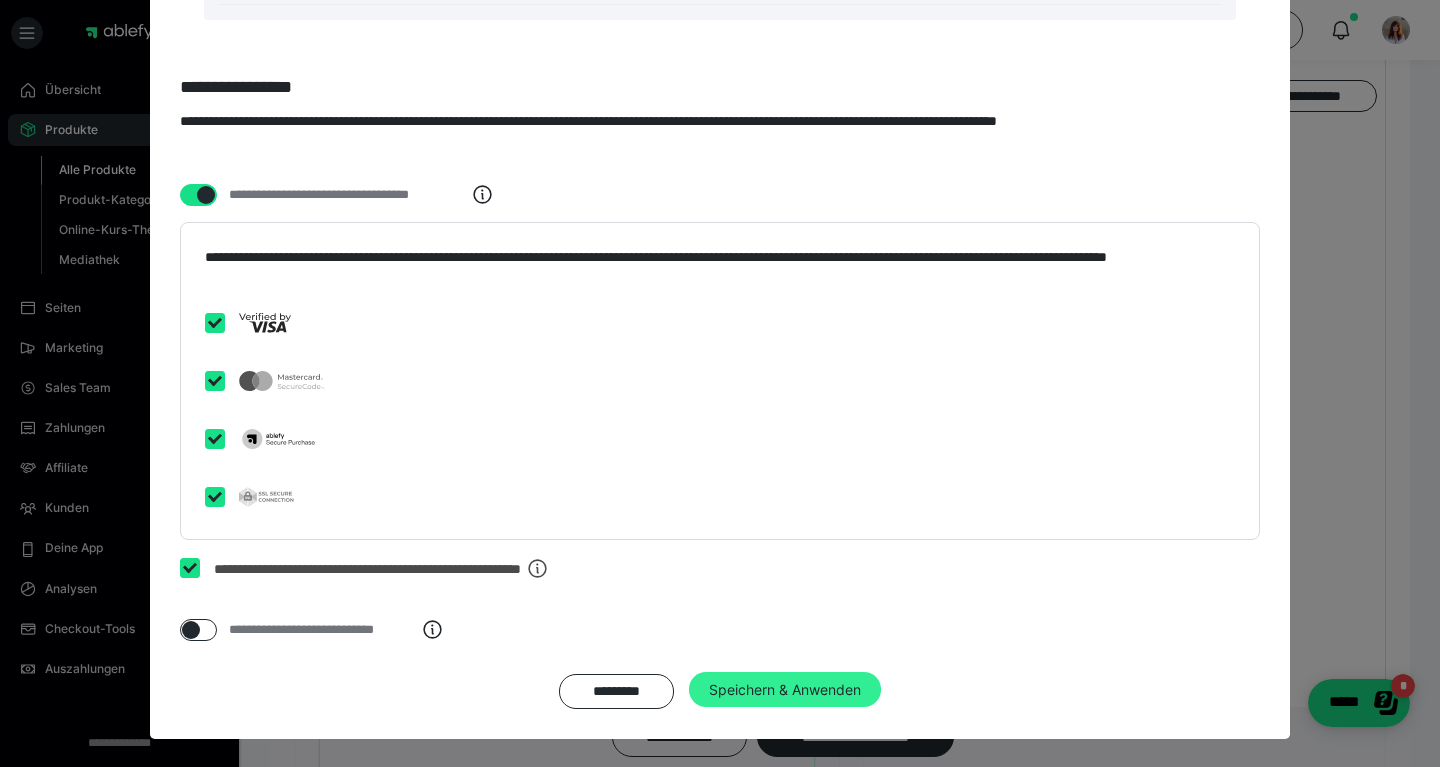 click on "Speichern & Anwenden" at bounding box center (785, 690) 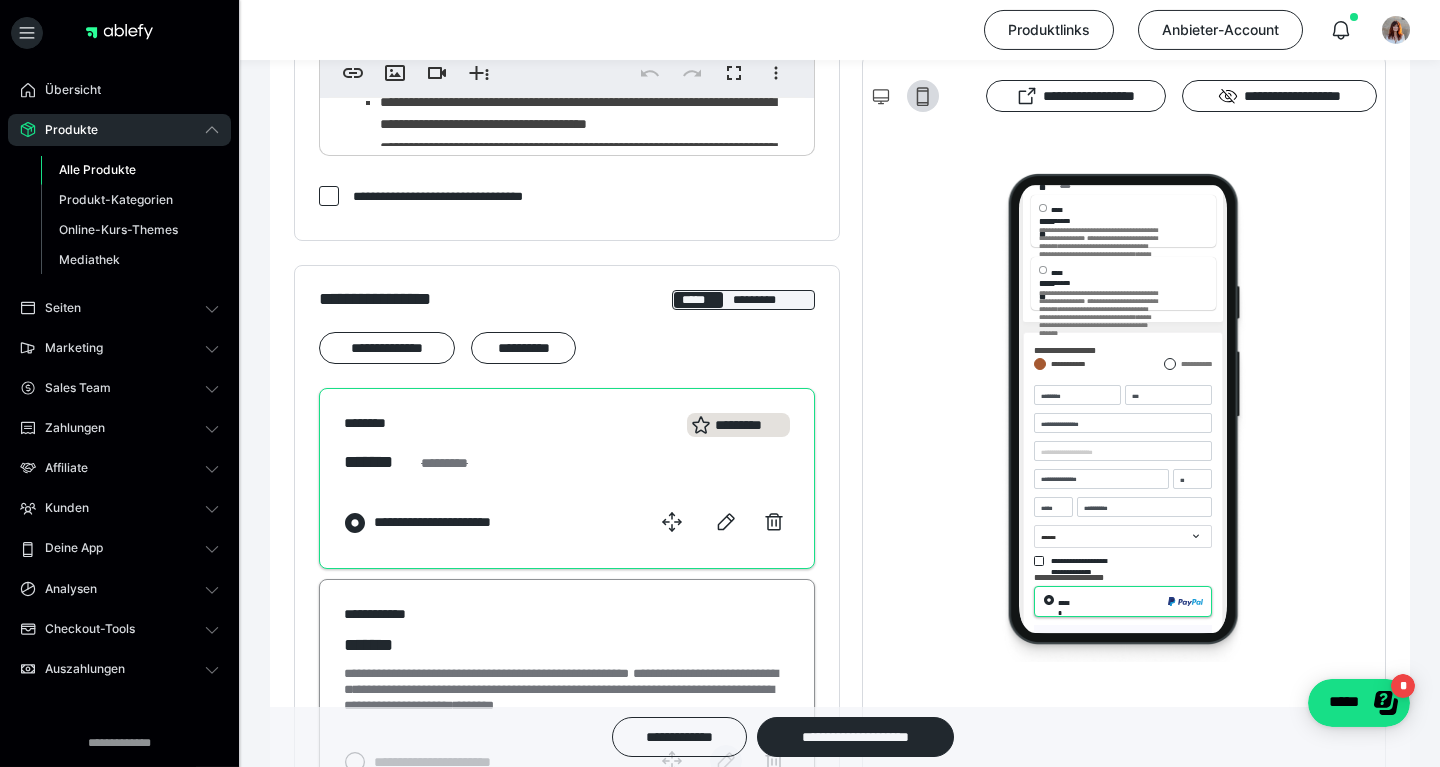 scroll, scrollTop: 1296, scrollLeft: 0, axis: vertical 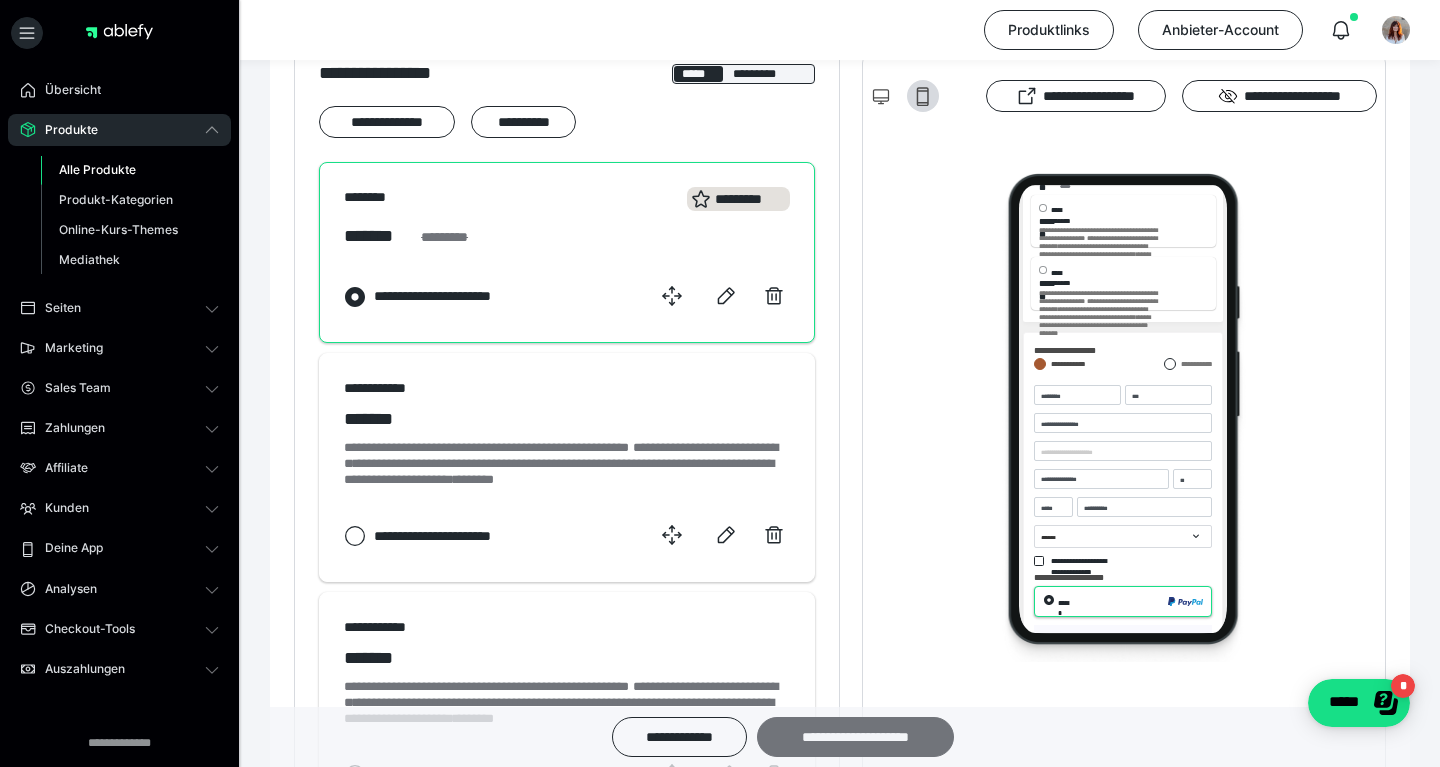 click on "**********" at bounding box center (855, 737) 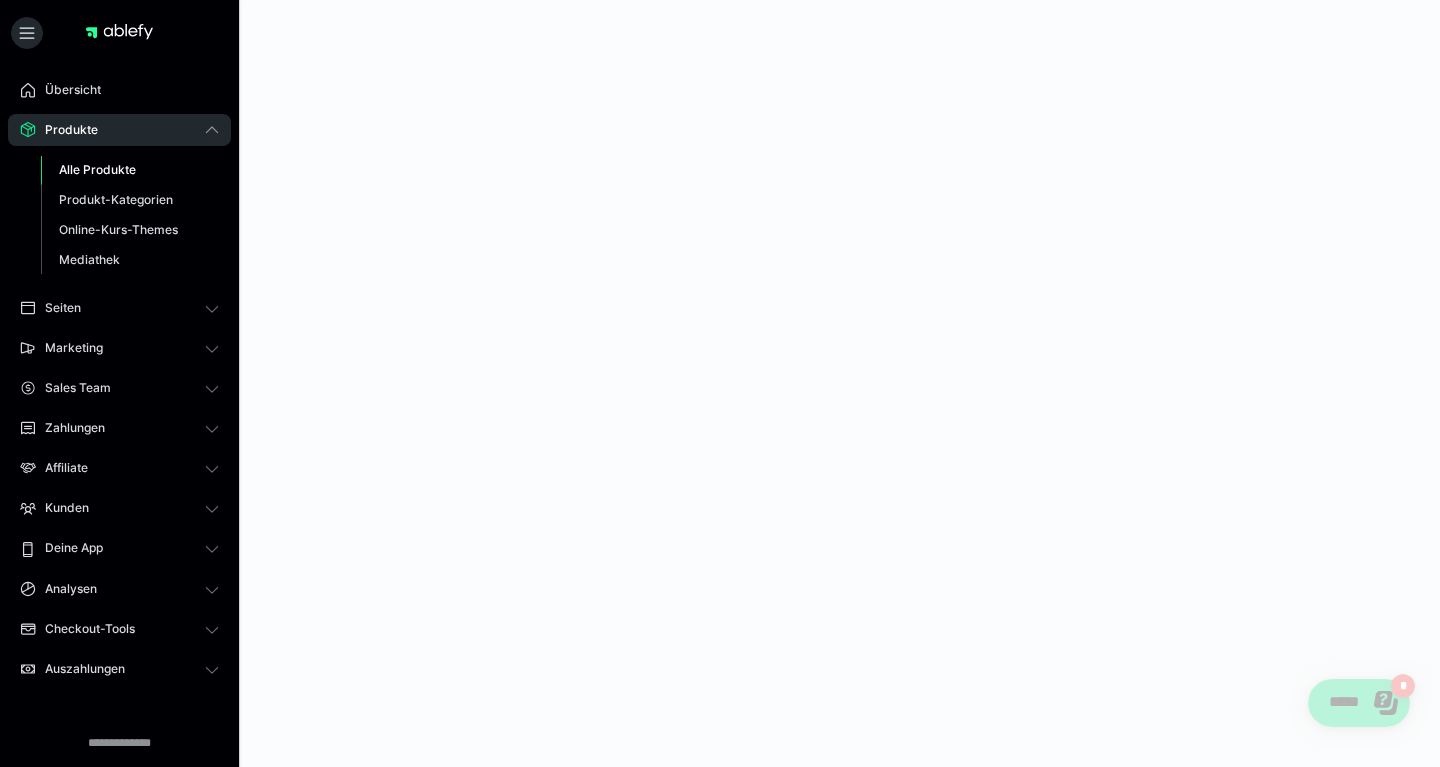 scroll, scrollTop: 0, scrollLeft: 0, axis: both 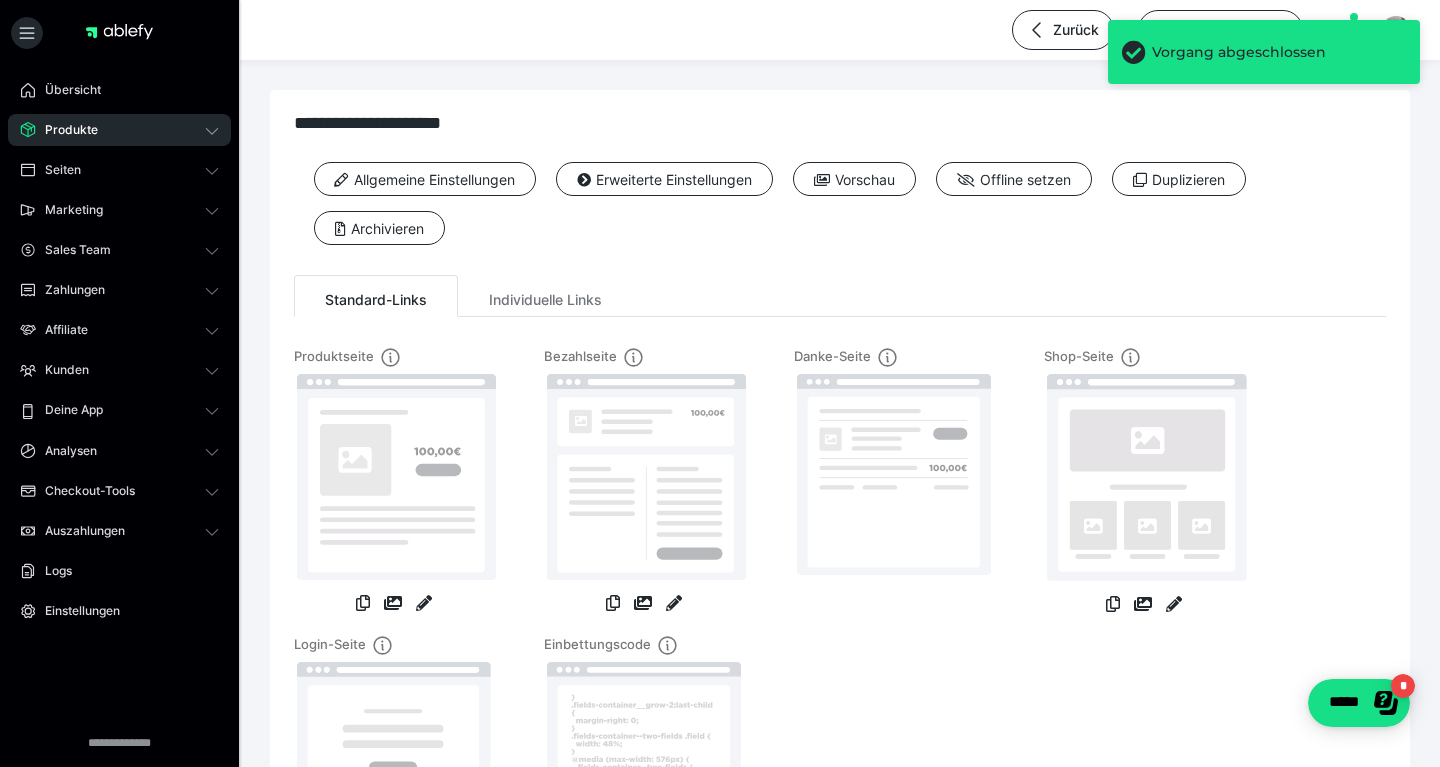 click on "Produkte" at bounding box center [119, 130] 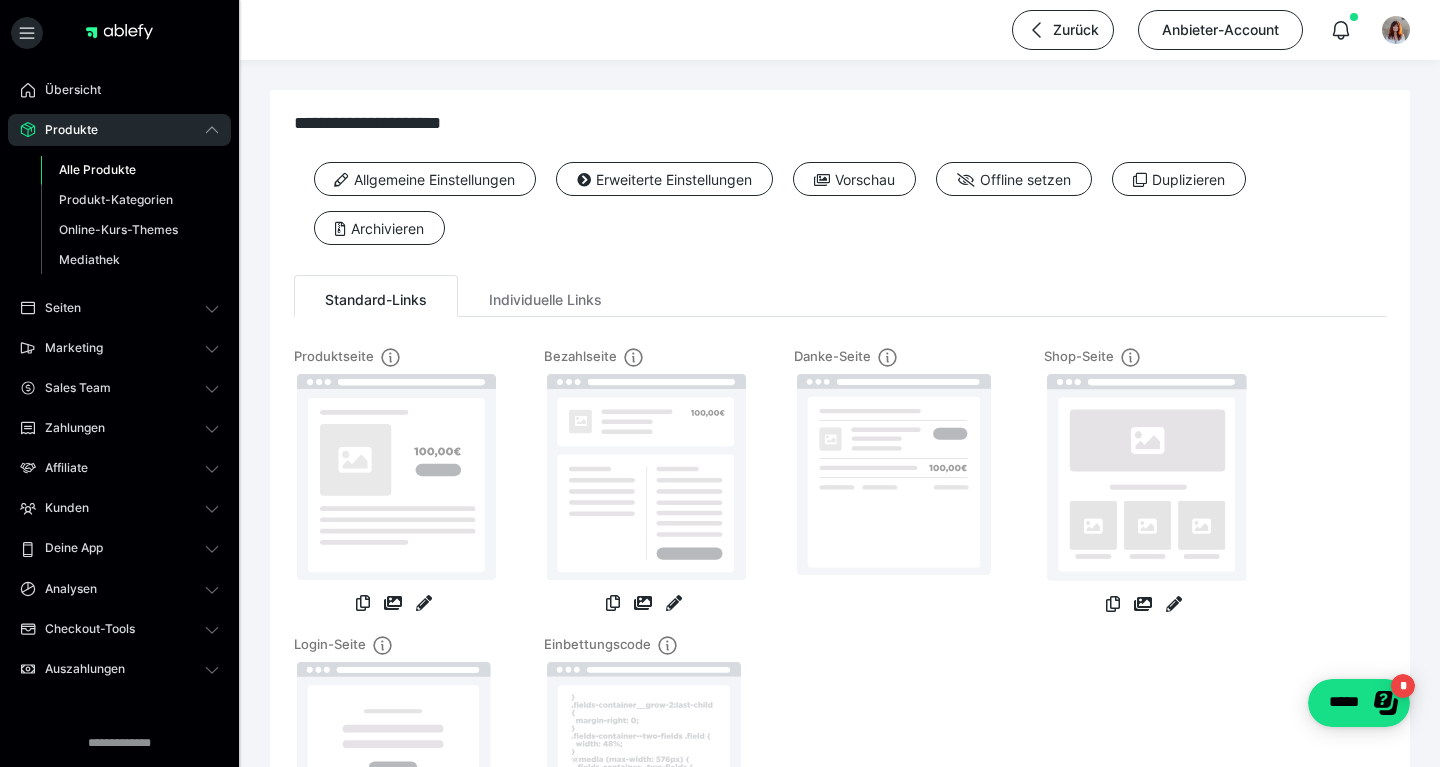 click on "Alle Produkte" at bounding box center [97, 169] 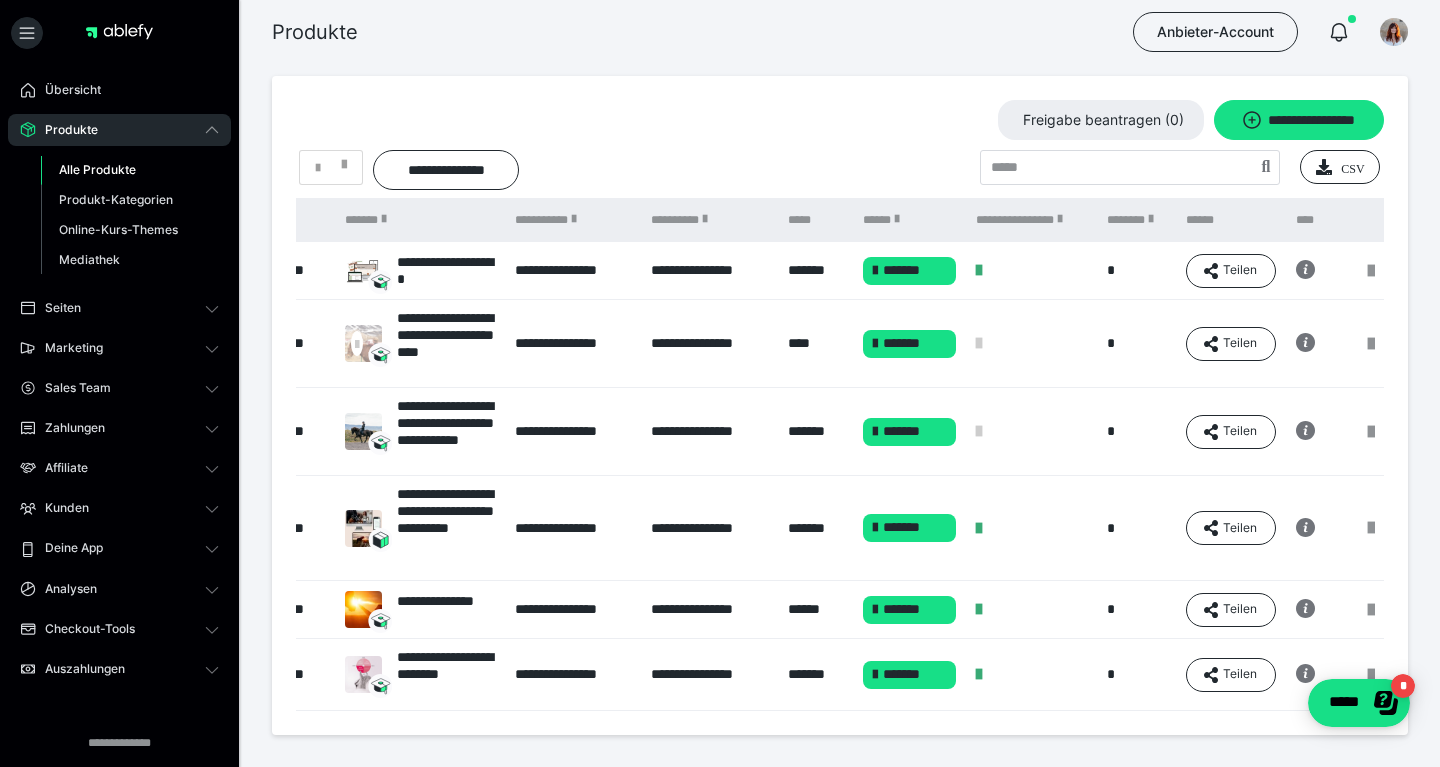 scroll, scrollTop: 0, scrollLeft: 100, axis: horizontal 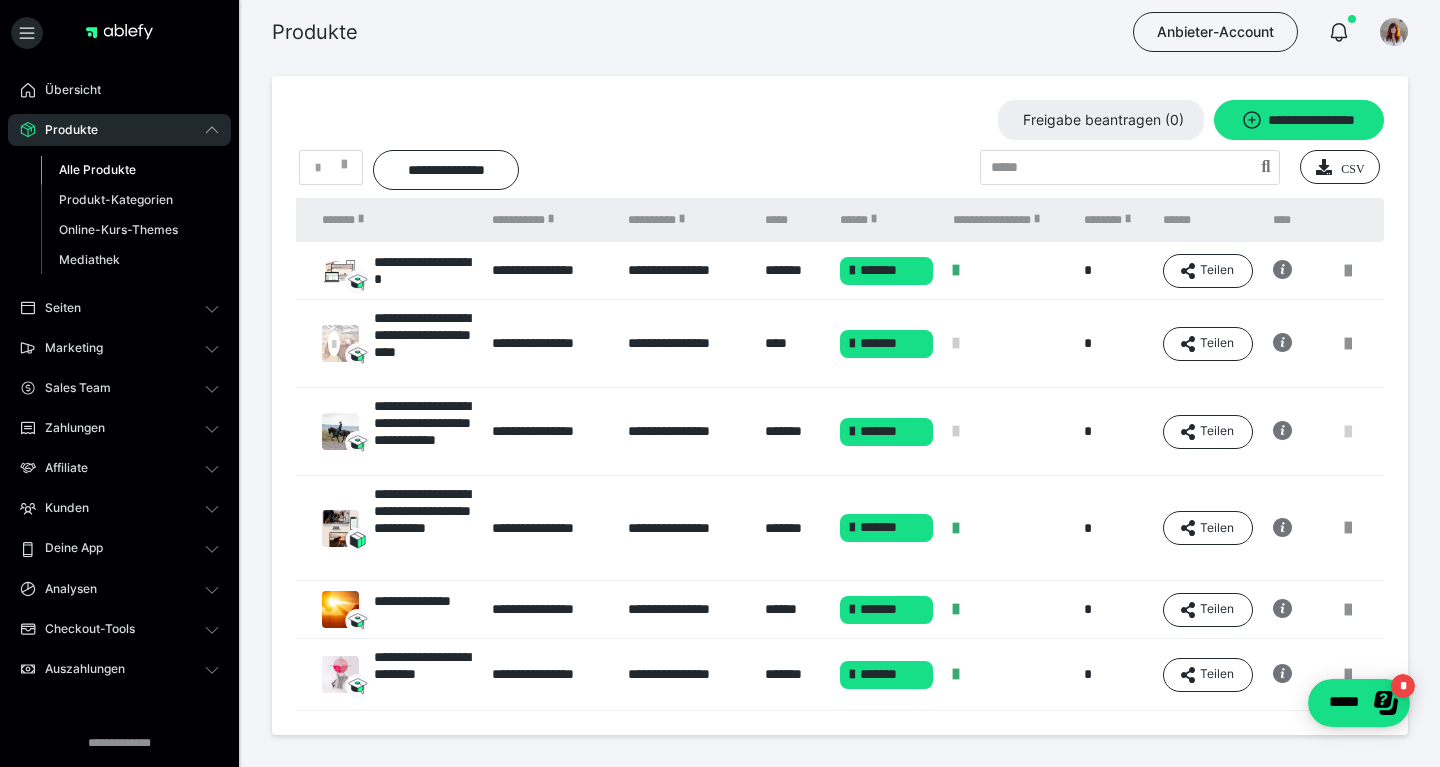 click at bounding box center [1348, 432] 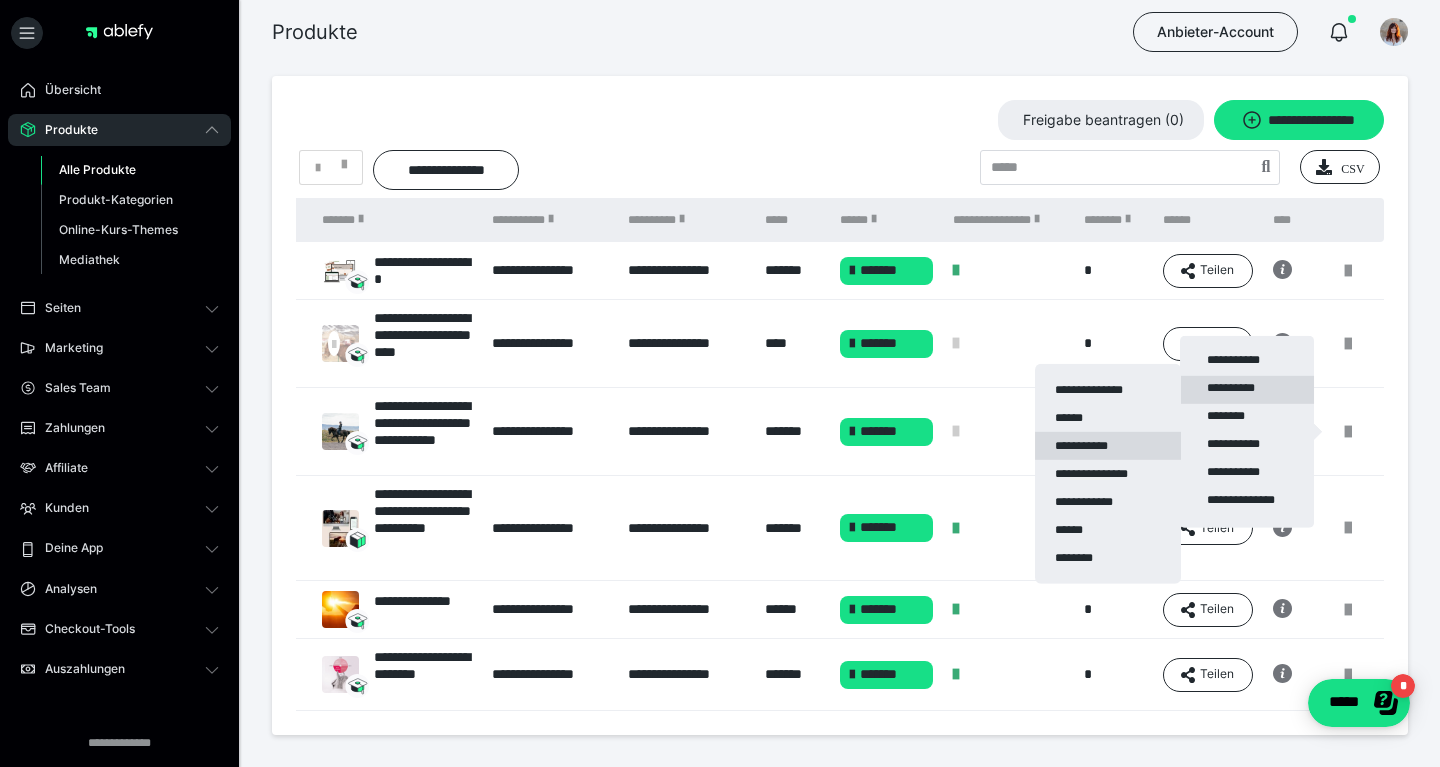 click on "**********" at bounding box center [1108, 446] 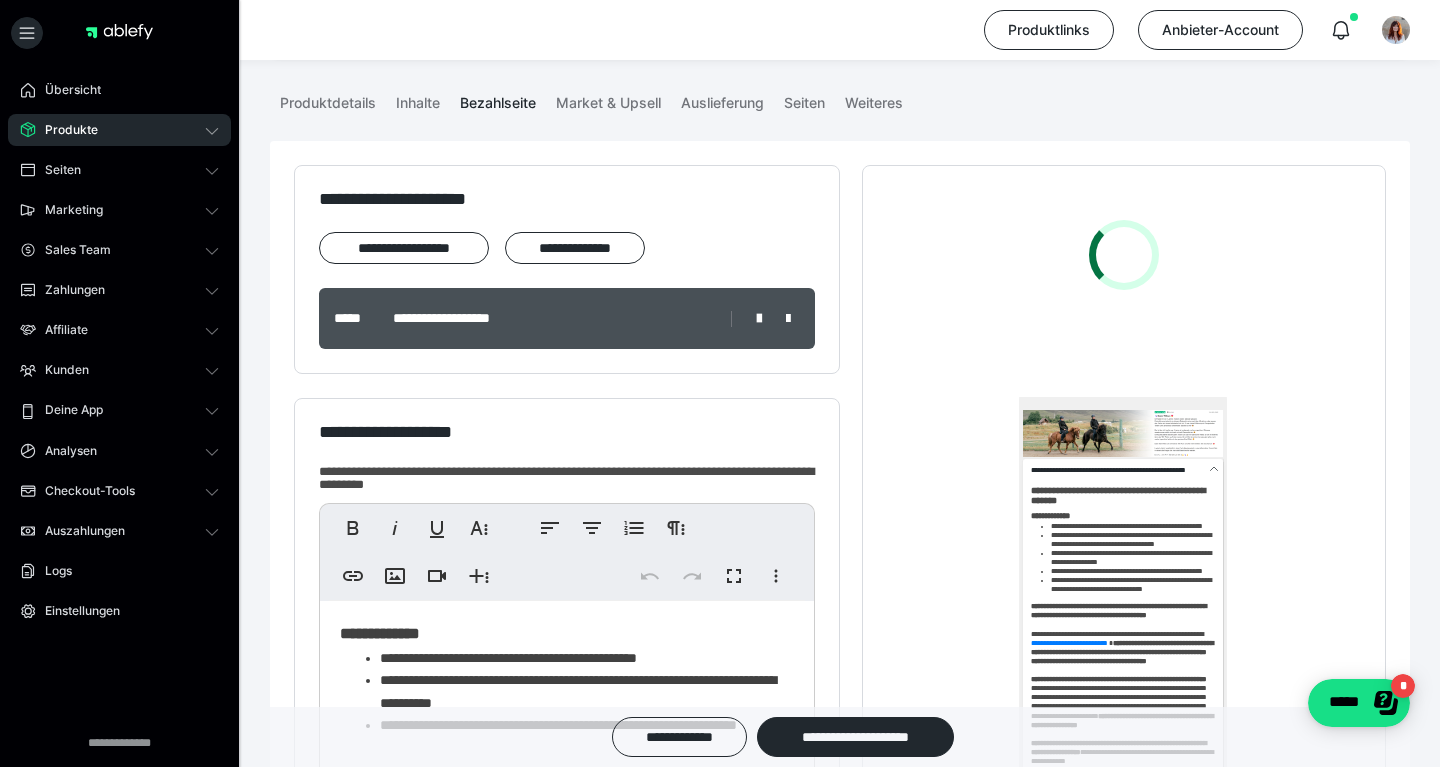 scroll, scrollTop: 0, scrollLeft: 0, axis: both 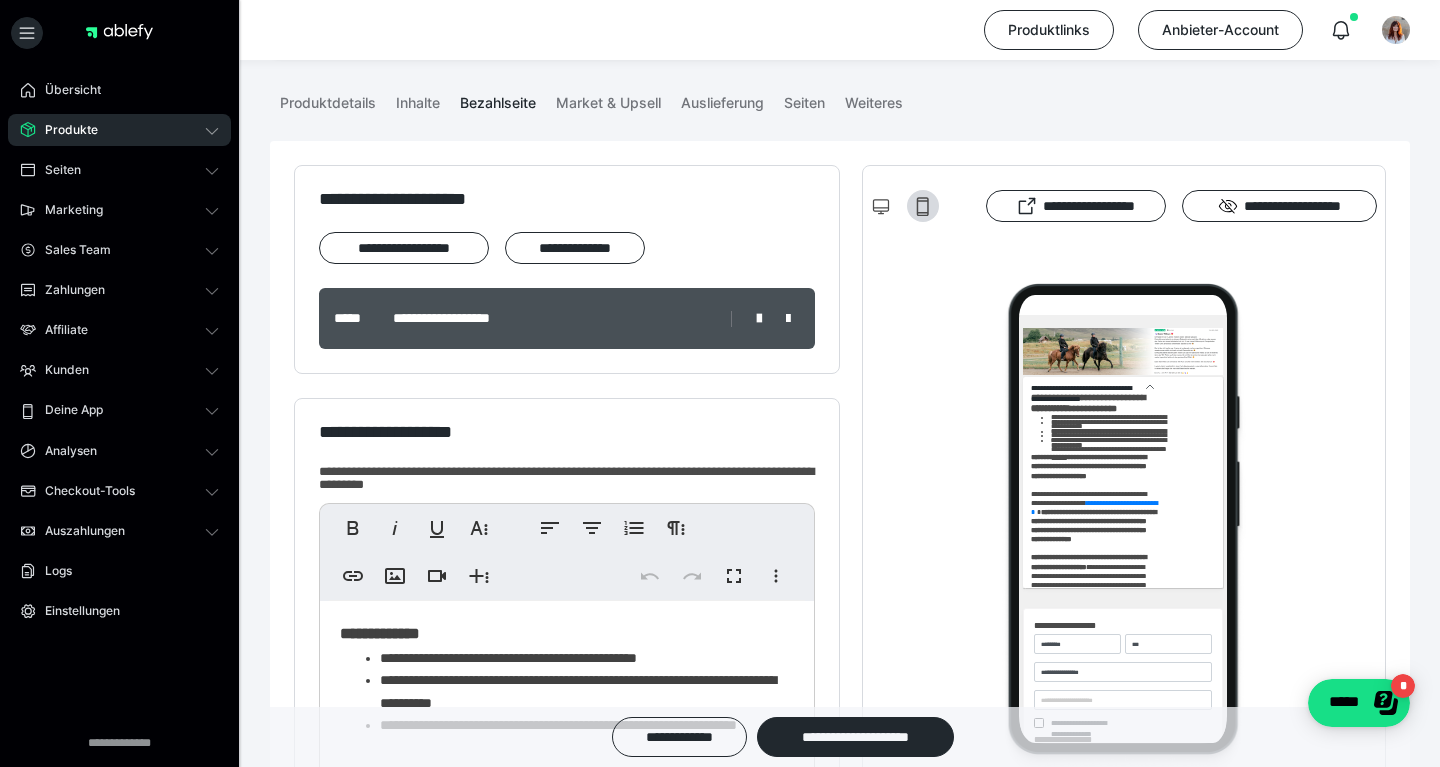 click at bounding box center [760, 319] 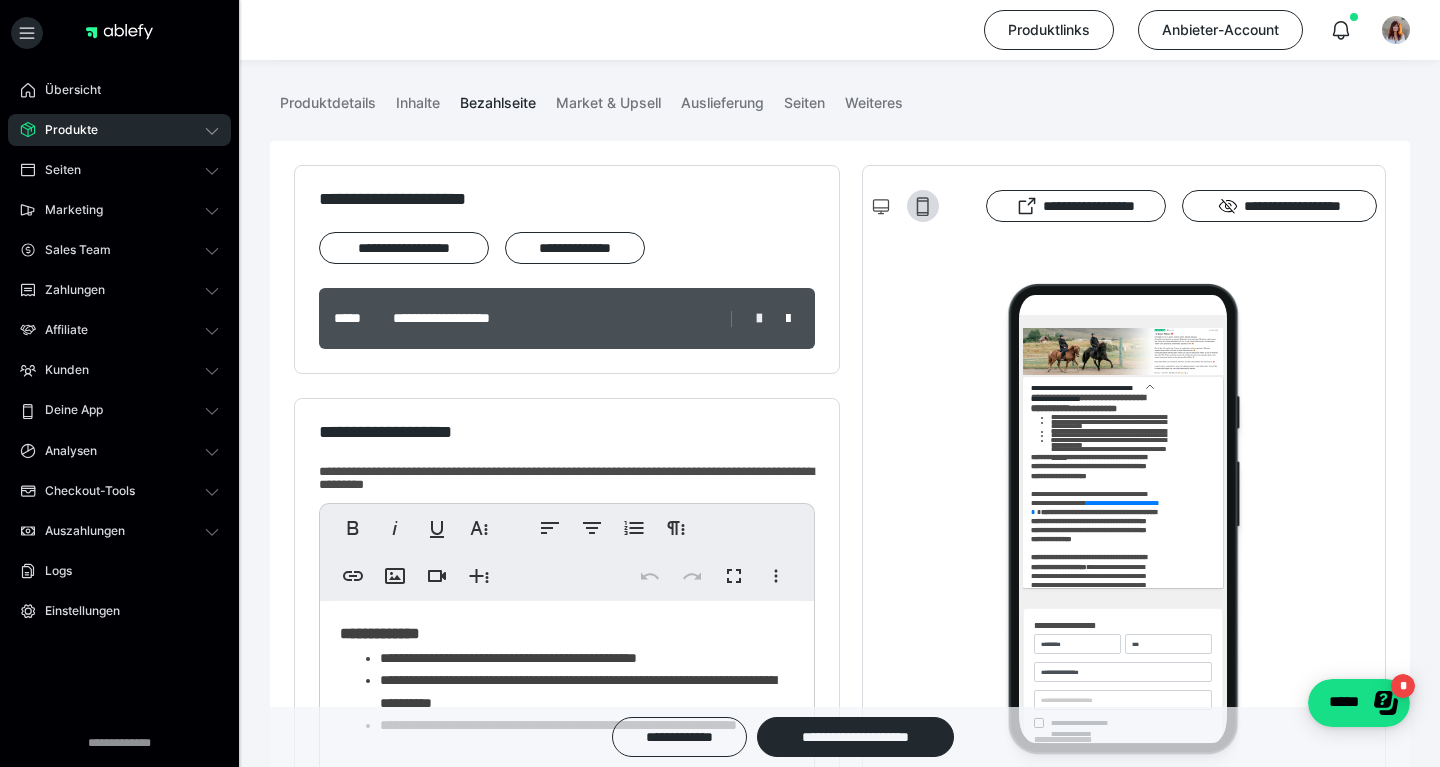 click at bounding box center [759, 319] 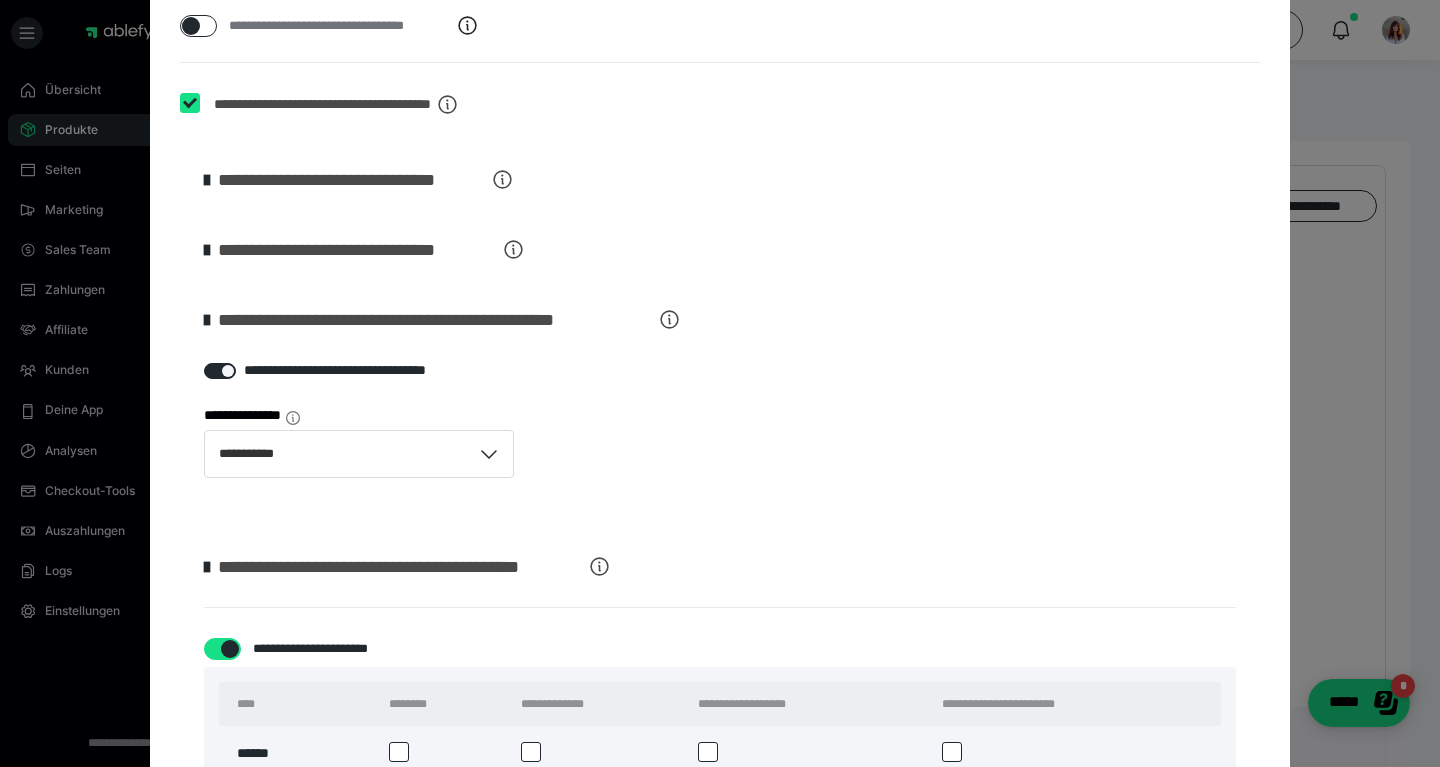 scroll, scrollTop: 936, scrollLeft: 0, axis: vertical 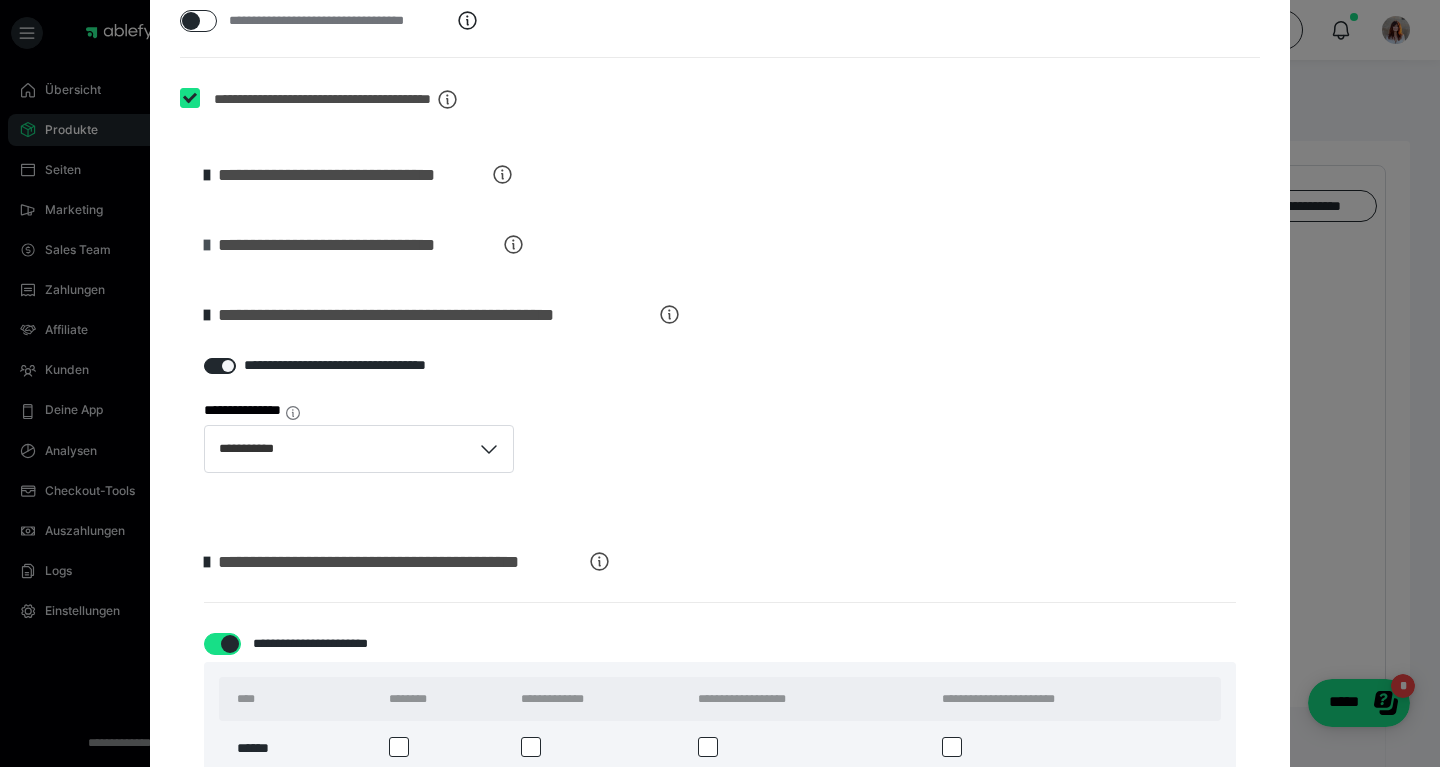 click at bounding box center [207, 245] 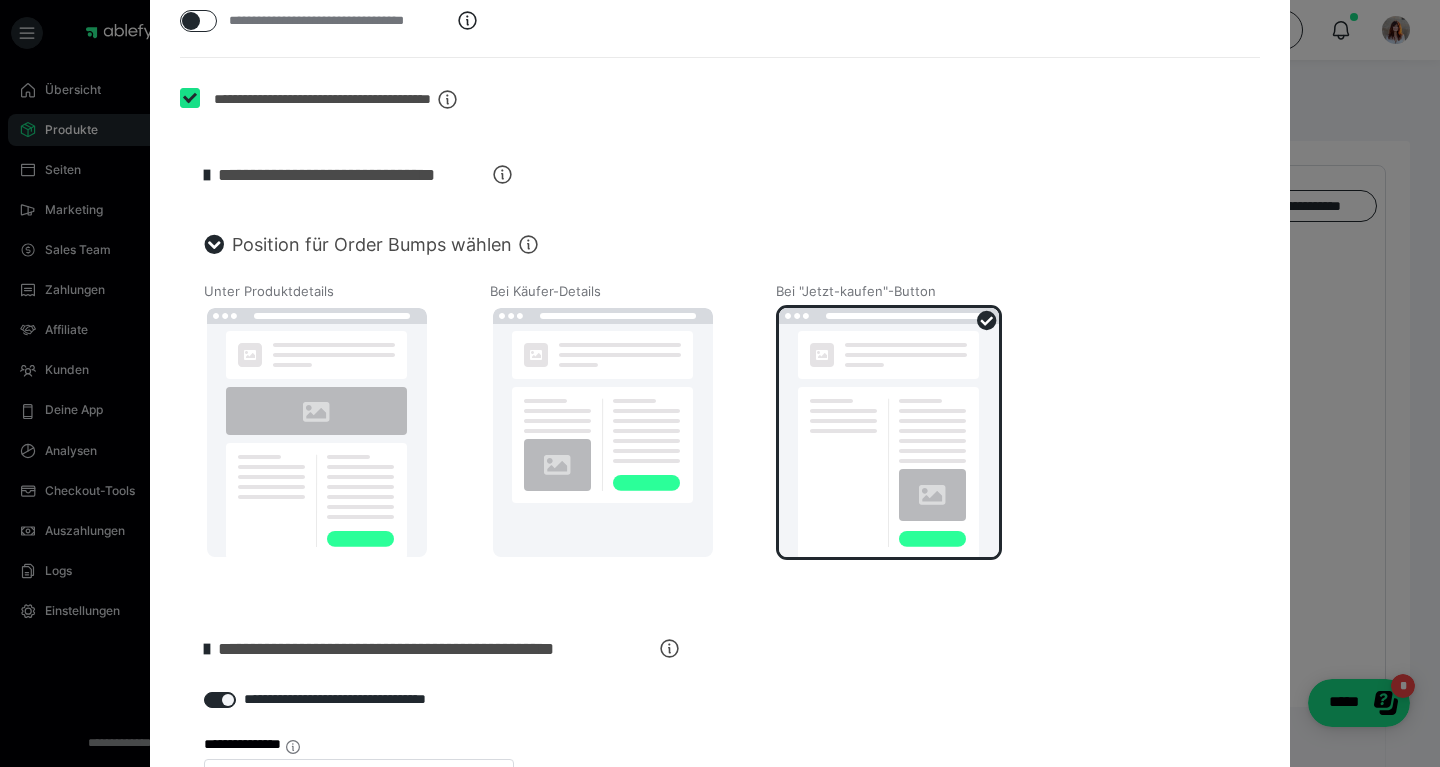 click at bounding box center (214, 245) 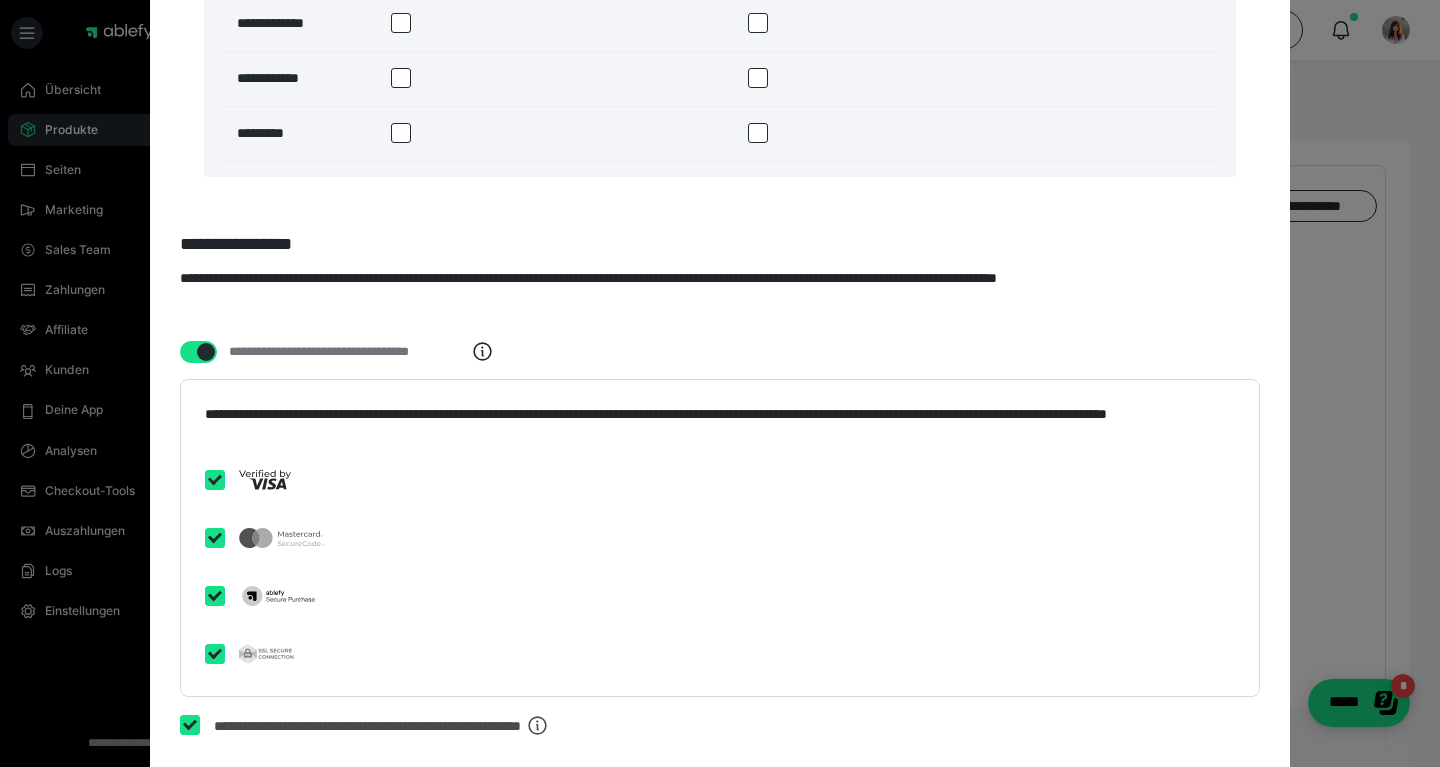 scroll, scrollTop: 4135, scrollLeft: 0, axis: vertical 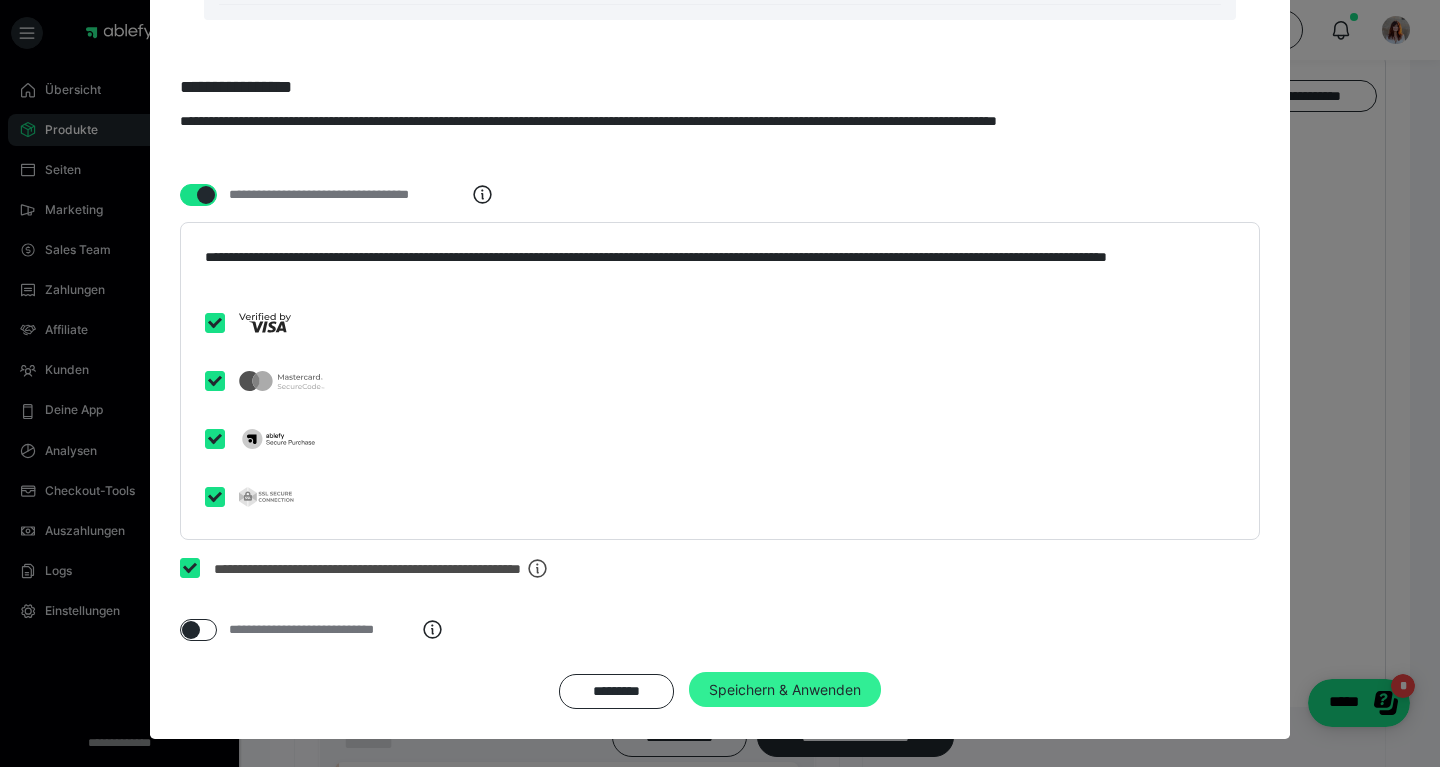 click on "Speichern & Anwenden" at bounding box center [785, 690] 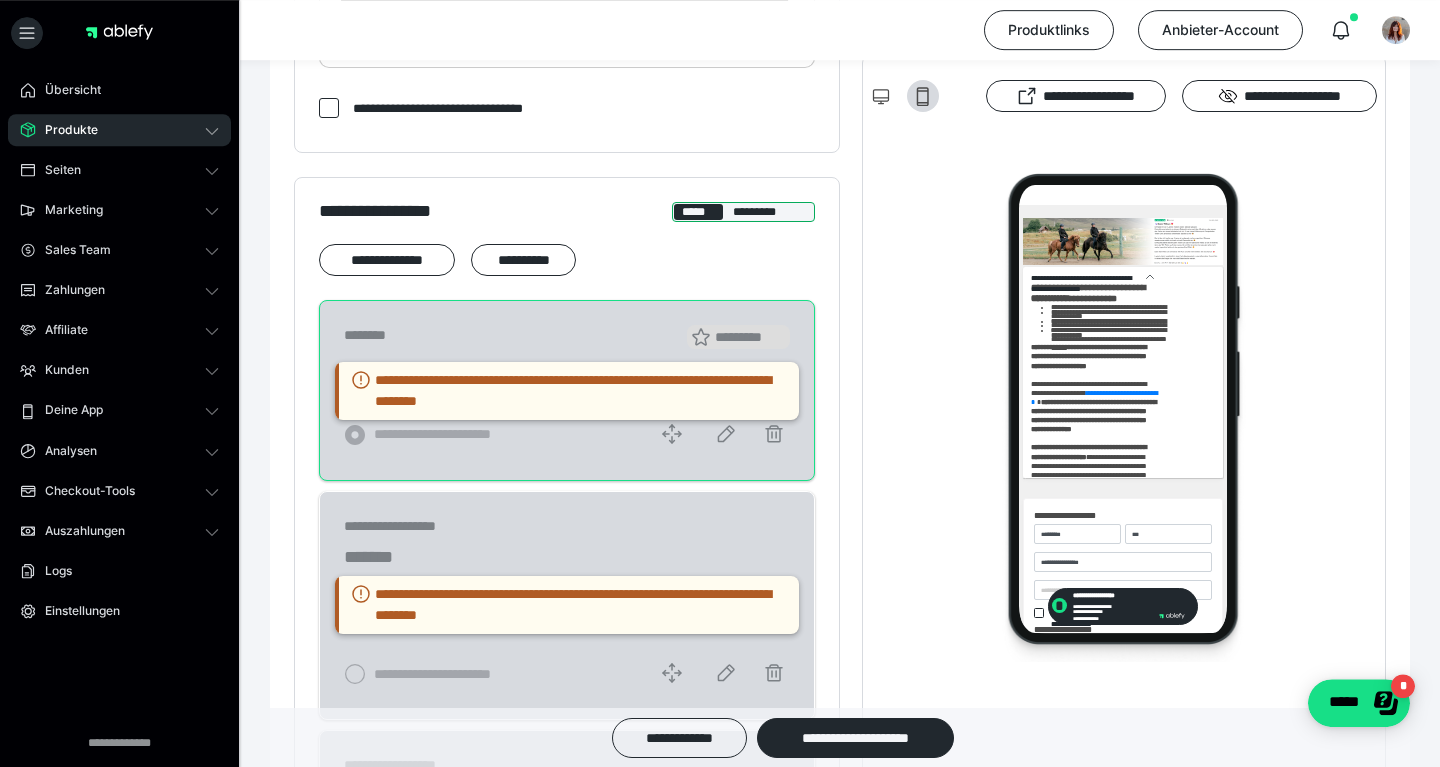 scroll, scrollTop: 1188, scrollLeft: 0, axis: vertical 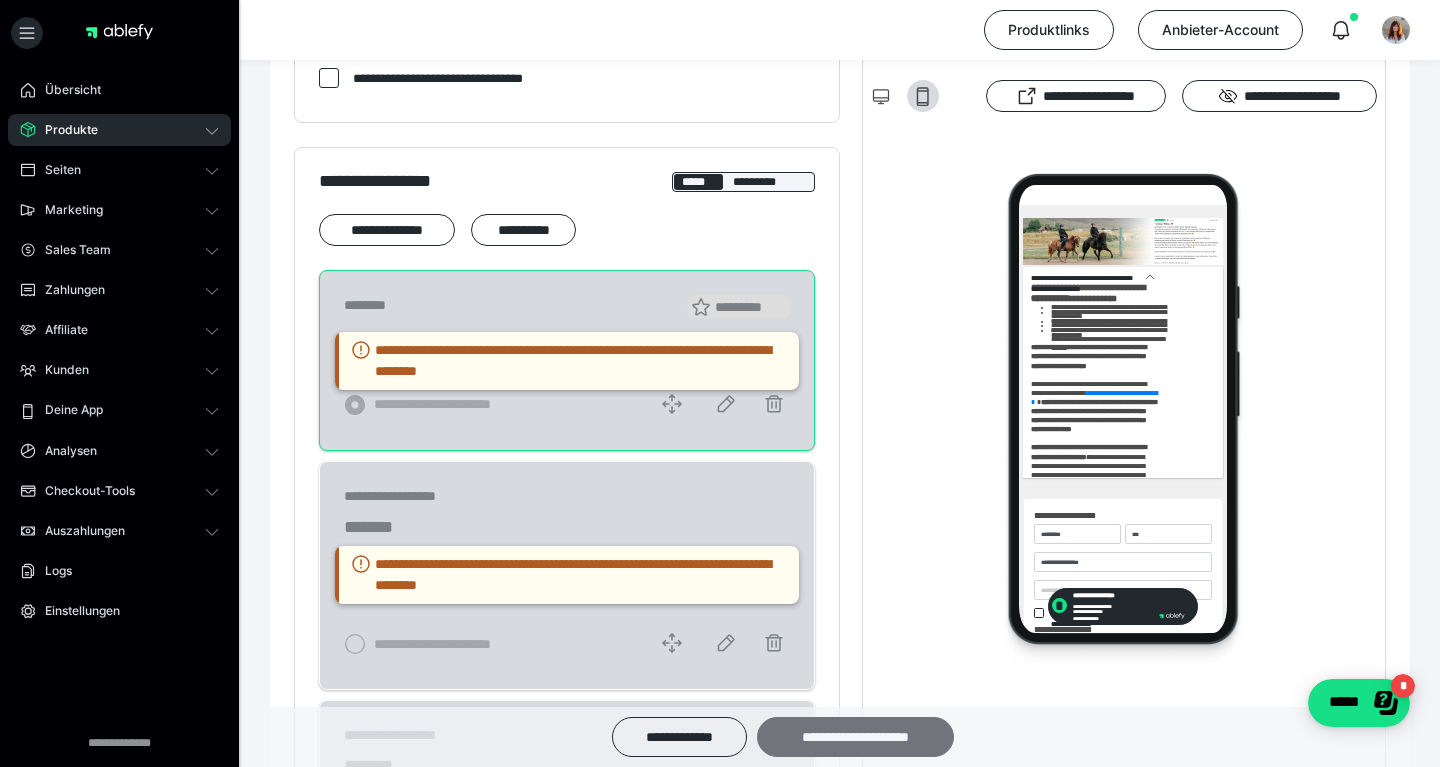 click on "**********" at bounding box center (855, 737) 